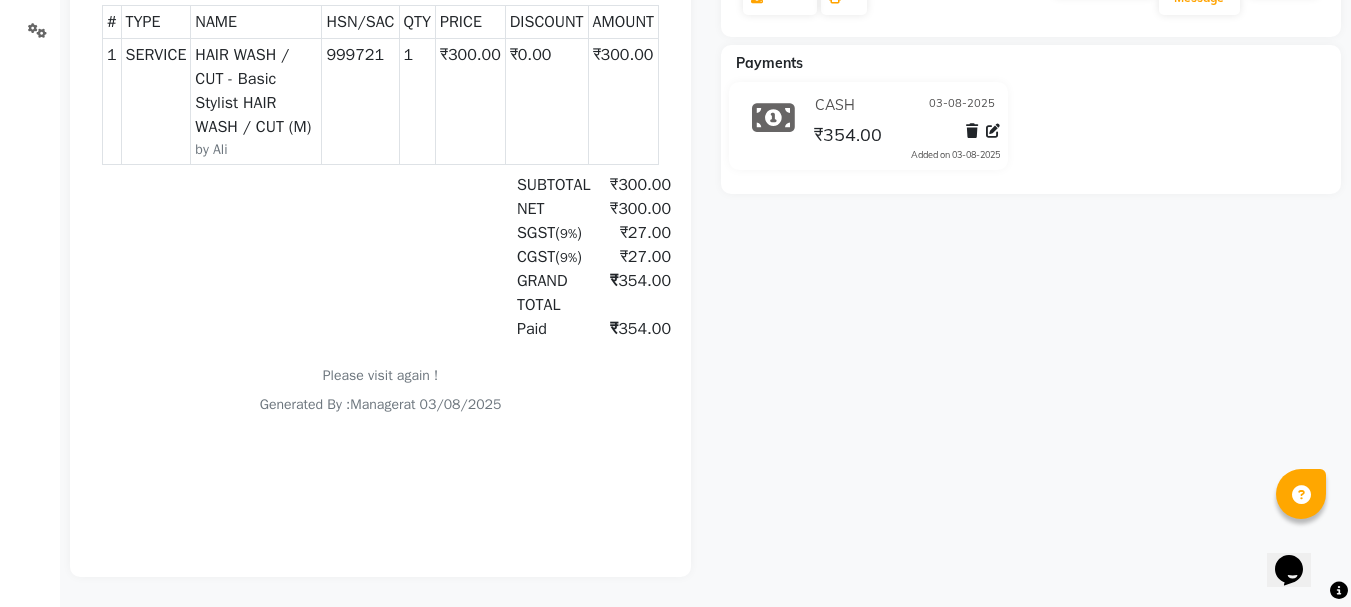 scroll, scrollTop: 0, scrollLeft: 0, axis: both 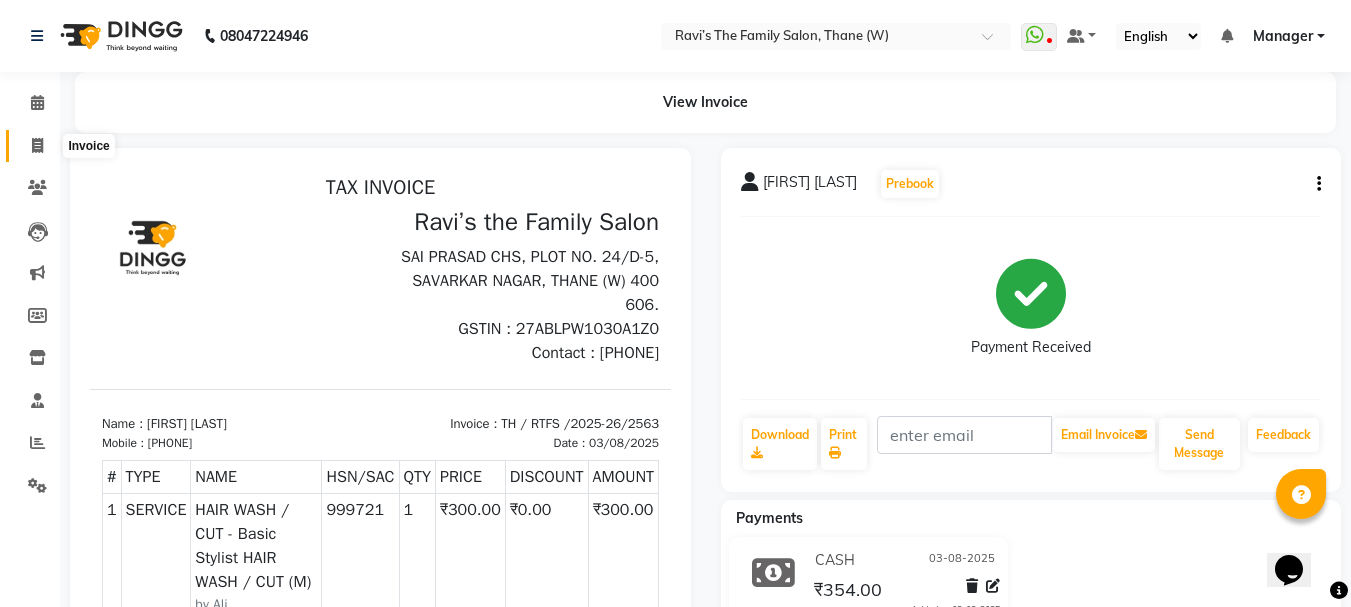 click 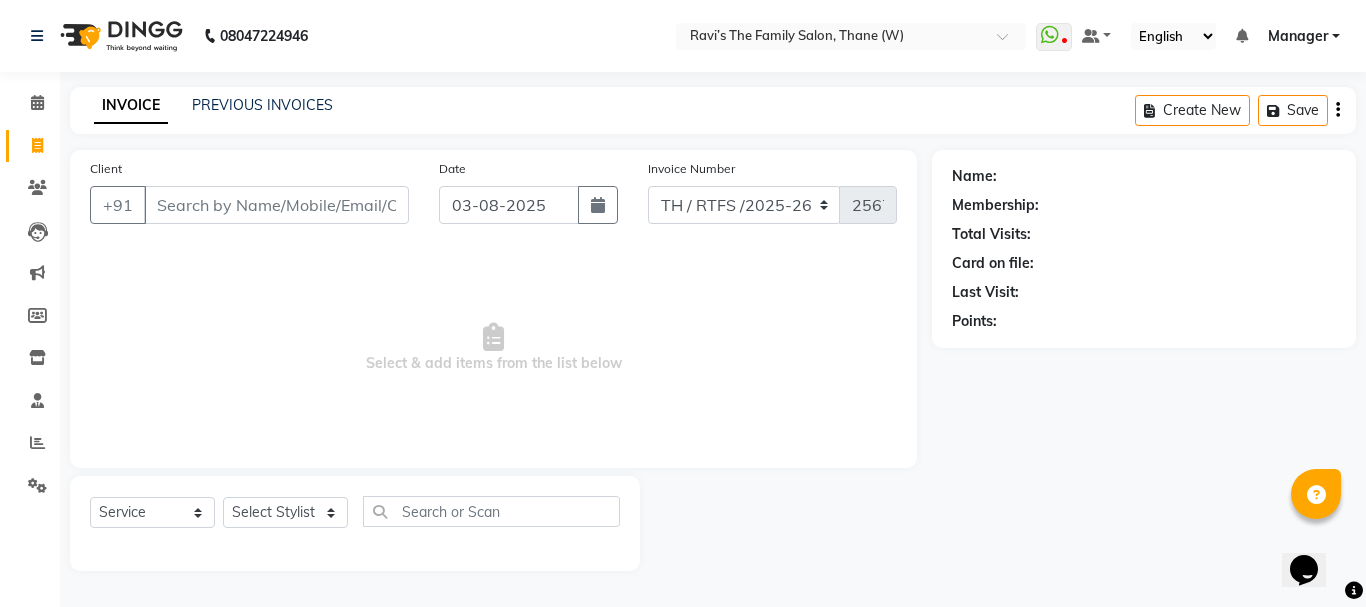 click 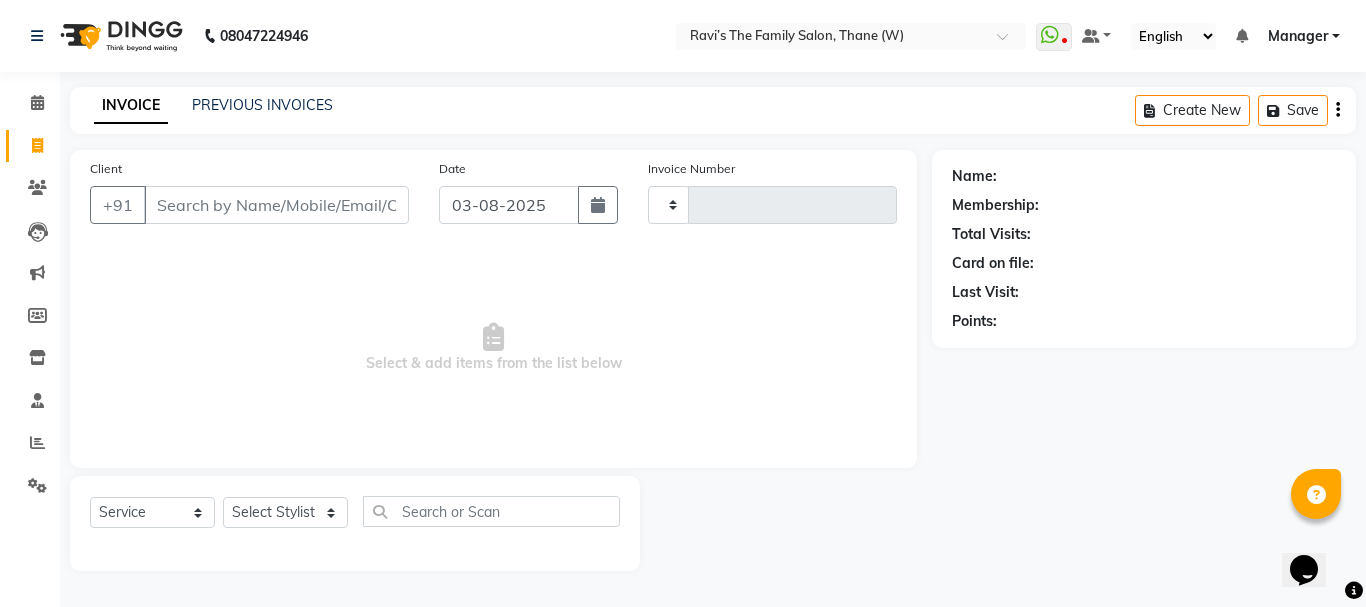 type on "2567" 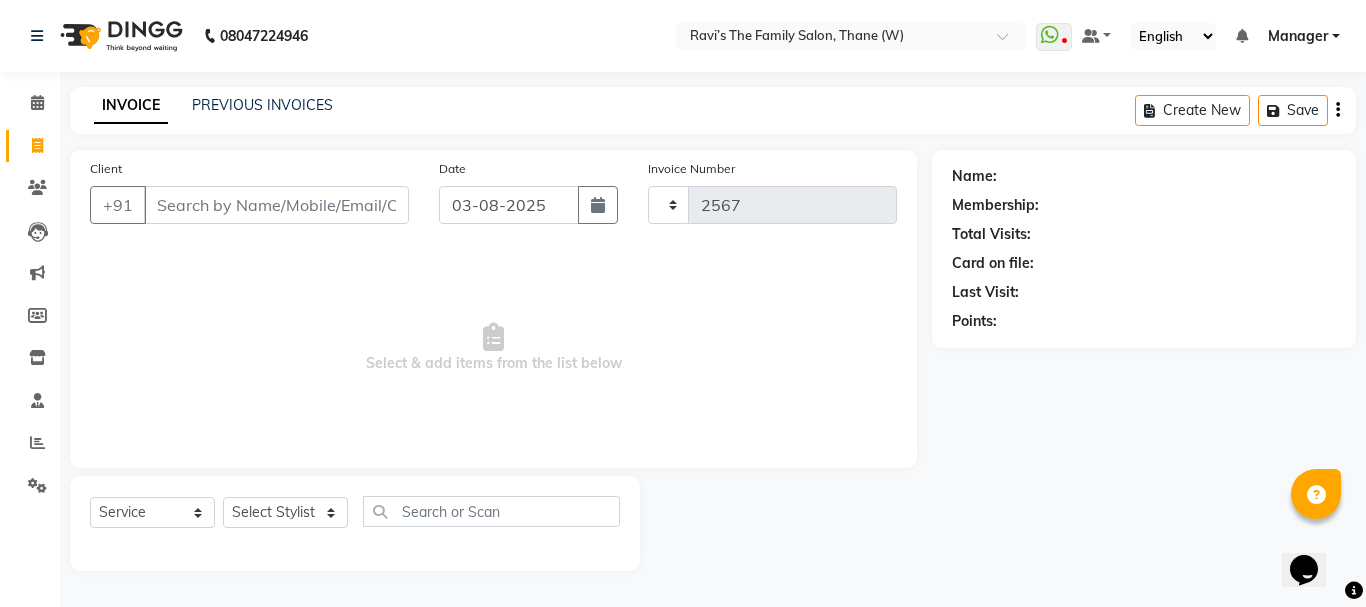 select on "8004" 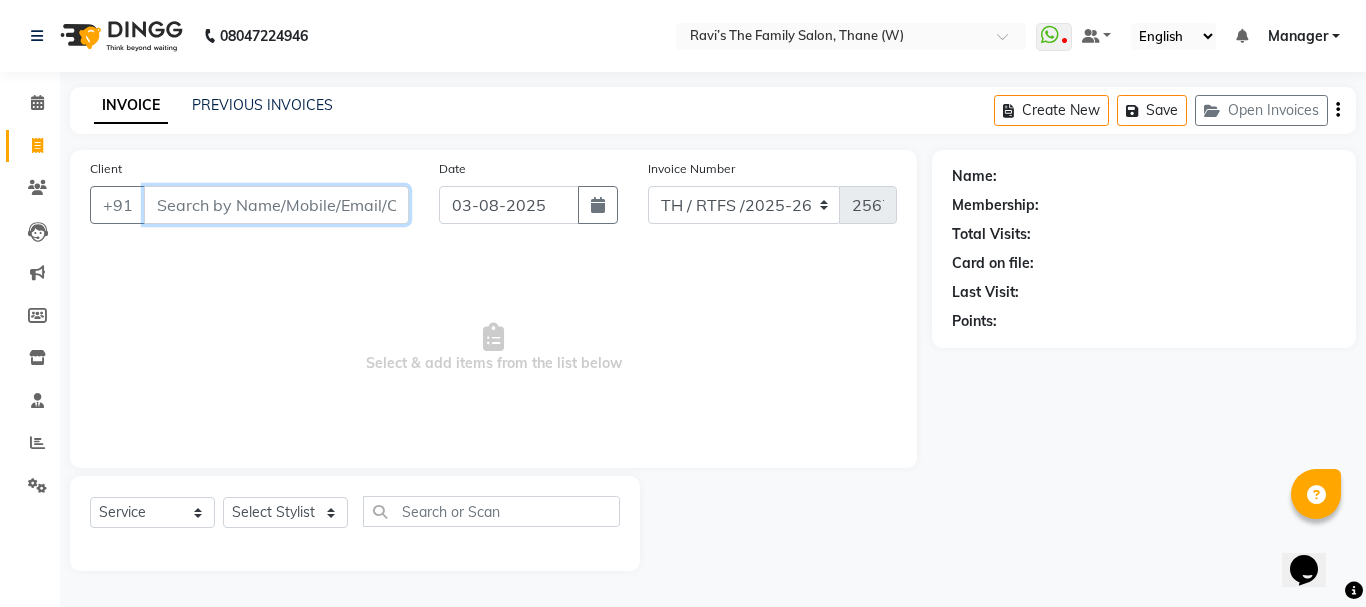 type on "/" 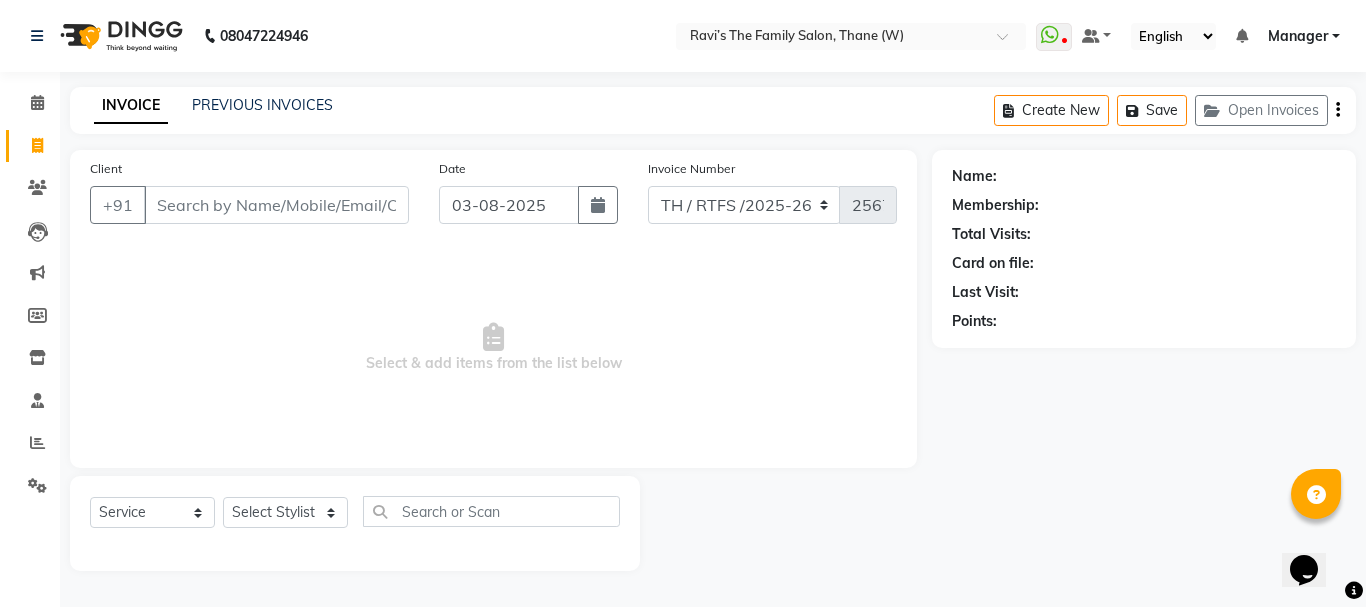 click on "Client +91" 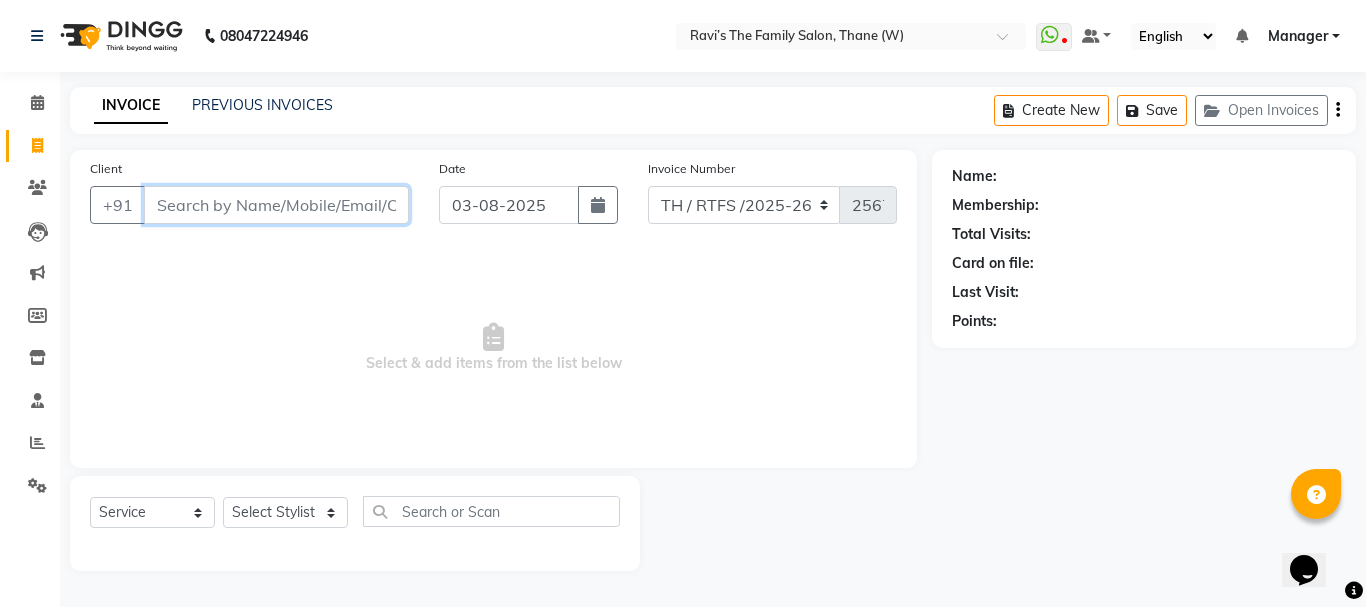 click on "Client" at bounding box center (276, 205) 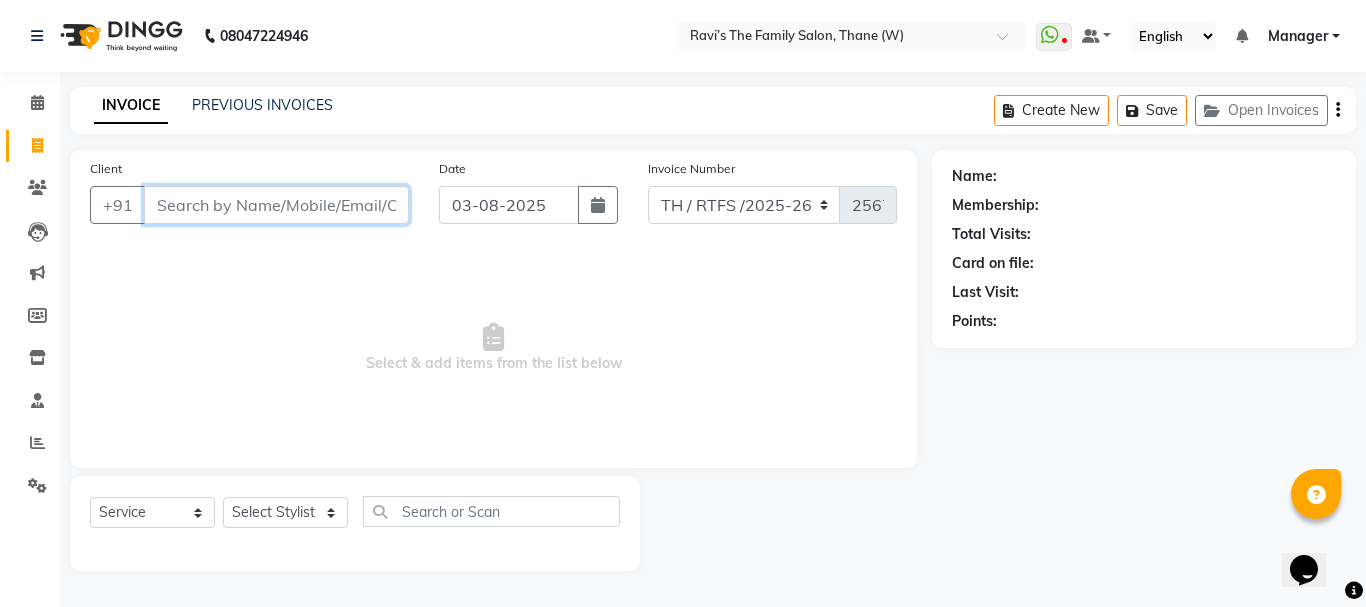 click on "Client" at bounding box center [276, 205] 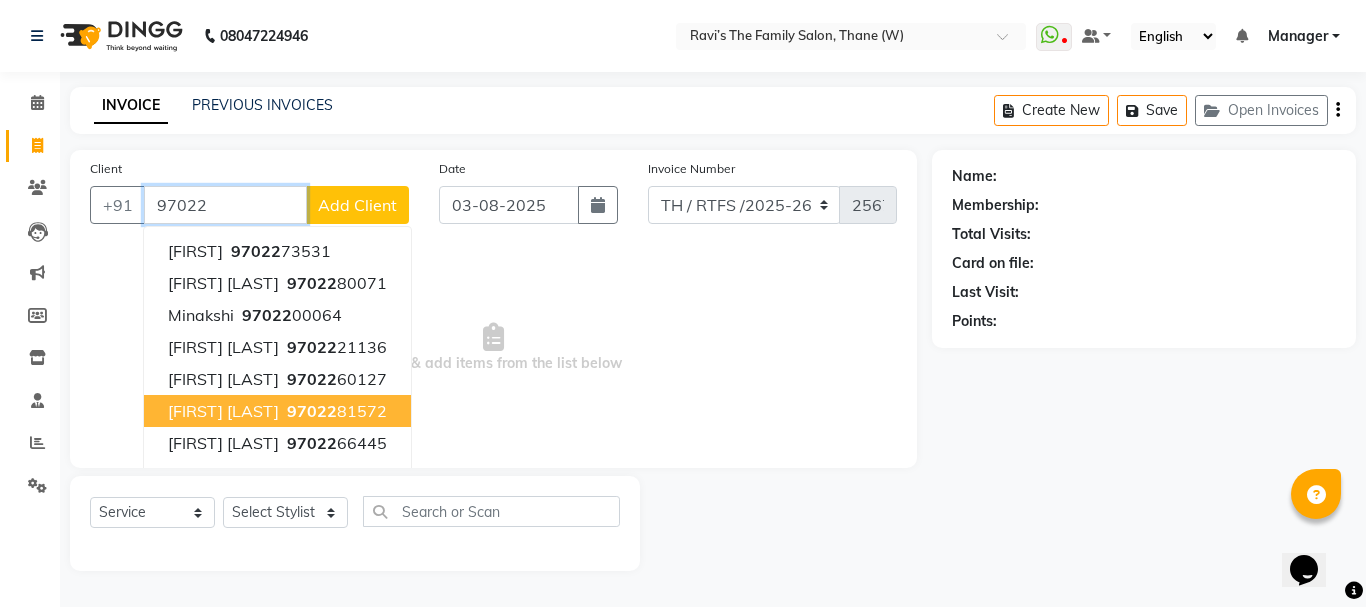 click on "Shubham gawde" at bounding box center [223, 411] 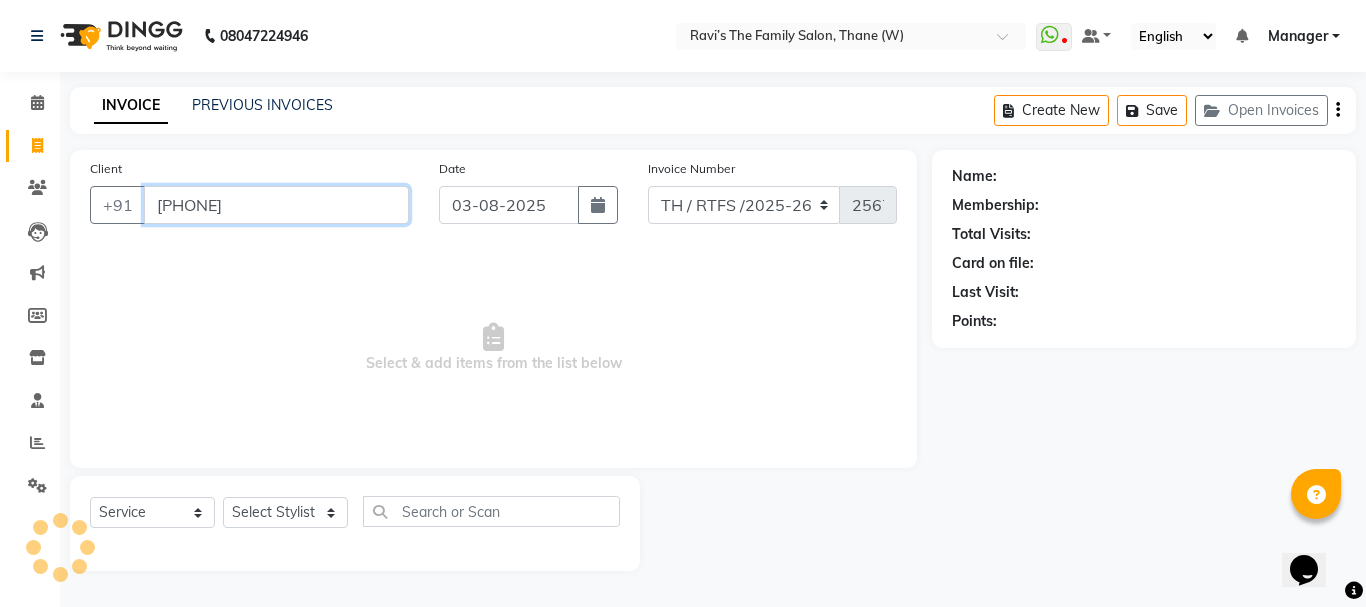 type on "[PHONE]" 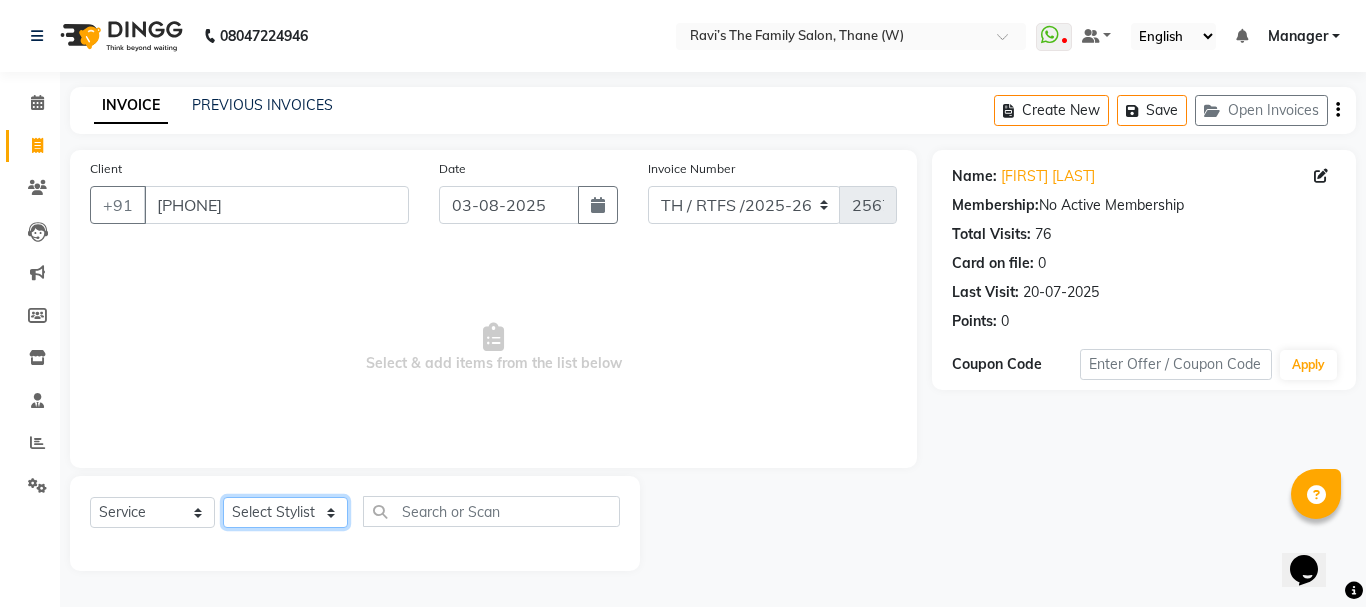click on "Select Stylist Aarohi P   Aksahy auty Ali  Aniket A  Anuradha arvind Divya gautam .kasrade House sale KAJAL MAURYA Komal Waghmare  Laxmi   Manager Moin salmani Prashant   Ravindra Samrat Kumar Sangita Dighe Sanjana Kharat  Shreepad M  shrishti  jaiwala  vaibhavi  gudekar  Vikas H" 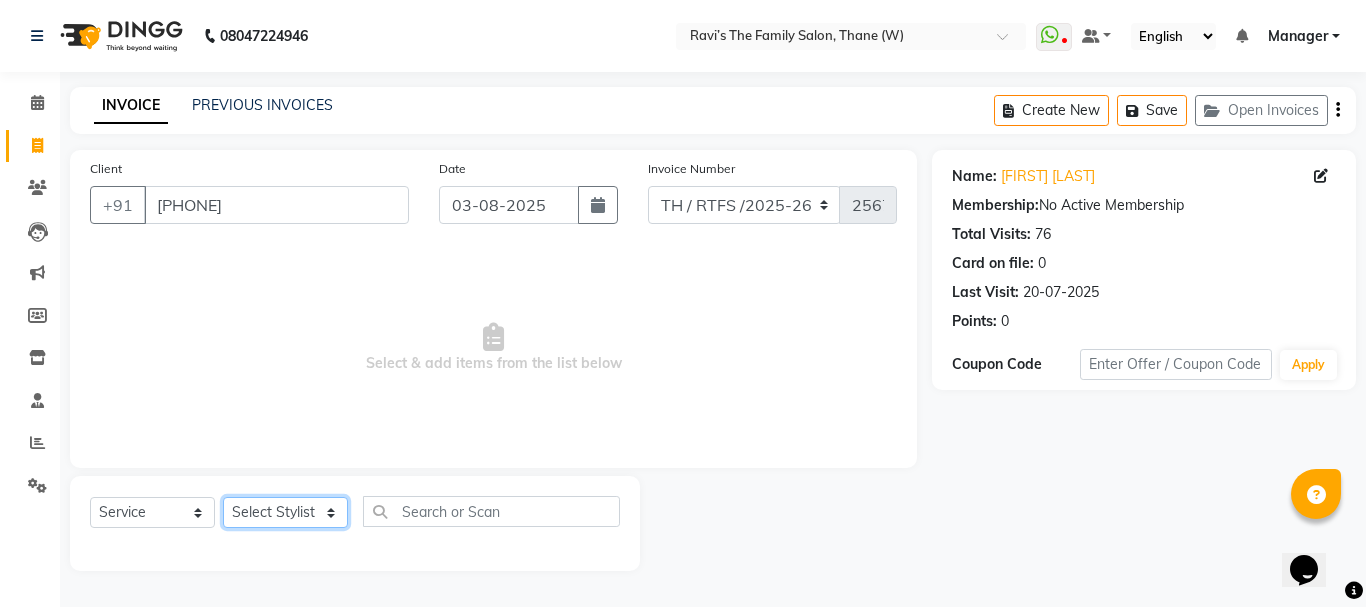 select on "35587" 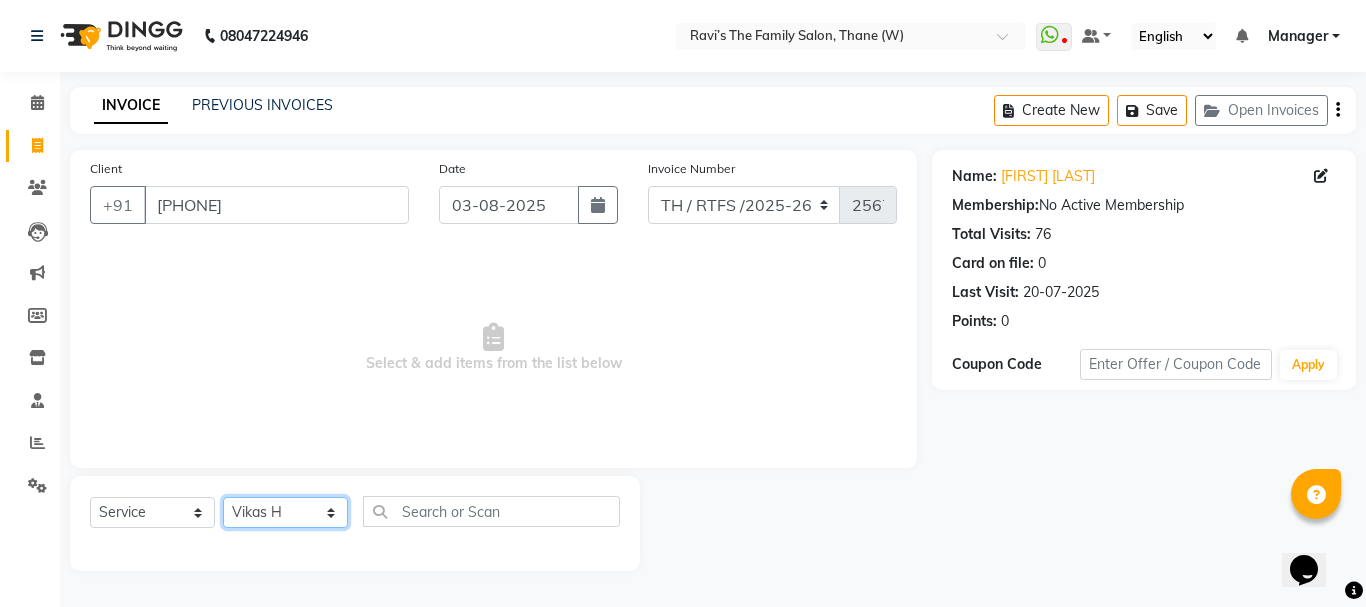 click on "Select Stylist Aarohi P   Aksahy auty Ali  Aniket A  Anuradha arvind Divya gautam .kasrade House sale KAJAL MAURYA Komal Waghmare  Laxmi   Manager Moin salmani Prashant   Ravindra Samrat Kumar Sangita Dighe Sanjana Kharat  Shreepad M  shrishti  jaiwala  vaibhavi  gudekar  Vikas H" 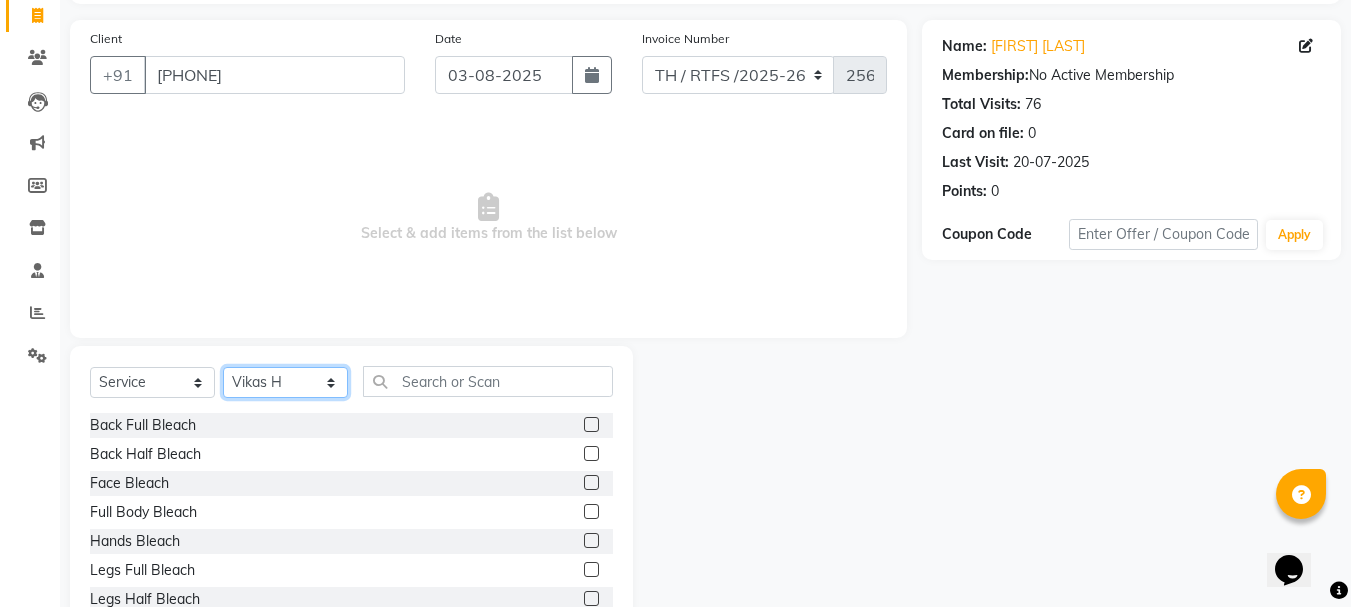 scroll, scrollTop: 194, scrollLeft: 0, axis: vertical 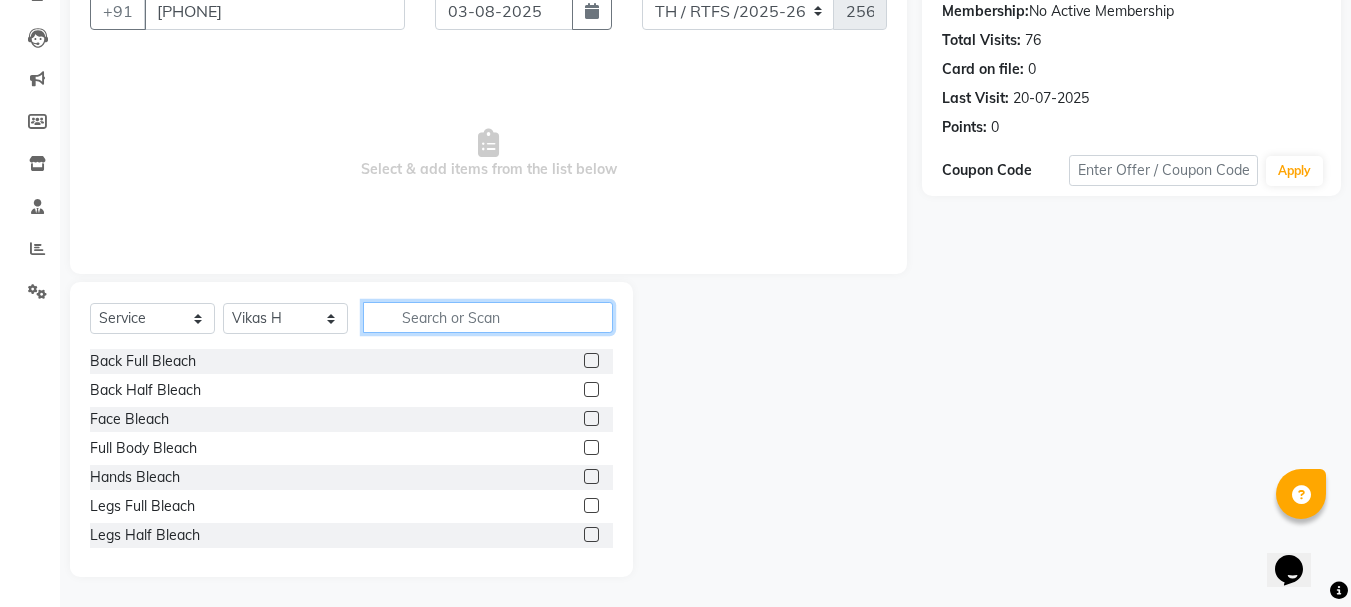 click 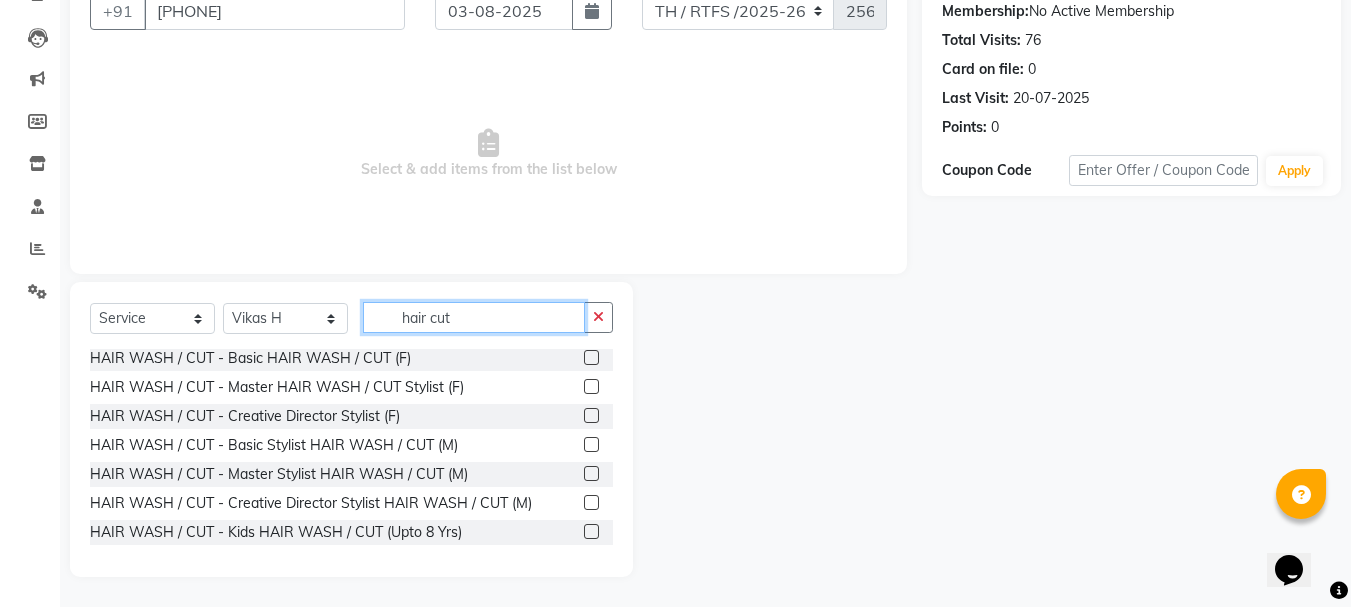 scroll, scrollTop: 80, scrollLeft: 0, axis: vertical 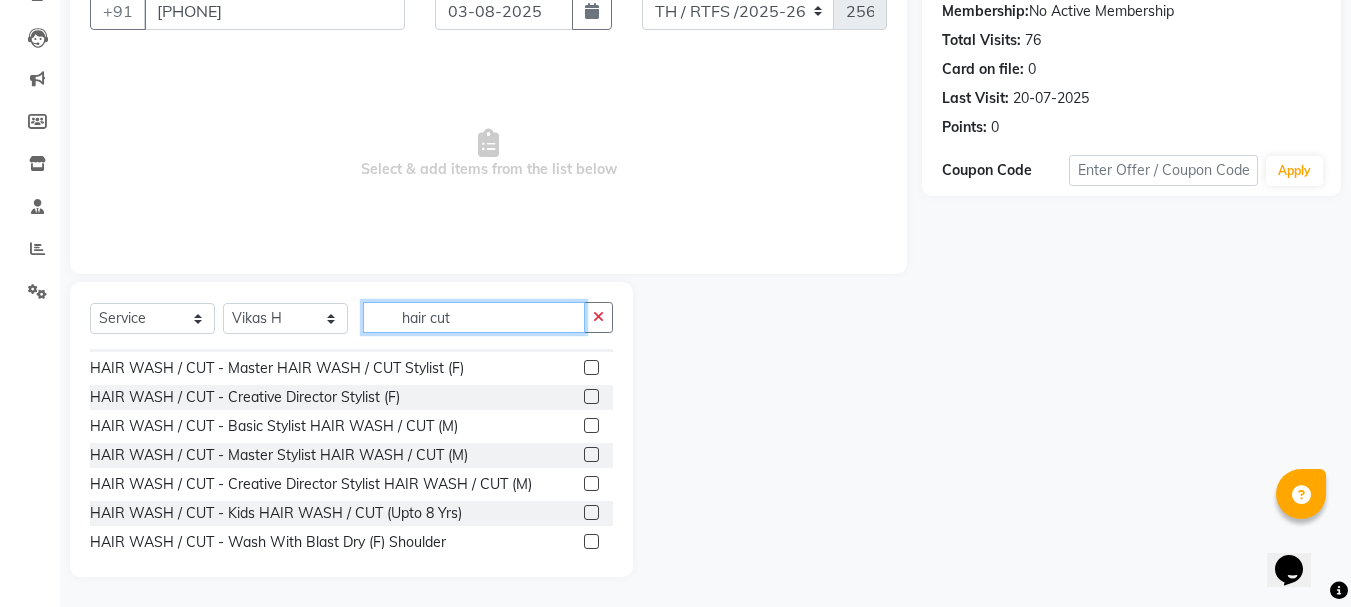 type on "hair cut" 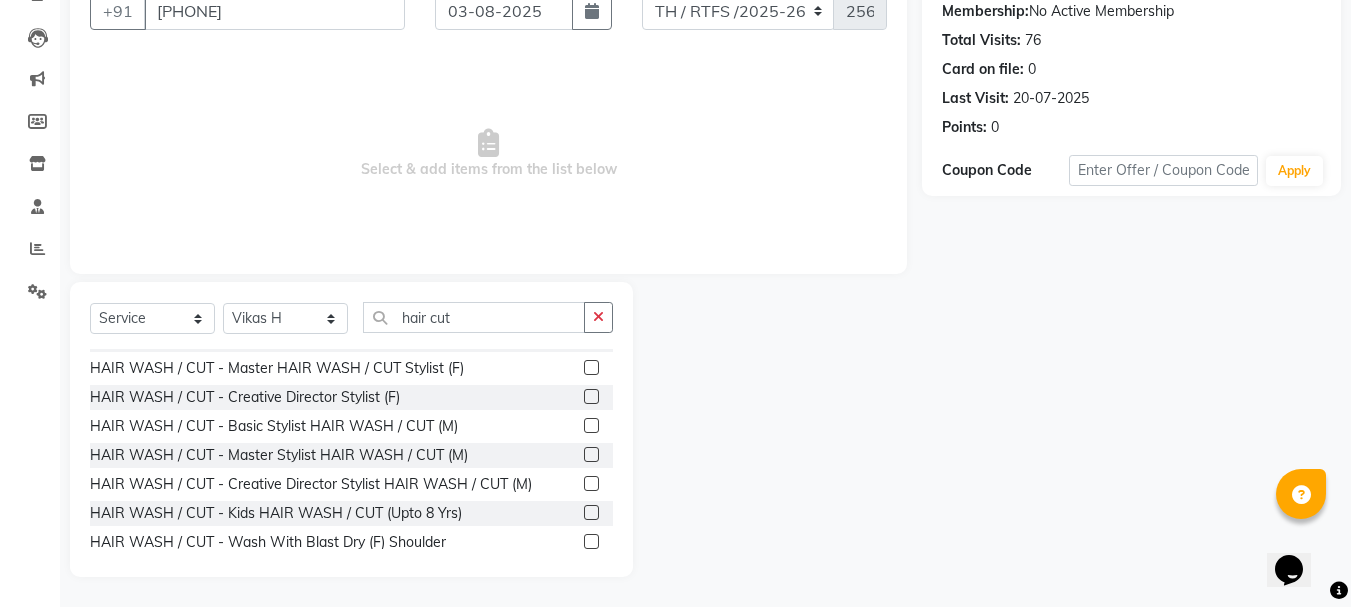 click 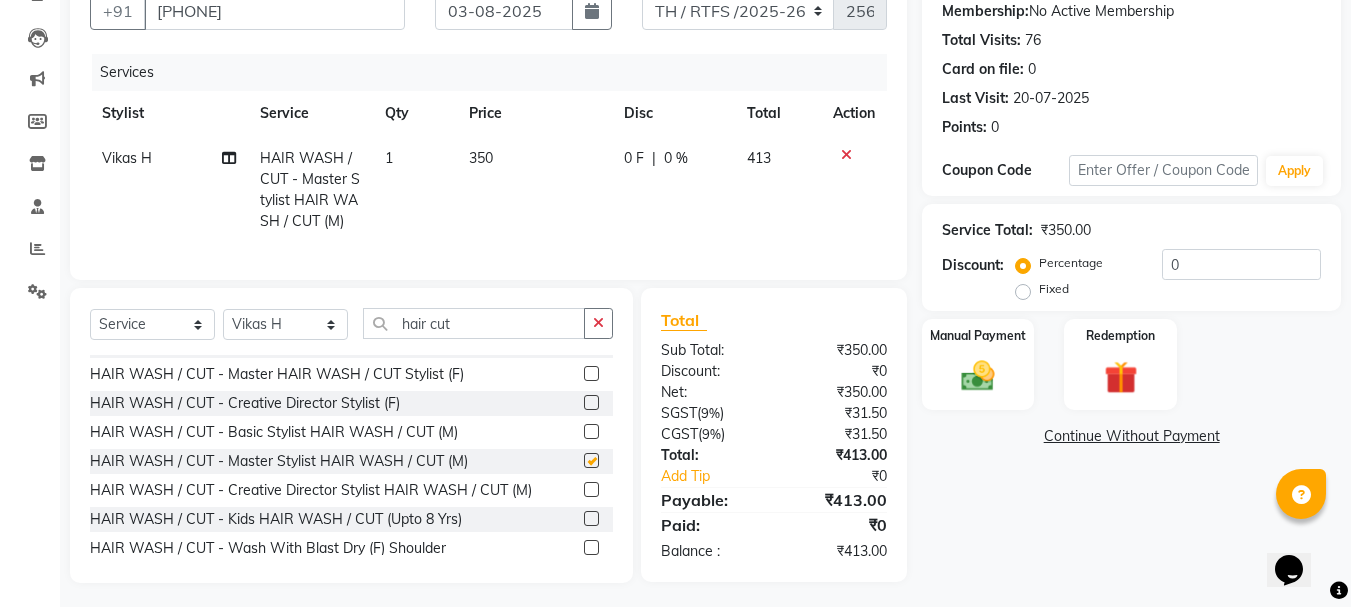 checkbox on "false" 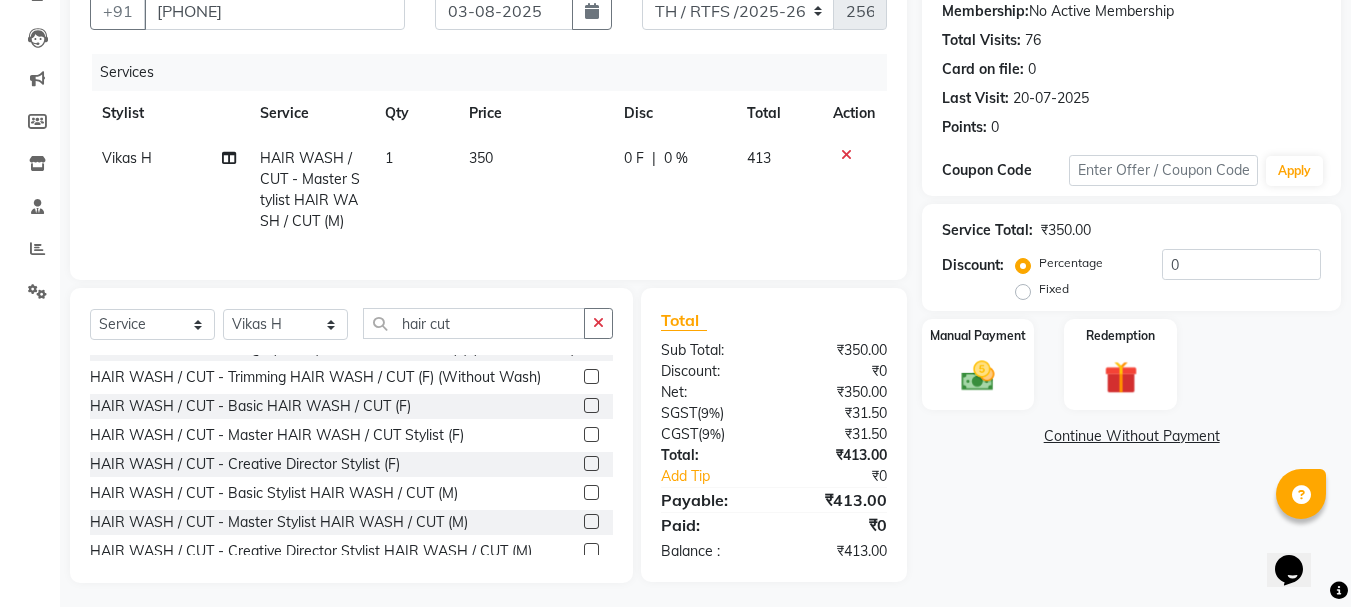 scroll, scrollTop: 0, scrollLeft: 0, axis: both 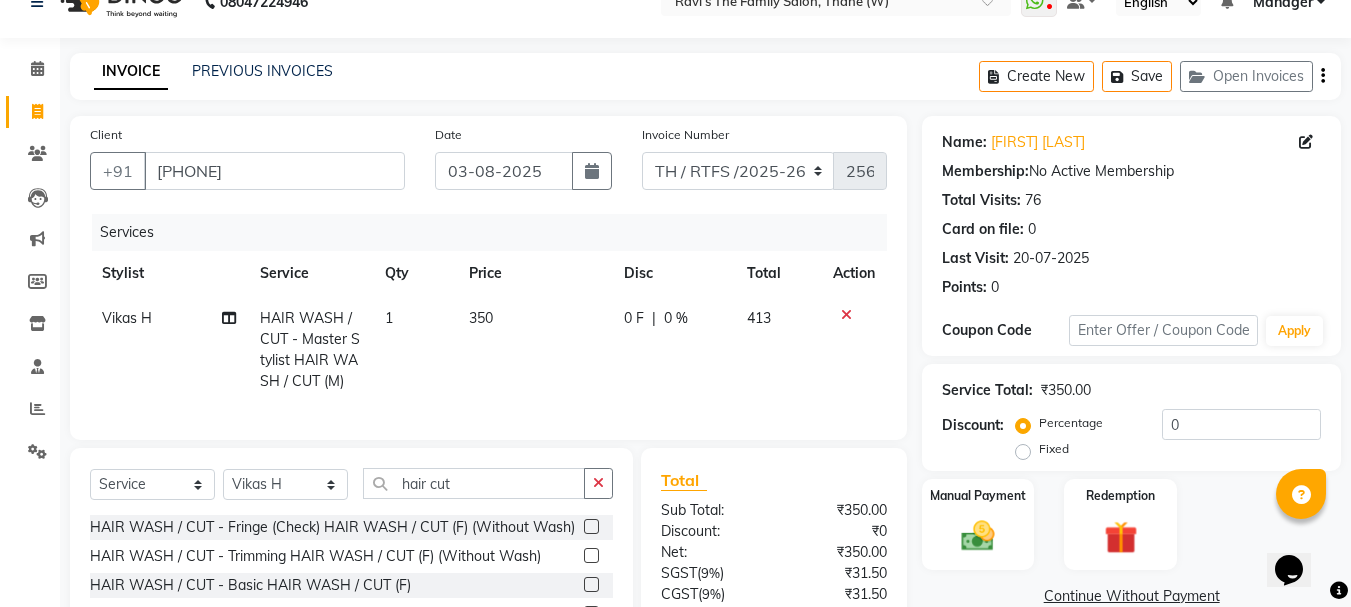 click on "Select  Service  Product  Membership  Package Voucher Prepaid Gift Card  Select Stylist Aarohi P   Aksahy auty Ali  Aniket A  Anuradha arvind Divya gautam .kasrade House sale KAJAL MAURYA Komal Waghmare  Laxmi   Manager Moin salmani Prashant   Ravindra Samrat Kumar Sangita Dighe Sanjana Kharat  Shreepad M  shrishti  jaiwala  vaibhavi  gudekar  Vikas H hair cut HAIR WASH / CUT - Fringe (Check) HAIR WASH / CUT (F) (Without Wash)  HAIR WASH / CUT - Trimming HAIR WASH / CUT (F) (Without Wash)  HAIR WASH / CUT - Basic HAIR WASH / CUT (F)  HAIR WASH / CUT - Master HAIR WASH / CUT Stylist (F)  HAIR WASH / CUT - Creative Director Stylist (F)  HAIR WASH / CUT - Basic Stylist HAIR WASH / CUT (M)  HAIR WASH / CUT - Master Stylist HAIR WASH / CUT (M)  HAIR WASH / CUT - Creative Director Stylist HAIR WASH / CUT (M)  HAIR WASH / CUT - Kids HAIR WASH / CUT (Upto 8 Yrs)  HAIR WASH / CUT - Wash With Blast Dry (F) Shoulder  HAIR WASH / CUT - Wash With Blow Dry (F) Shoulder  HAIR WASH / CUT - Wash With Olaplex (F) Shoulder" 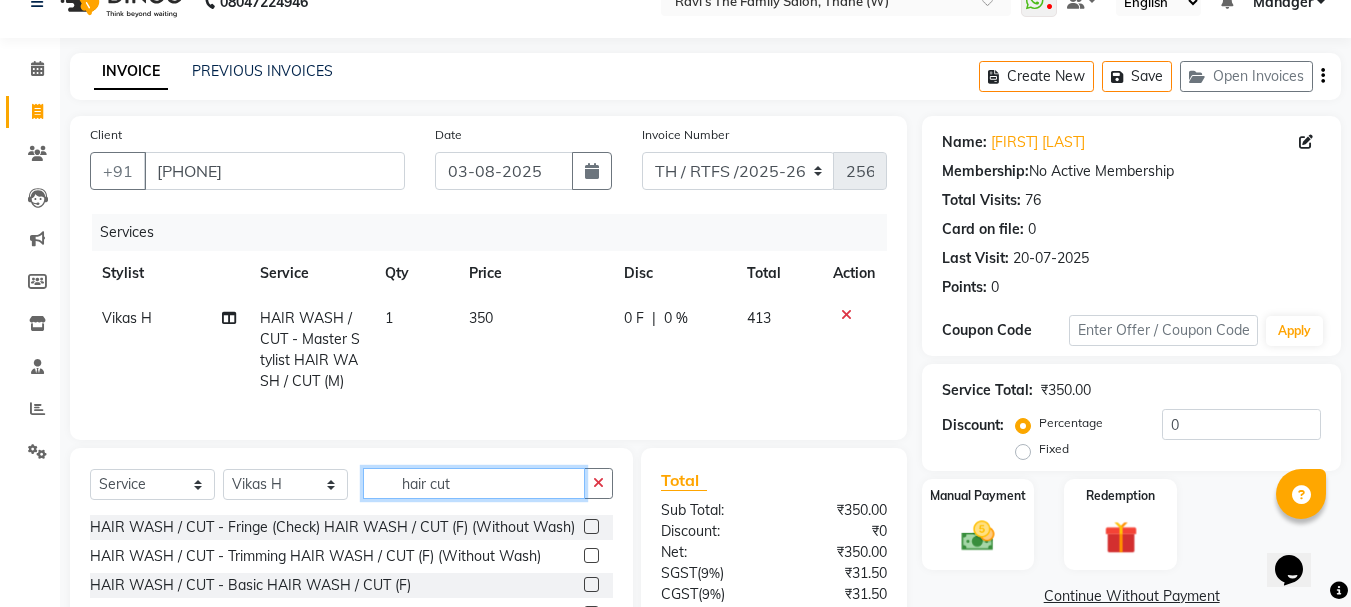 click on "hair cut" 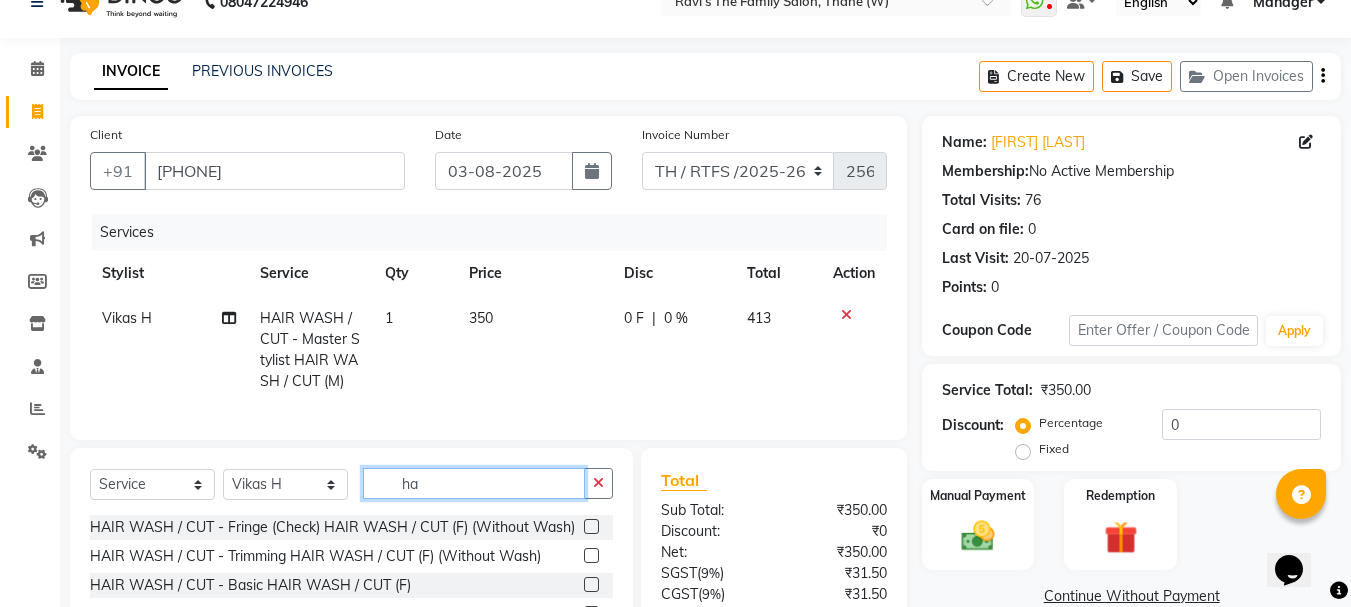 type on "h" 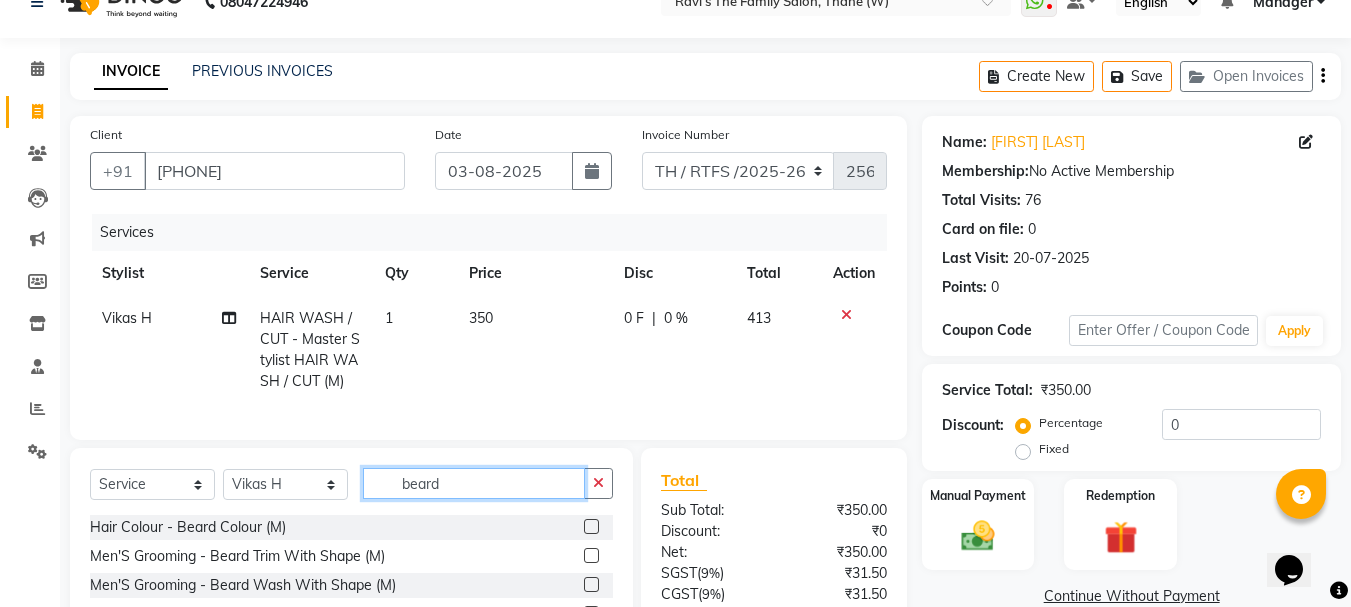 type on "beard" 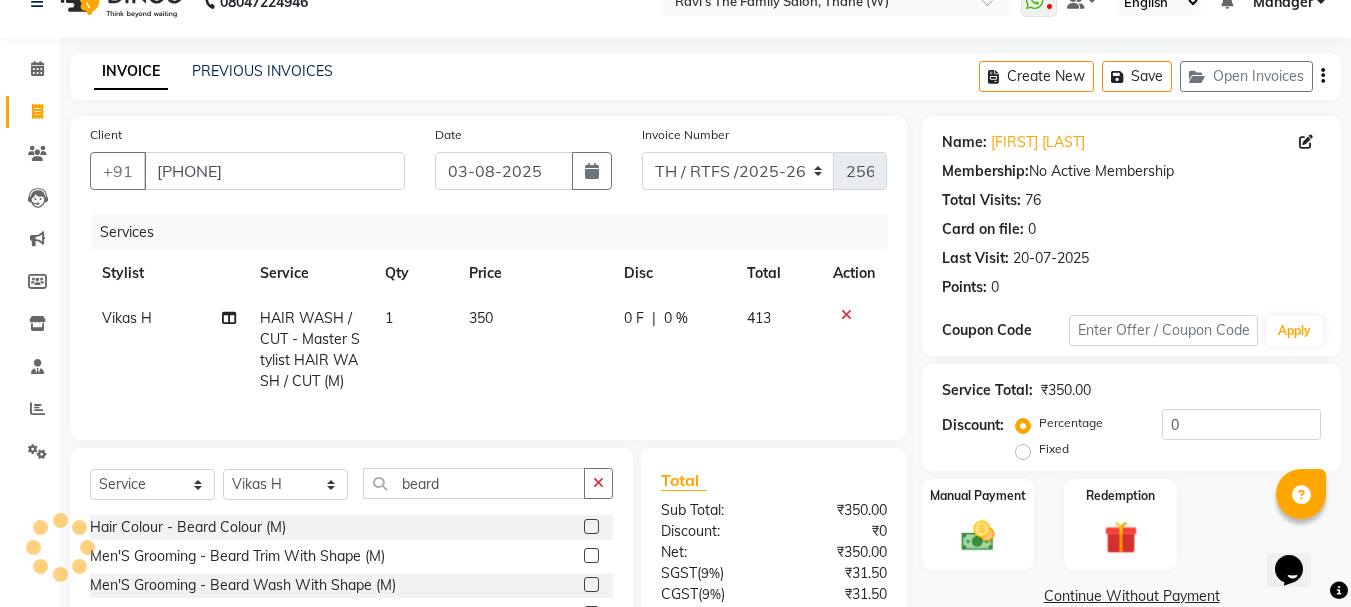 click 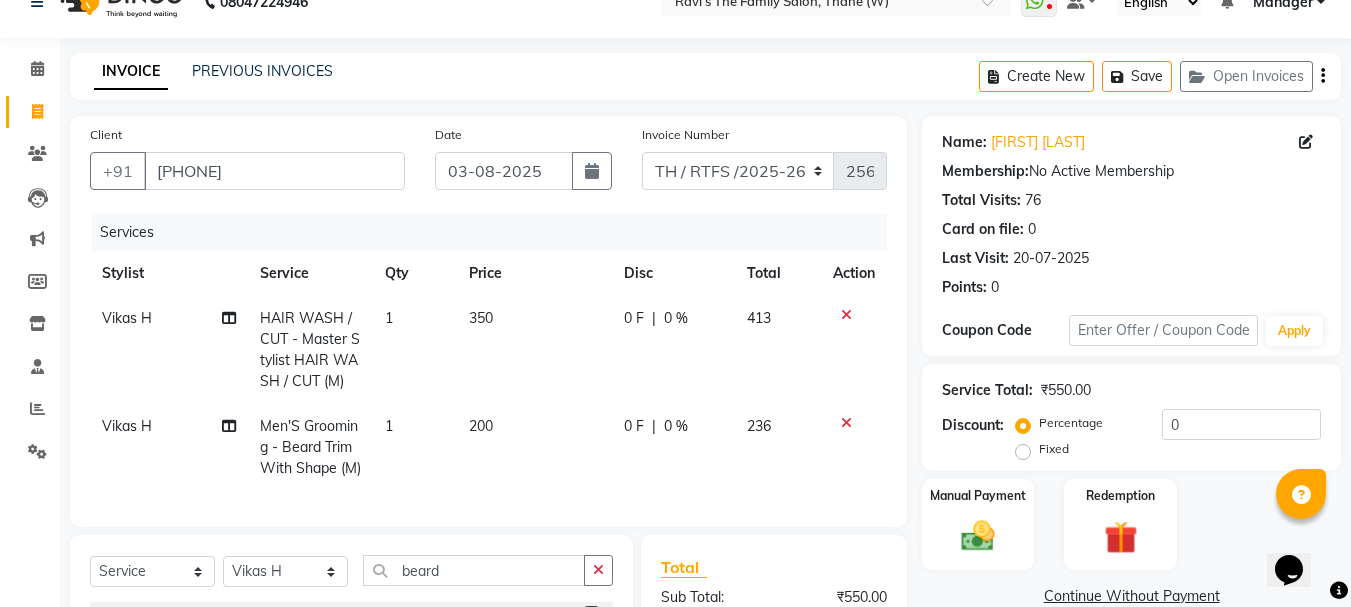 checkbox on "false" 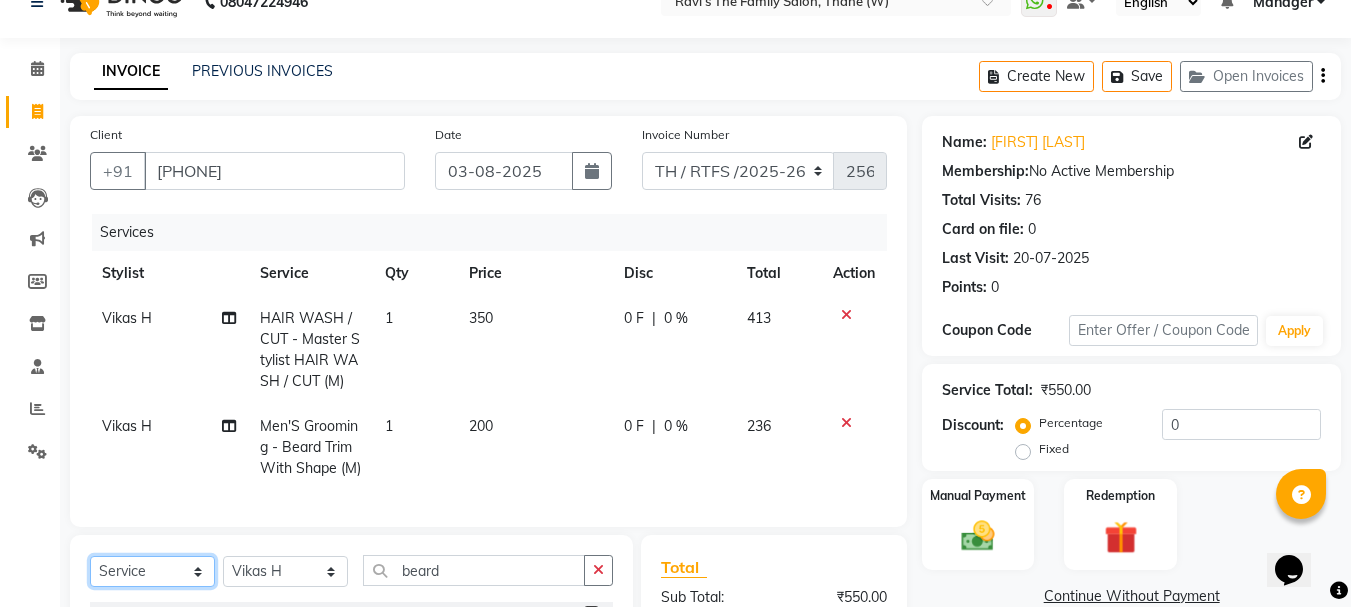 click on "Select  Service  Product  Membership  Package Voucher Prepaid Gift Card" 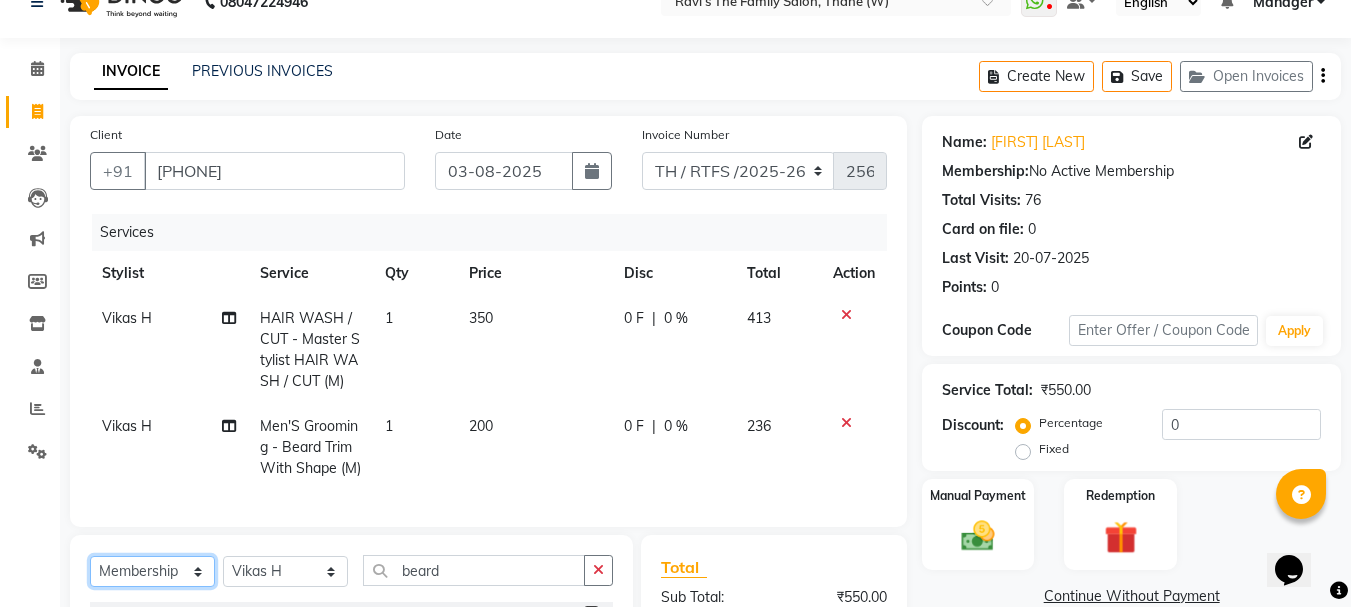 click on "Select  Service  Product  Membership  Package Voucher Prepaid Gift Card" 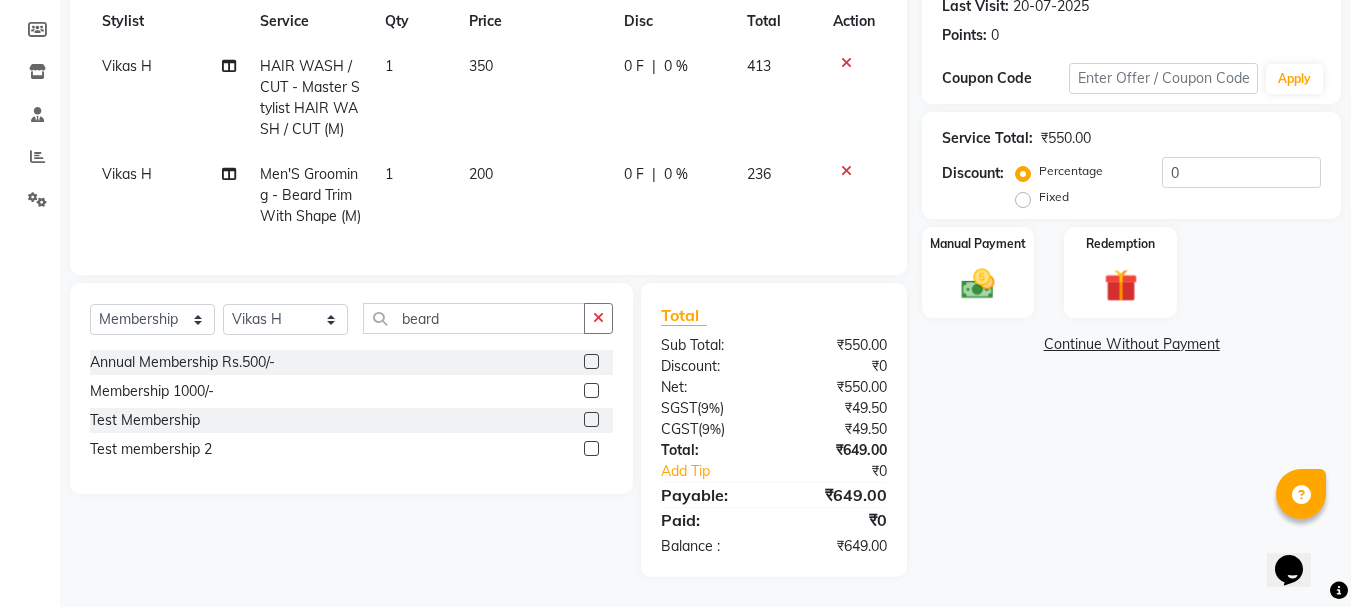 click 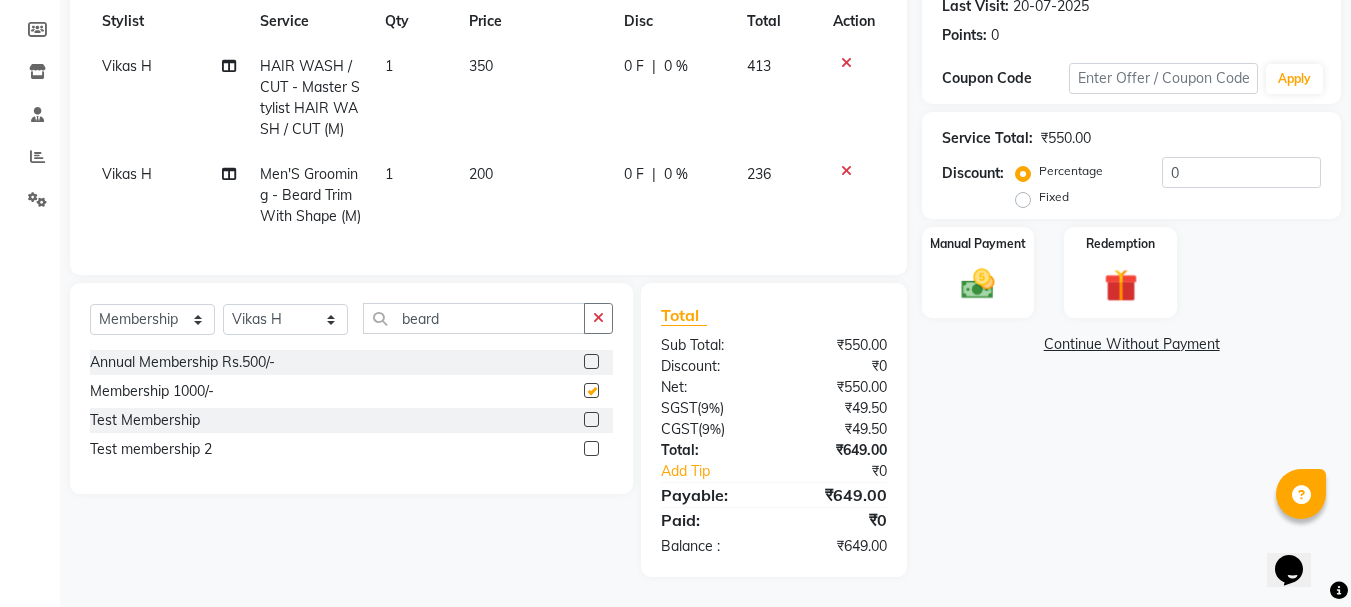 select on "select" 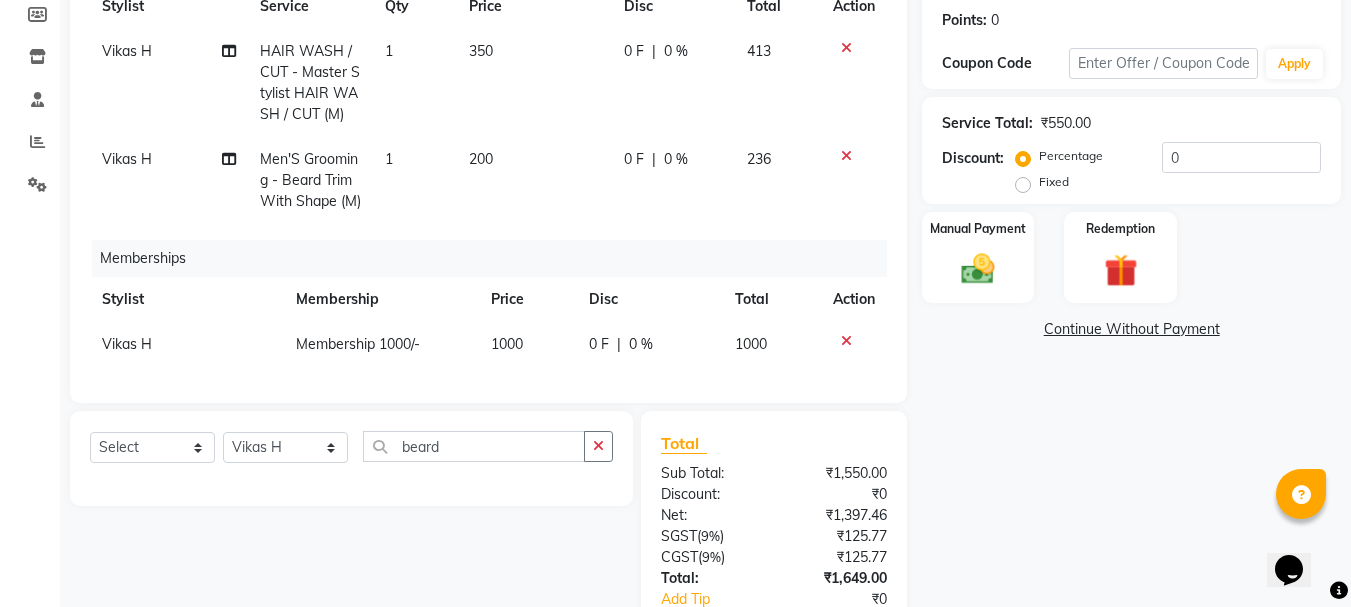 click on "350" 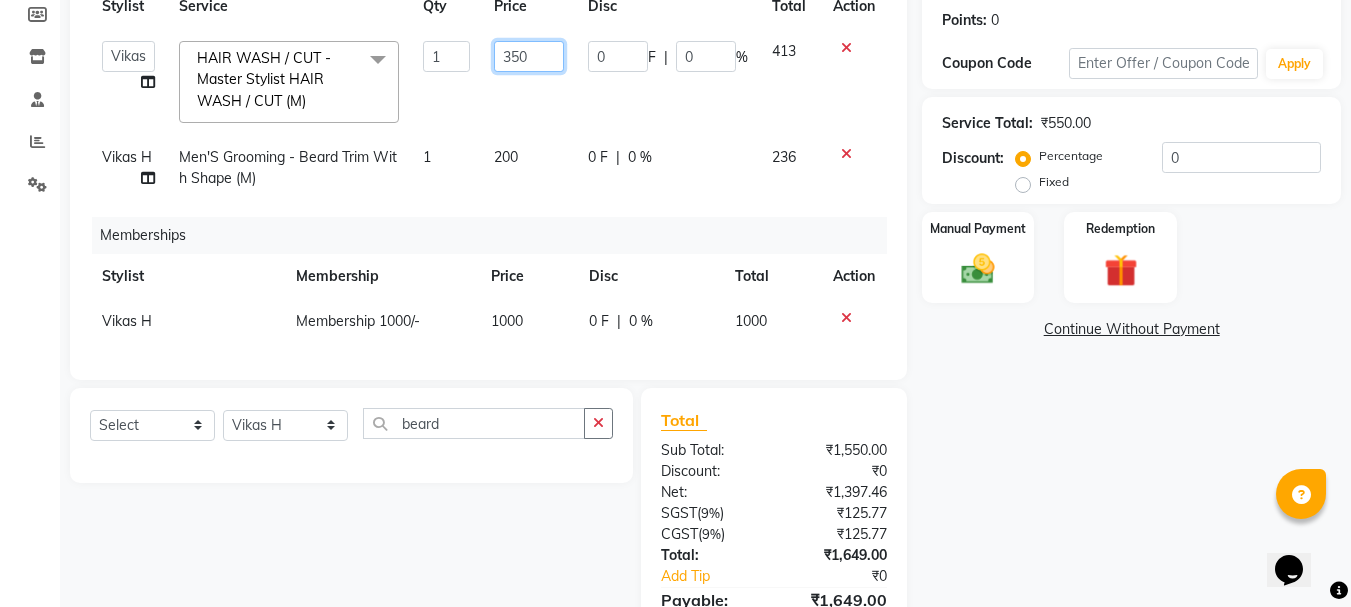 click on "350" 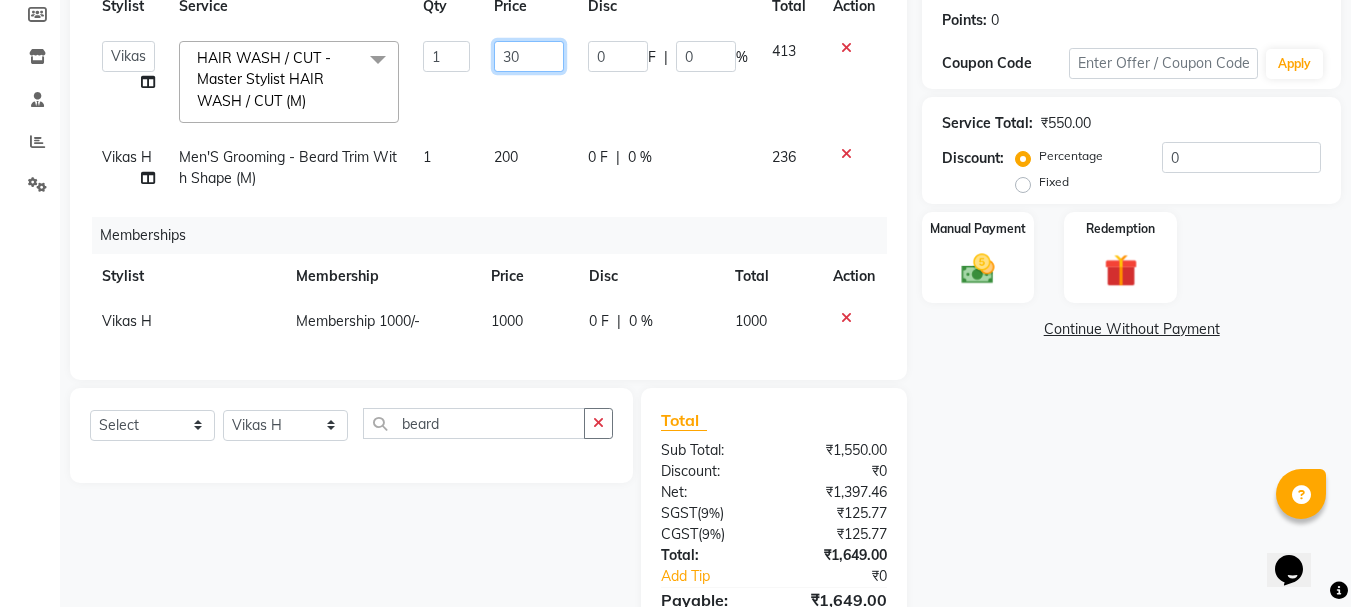 type on "300" 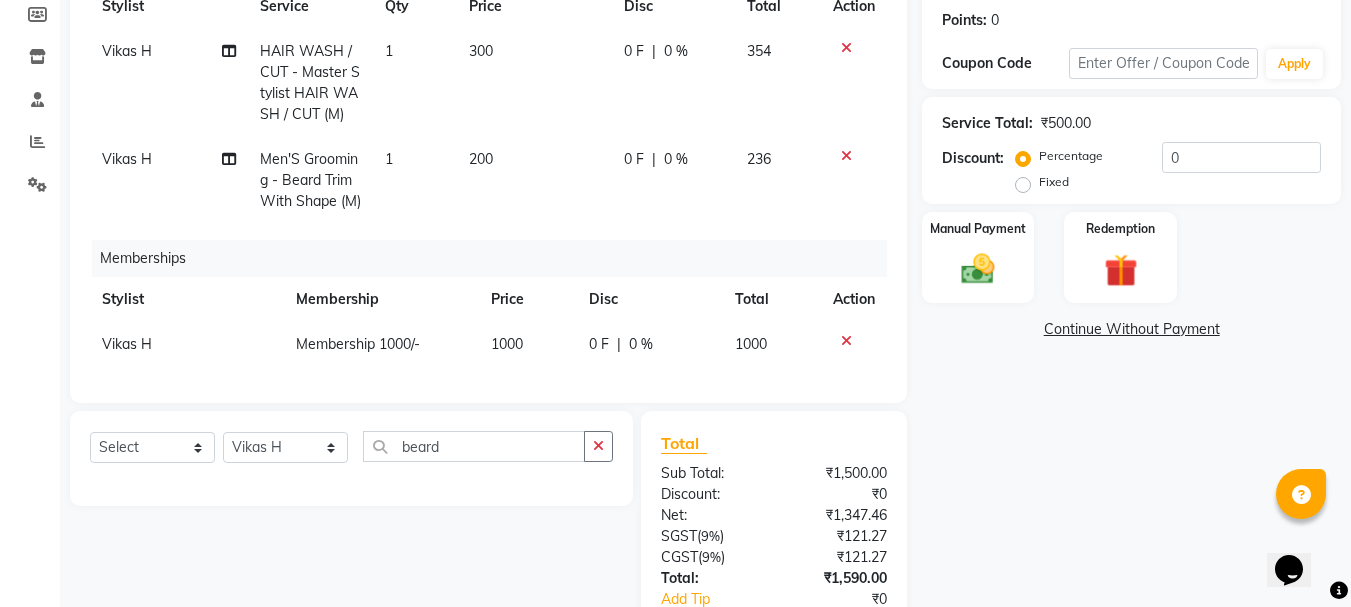 click on "Name: Shubham Gawde Membership:  No Active Membership  Total Visits:  76 Card on file:  0 Last Visit:   20-07-2025 Points:   0  Coupon Code Apply Service Total:  ₹500.00  Discount:  Percentage   Fixed  0 Manual Payment Redemption  Continue Without Payment" 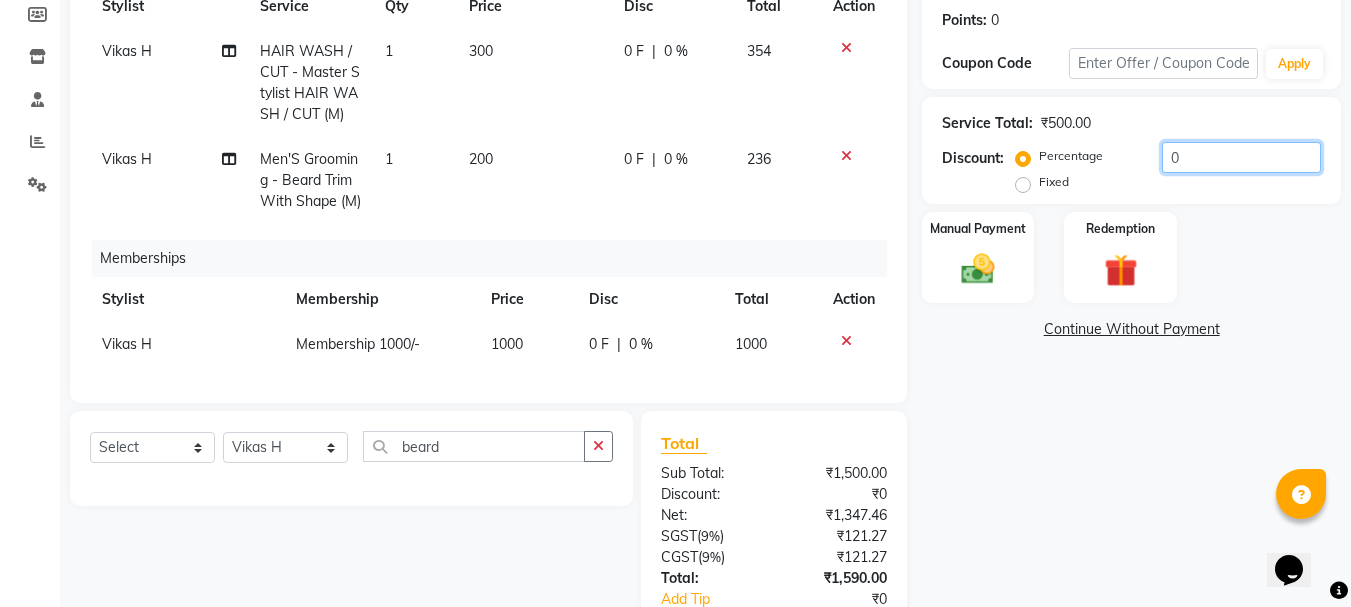click on "0" 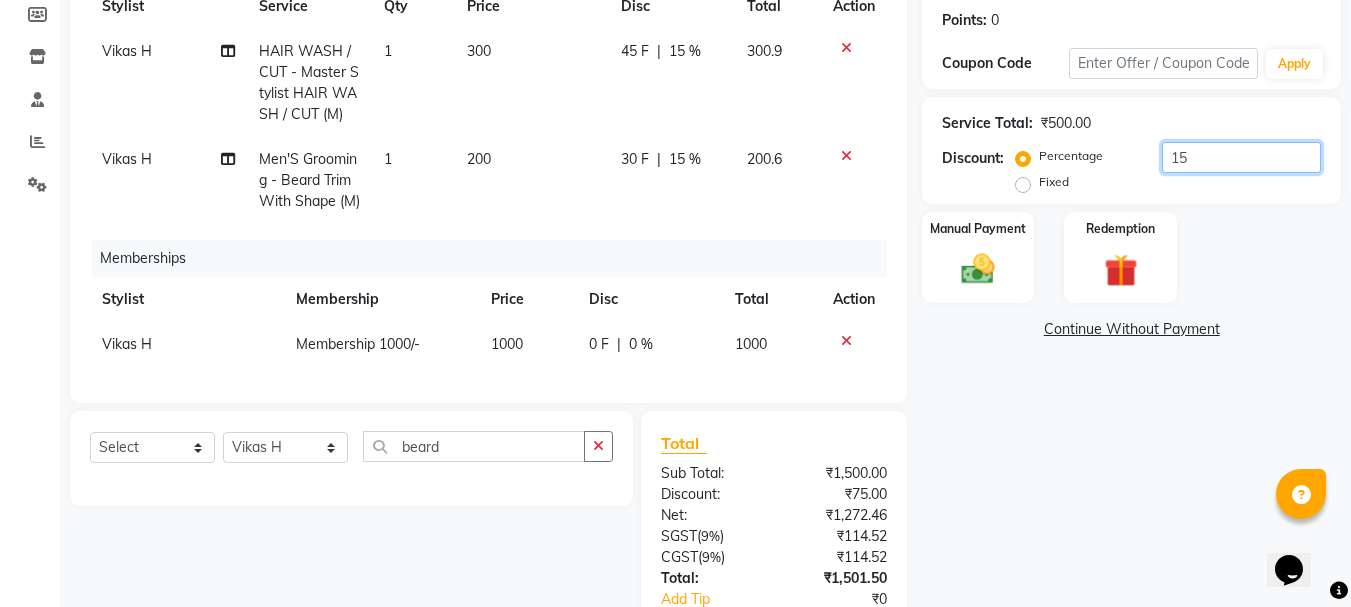 type on "15" 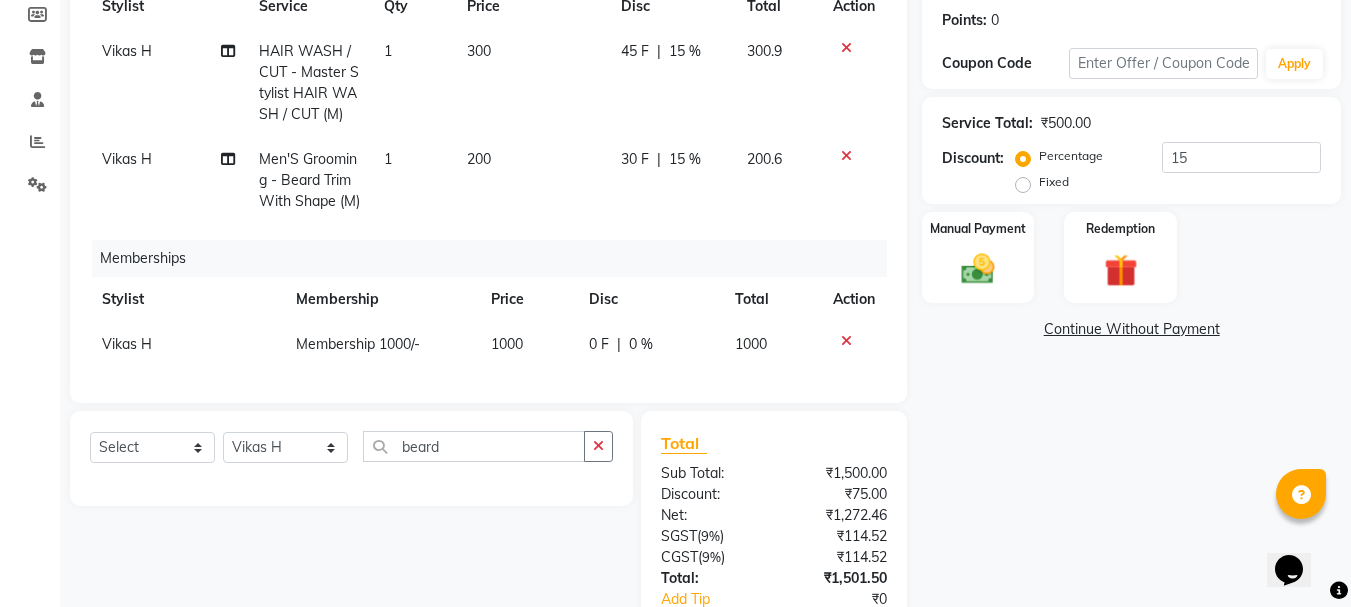 click on "Name: Shubham Gawde Membership:  No Active Membership  Total Visits:  76 Card on file:  0 Last Visit:   20-07-2025 Points:   0  Coupon Code Apply Service Total:  ₹500.00  Discount:  Percentage   Fixed  15 Manual Payment Redemption  Continue Without Payment" 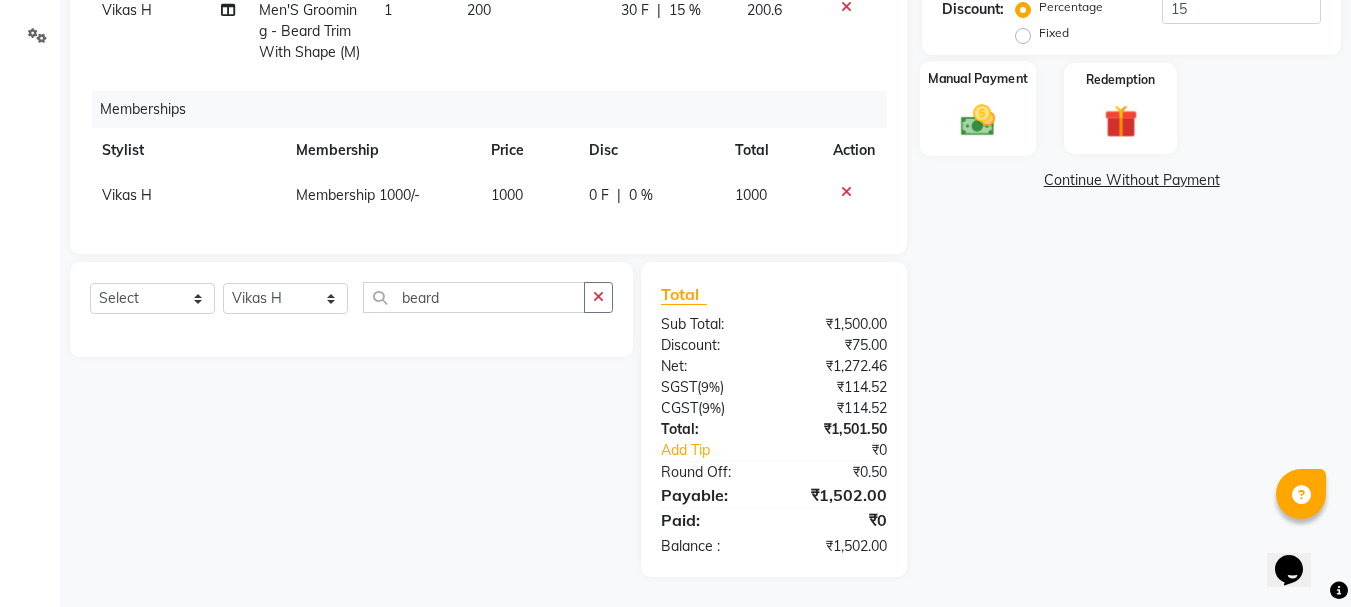 click on "Manual Payment" 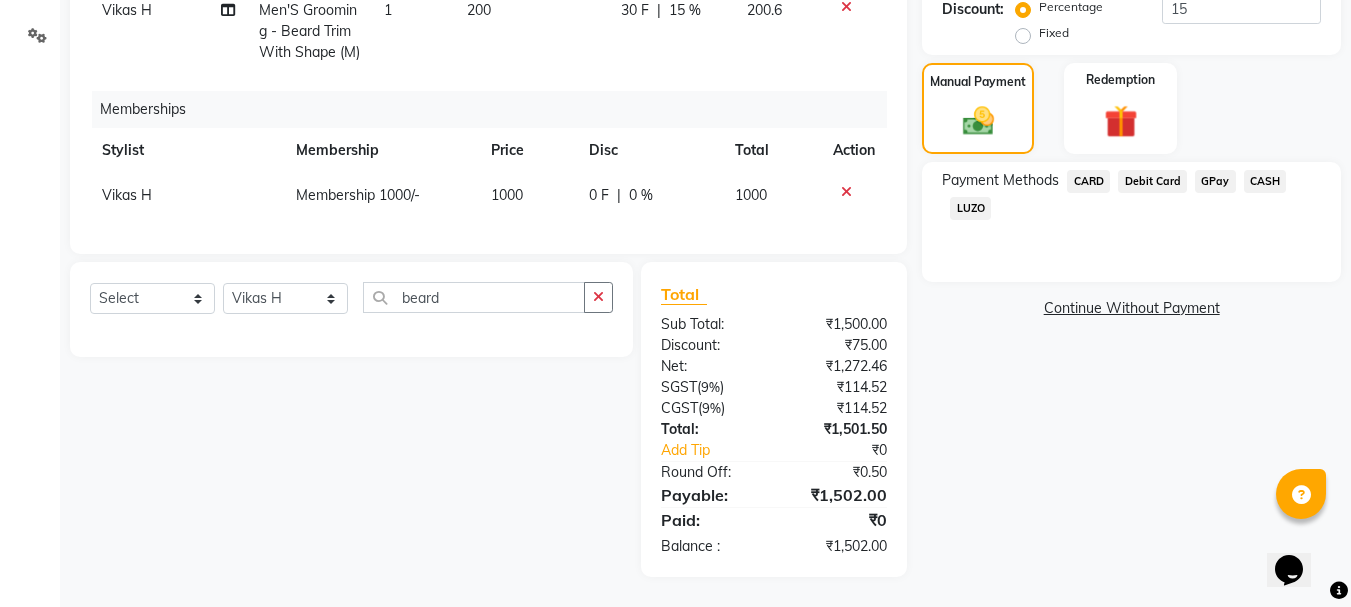 click on "GPay" 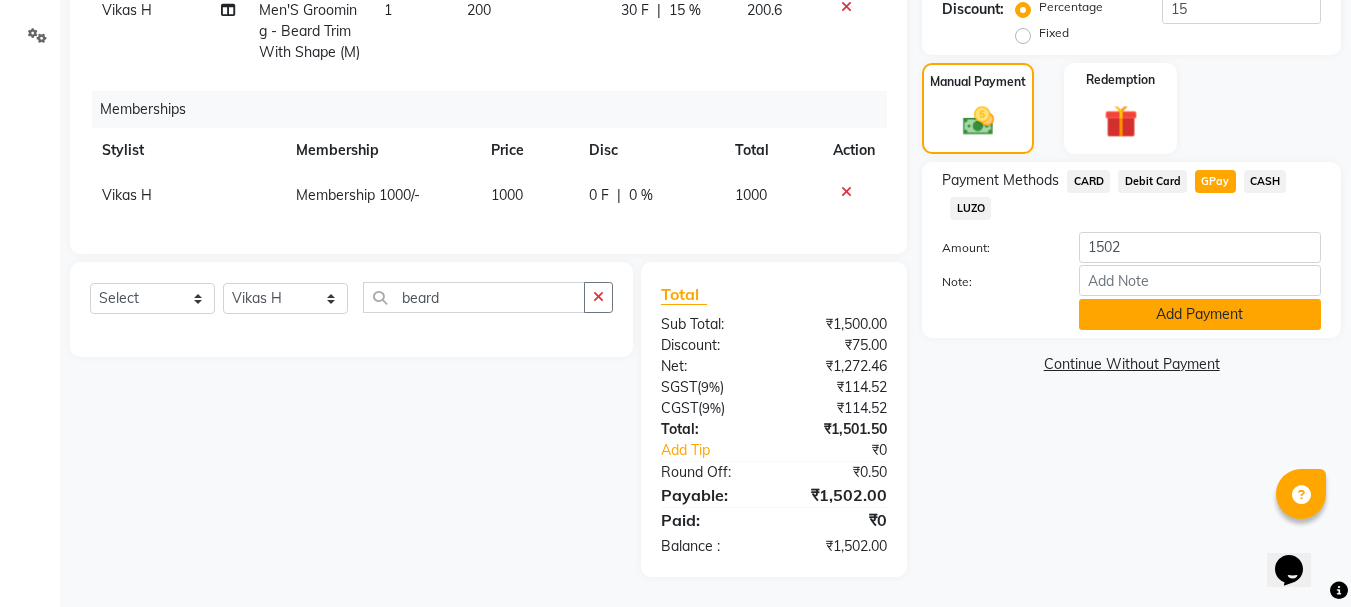 click on "Add Payment" 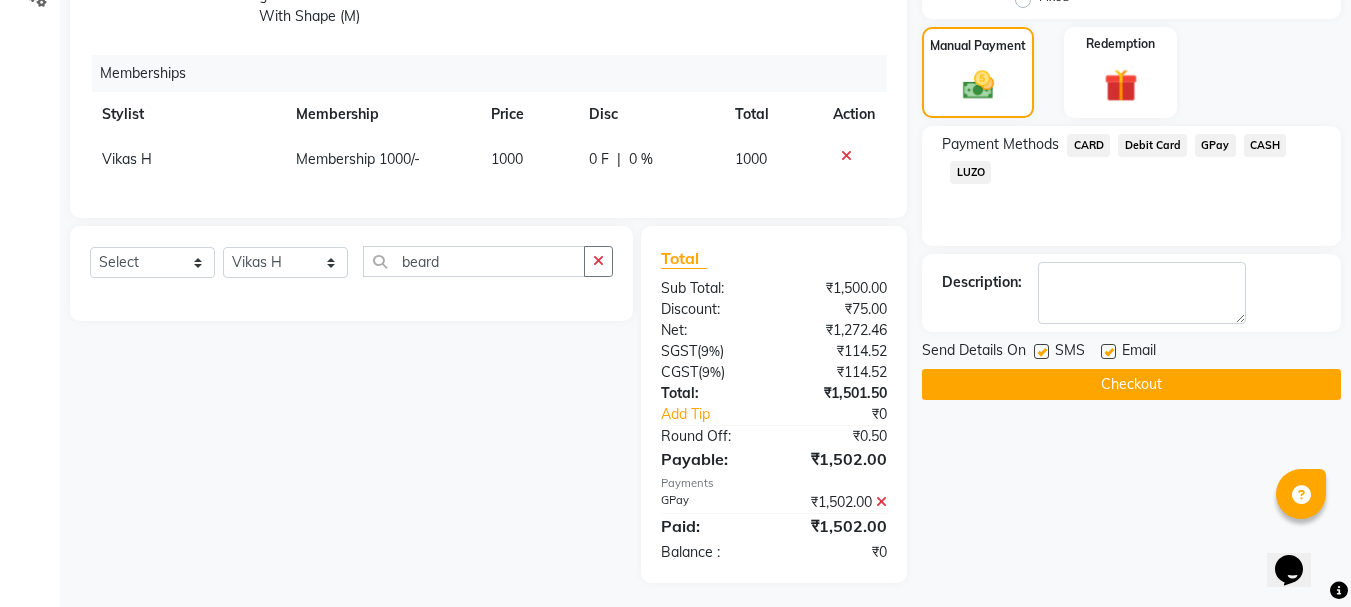 click on "Checkout" 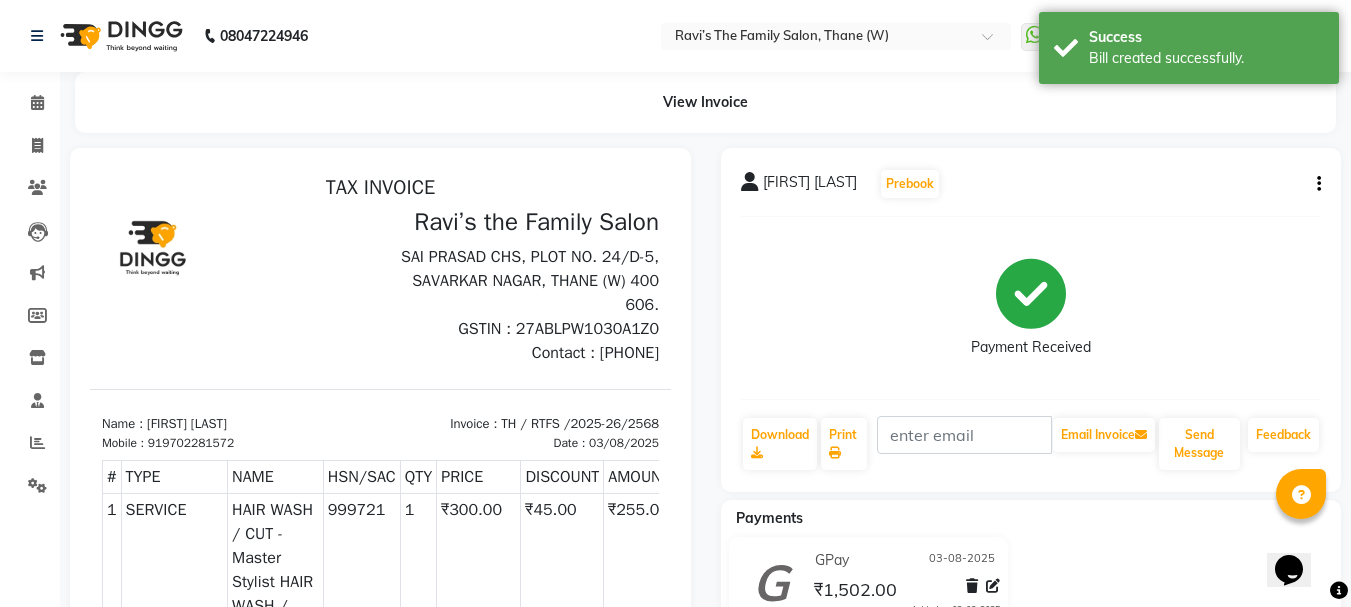scroll, scrollTop: 0, scrollLeft: 0, axis: both 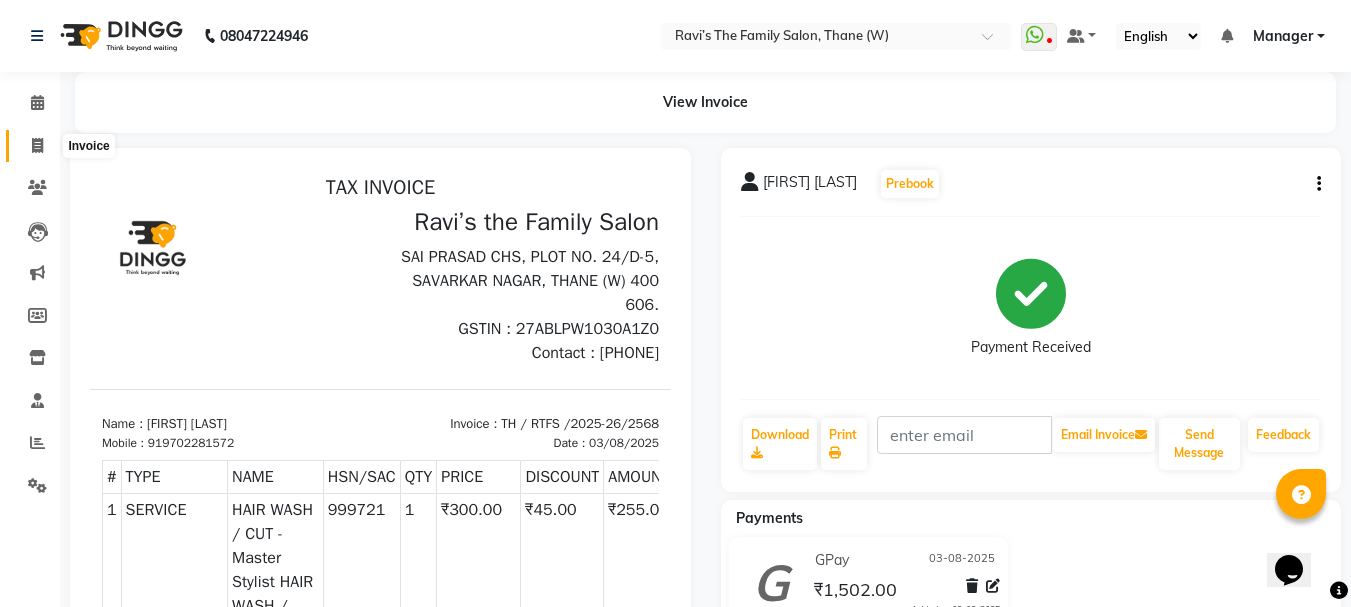 click 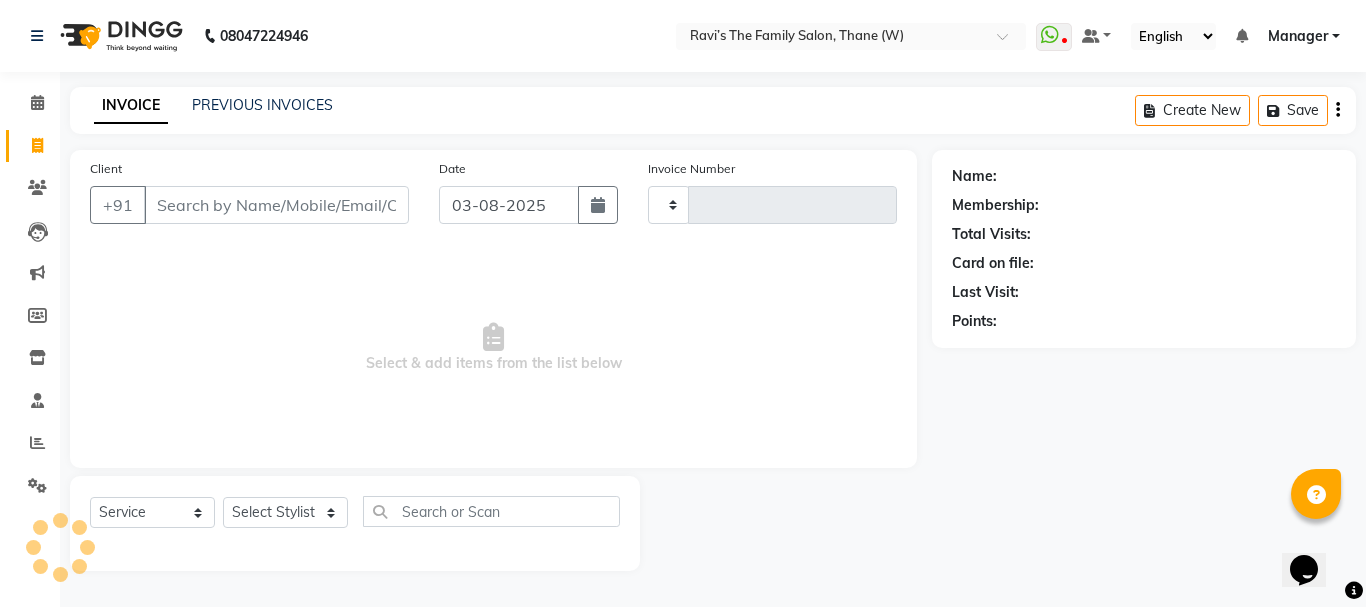 type on "2569" 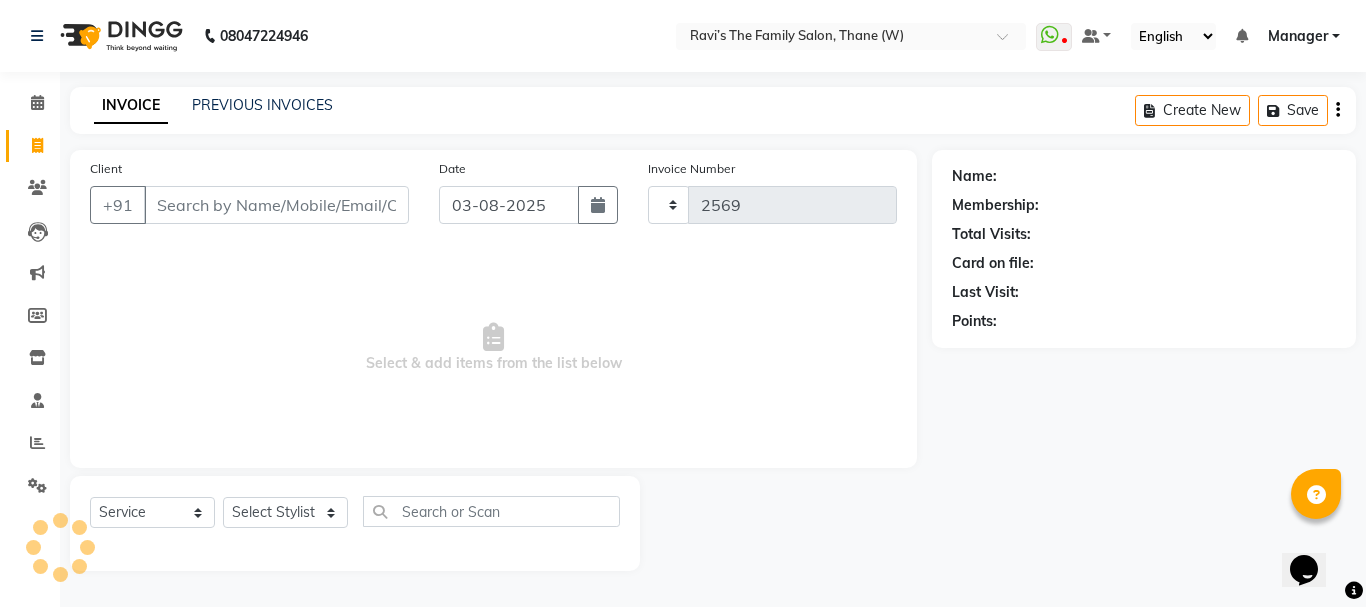 select on "8004" 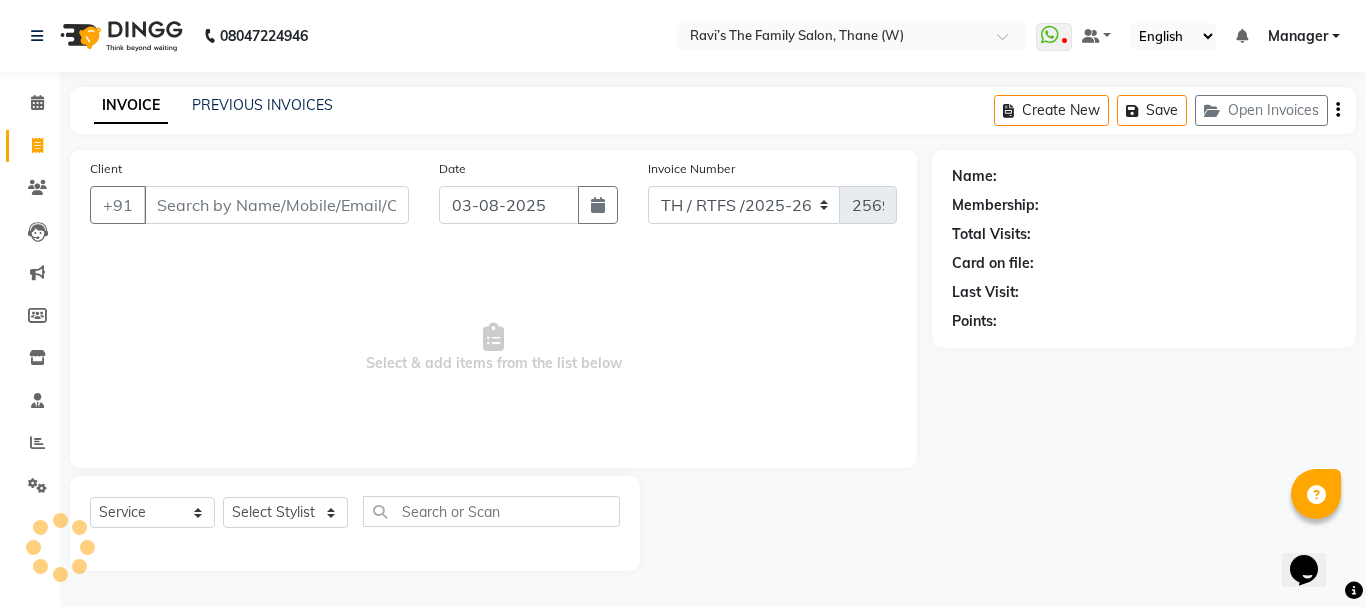 click on "Client" at bounding box center (276, 205) 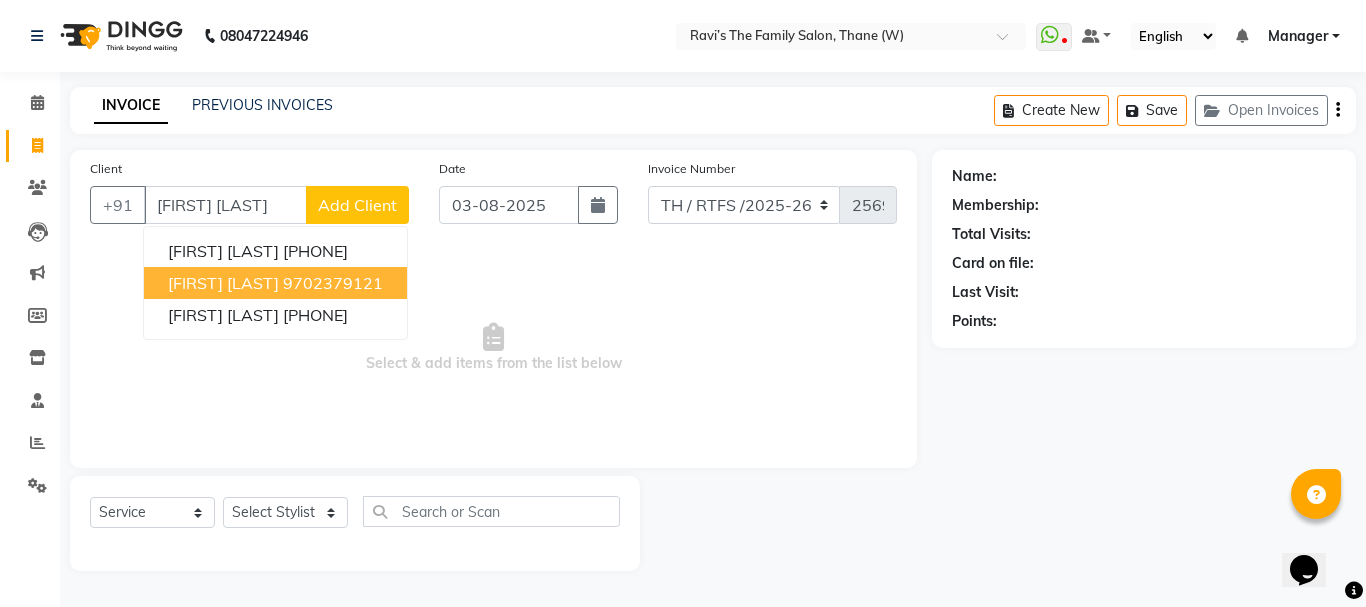 click on "nilesh thobare" at bounding box center [223, 283] 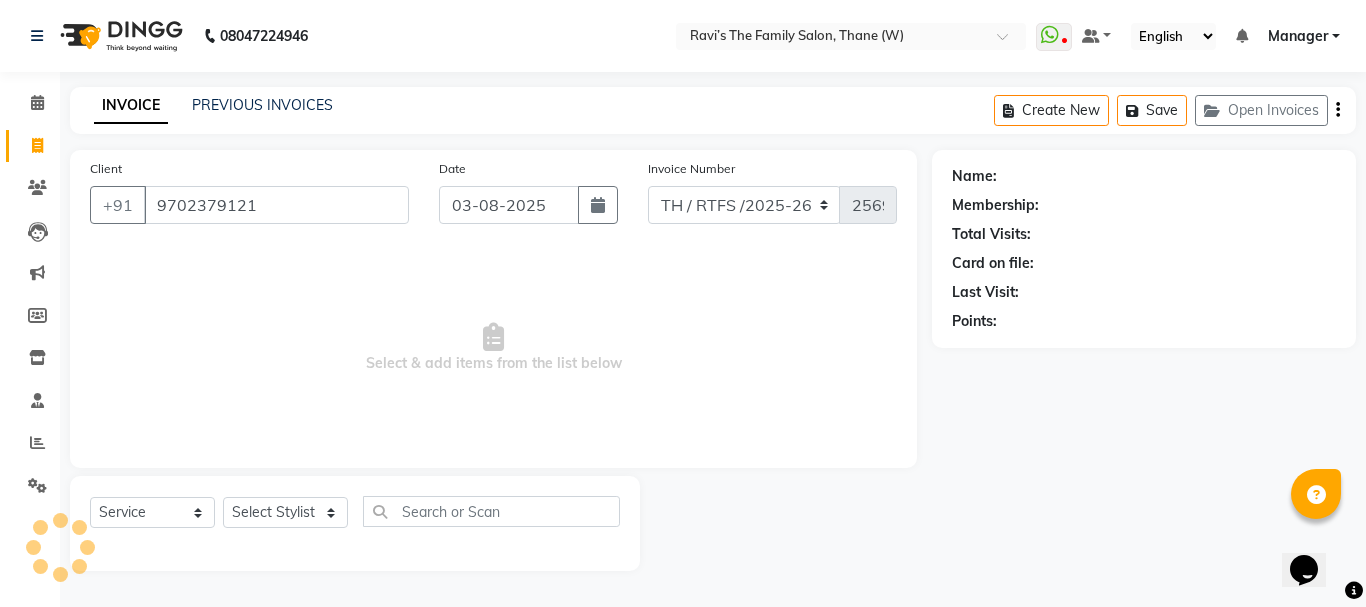 type on "9702379121" 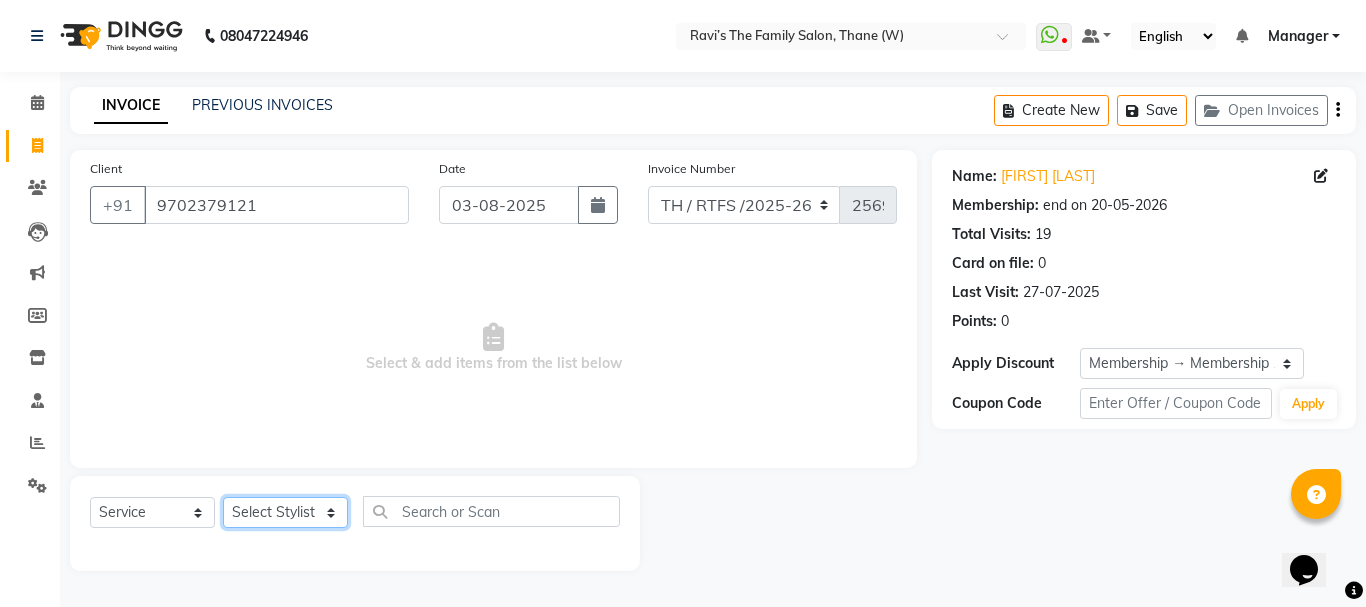 click on "Select Stylist Aarohi P   Aksahy auty Ali  Aniket A  Anuradha arvind Divya gautam .kasrade House sale KAJAL MAURYA Komal Waghmare  Laxmi   Manager Moin salmani Prashant   Ravindra Samrat Kumar Sangita Dighe Sanjana Kharat  Shreepad M  shrishti  jaiwala  vaibhavi  gudekar  Vikas H" 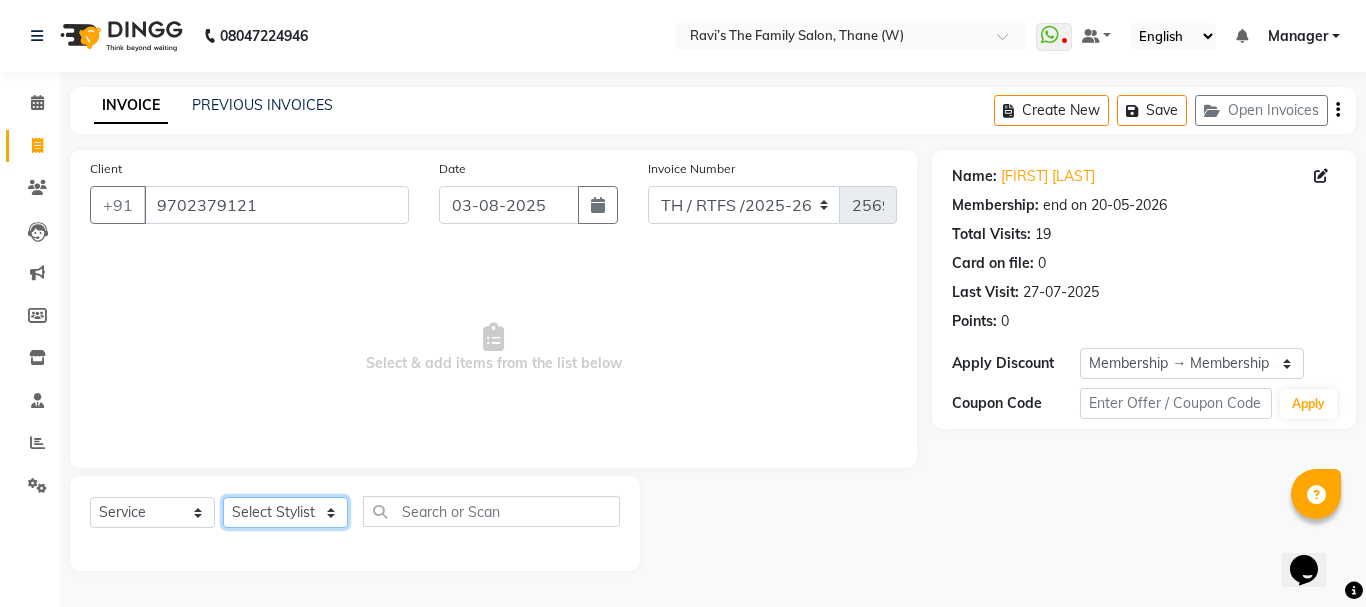 select on "84594" 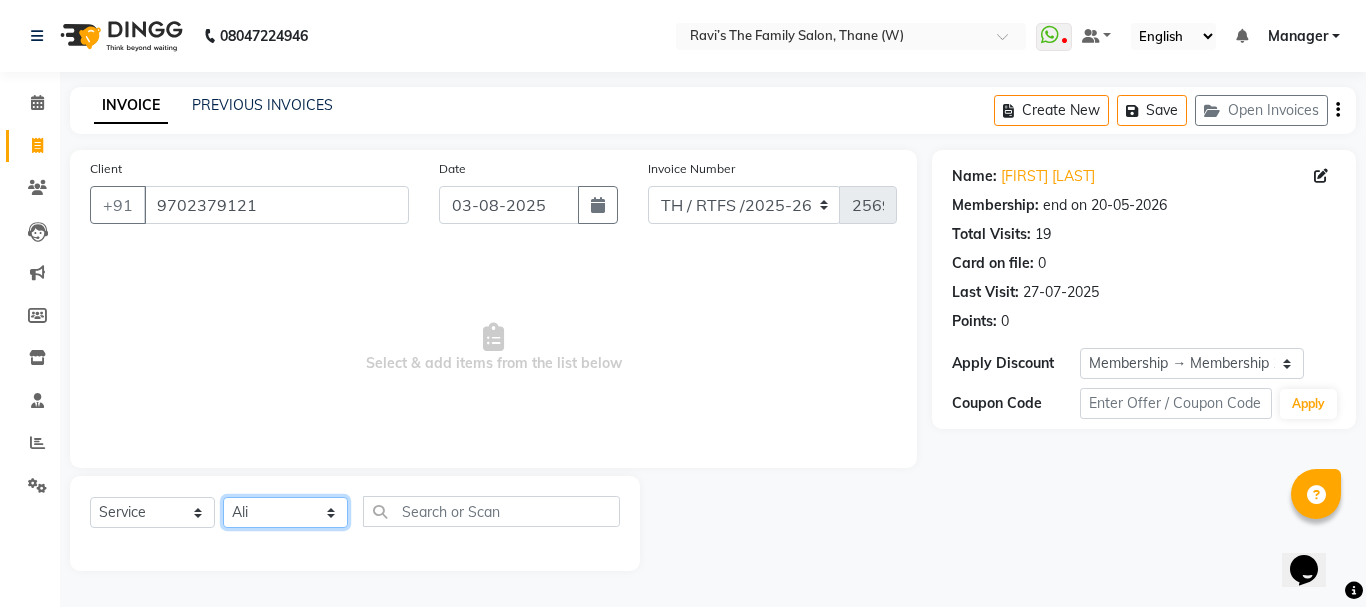 click on "Select Stylist Aarohi P   Aksahy auty Ali  Aniket A  Anuradha arvind Divya gautam .kasrade House sale KAJAL MAURYA Komal Waghmare  Laxmi   Manager Moin salmani Prashant   Ravindra Samrat Kumar Sangita Dighe Sanjana Kharat  Shreepad M  shrishti  jaiwala  vaibhavi  gudekar  Vikas H" 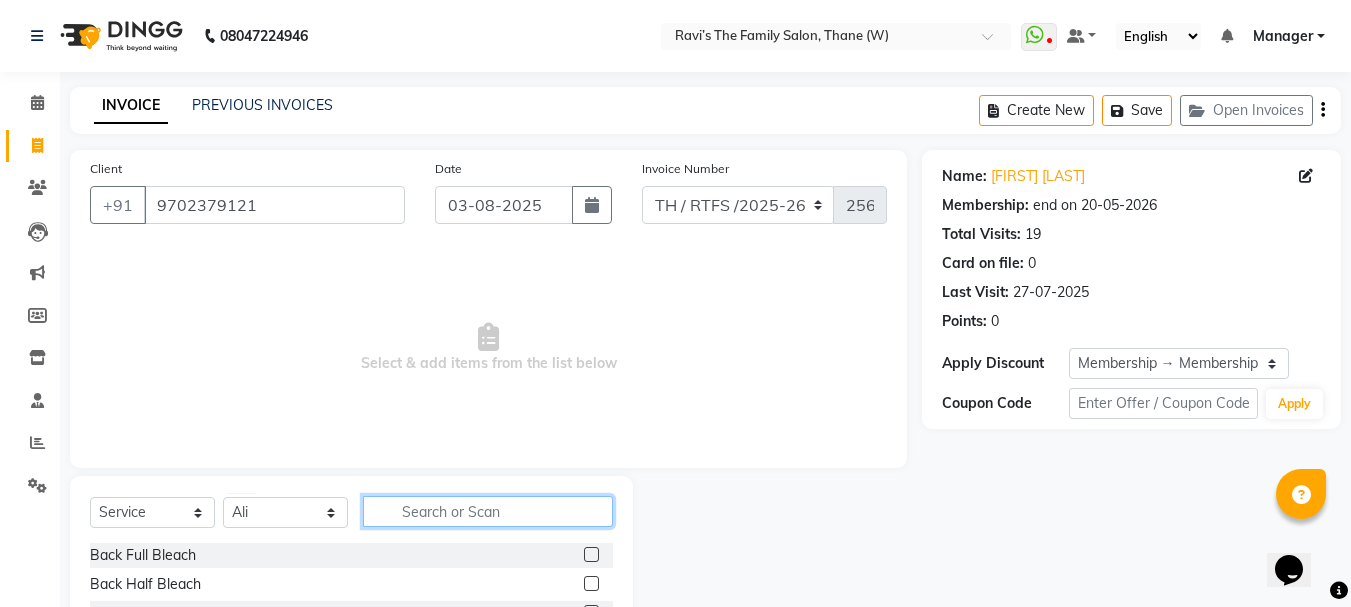 click 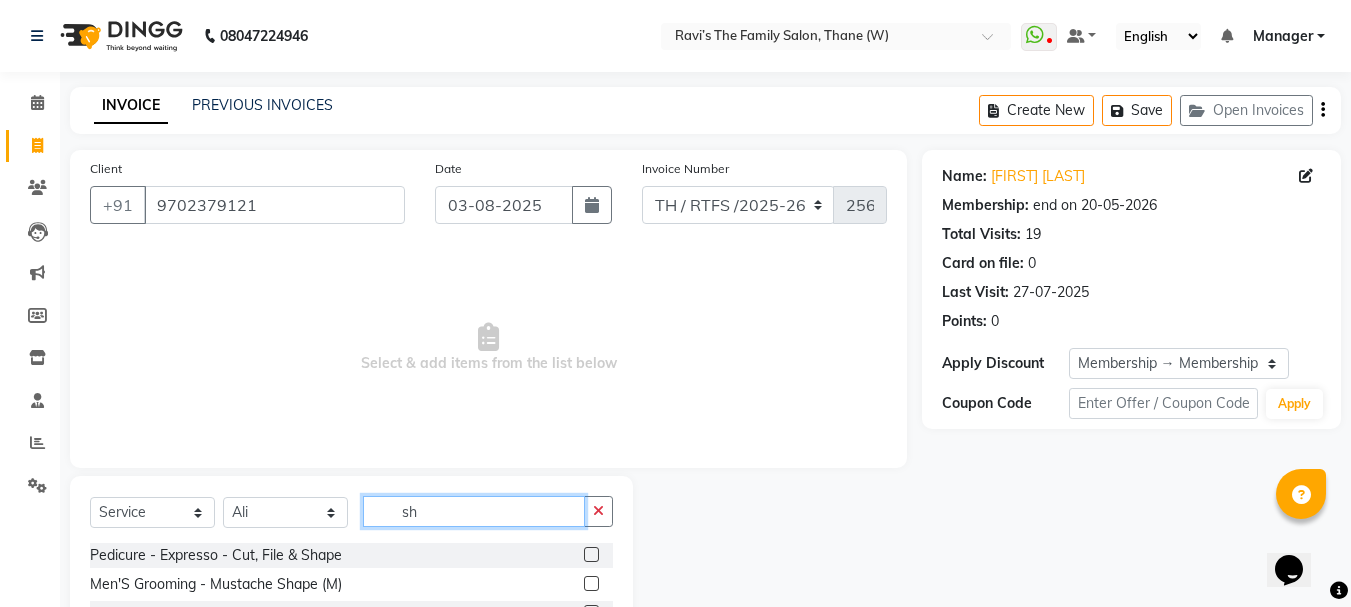 type on "s" 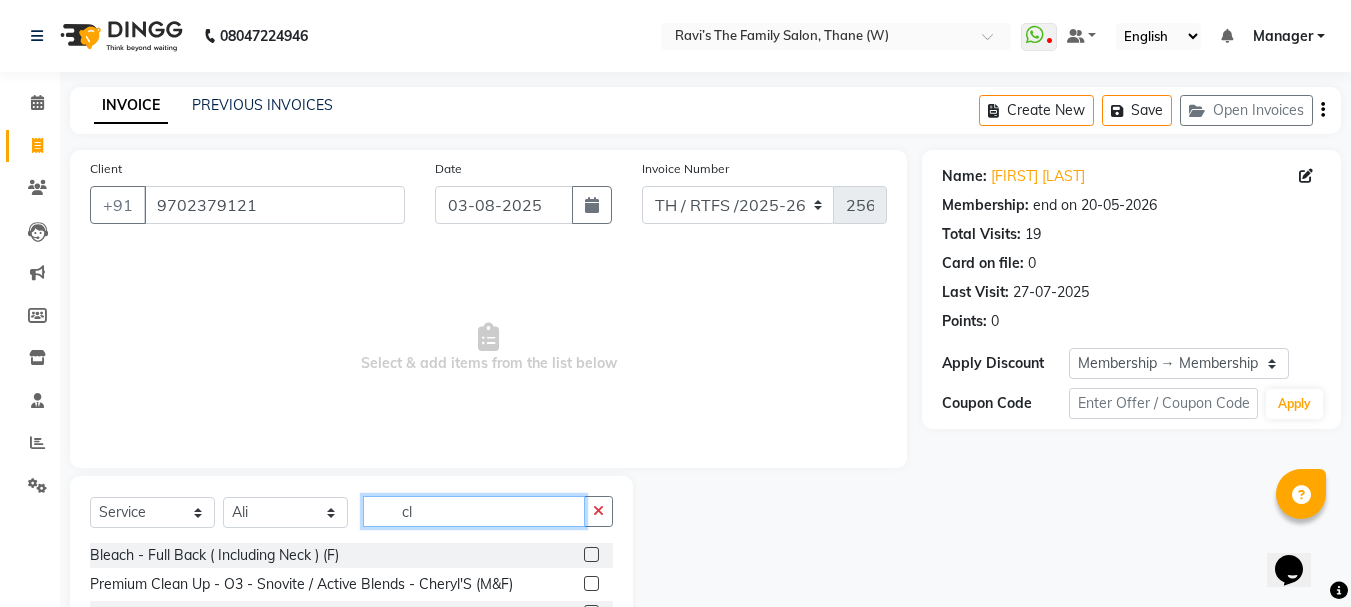 type on "c" 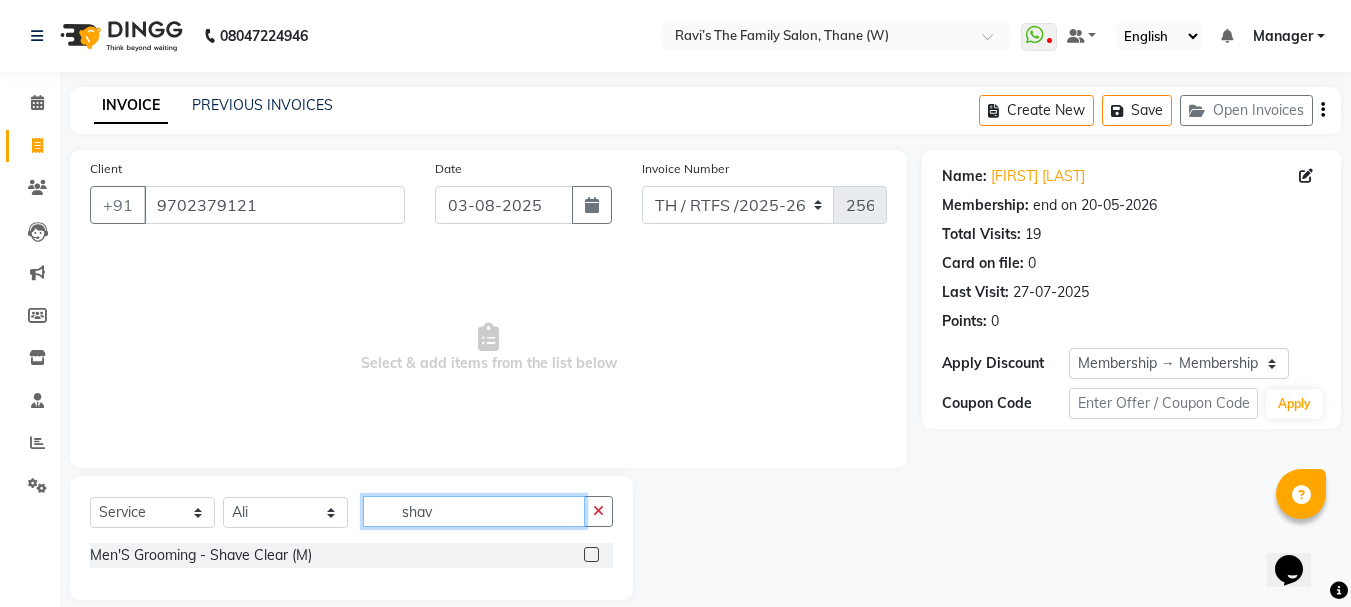 type on "shav" 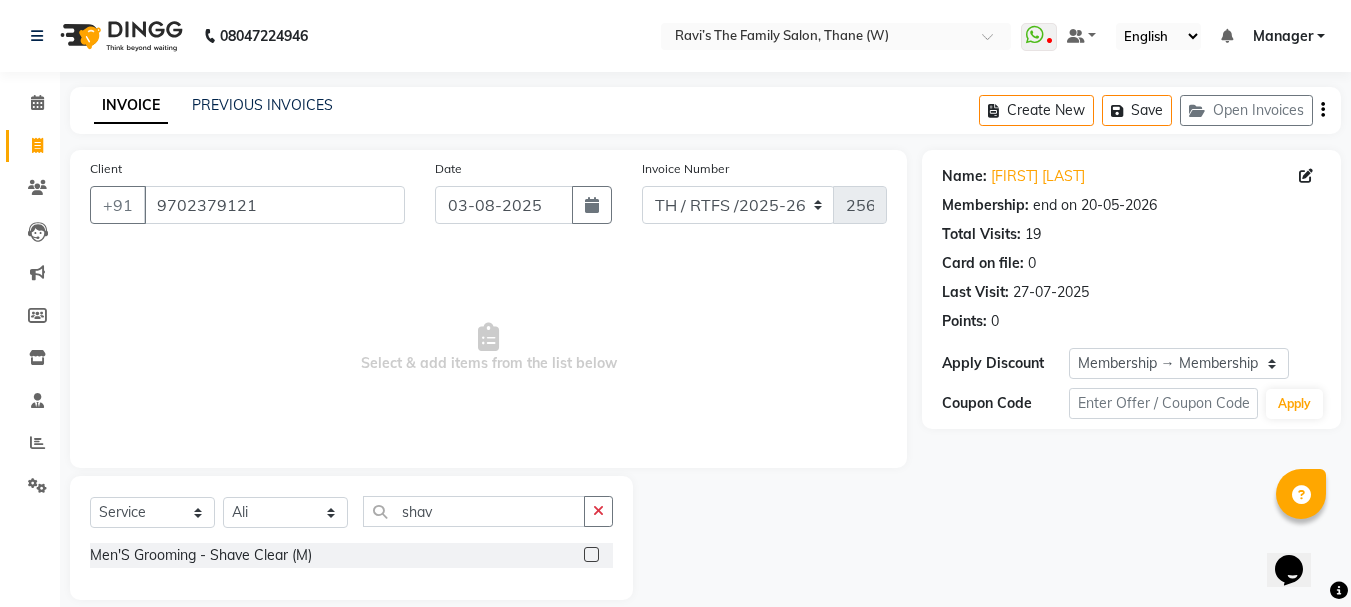 click 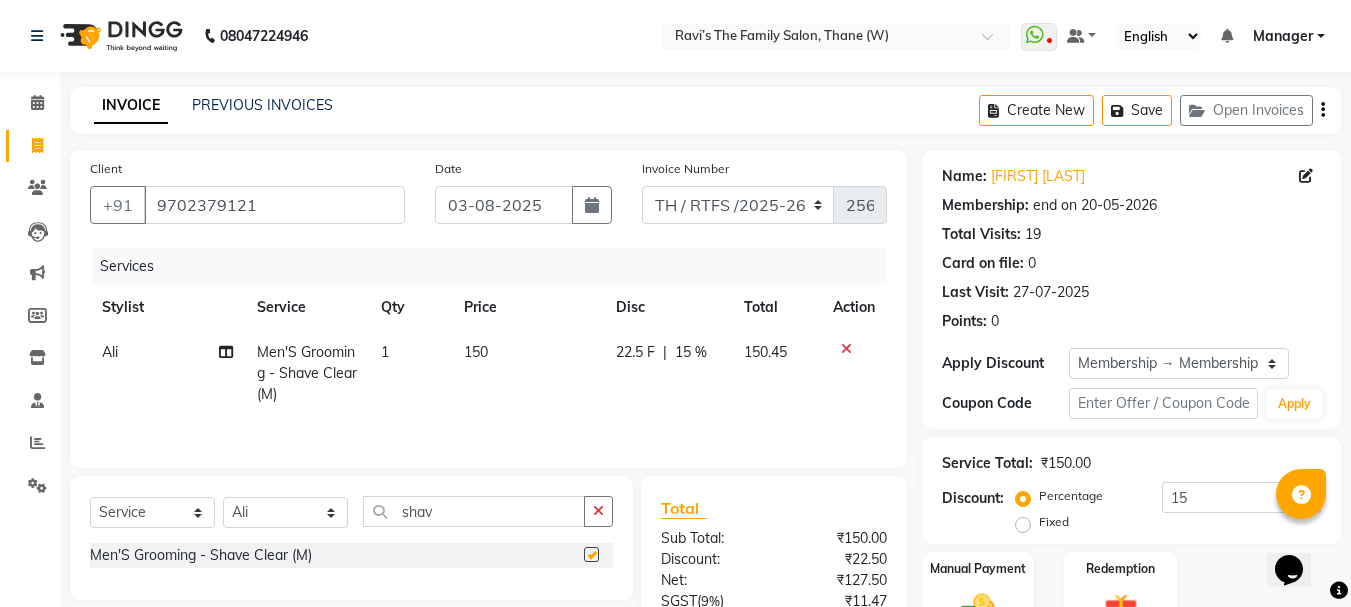checkbox on "false" 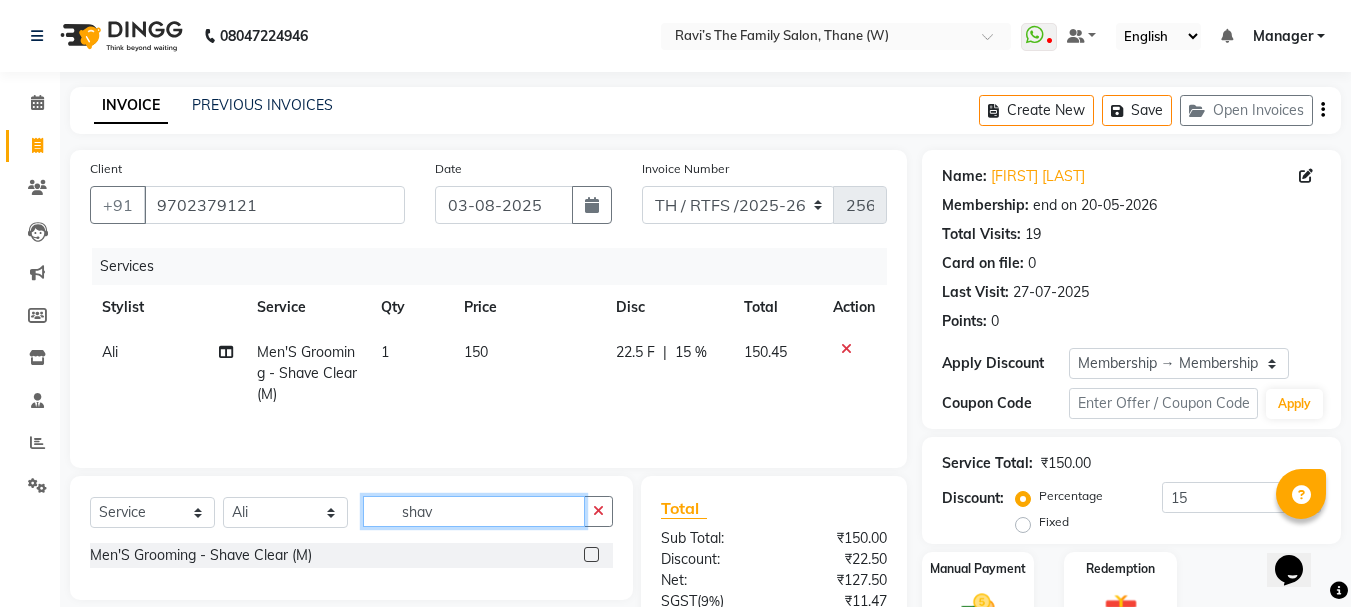 click on "shav" 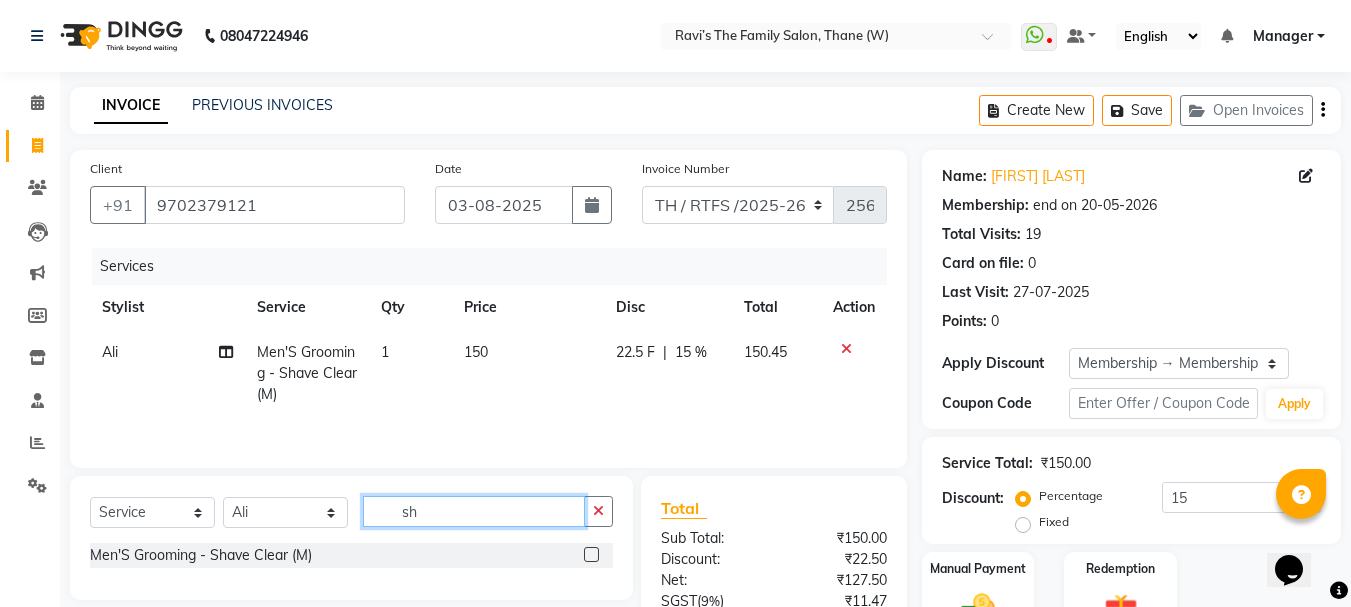 type on "s" 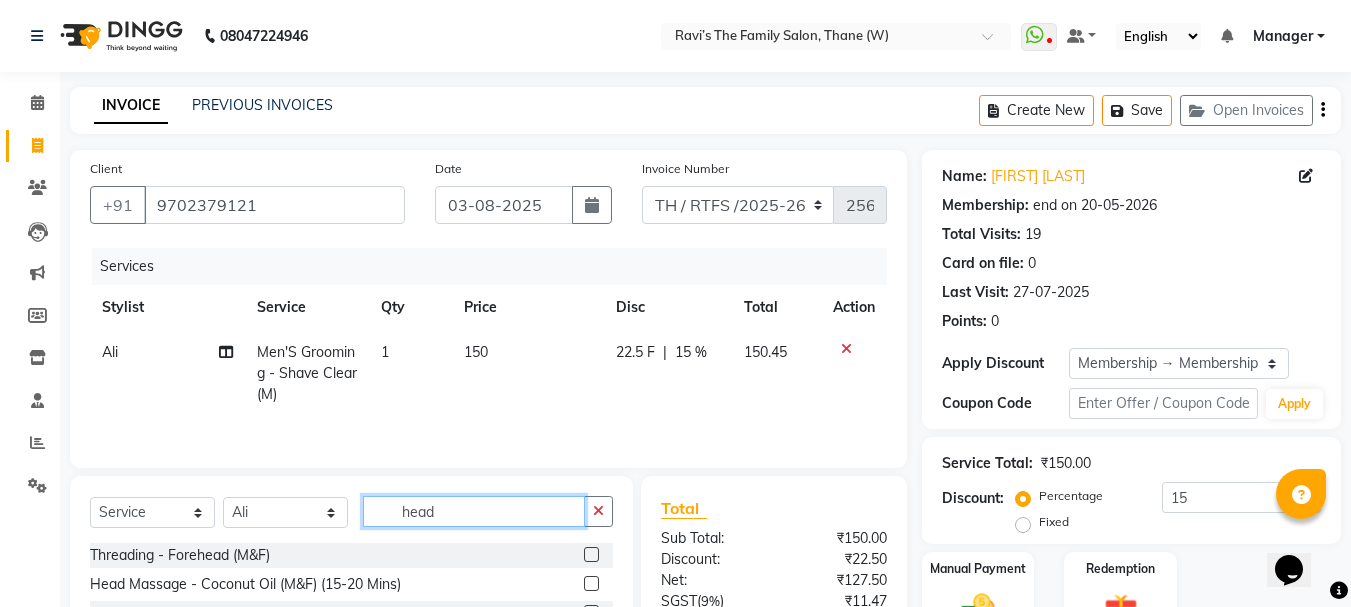 scroll, scrollTop: 214, scrollLeft: 0, axis: vertical 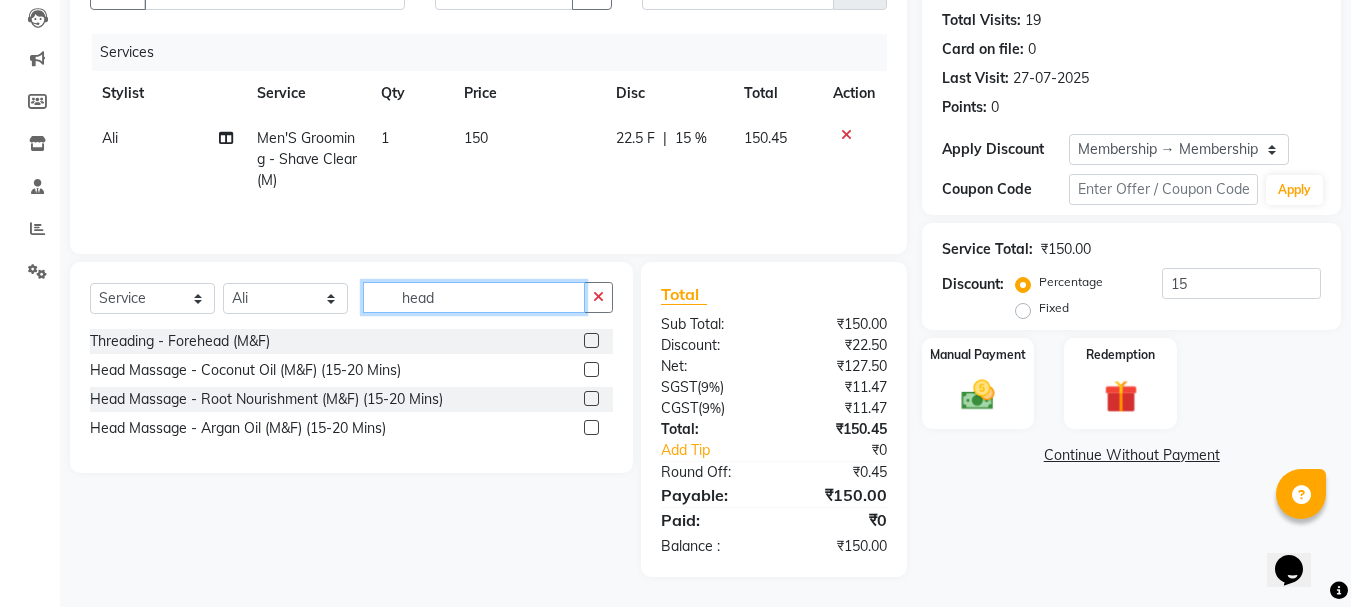 type on "head" 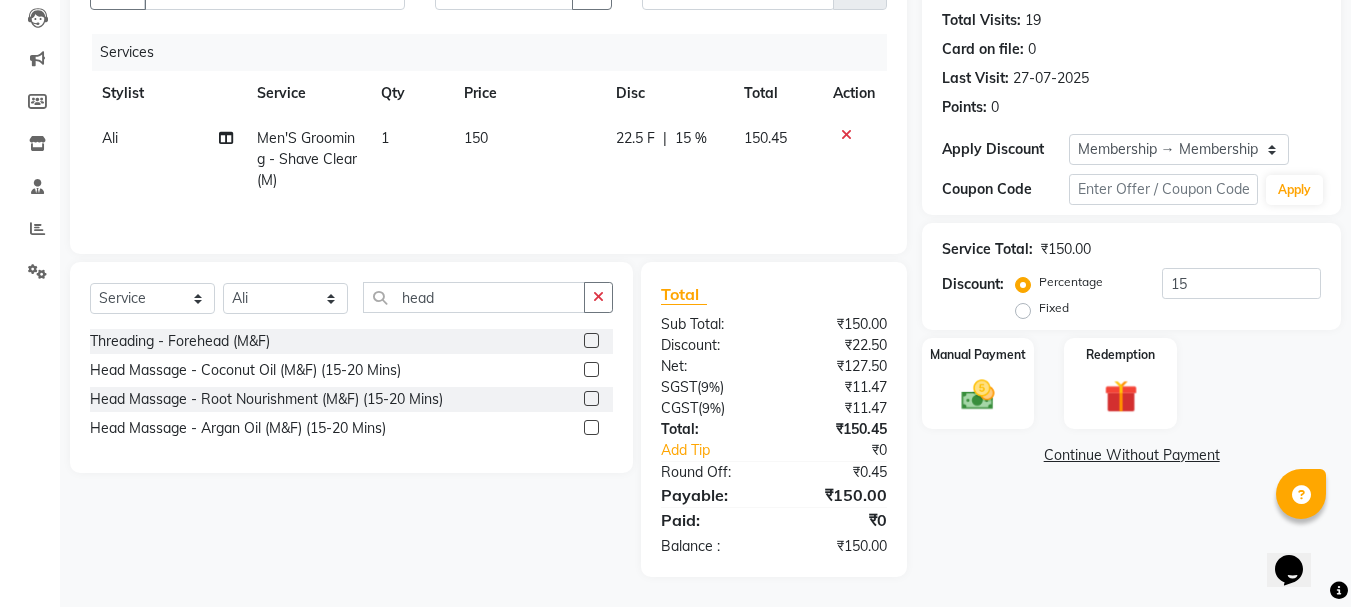 click 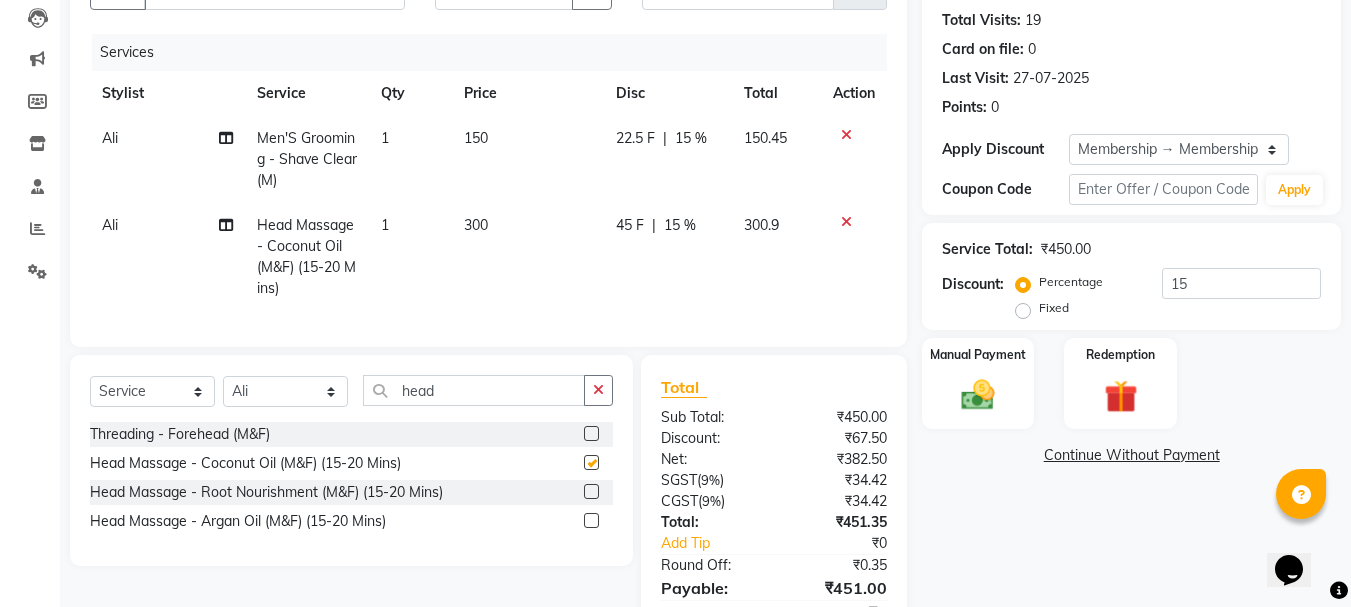 checkbox on "false" 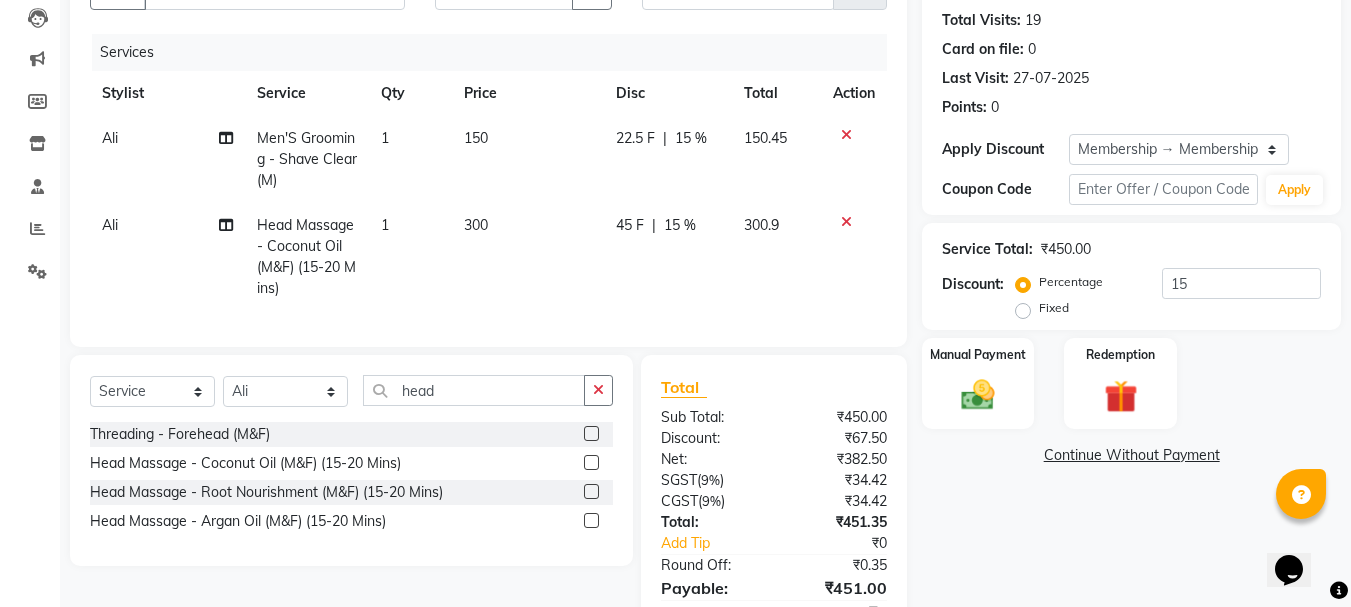 click on "300" 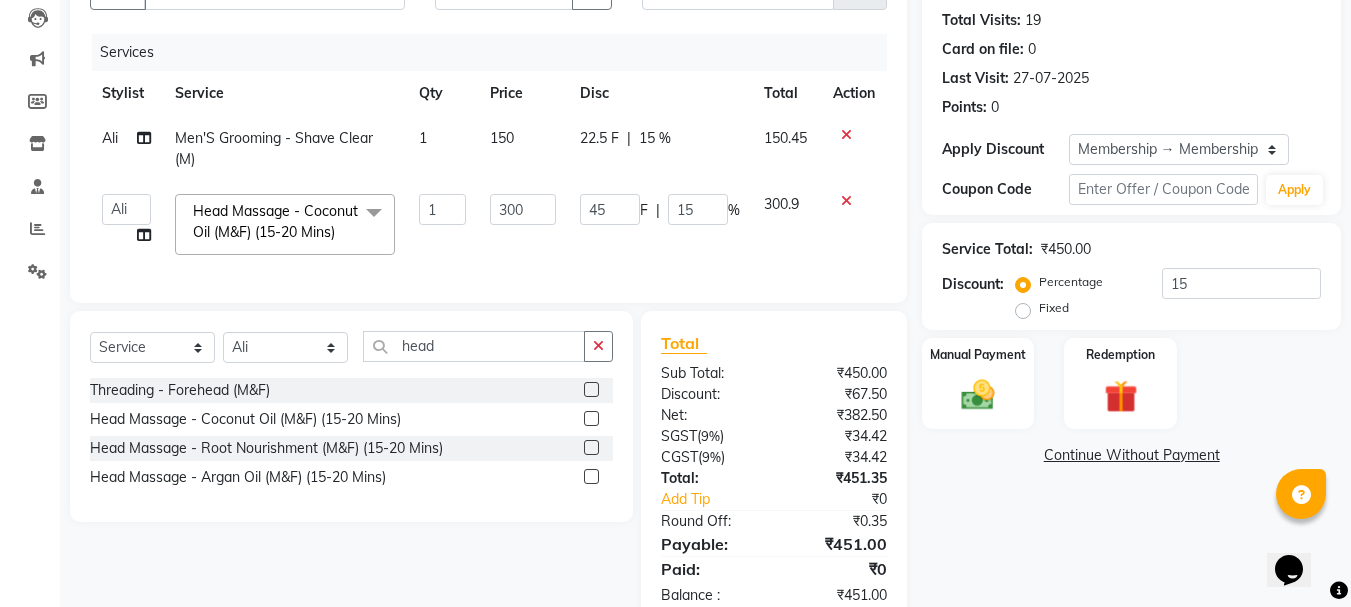 click on "300" 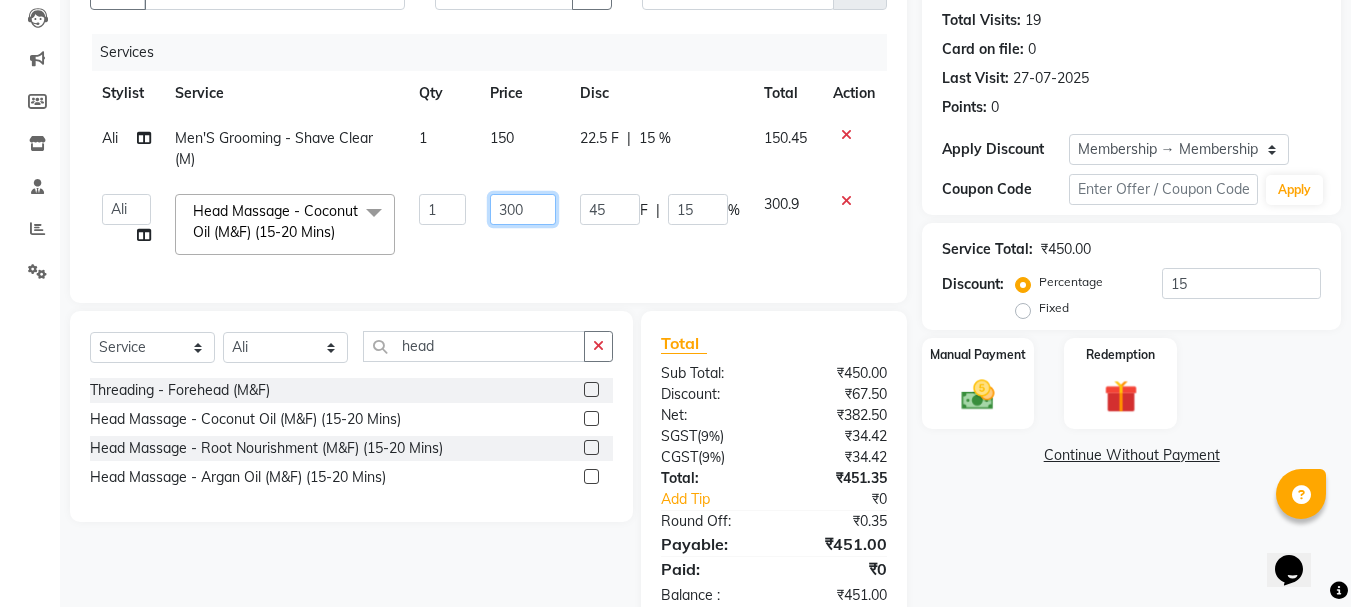 click on "300" 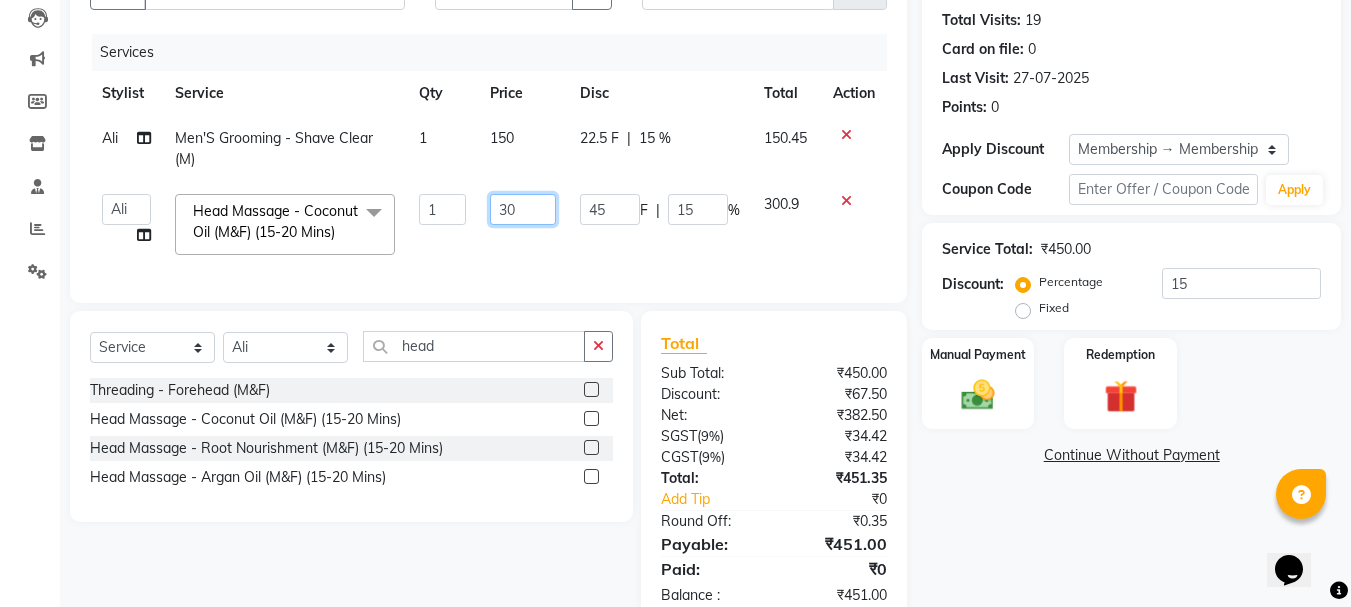 type on "3" 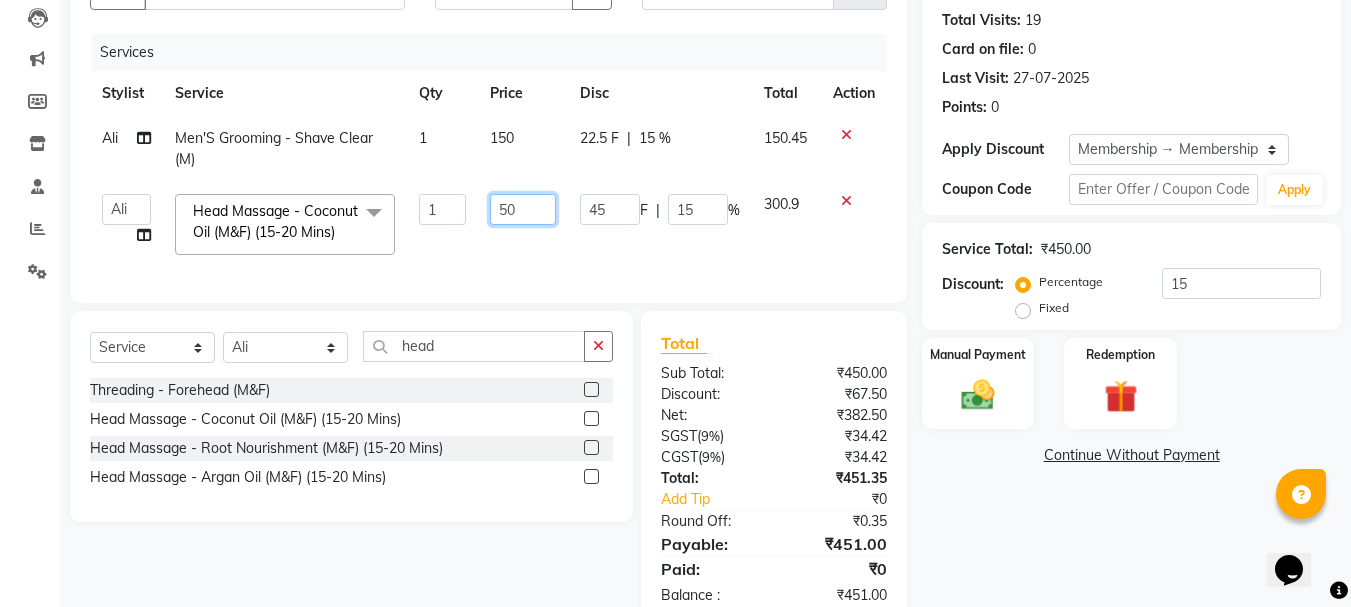 type on "500" 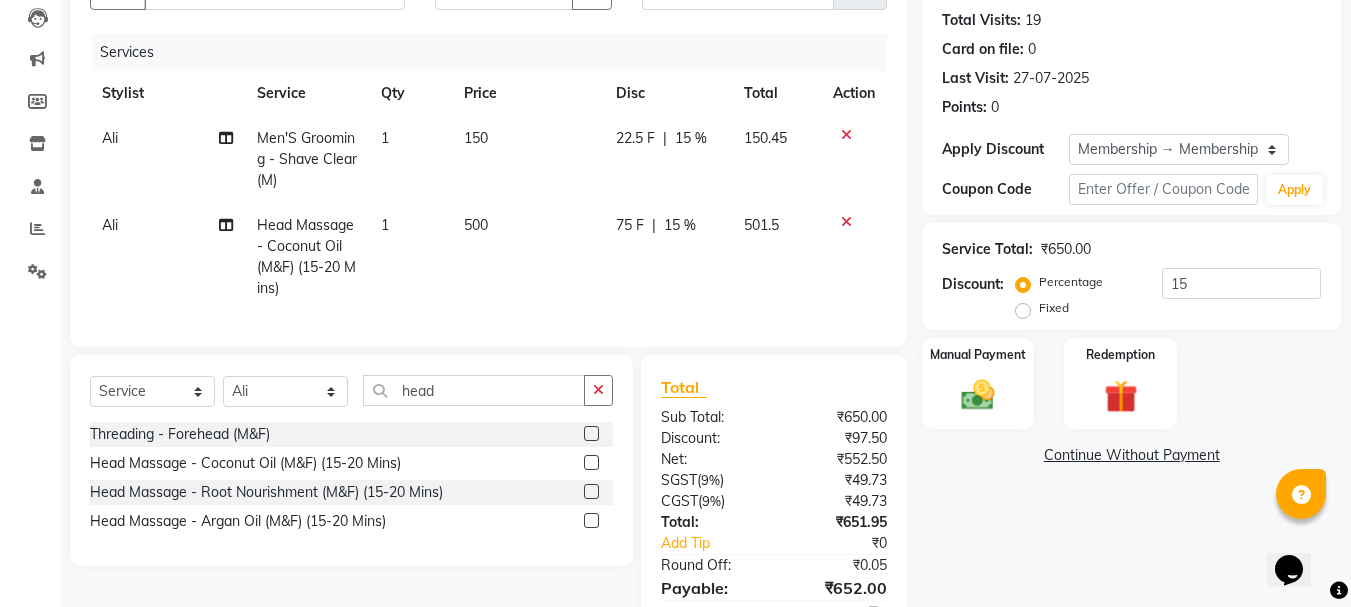 click on "500" 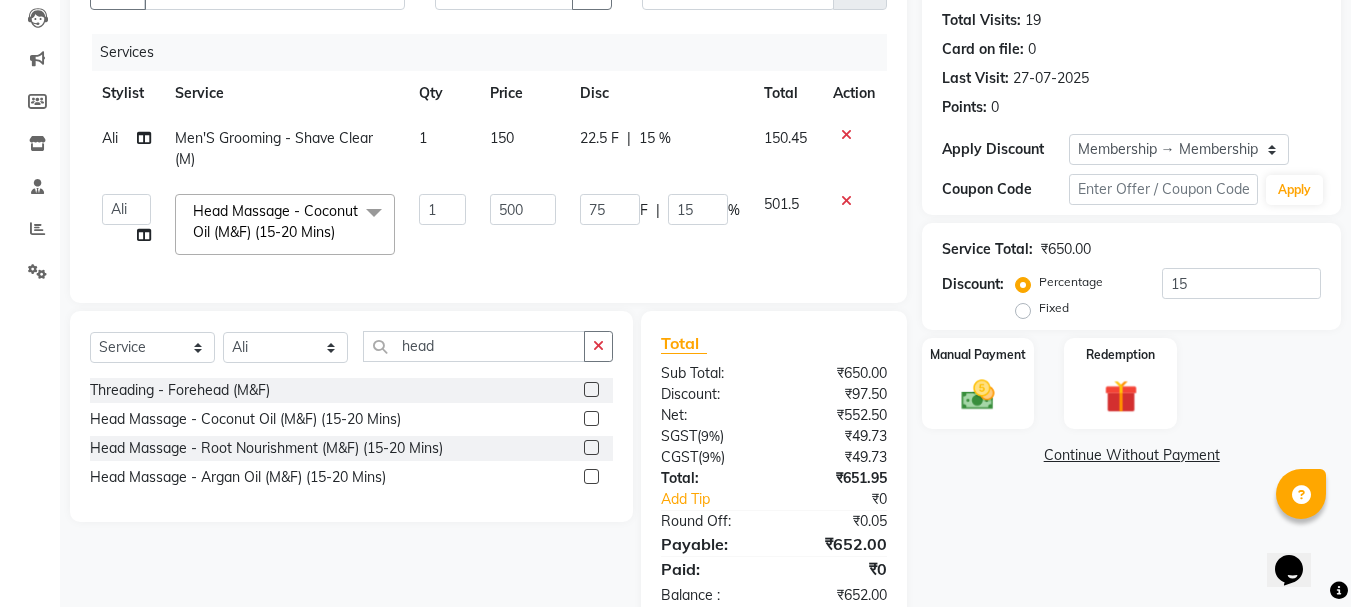 click on "Name: Nilesh Thobare Membership: end on 20-05-2026 Total Visits:  19 Card on file:  0 Last Visit:   27-07-2025 Points:   0  Apply Discount Select Membership → Membership 1000/- Coupon Code Apply Service Total:  ₹650.00  Discount:  Percentage   Fixed  15 Manual Payment Redemption  Continue Without Payment" 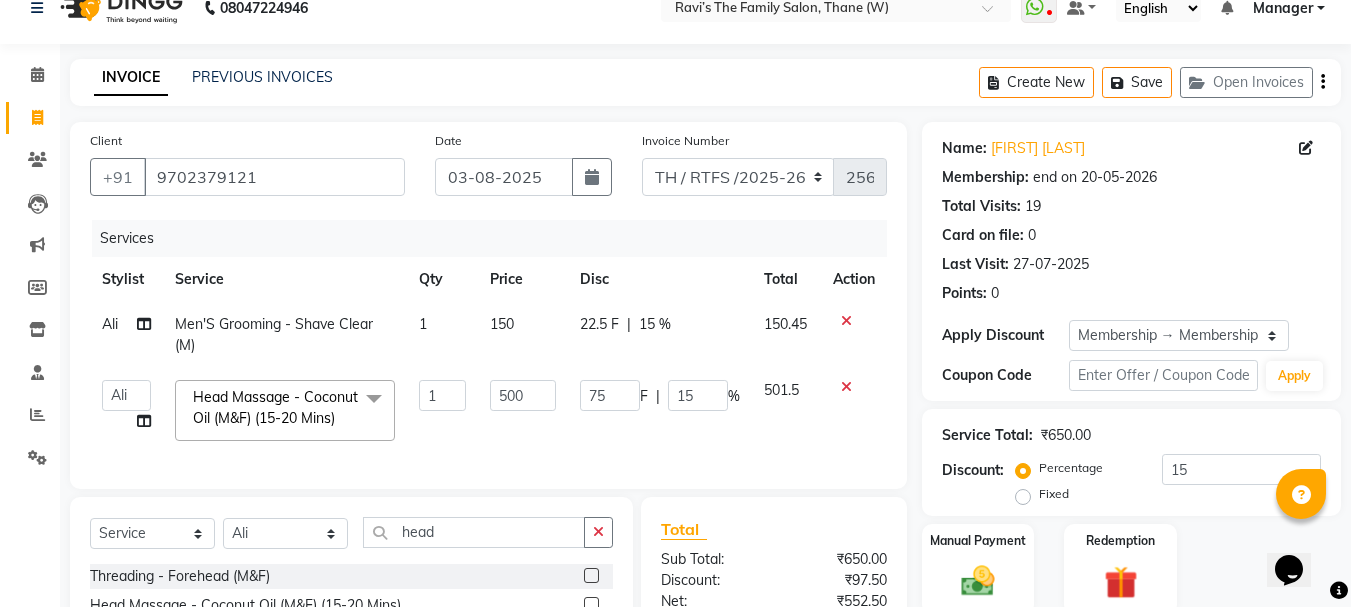 scroll, scrollTop: 0, scrollLeft: 0, axis: both 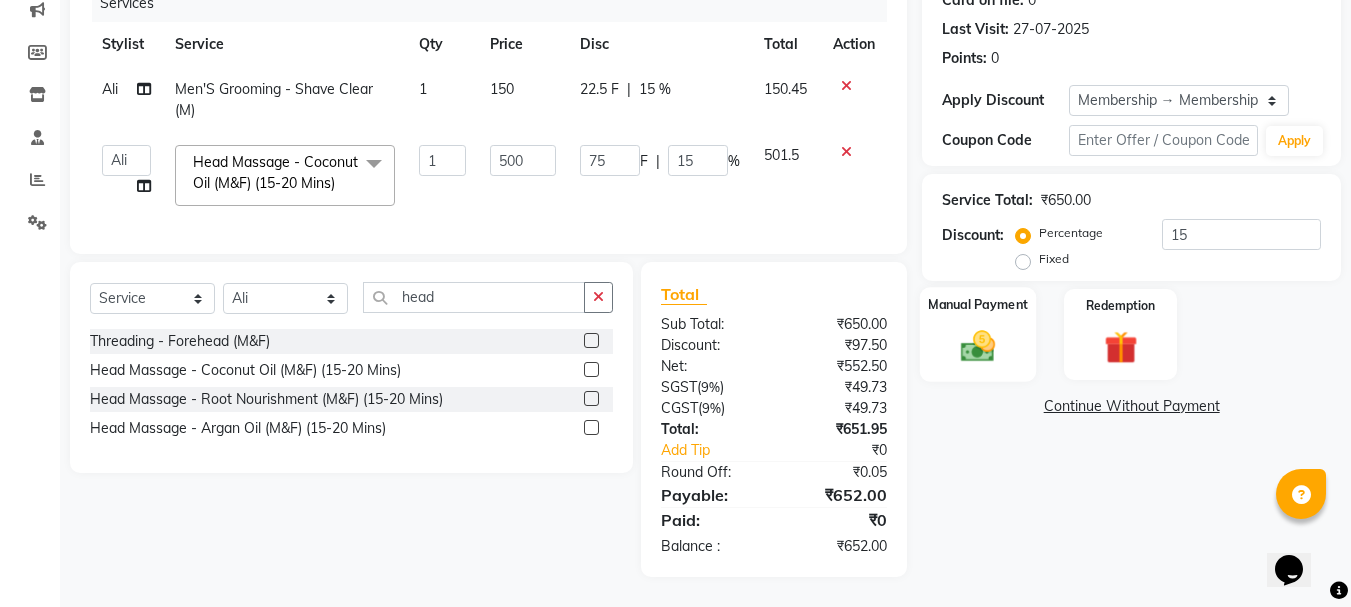 click 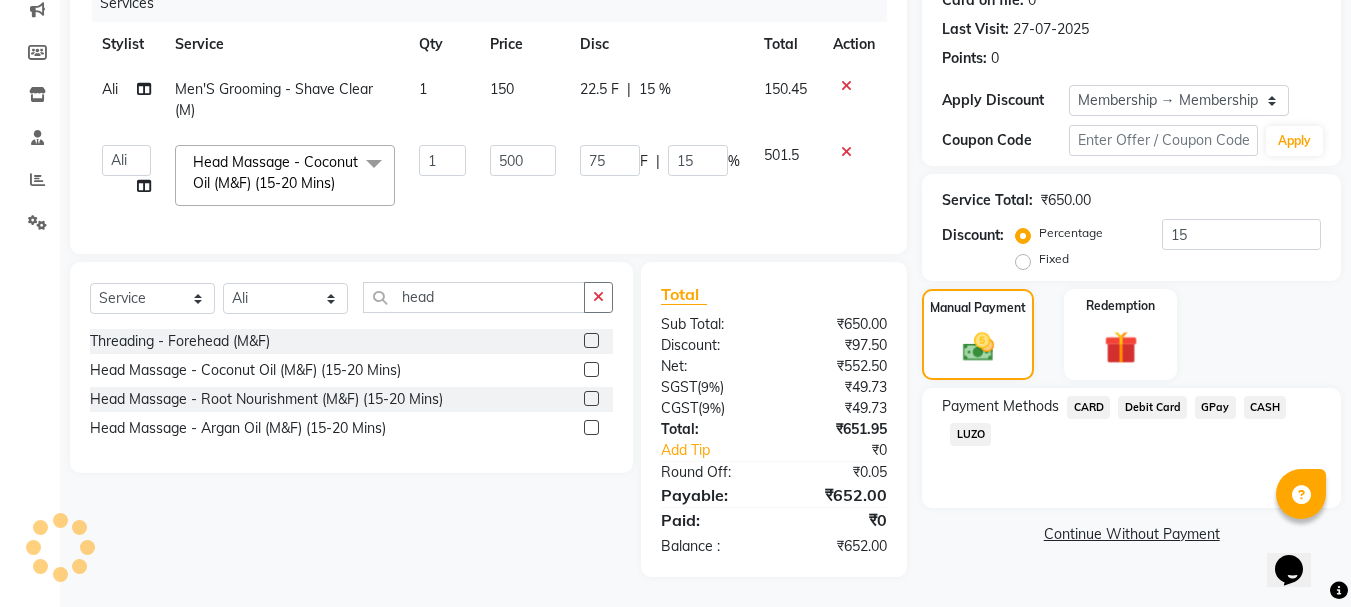 click on "CASH" 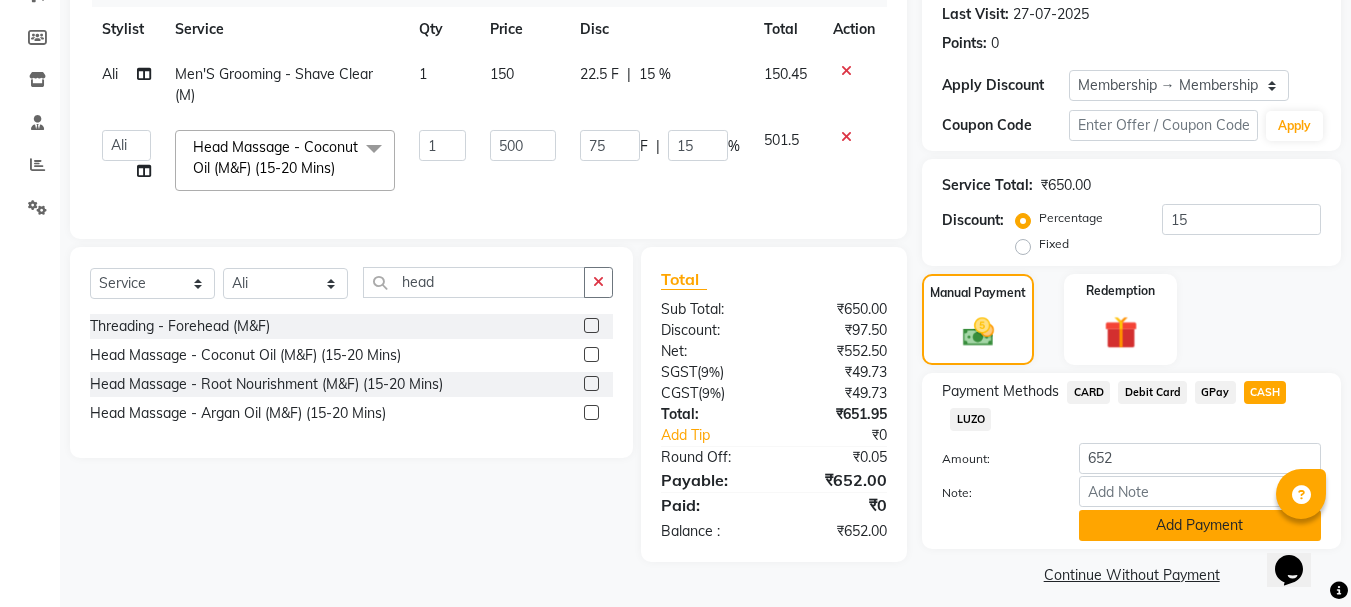 click on "Add Payment" 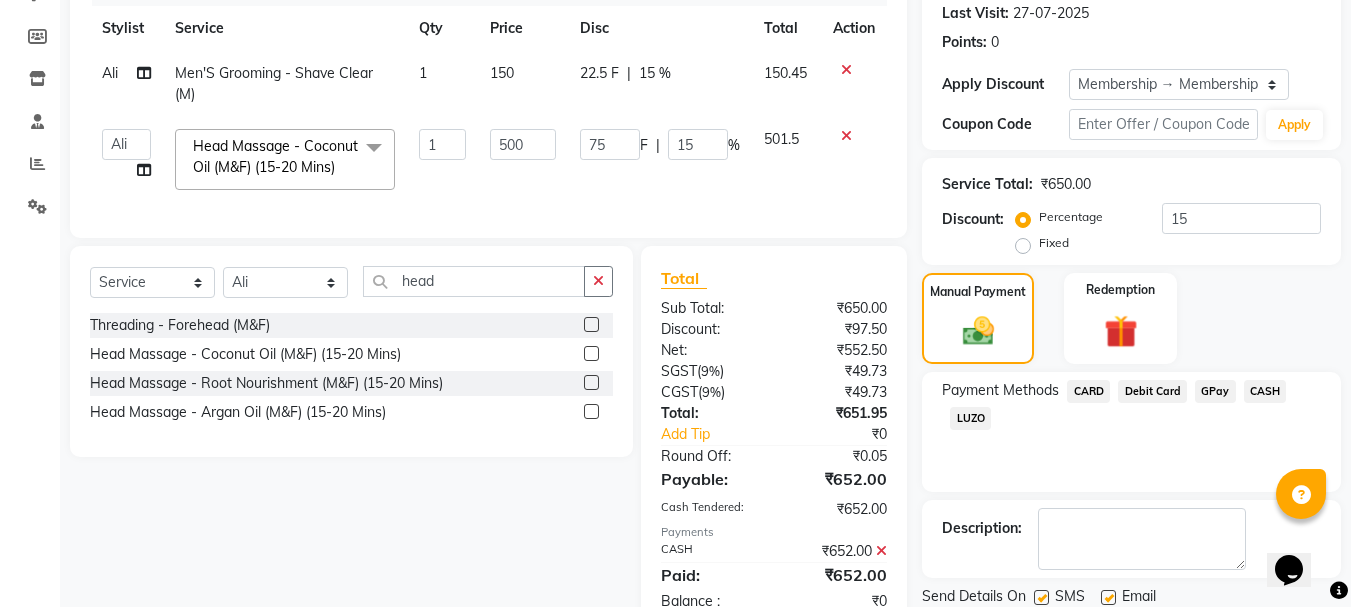 scroll, scrollTop: 349, scrollLeft: 0, axis: vertical 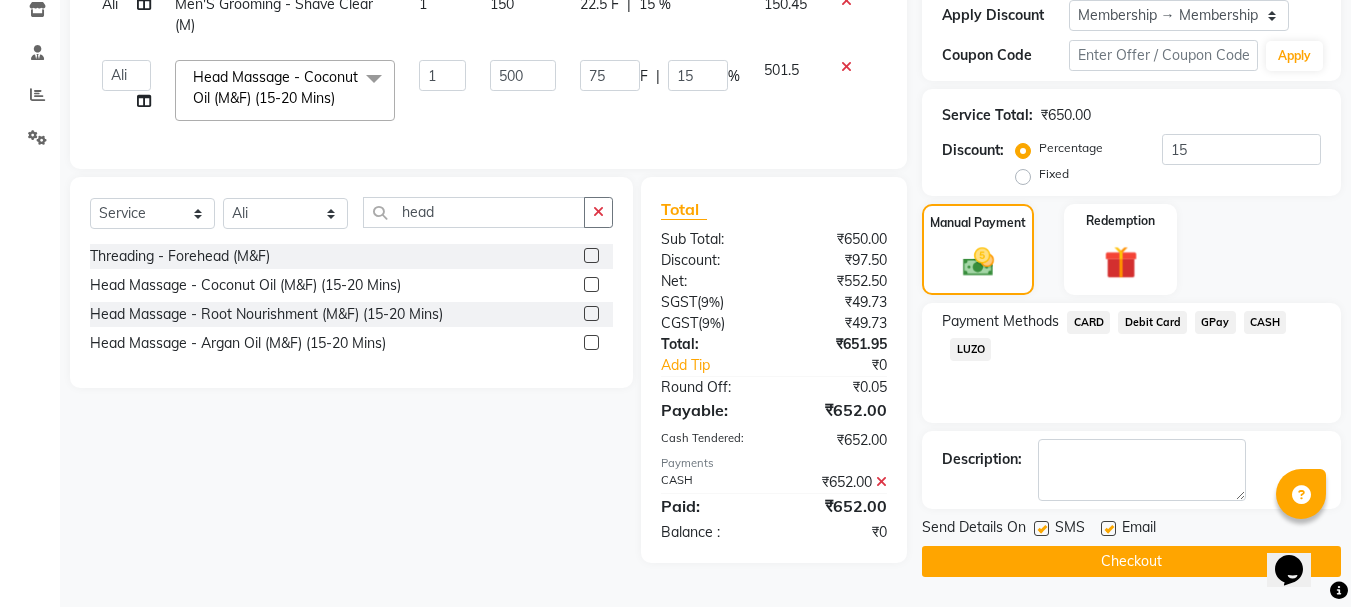 click on "Checkout" 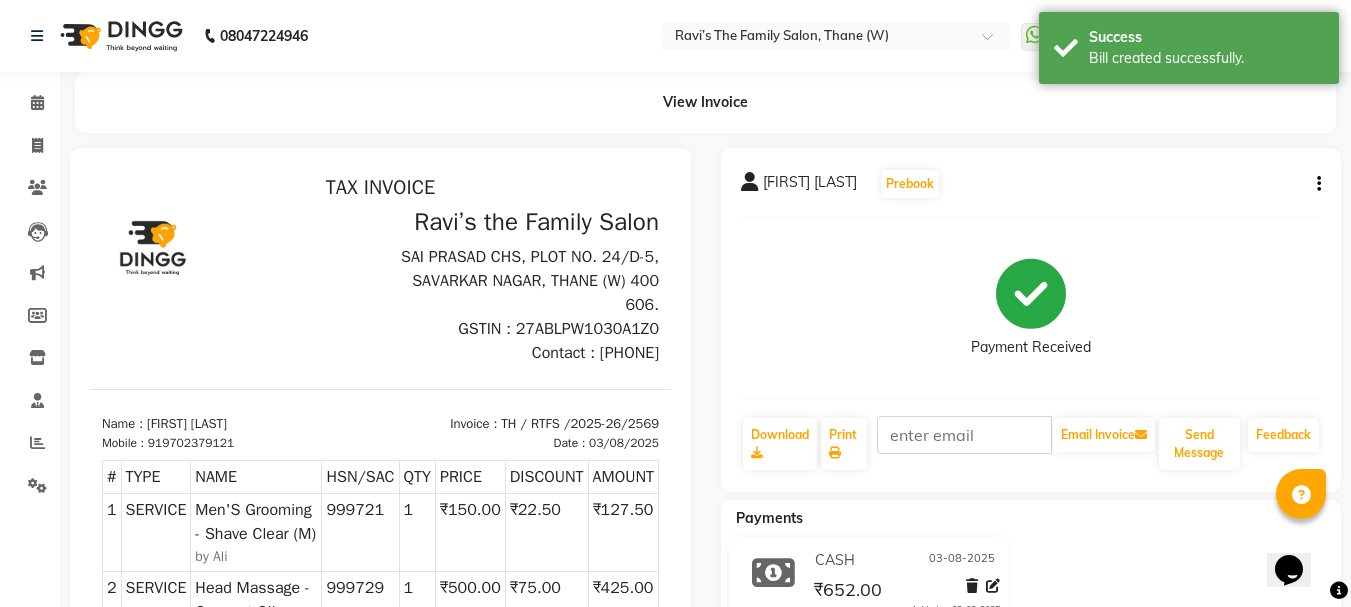 scroll, scrollTop: 0, scrollLeft: 0, axis: both 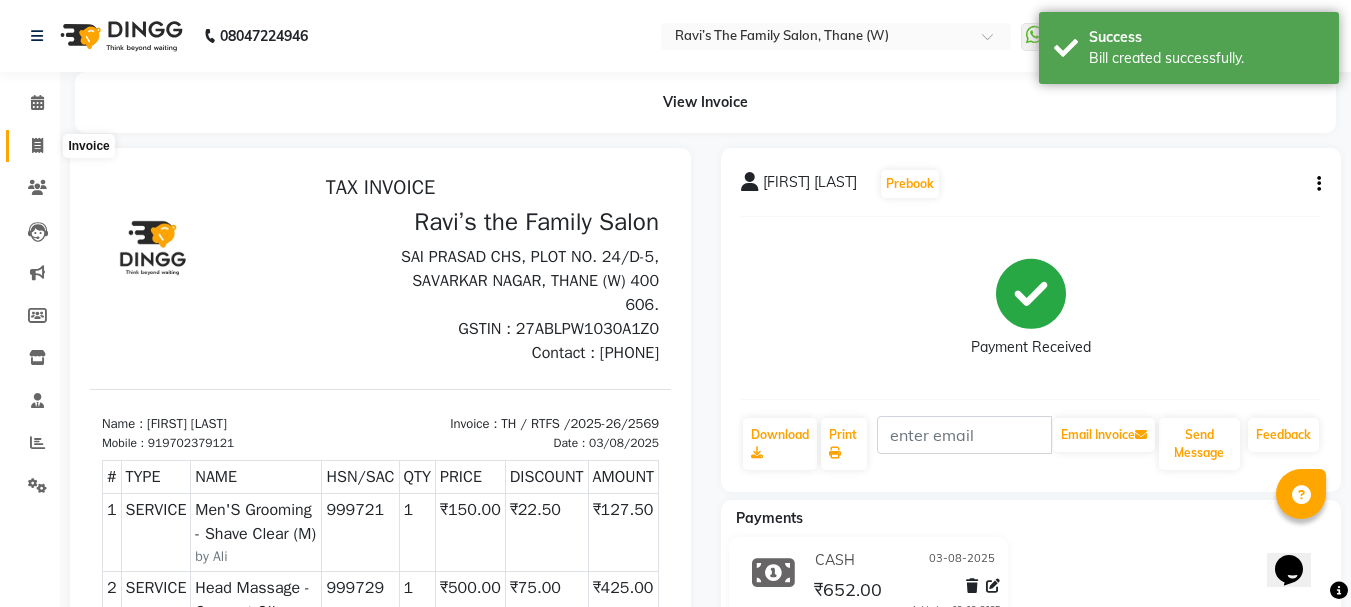 click 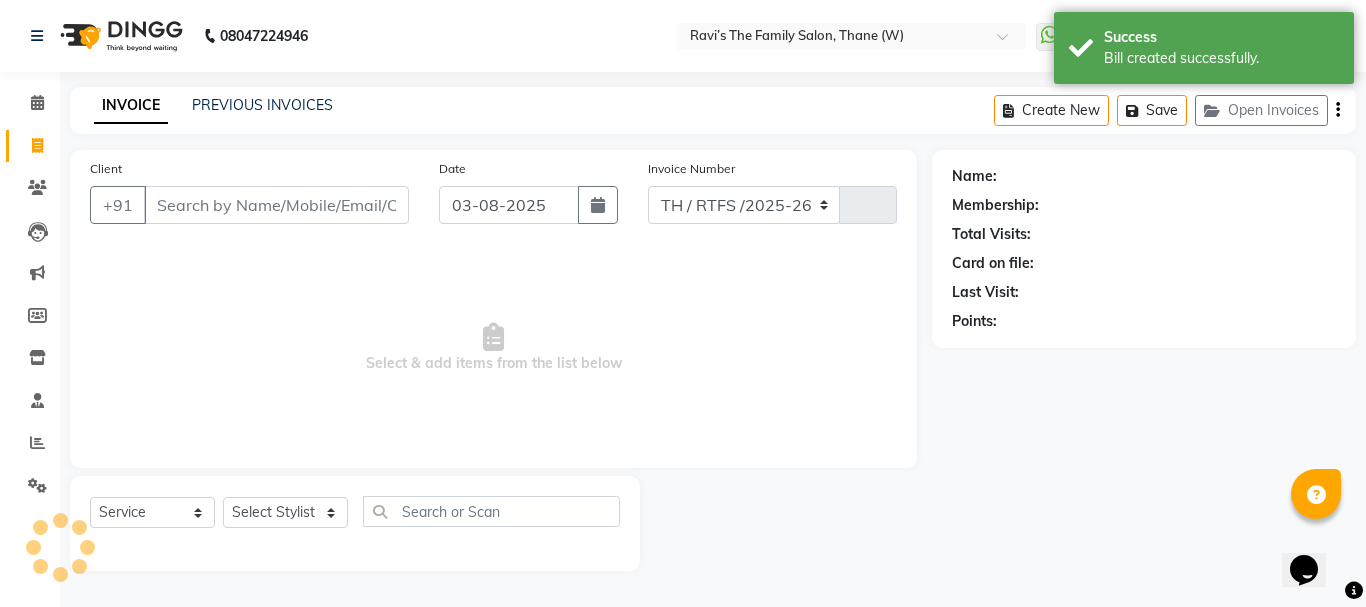 select on "8004" 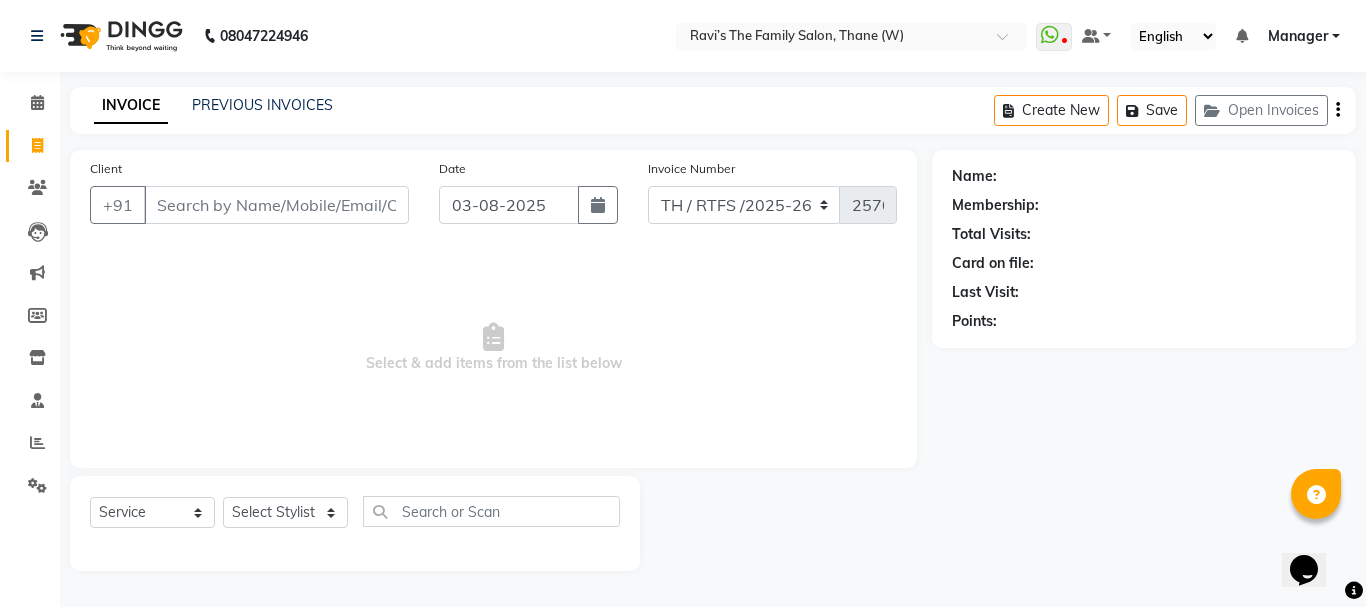 click on "Client" at bounding box center (276, 205) 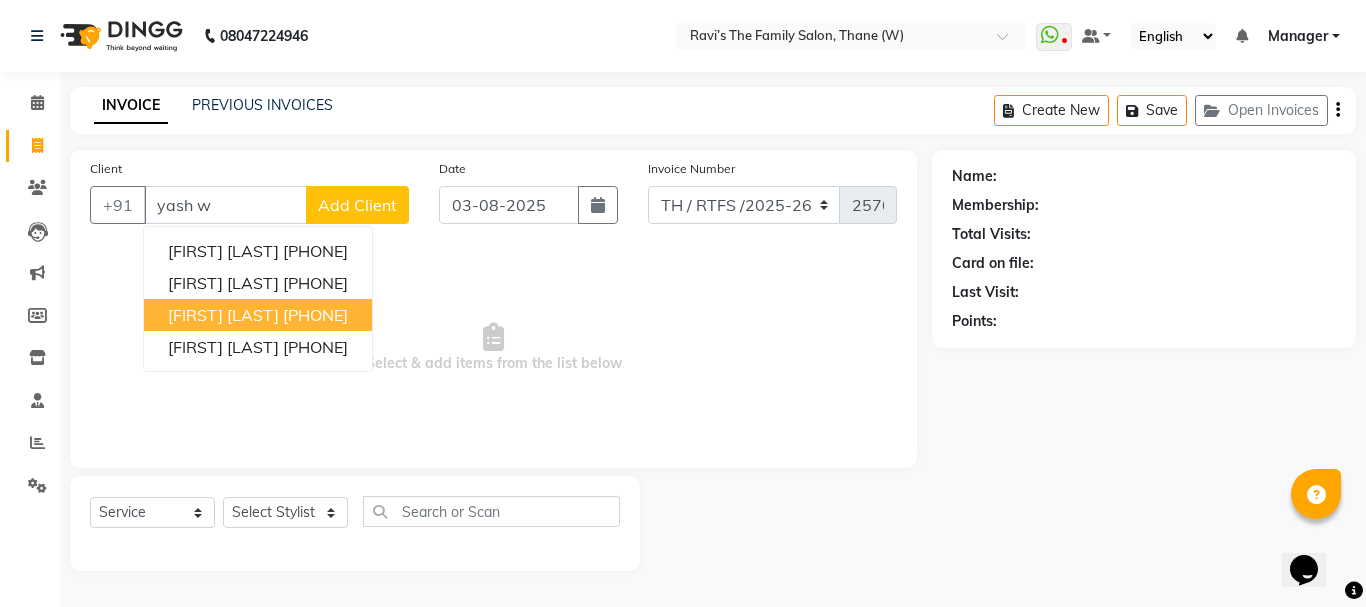 click on "[PHONE]" at bounding box center (315, 315) 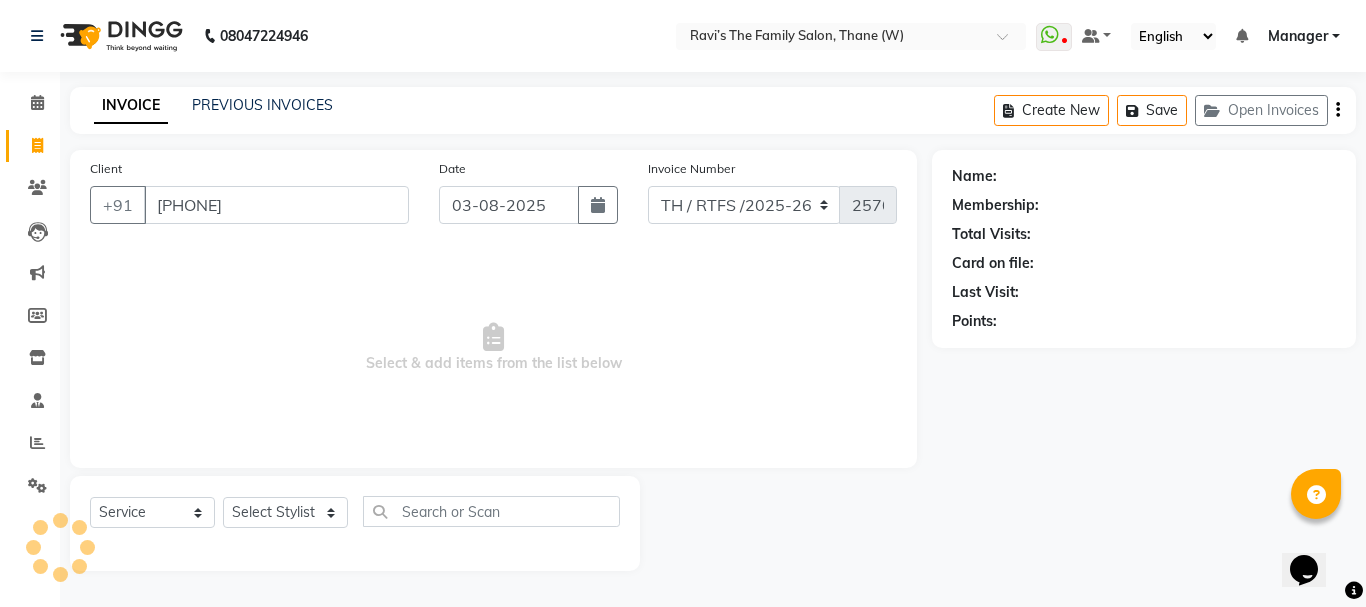 type on "[PHONE]" 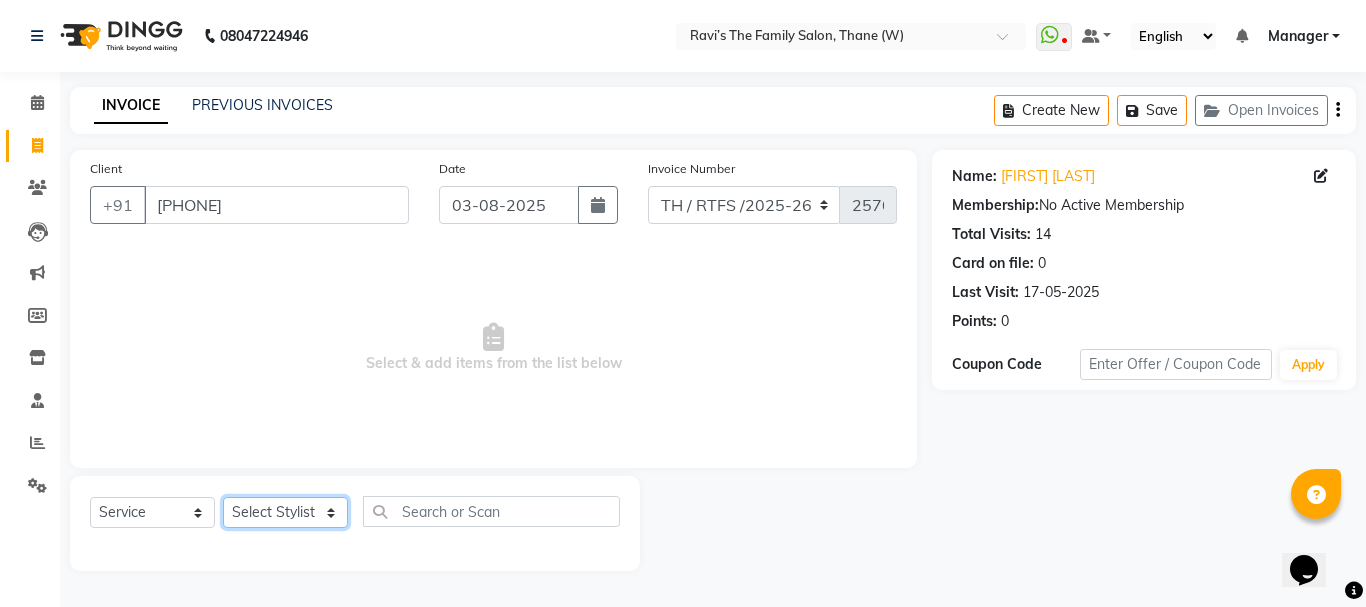 click on "Select Stylist Aarohi P   Aksahy auty Ali  Aniket A  Anuradha arvind Divya gautam .kasrade House sale KAJAL MAURYA Komal Waghmare  Laxmi   Manager Moin salmani Prashant   Ravindra Samrat Kumar Sangita Dighe Sanjana Kharat  Shreepad M  shrishti  jaiwala  vaibhavi  gudekar  Vikas H" 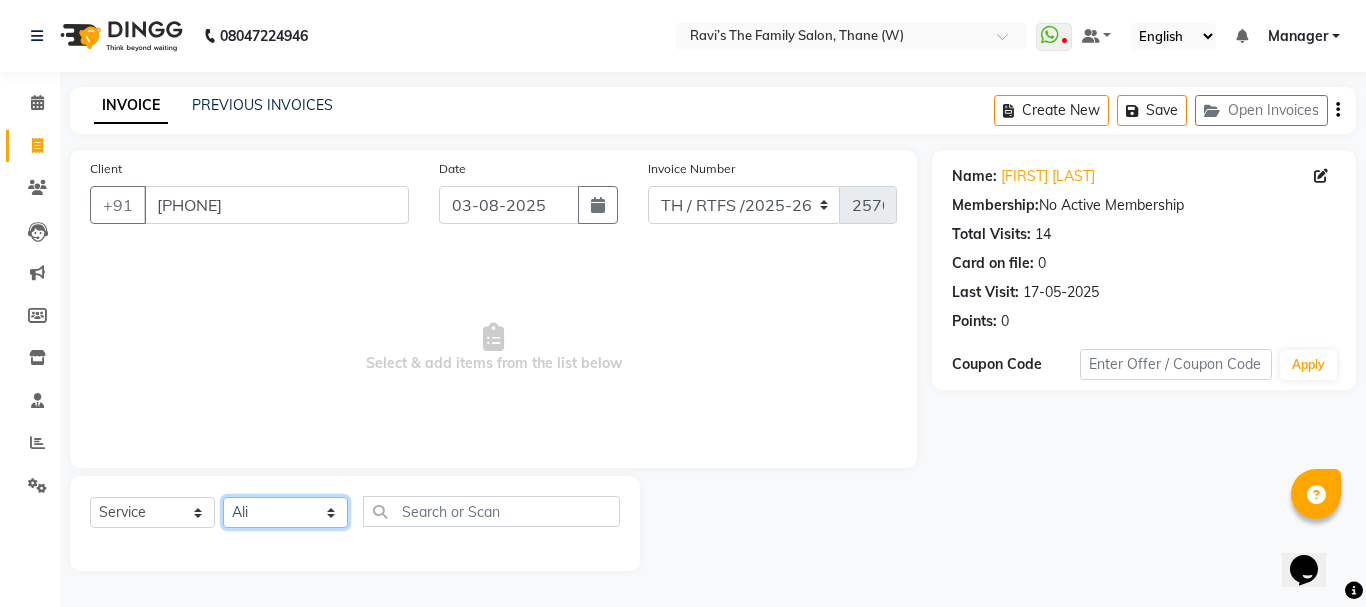 click on "Select Stylist Aarohi P   Aksahy auty Ali  Aniket A  Anuradha arvind Divya gautam .kasrade House sale KAJAL MAURYA Komal Waghmare  Laxmi   Manager Moin salmani Prashant   Ravindra Samrat Kumar Sangita Dighe Sanjana Kharat  Shreepad M  shrishti  jaiwala  vaibhavi  gudekar  Vikas H" 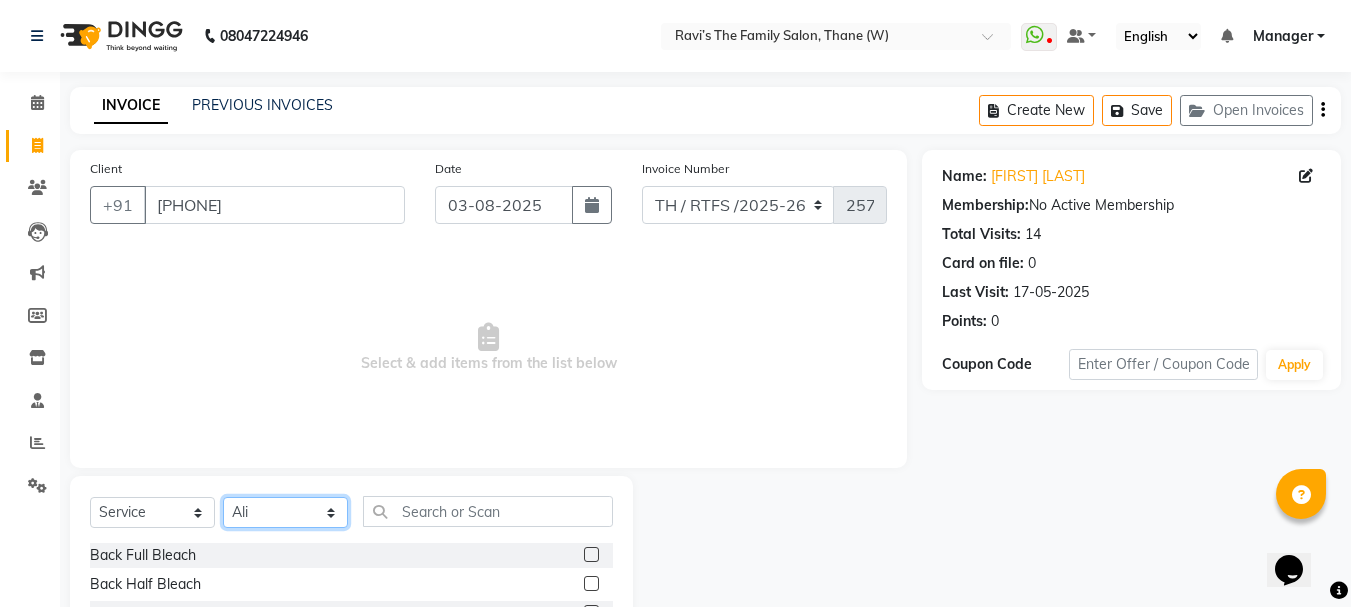 click on "Select Stylist Aarohi P   Aksahy auty Ali  Aniket A  Anuradha arvind Divya gautam .kasrade House sale KAJAL MAURYA Komal Waghmare  Laxmi   Manager Moin salmani Prashant   Ravindra Samrat Kumar Sangita Dighe Sanjana Kharat  Shreepad M  shrishti  jaiwala  vaibhavi  gudekar  Vikas H" 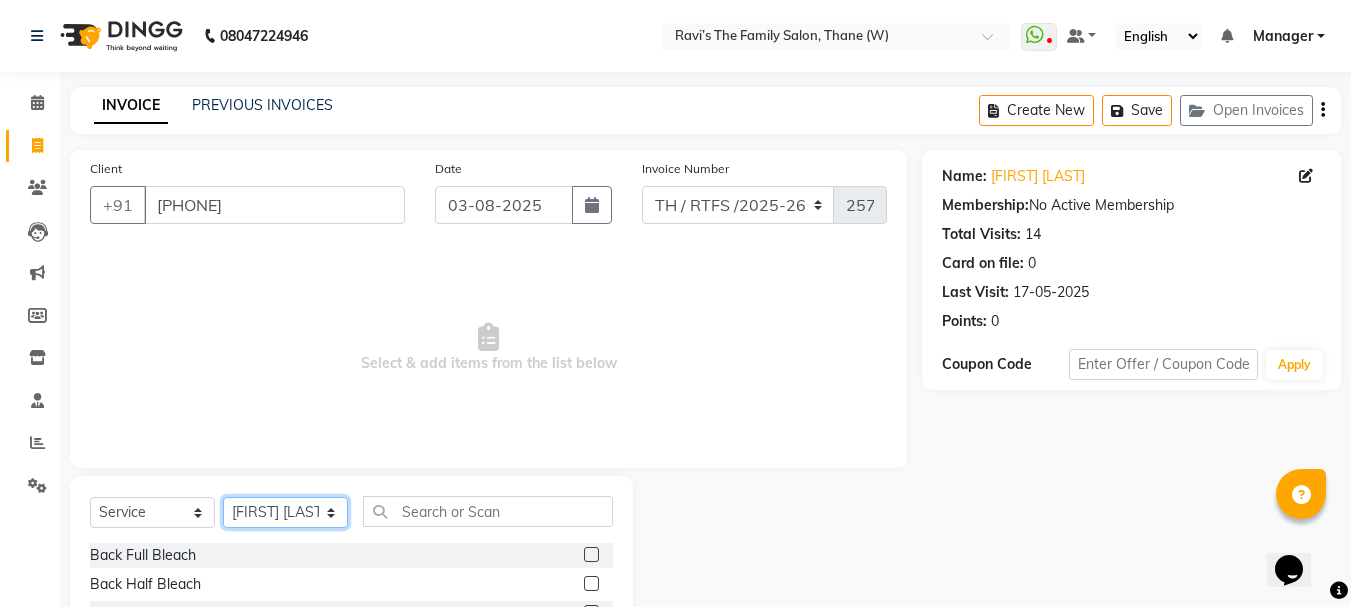 click on "Select Stylist Aarohi P   Aksahy auty Ali  Aniket A  Anuradha arvind Divya gautam .kasrade House sale KAJAL MAURYA Komal Waghmare  Laxmi   Manager Moin salmani Prashant   Ravindra Samrat Kumar Sangita Dighe Sanjana Kharat  Shreepad M  shrishti  jaiwala  vaibhavi  gudekar  Vikas H" 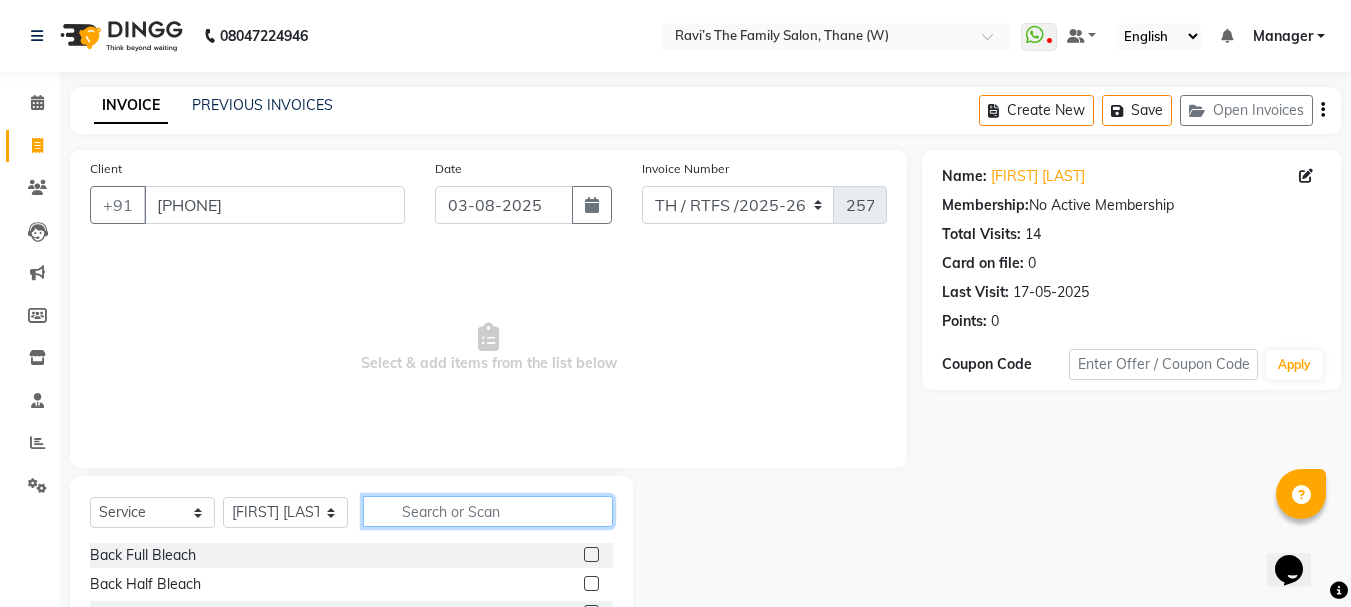 click 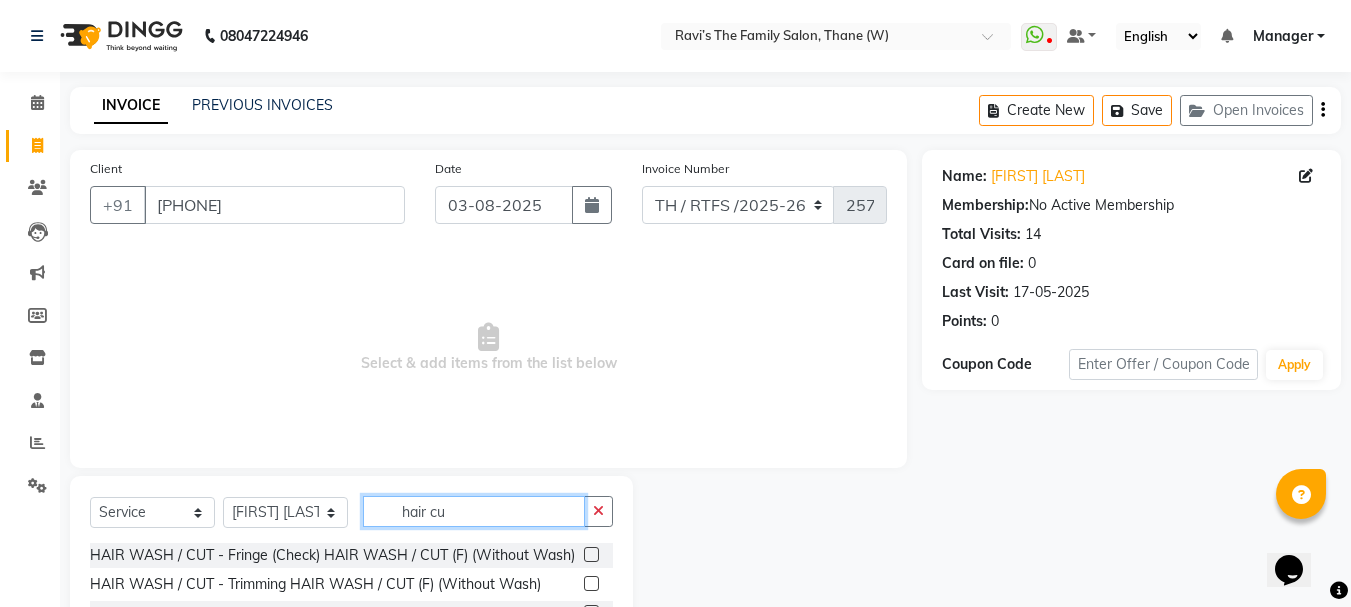 scroll, scrollTop: 194, scrollLeft: 0, axis: vertical 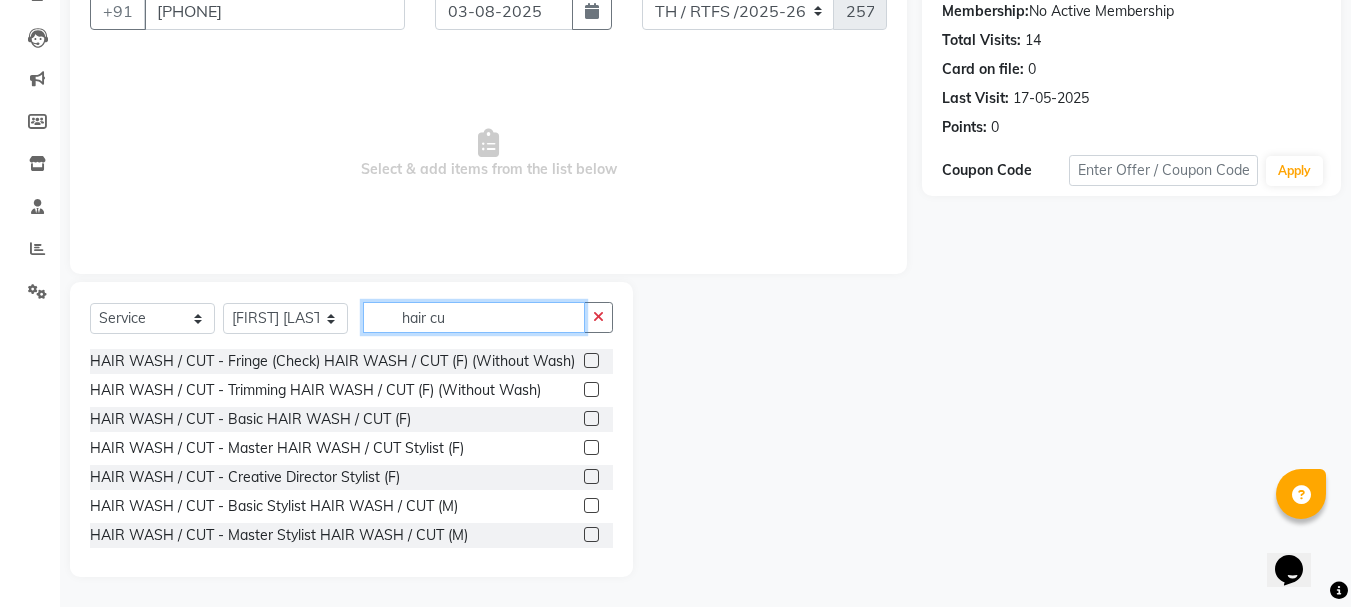type on "hair cu" 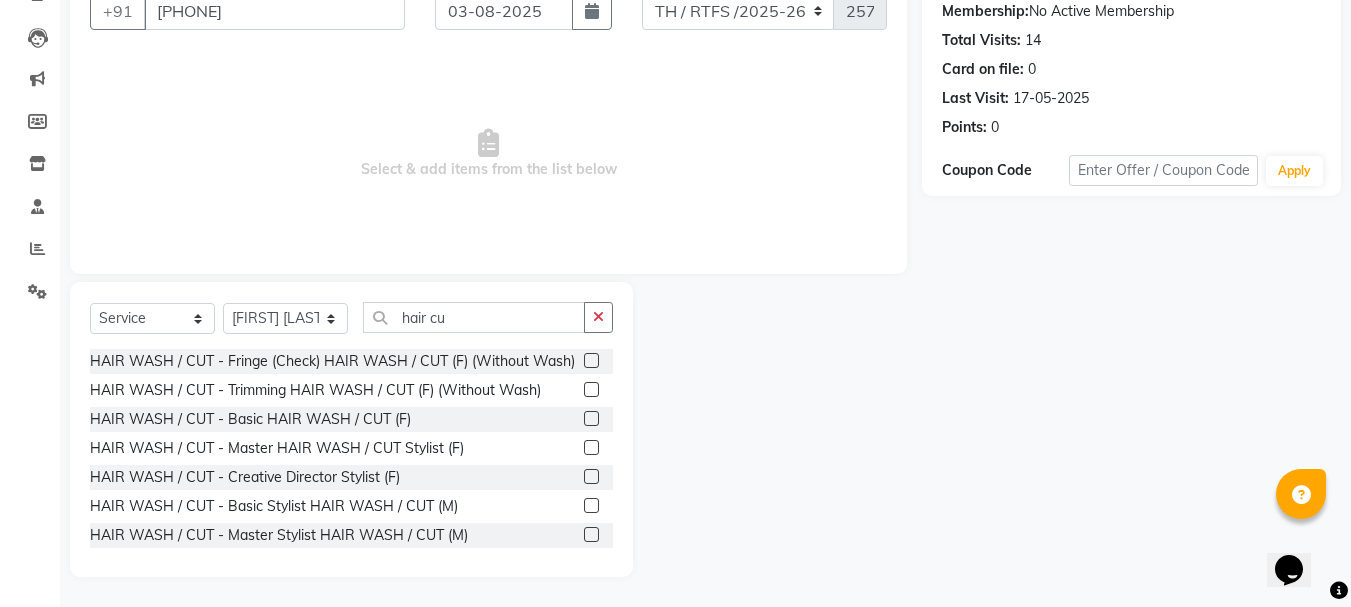 click 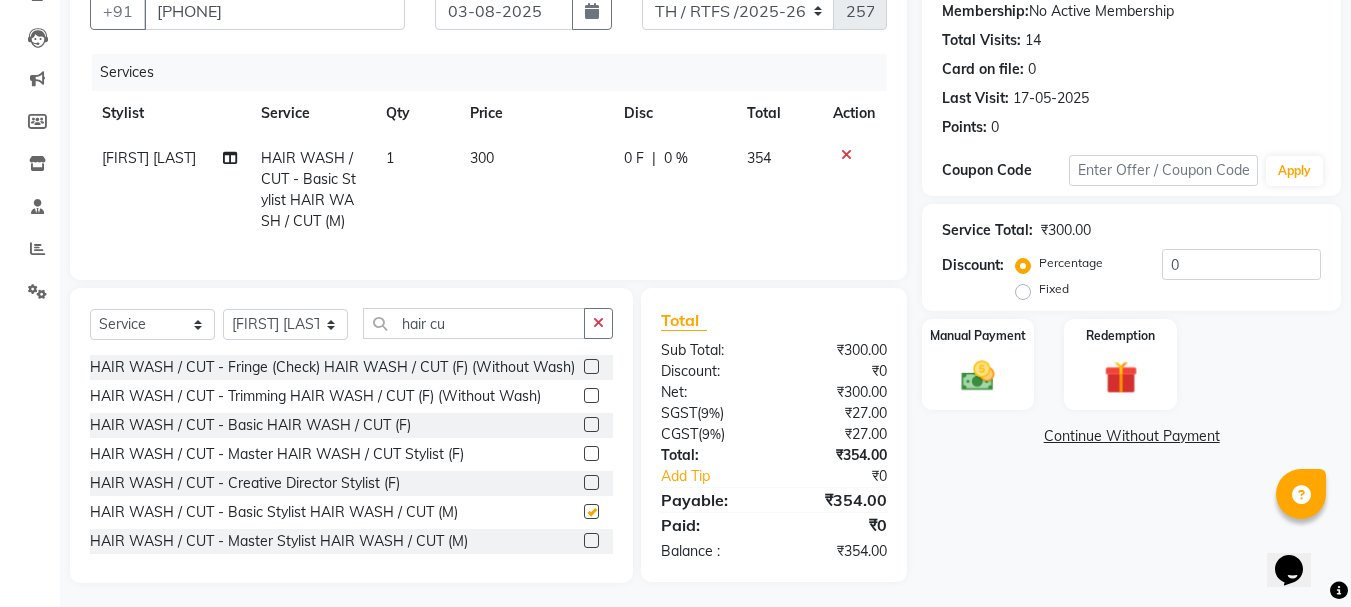 checkbox on "false" 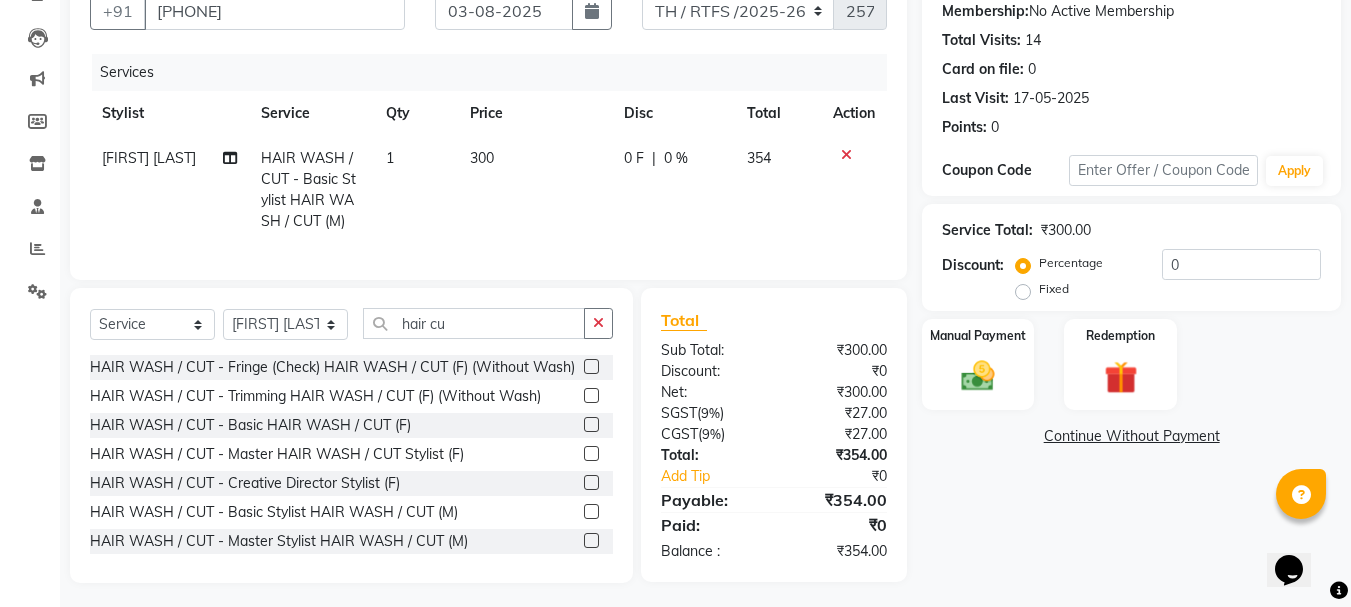 click on "300" 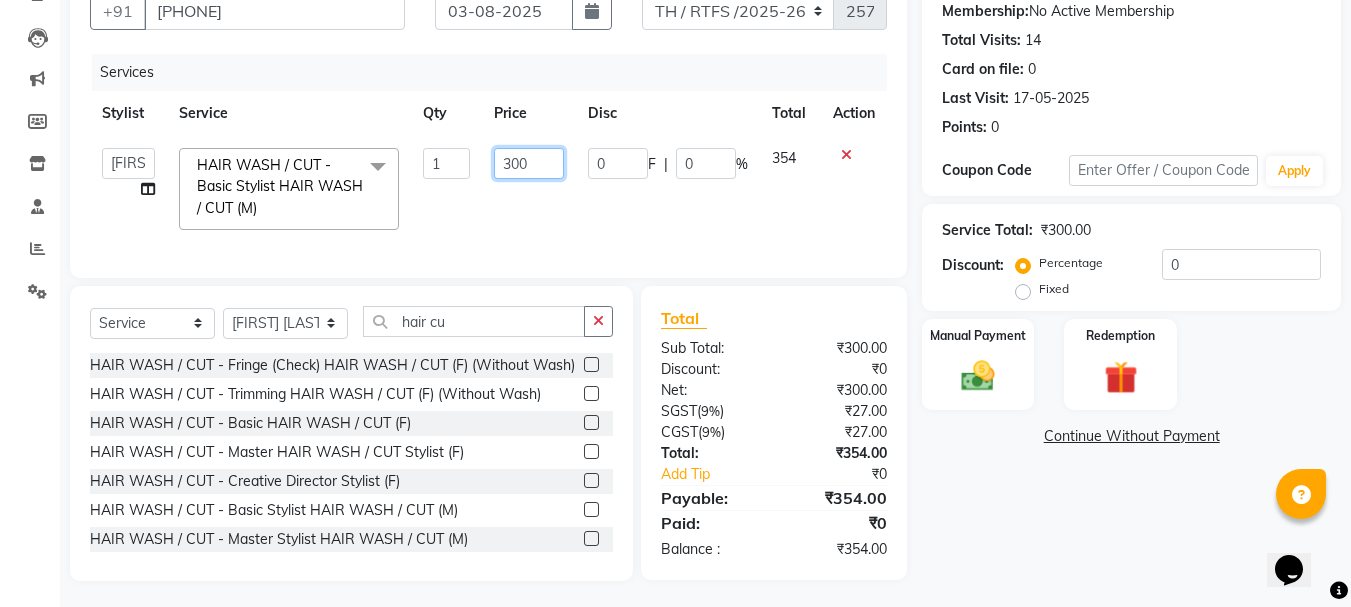 click on "300" 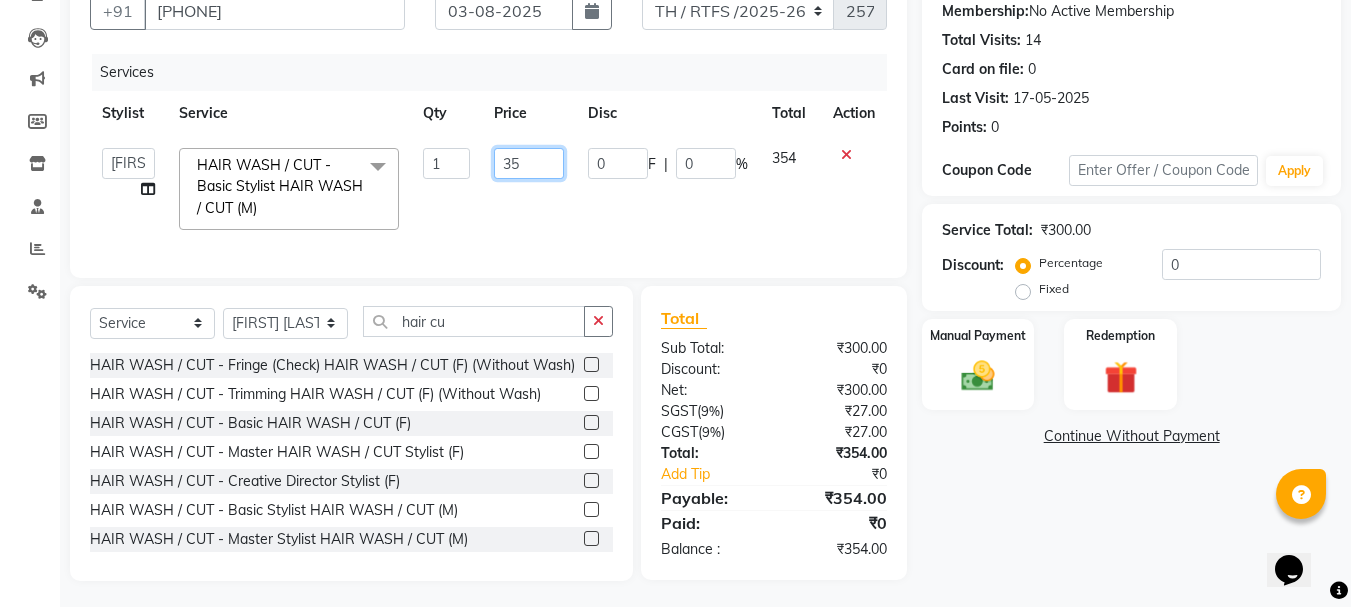 type on "350" 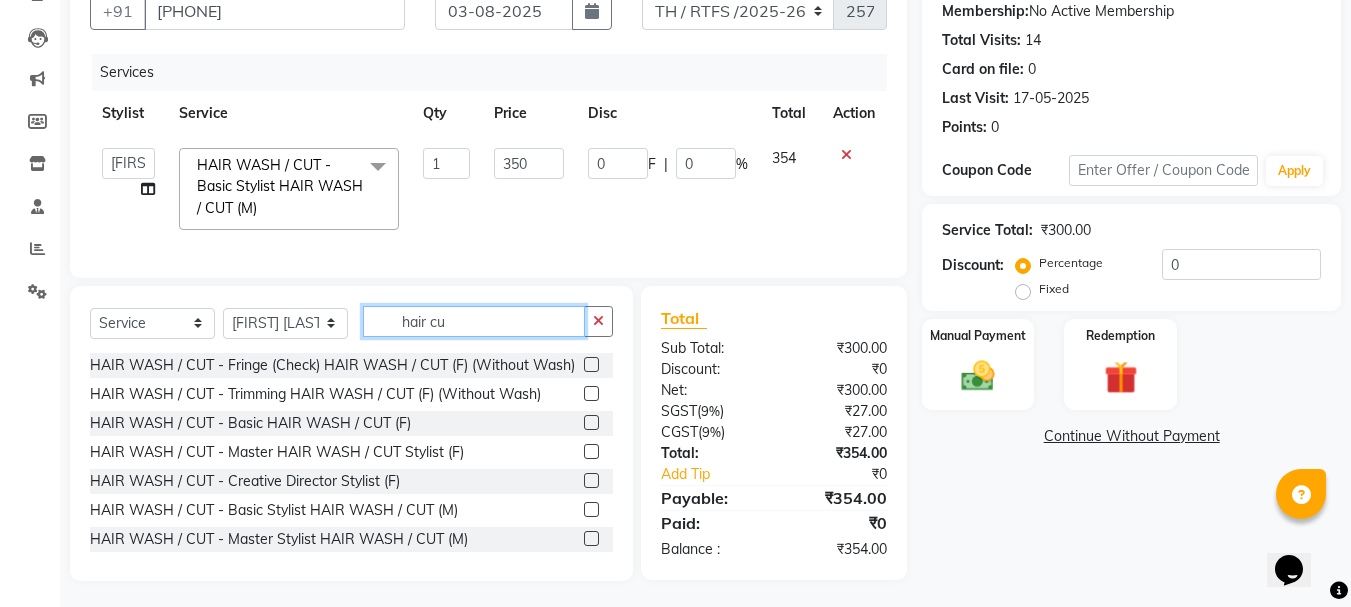 click on "hair cu" 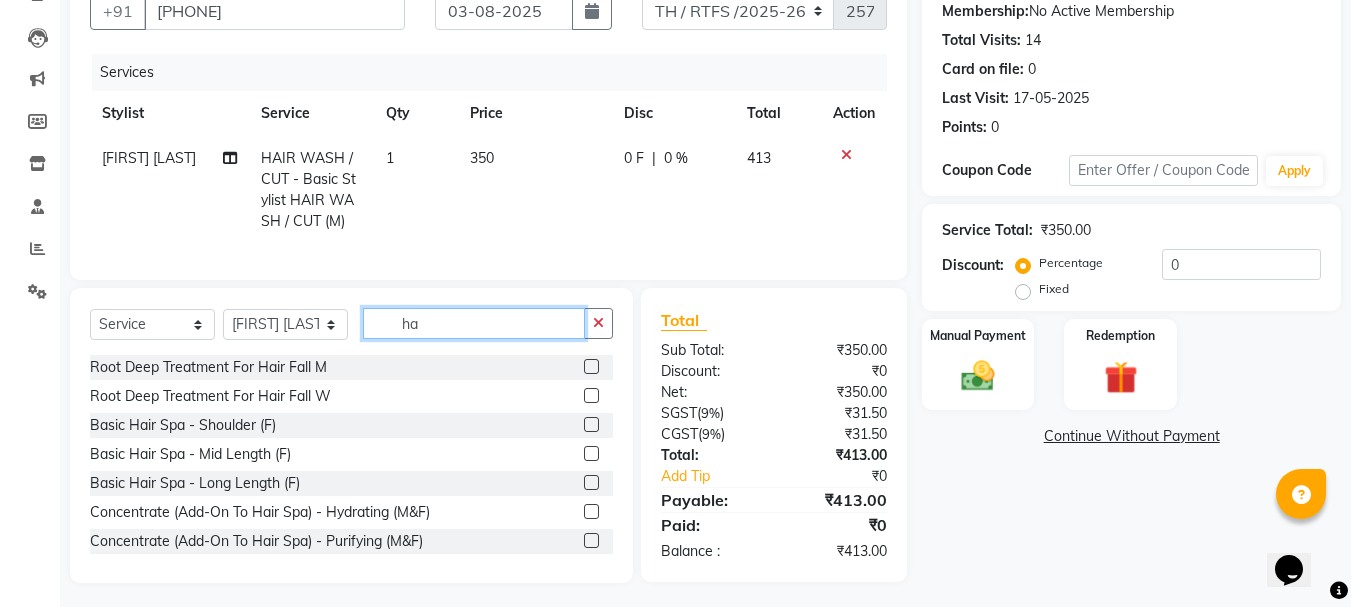 type on "h" 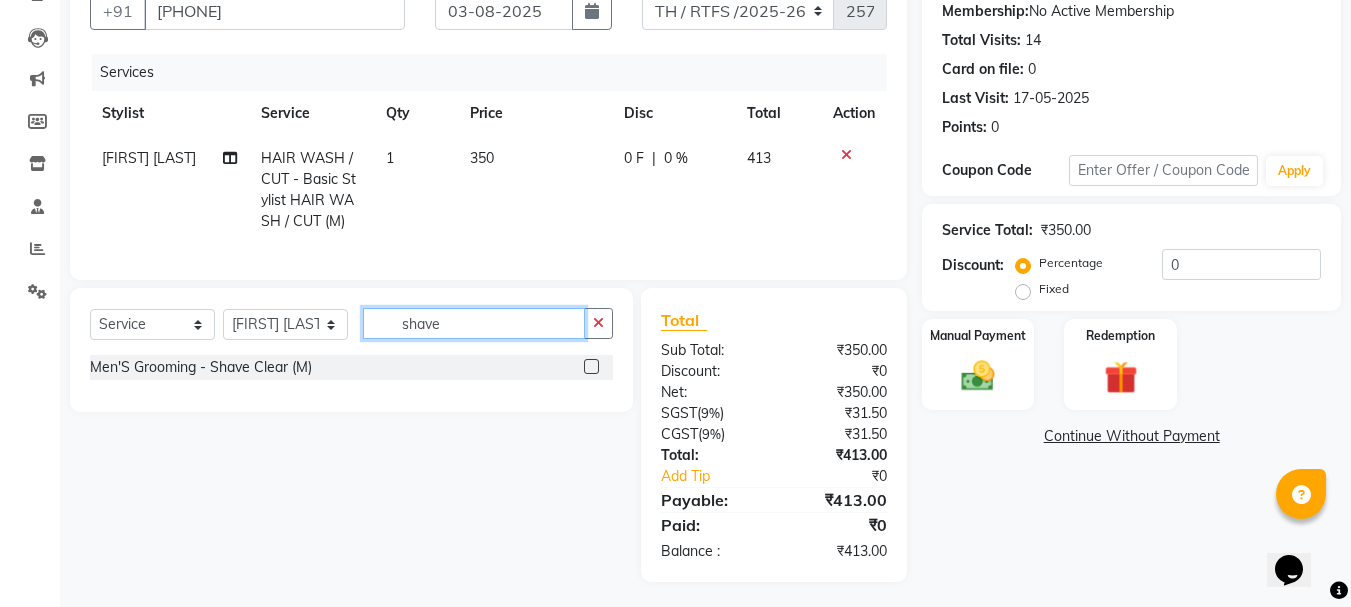 type on "shave" 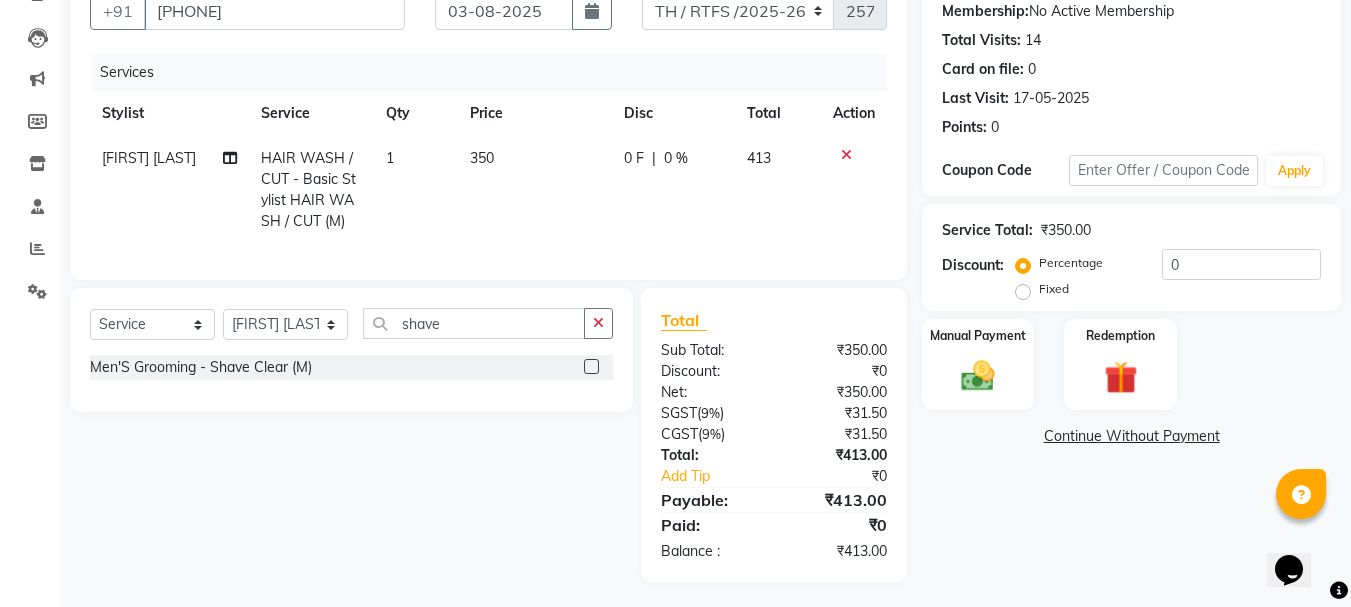click 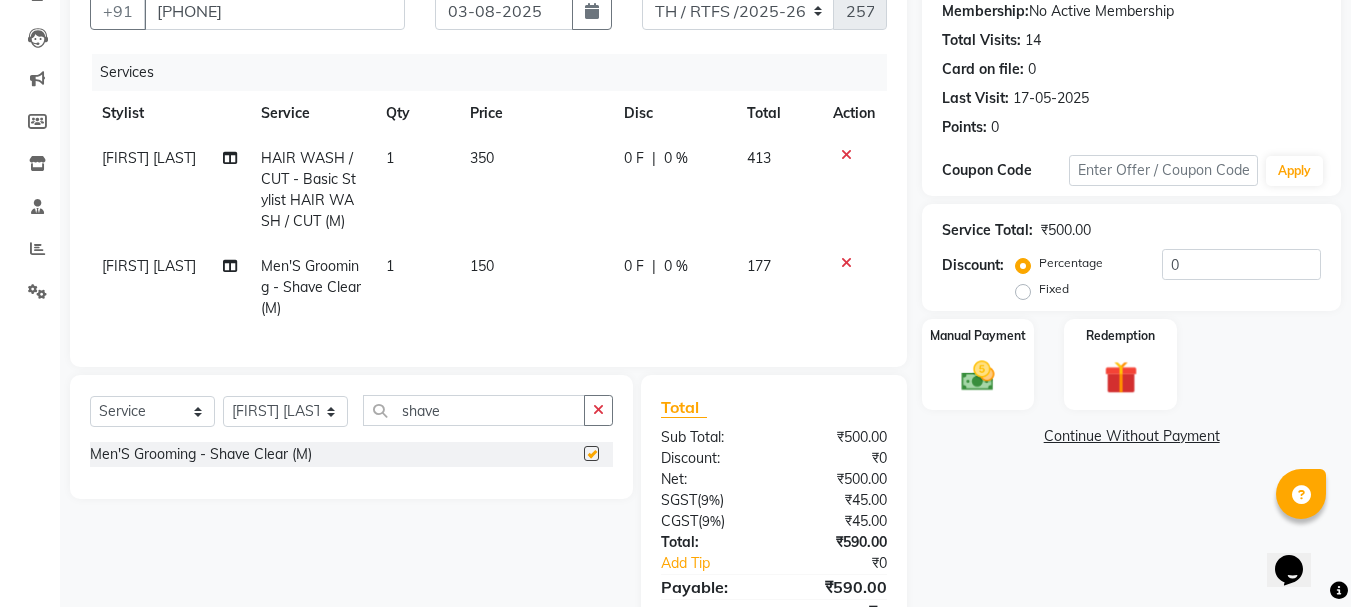 checkbox on "false" 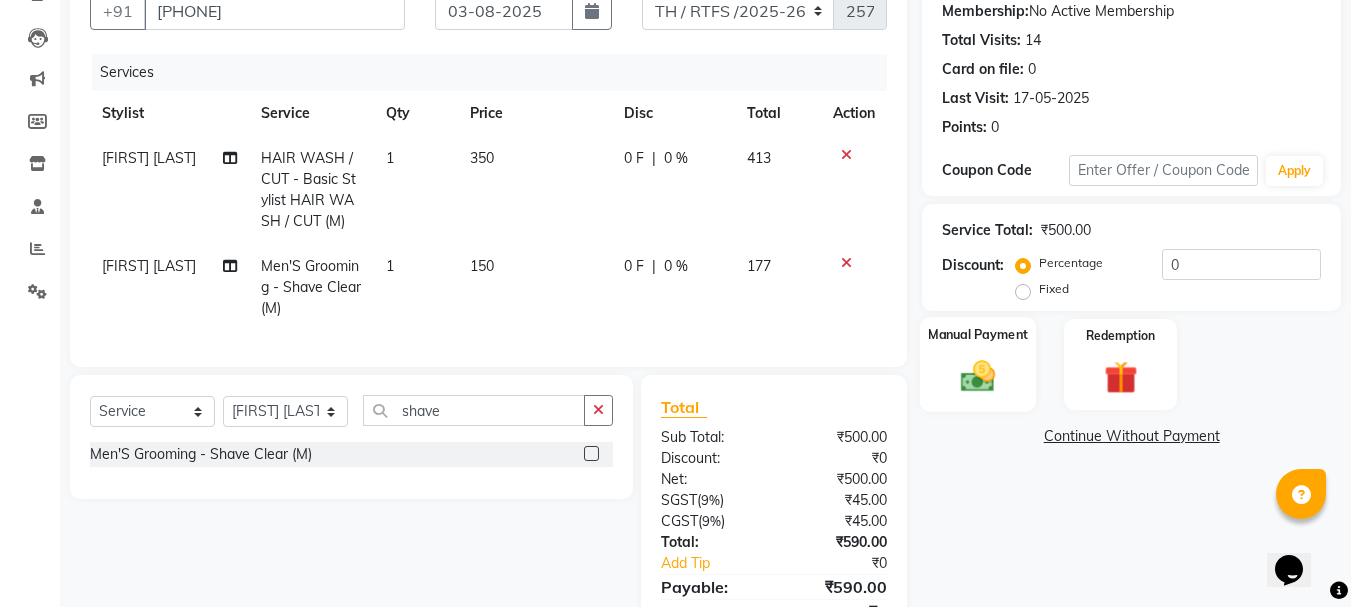 click 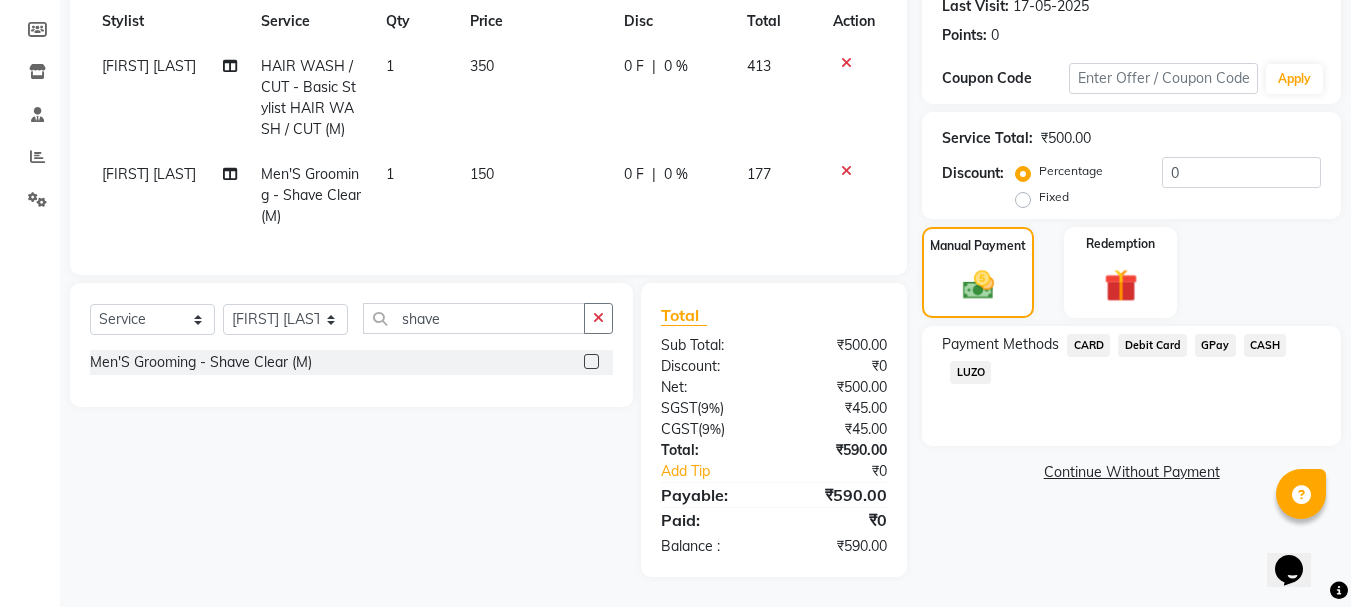 scroll, scrollTop: 301, scrollLeft: 0, axis: vertical 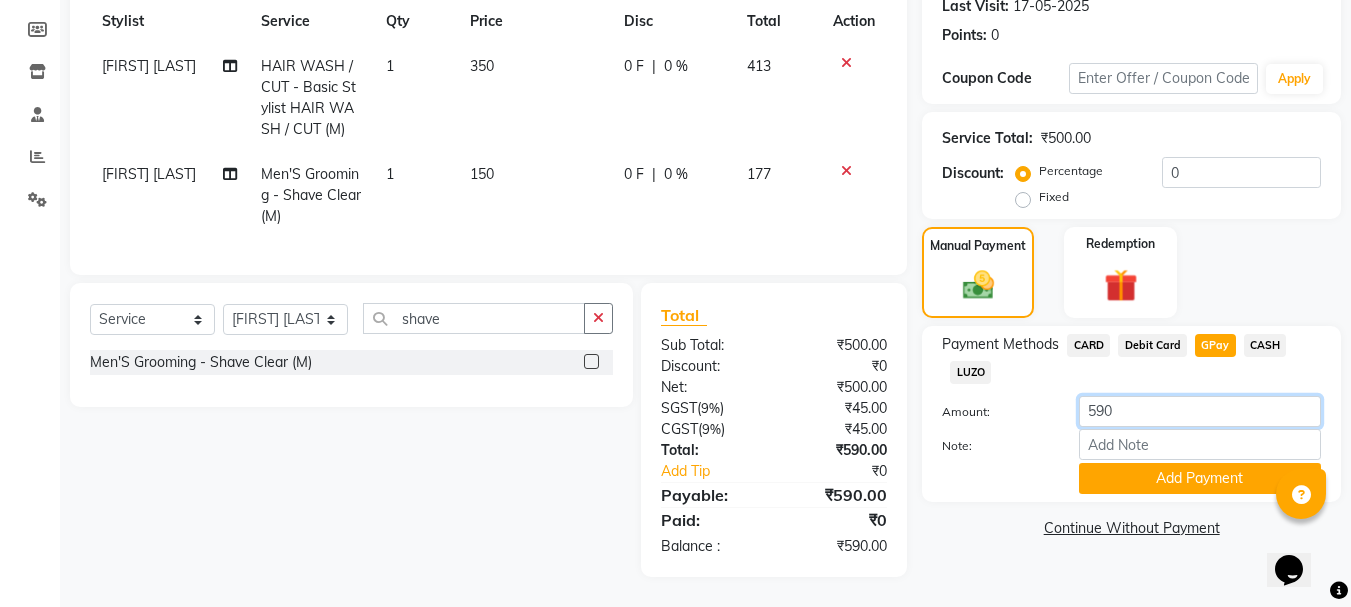 click on "590" 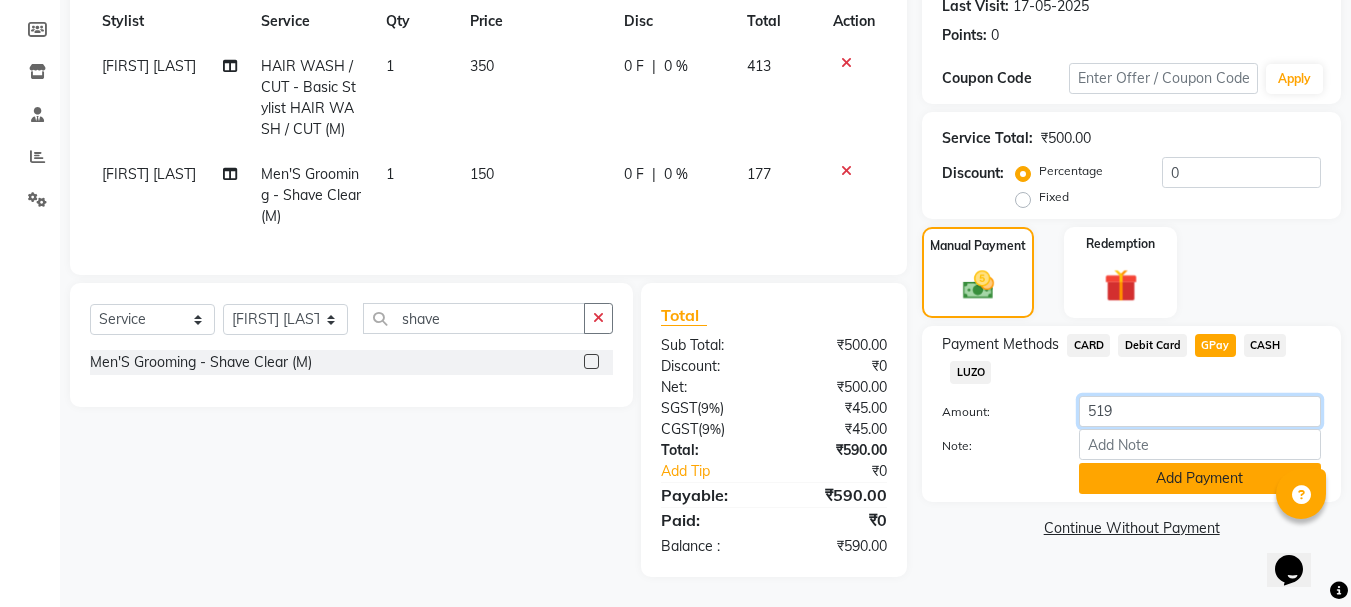 type on "519" 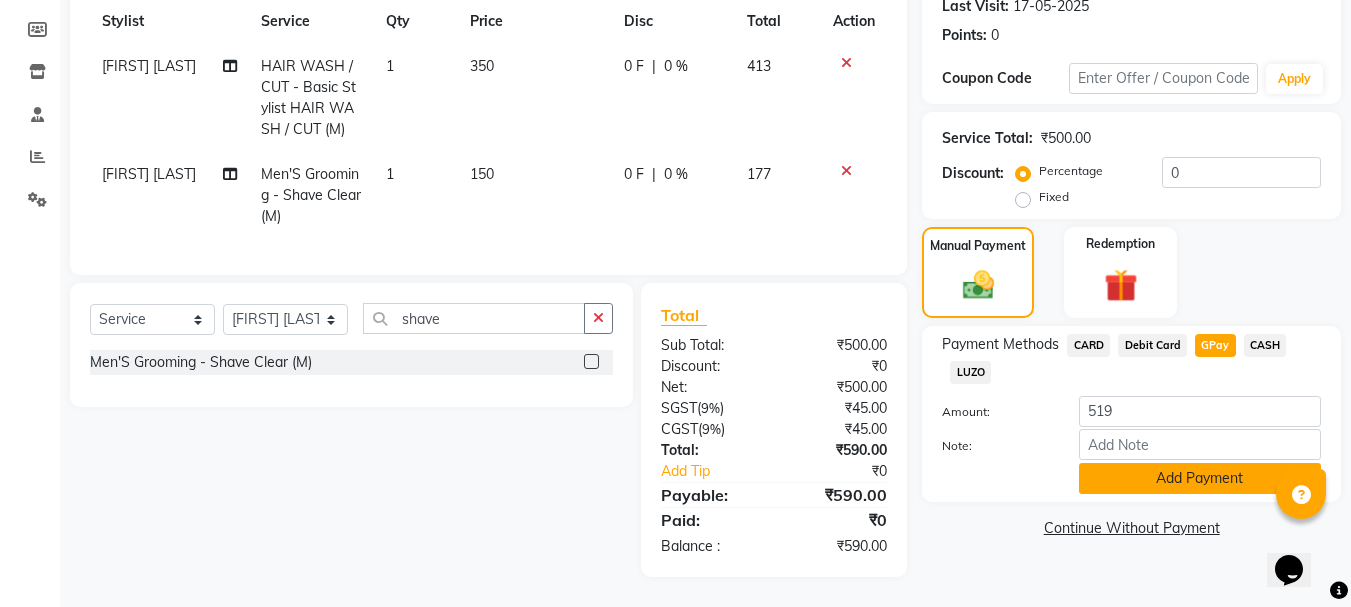 click on "Add Payment" 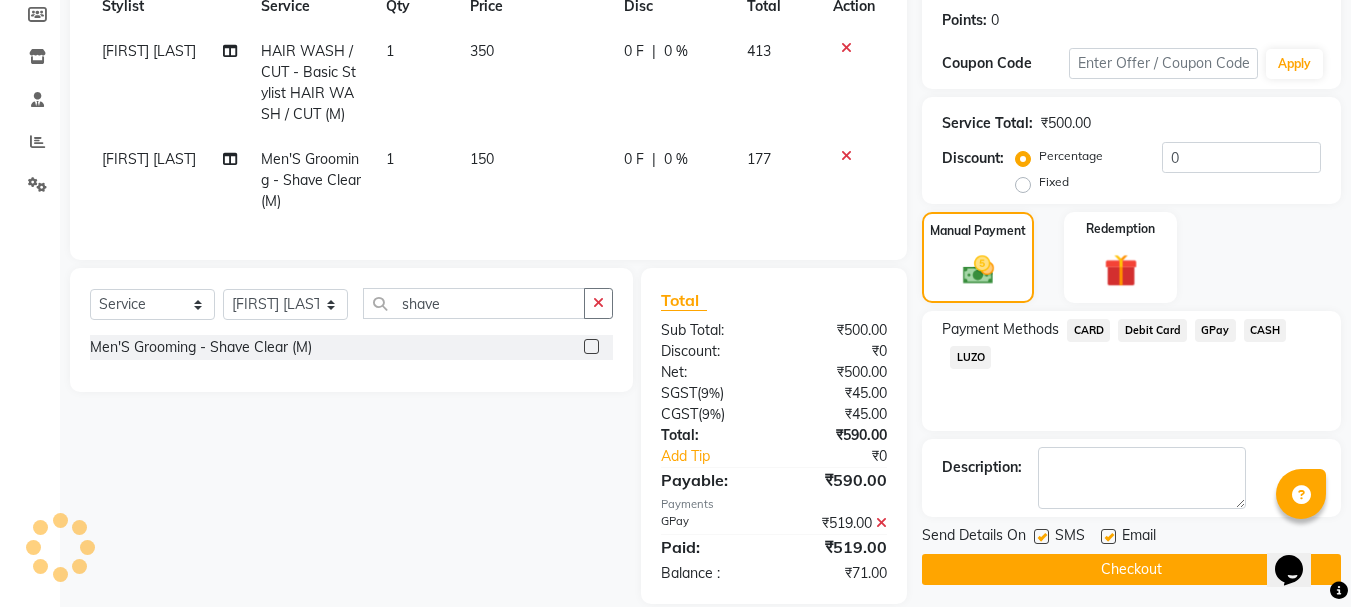 click on "CASH" 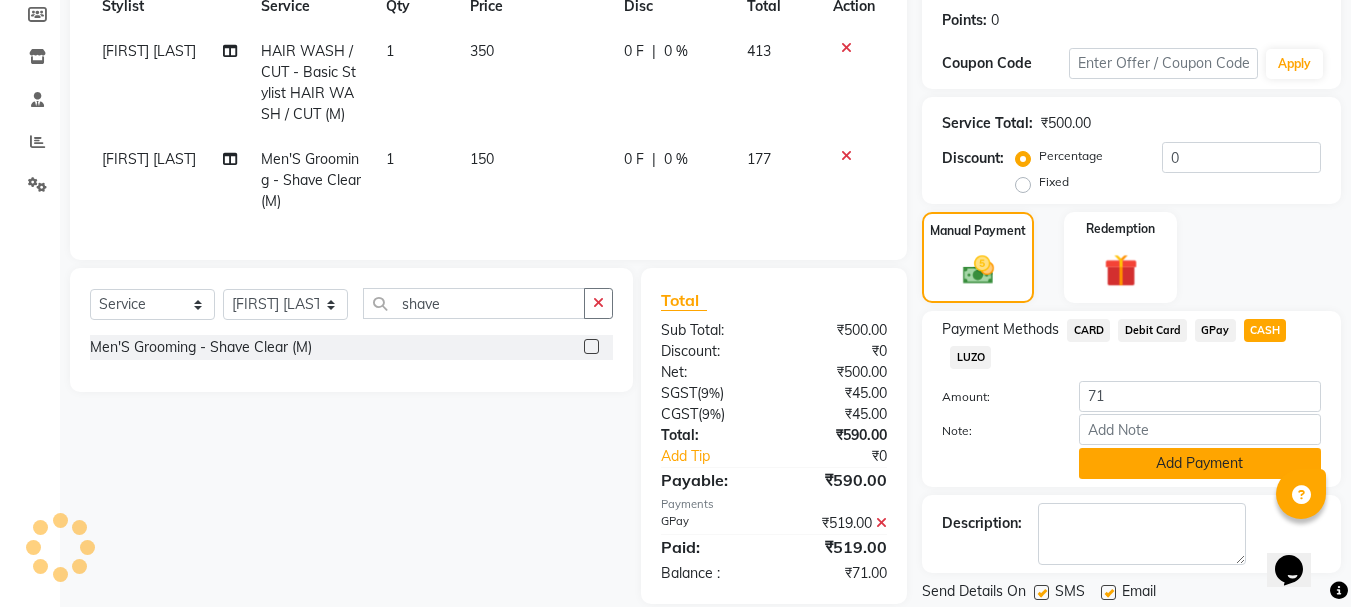 click on "Add Payment" 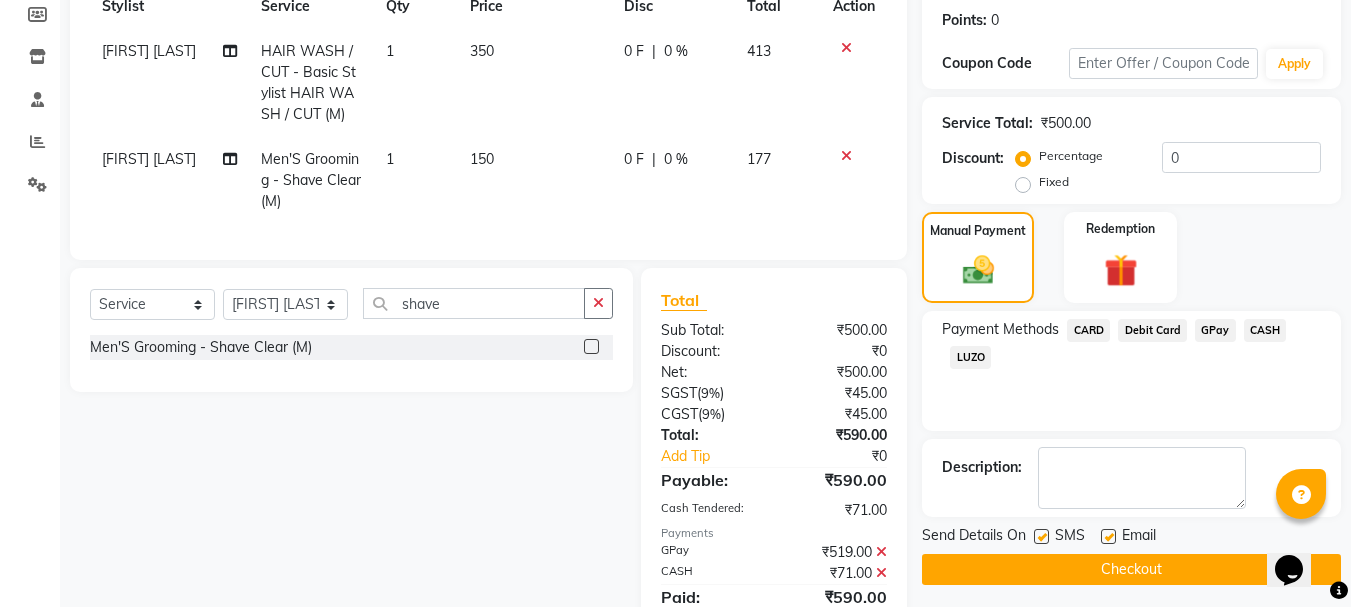click on "Checkout" 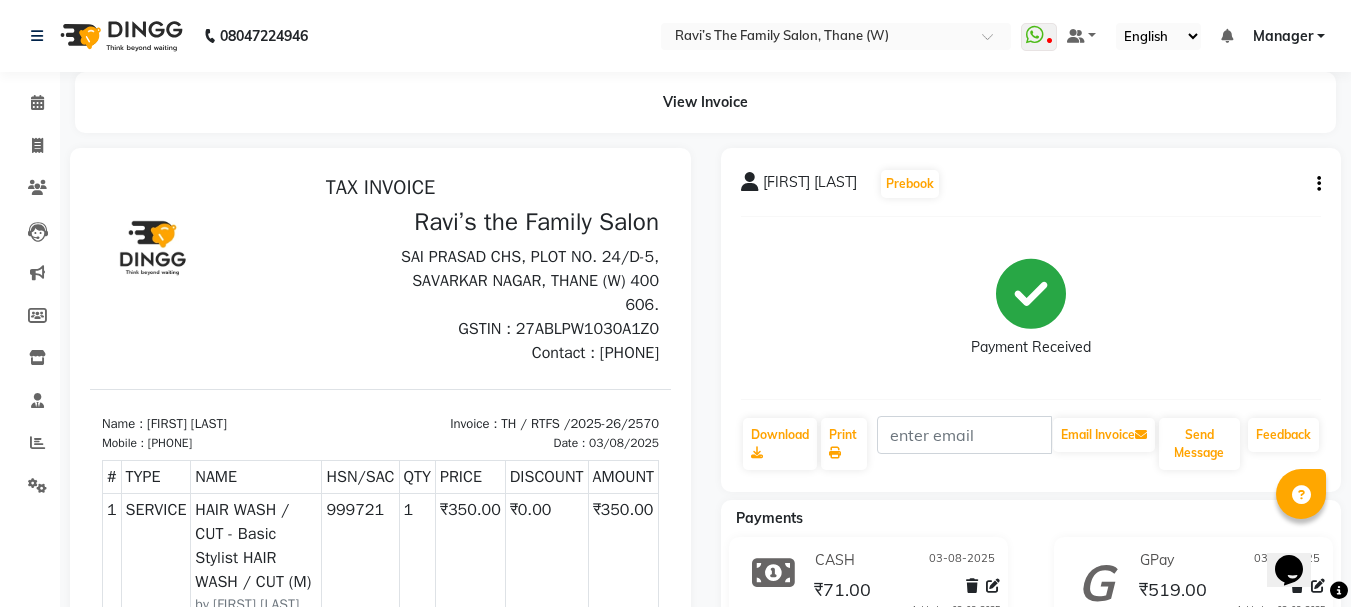 scroll, scrollTop: 0, scrollLeft: 0, axis: both 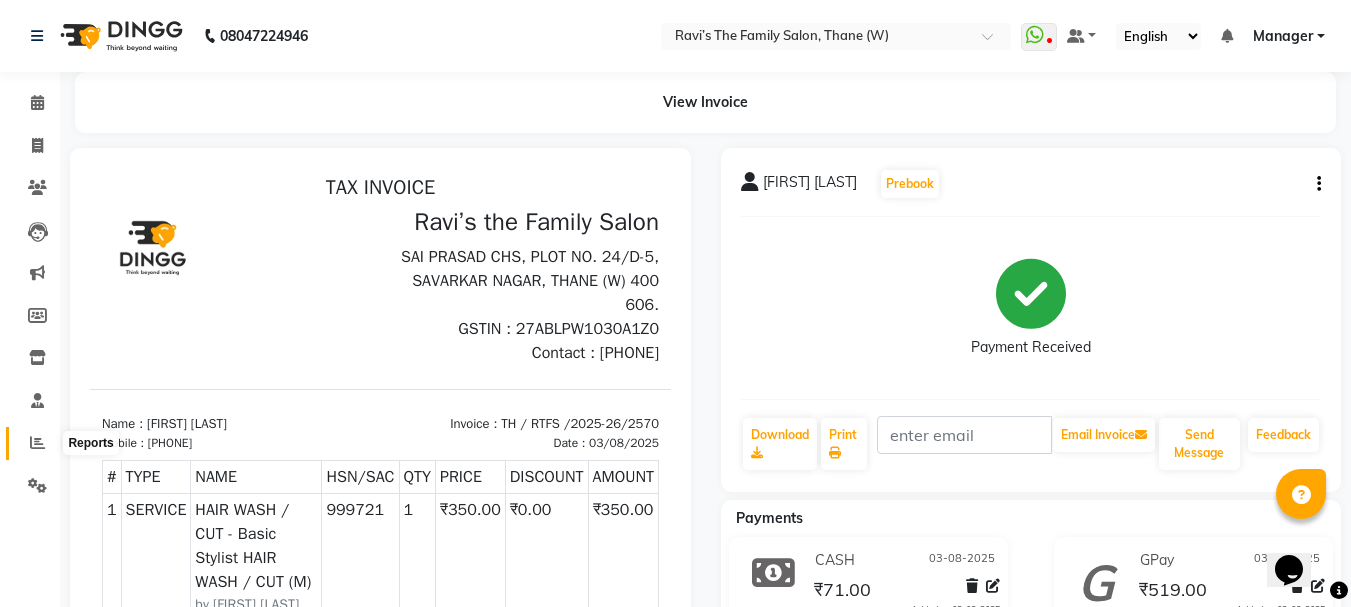 click 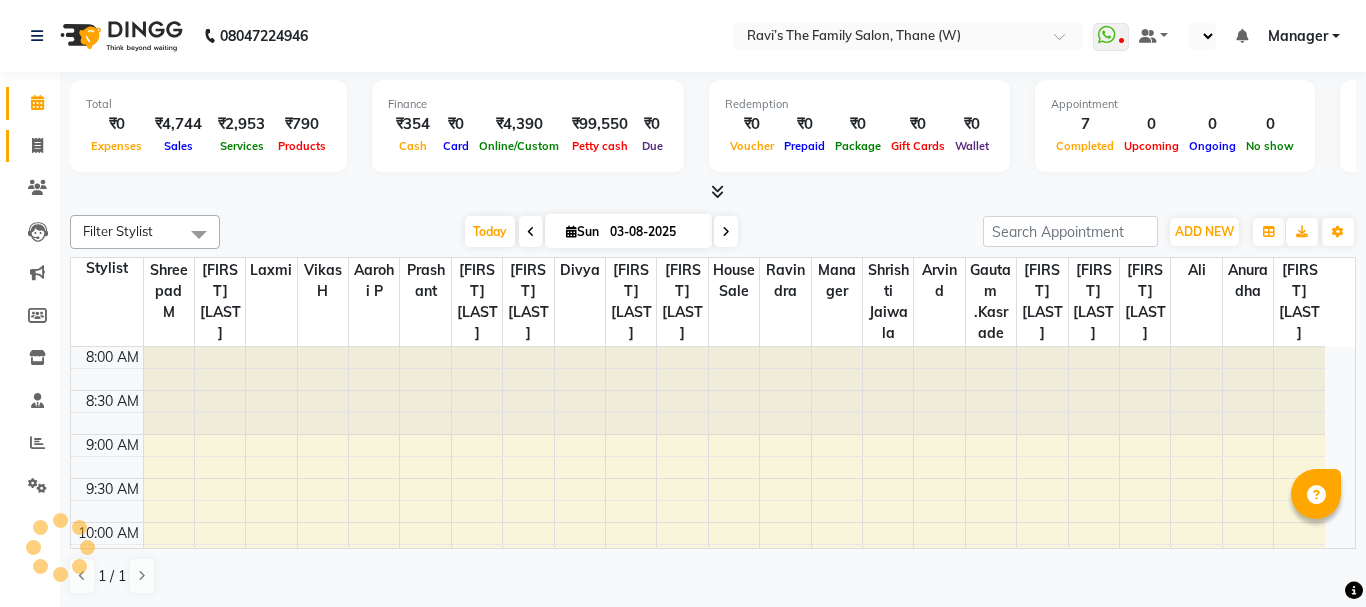 click 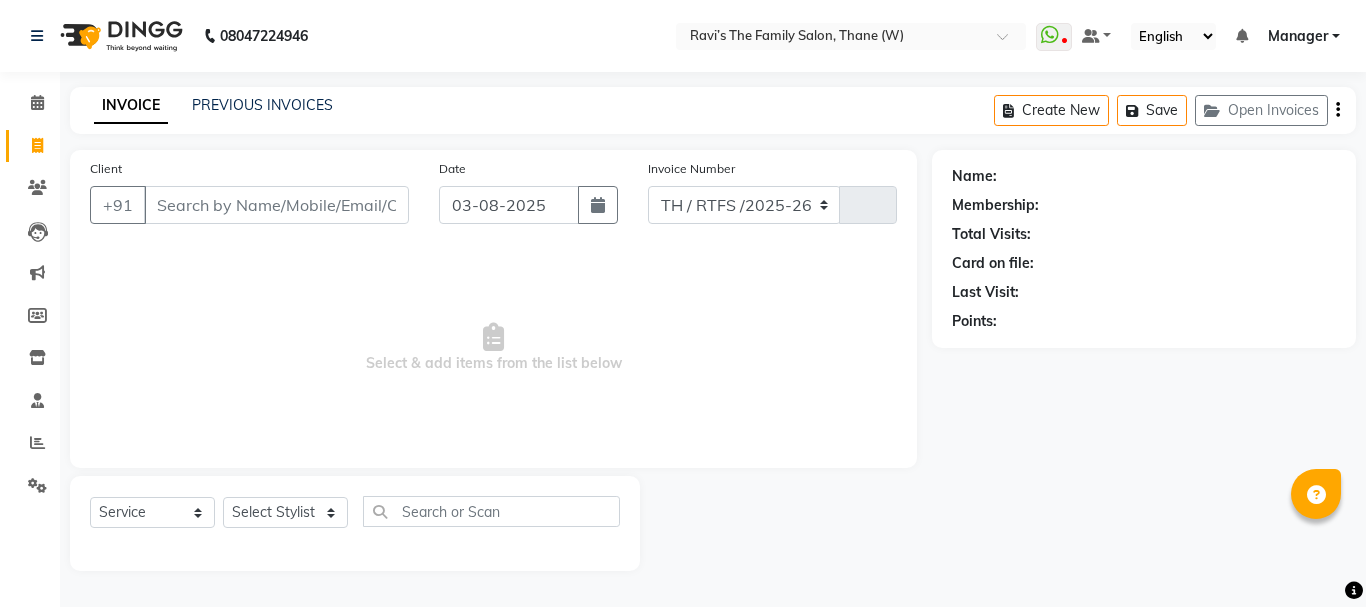 select on "8004" 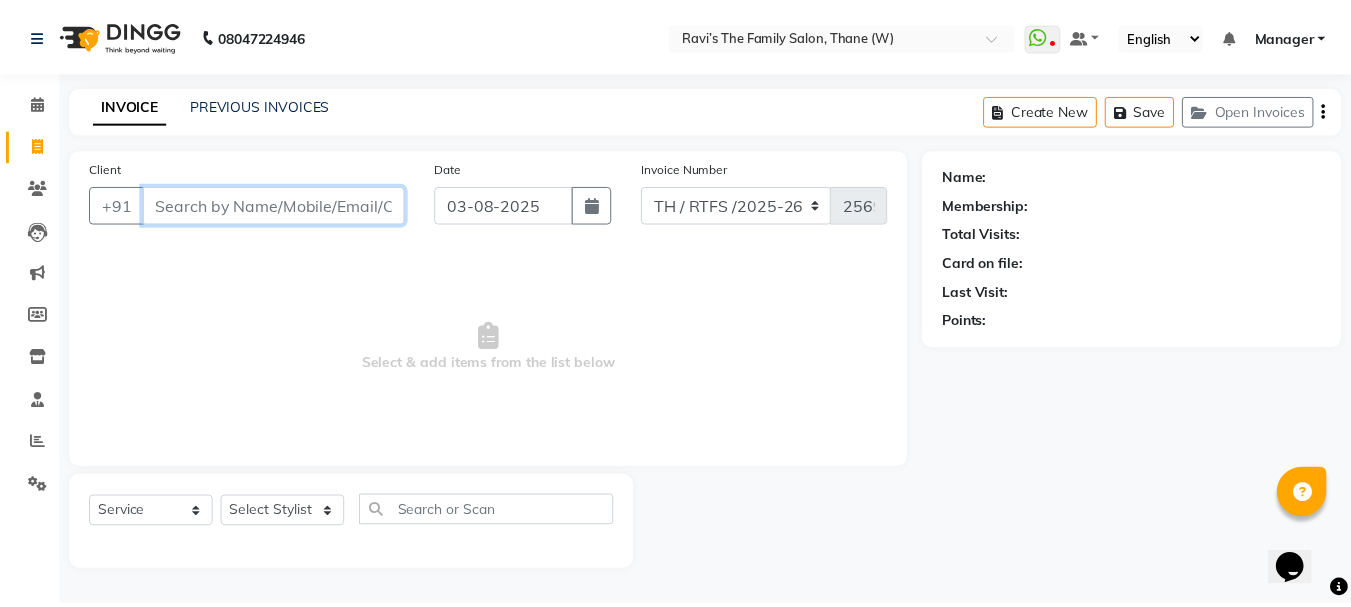 scroll, scrollTop: 0, scrollLeft: 0, axis: both 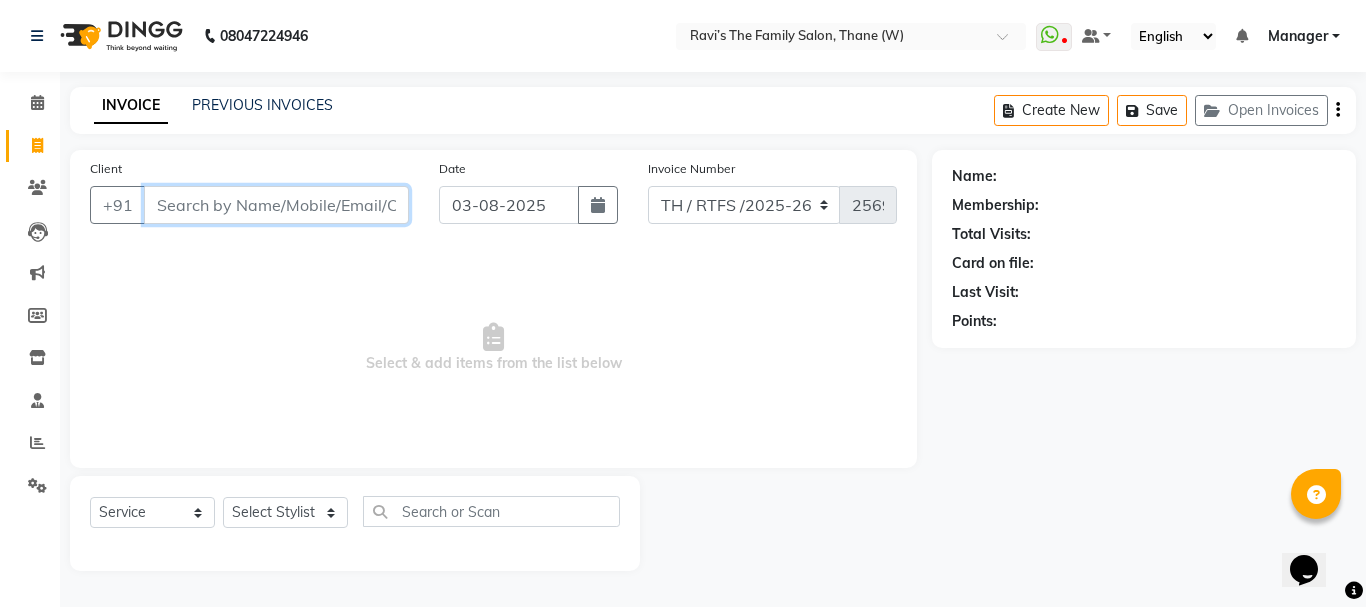 click on "Client" at bounding box center [276, 205] 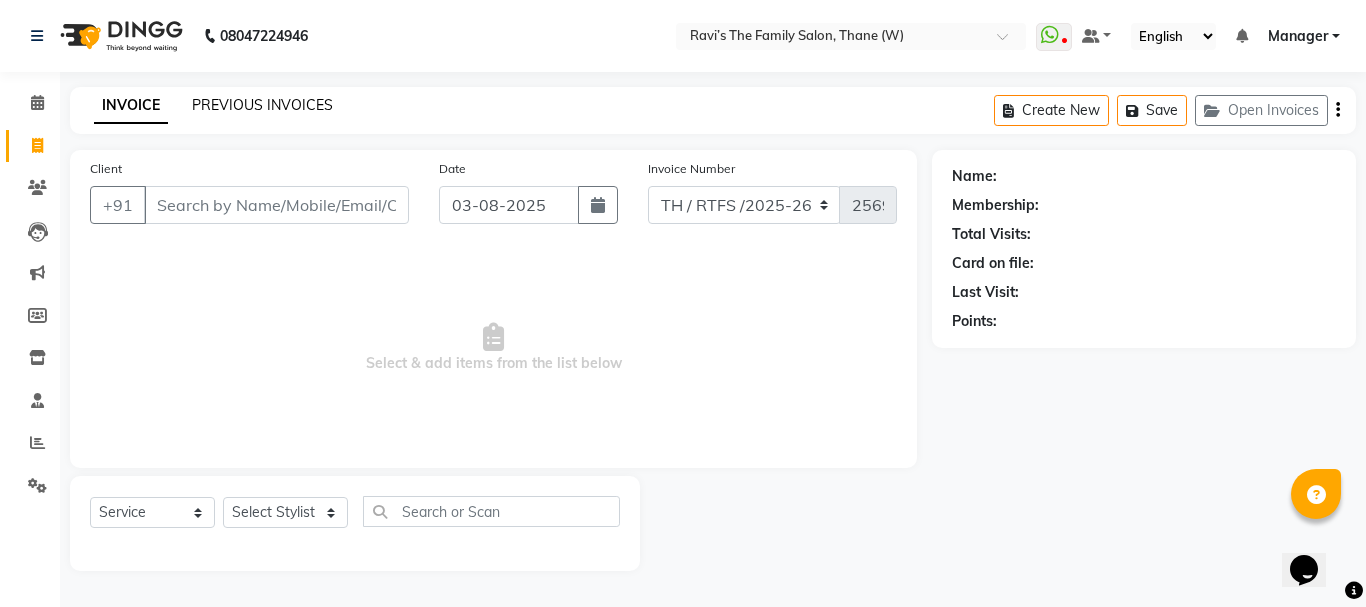 click on "PREVIOUS INVOICES" 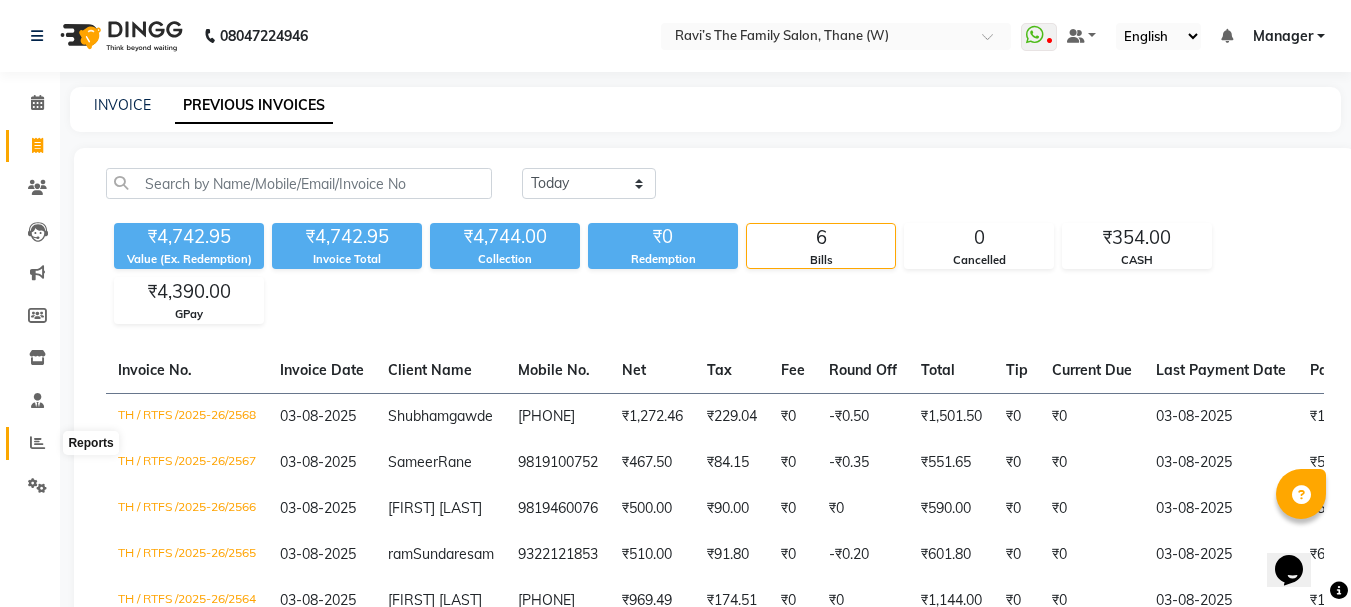 click 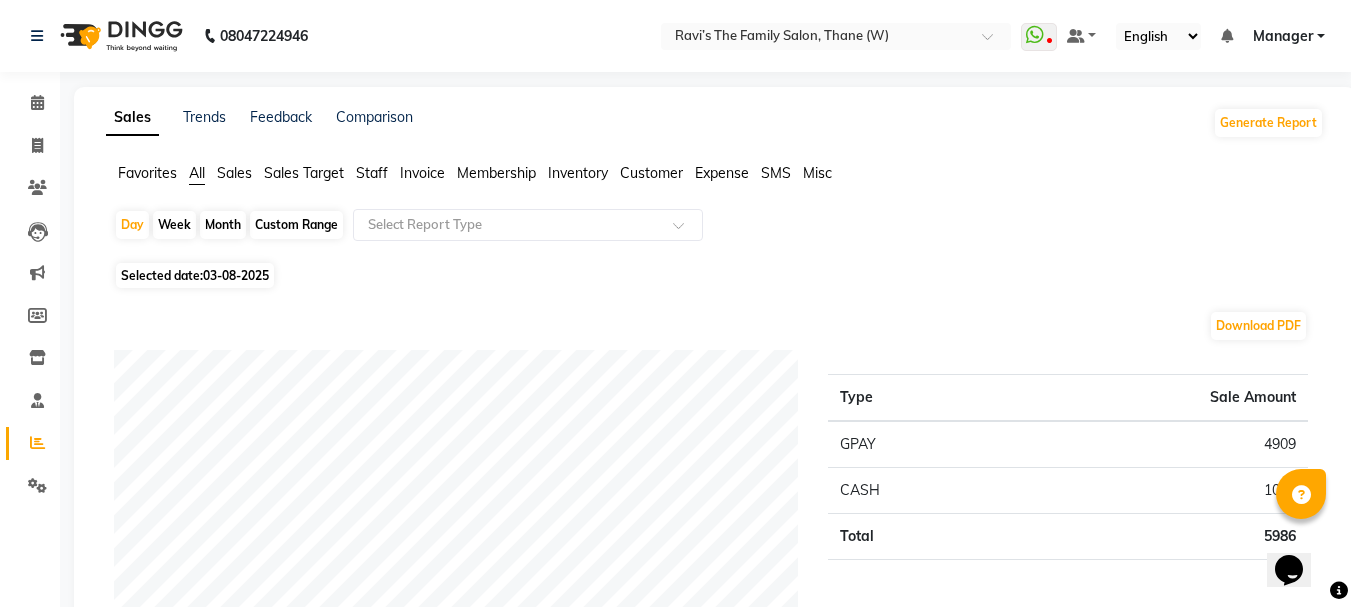 click on "Month" 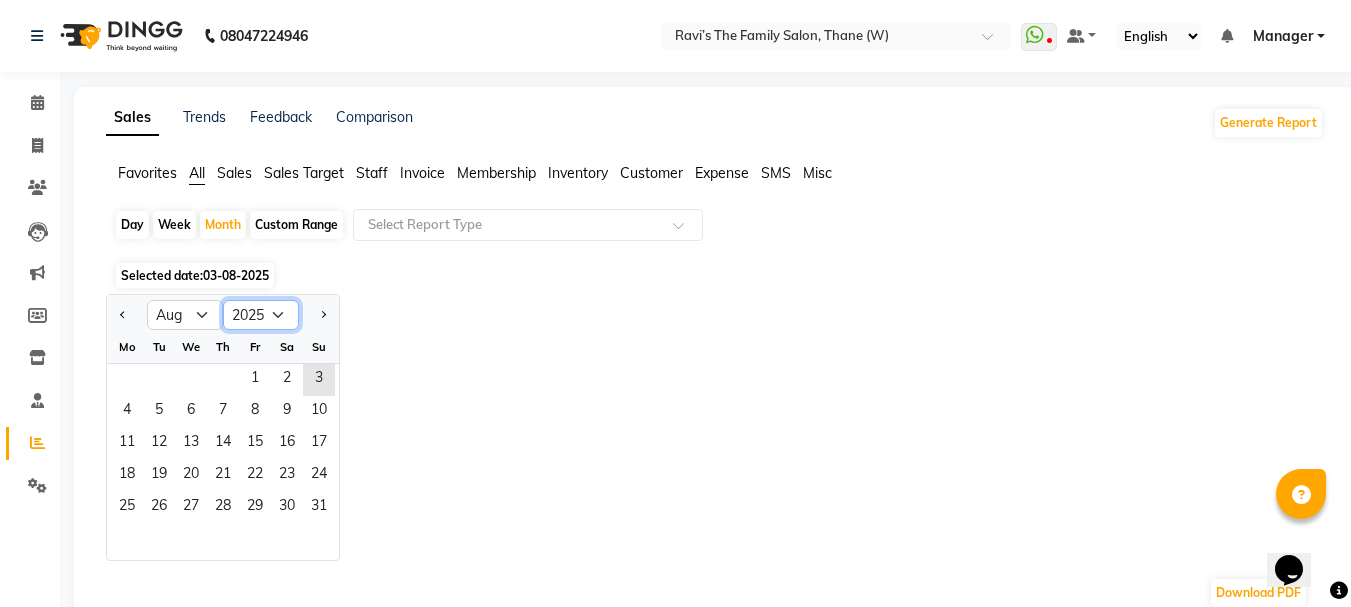 click on "2015 2016 2017 2018 2019 2020 2021 2022 2023 2024 2025 2026 2027 2028 2029 2030 2031 2032 2033 2034 2035" 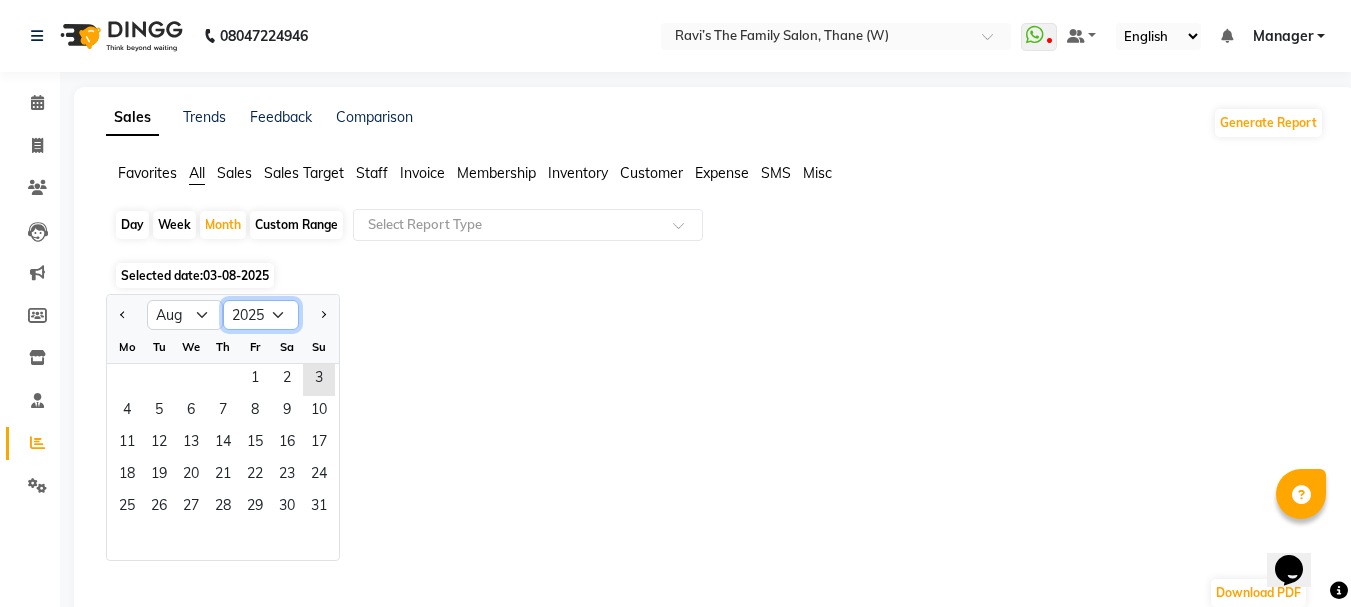 select on "2024" 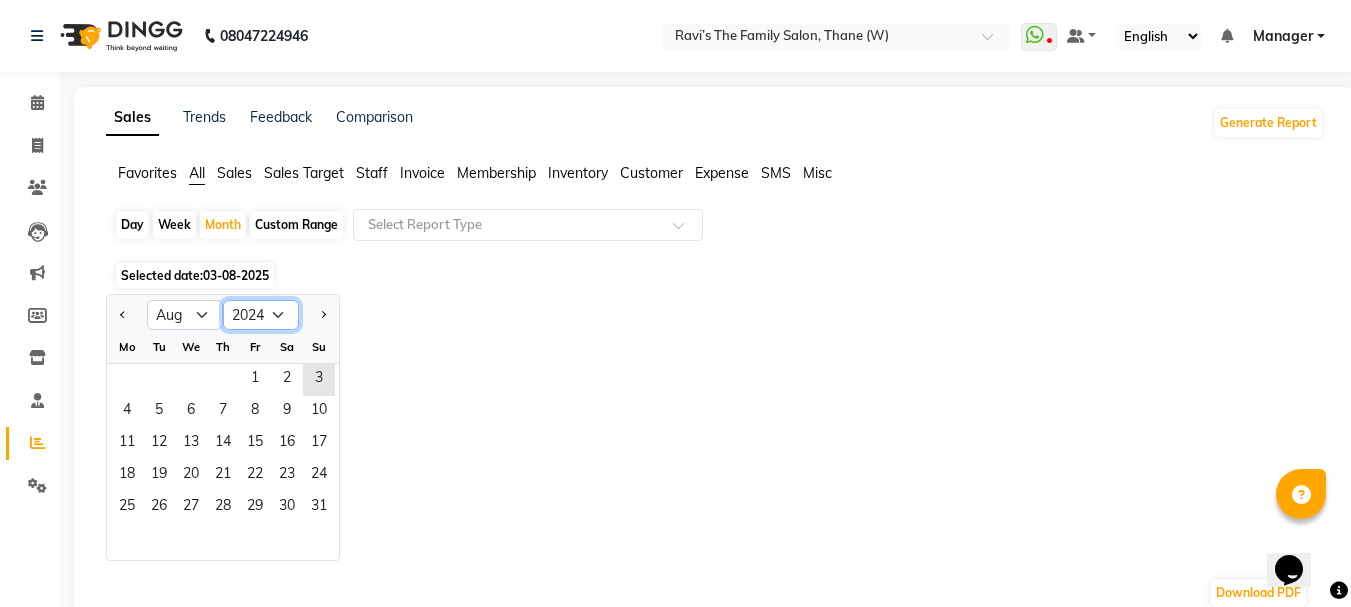 click on "2015 2016 2017 2018 2019 2020 2021 2022 2023 2024 2025 2026 2027 2028 2029 2030 2031 2032 2033 2034 2035" 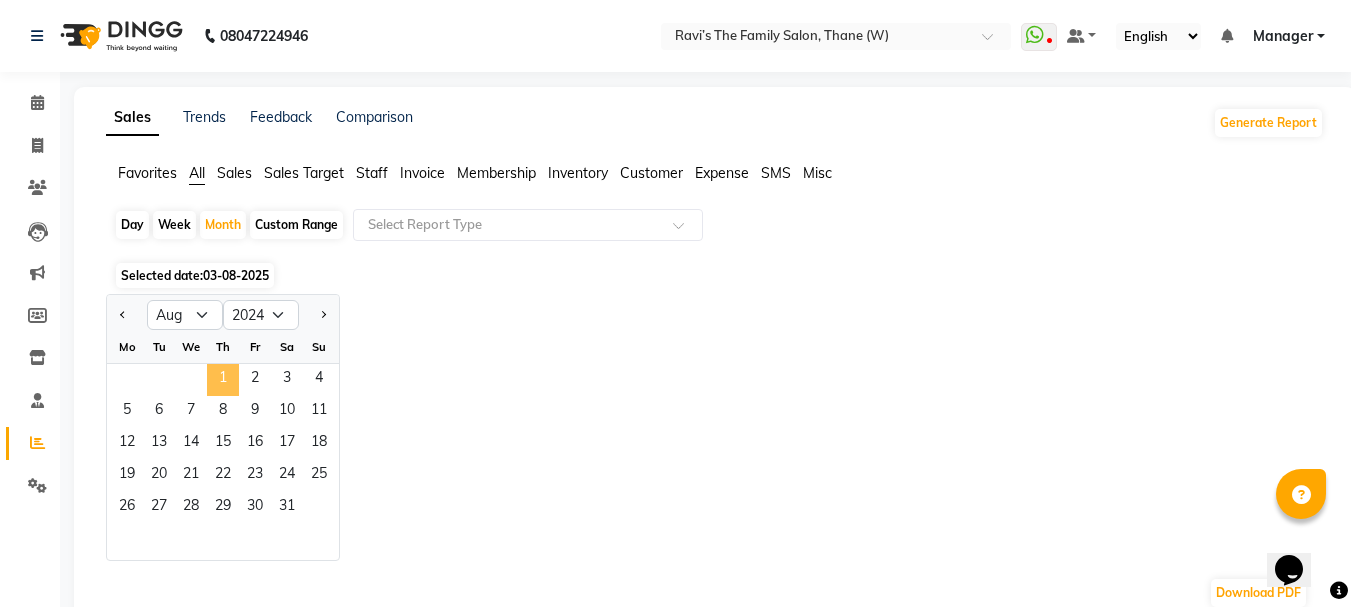 click on "1" 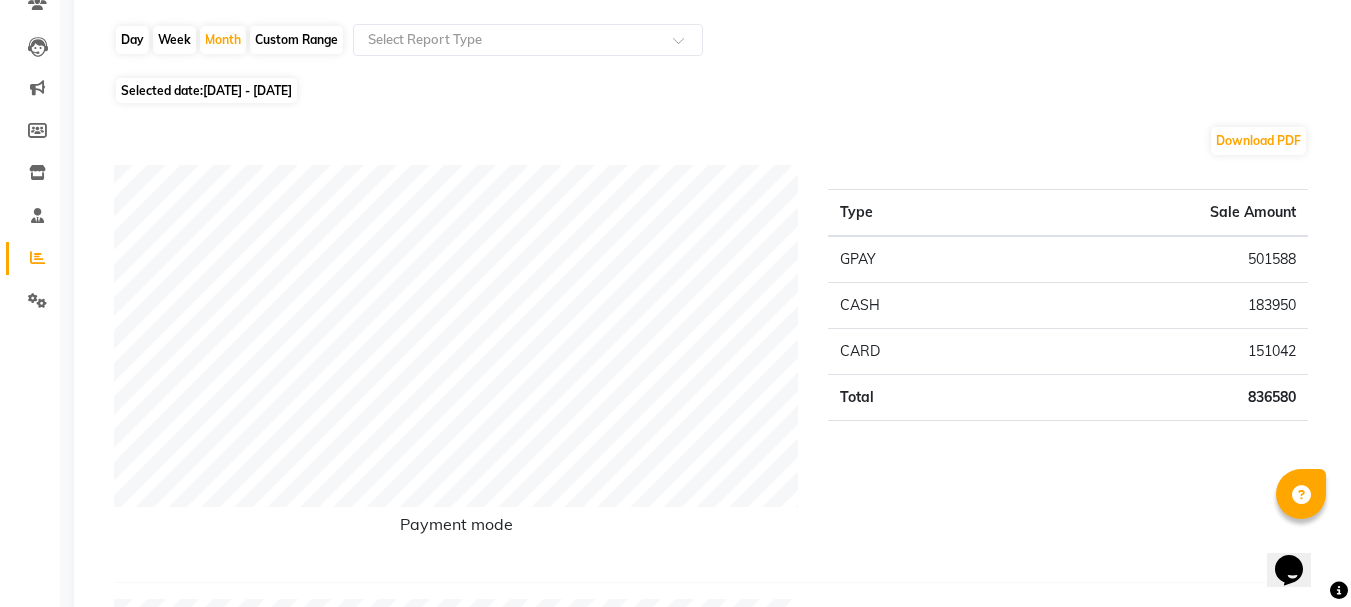 scroll, scrollTop: 197, scrollLeft: 0, axis: vertical 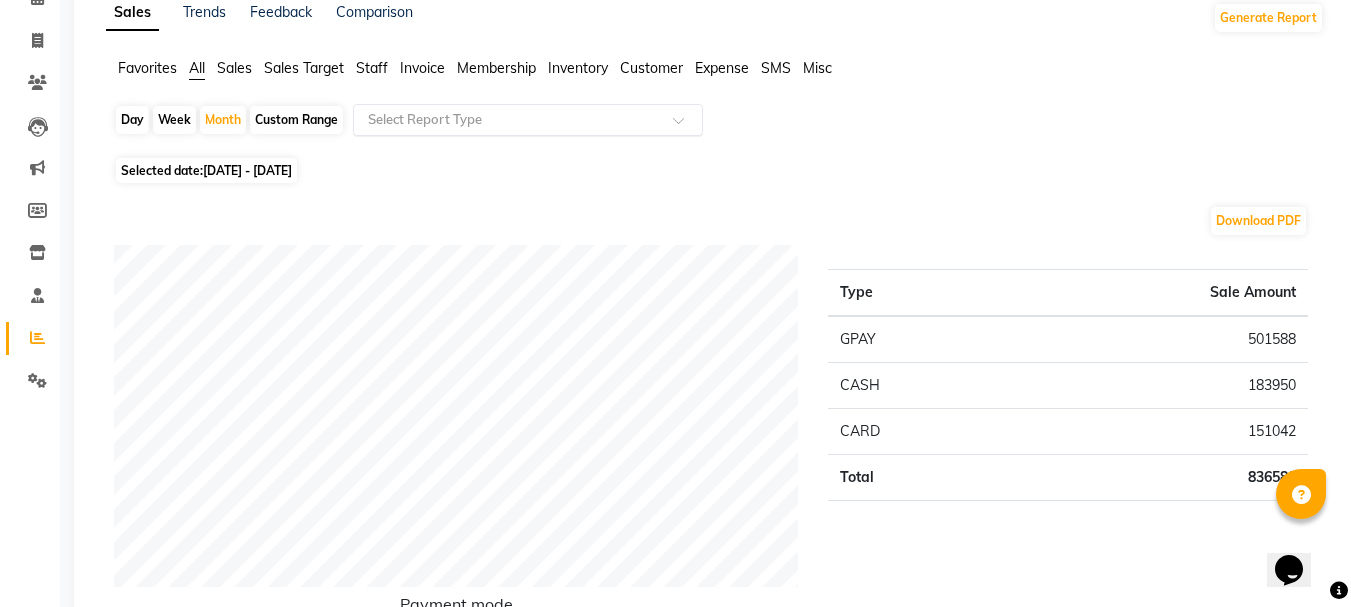 click 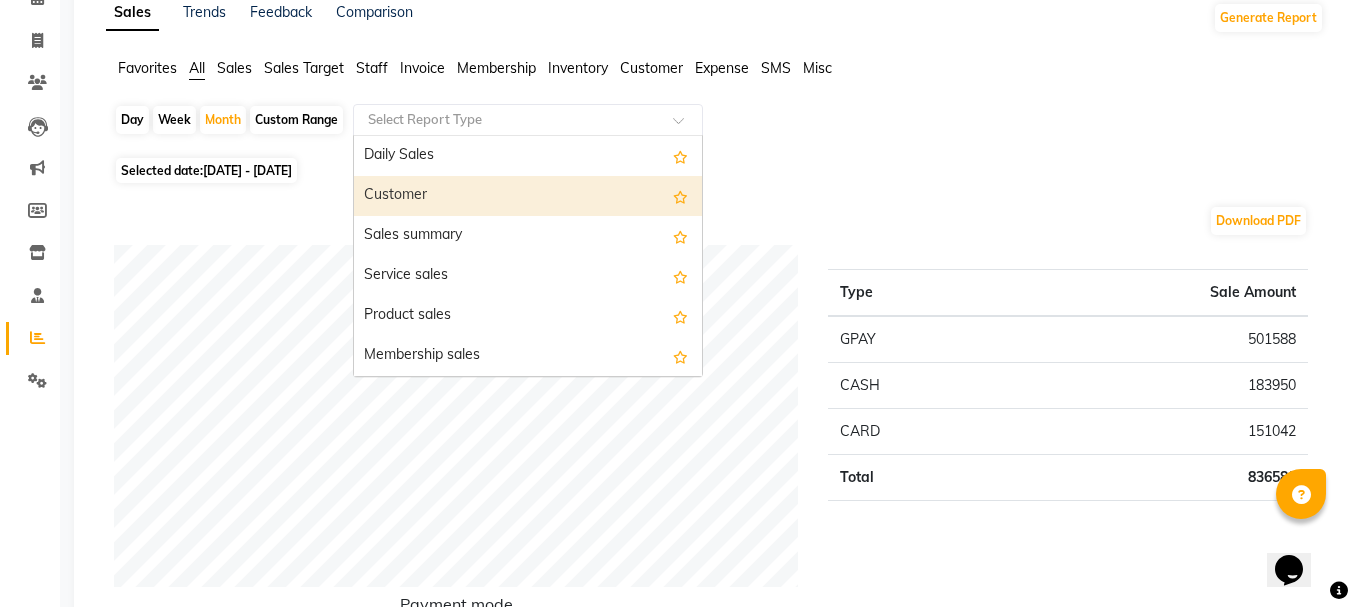 click on "Customer" at bounding box center [528, 196] 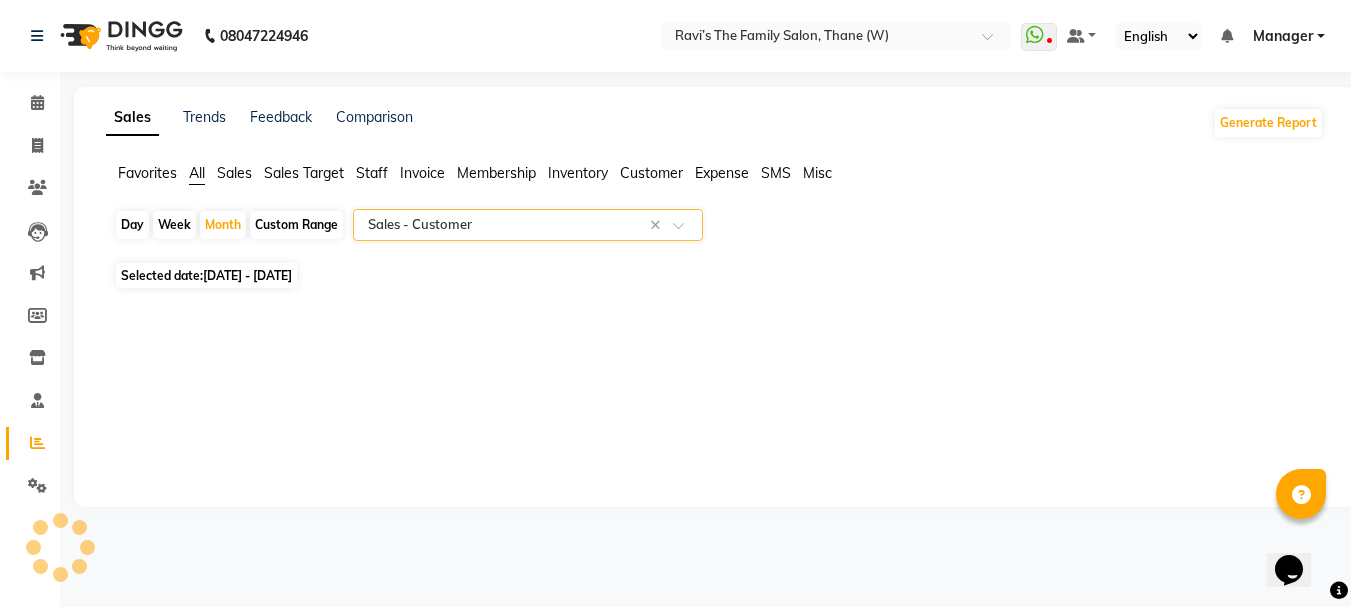 scroll, scrollTop: 0, scrollLeft: 0, axis: both 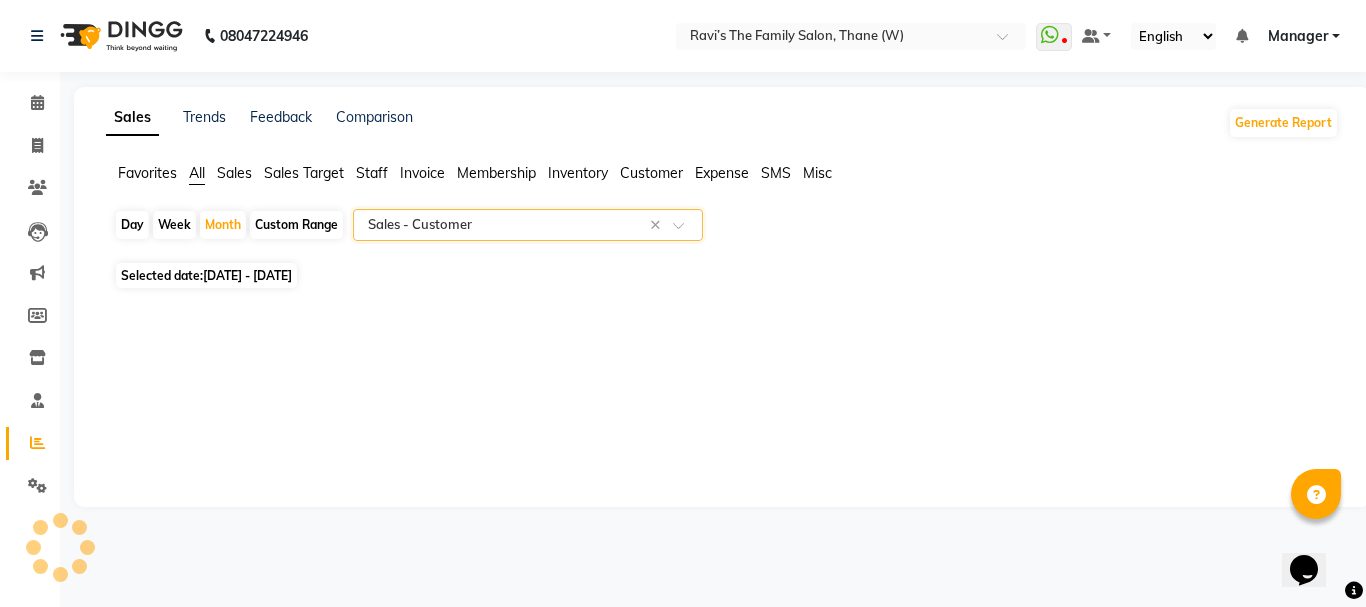 select on "full_report" 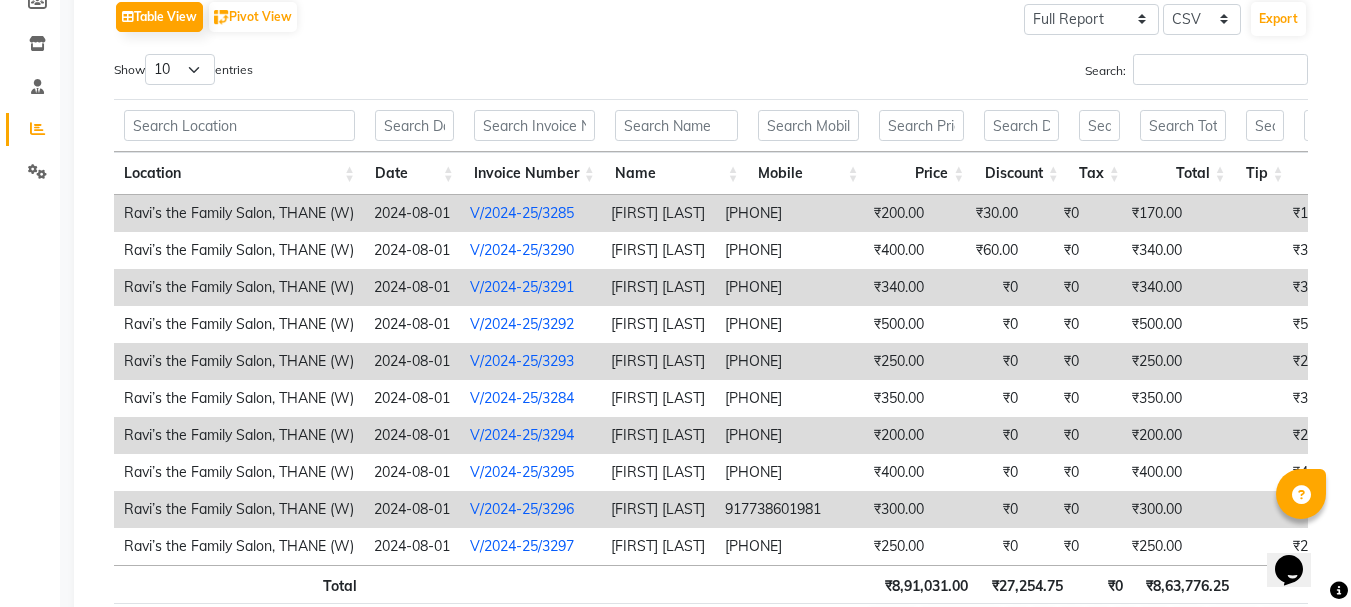 scroll, scrollTop: 0, scrollLeft: 0, axis: both 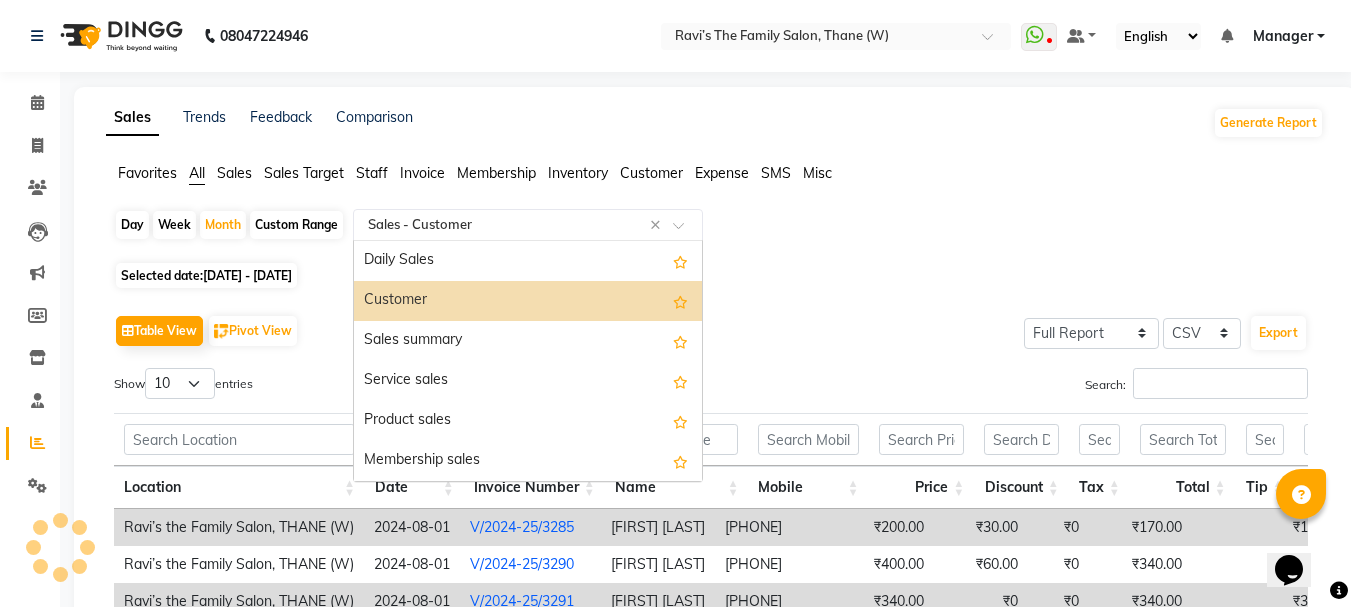 click 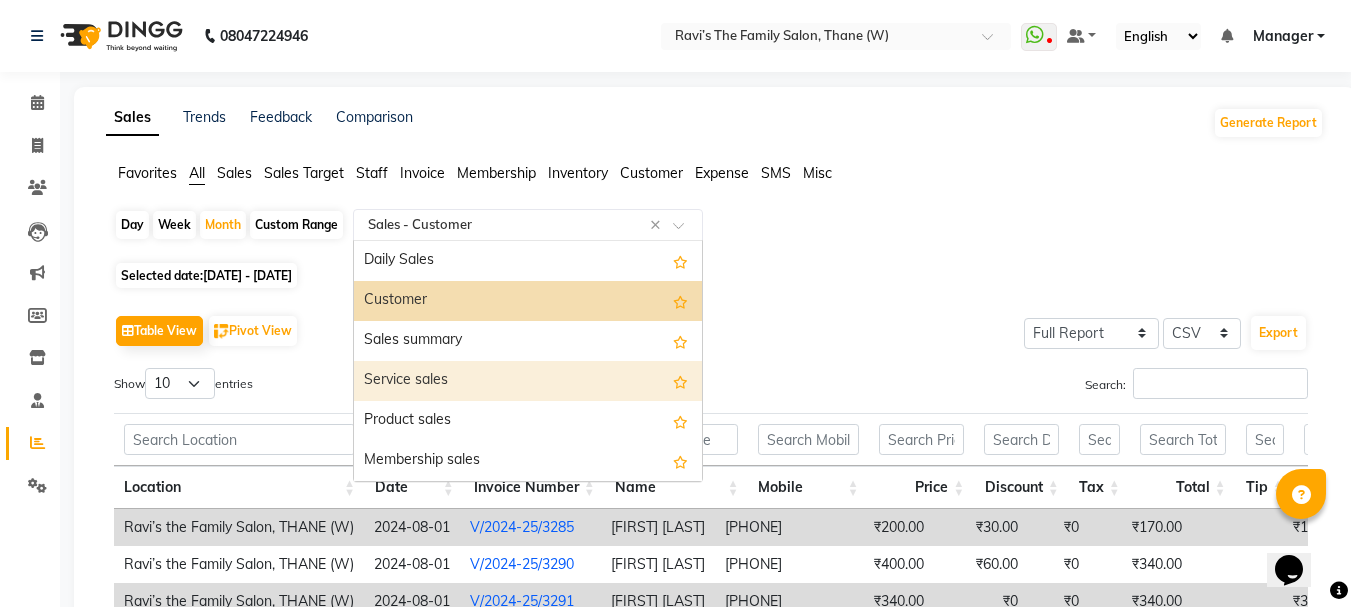 click on "Service sales" at bounding box center [528, 381] 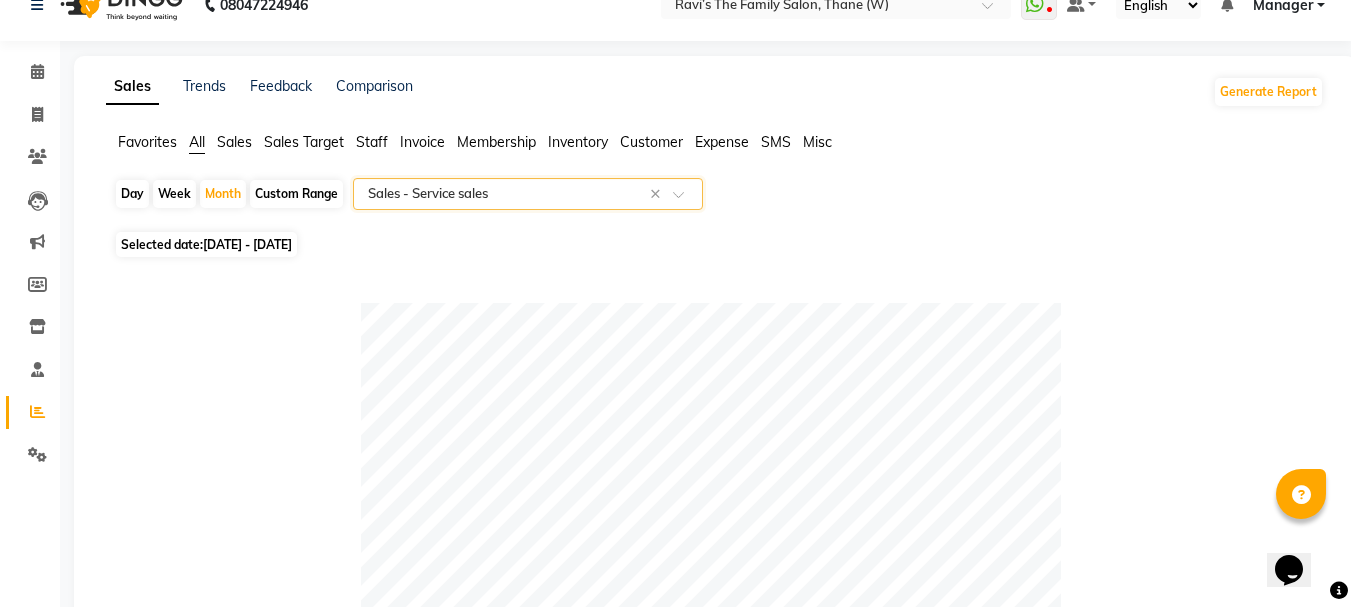 scroll, scrollTop: 19, scrollLeft: 0, axis: vertical 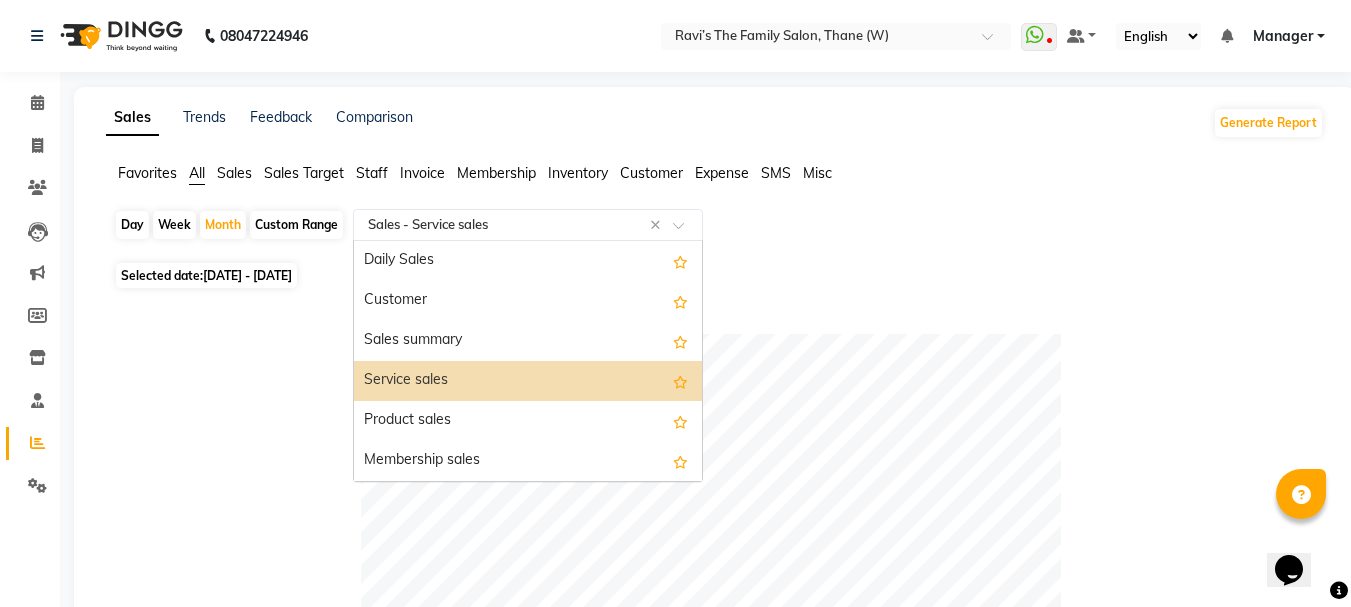 click on "Select Report Type × Sales -  Service sales ×" 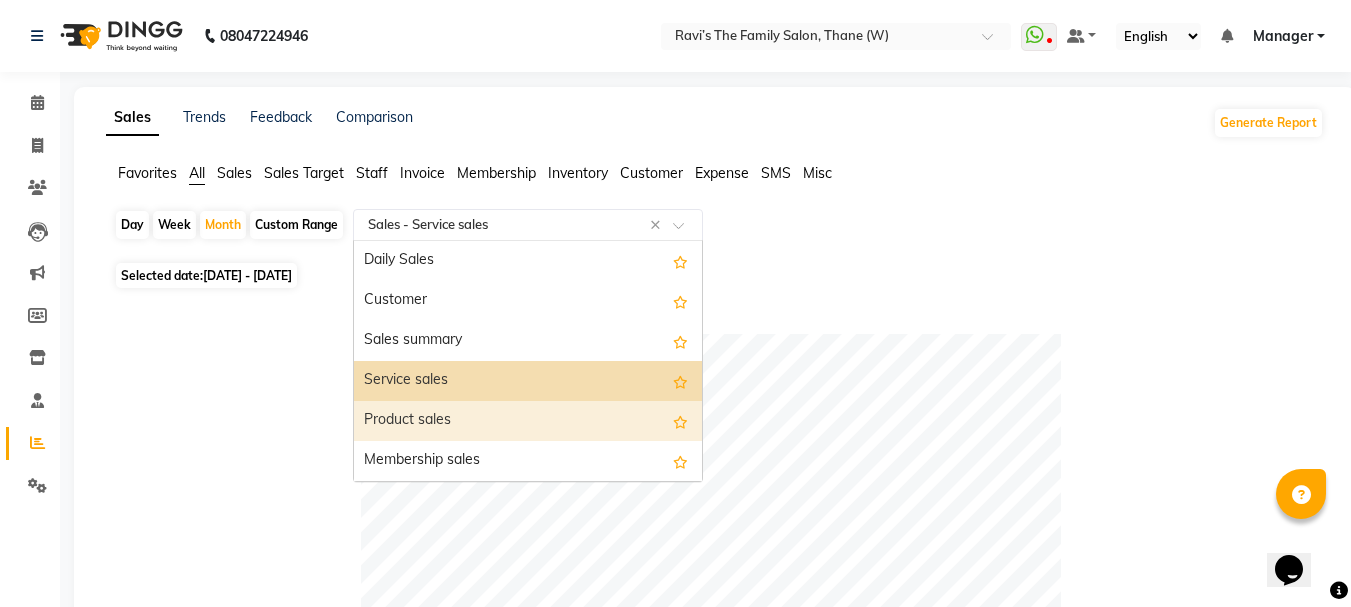 click on "Product sales" at bounding box center (528, 421) 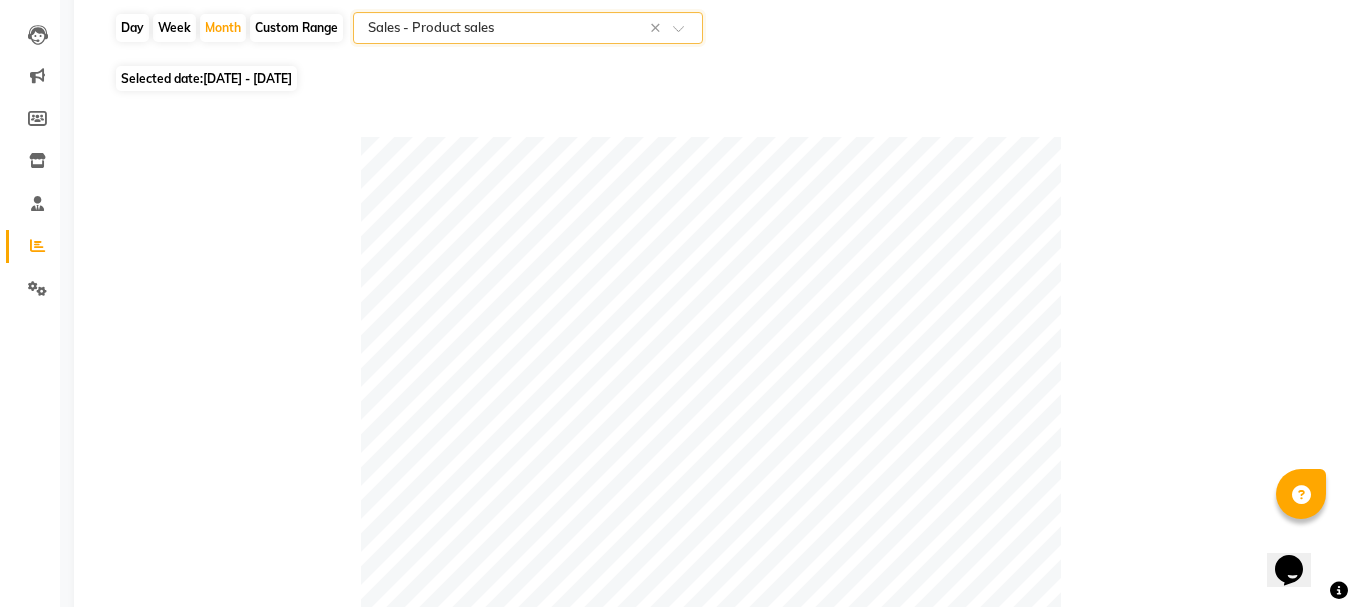 scroll, scrollTop: 0, scrollLeft: 0, axis: both 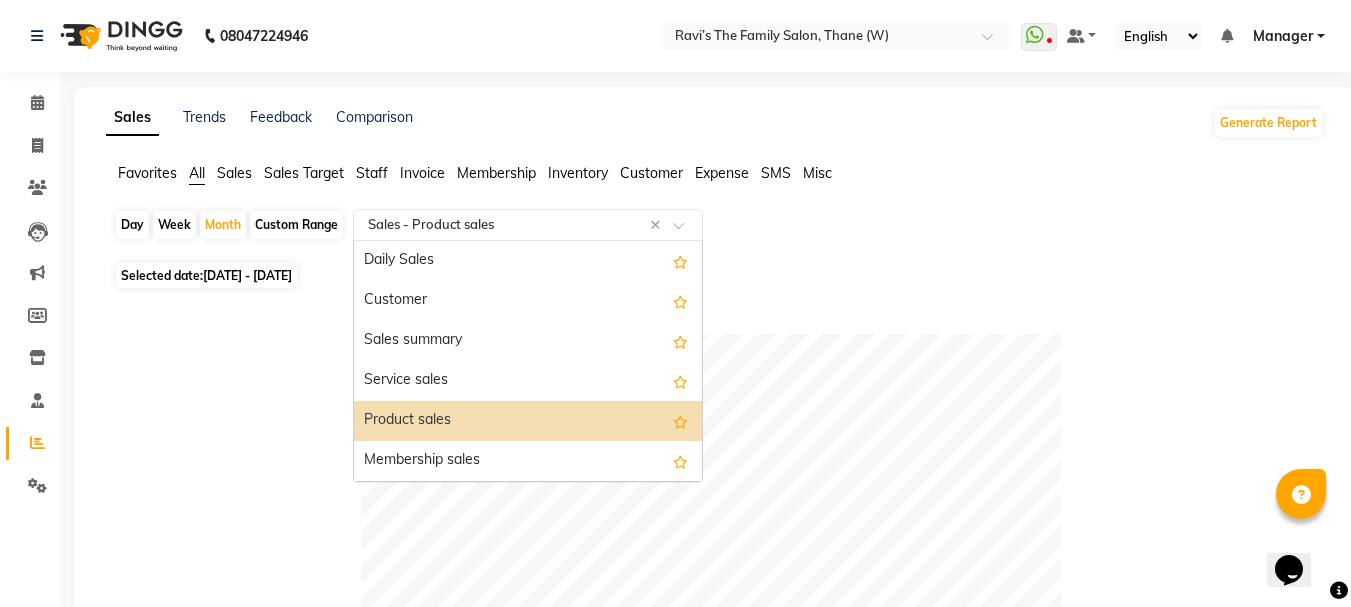 click 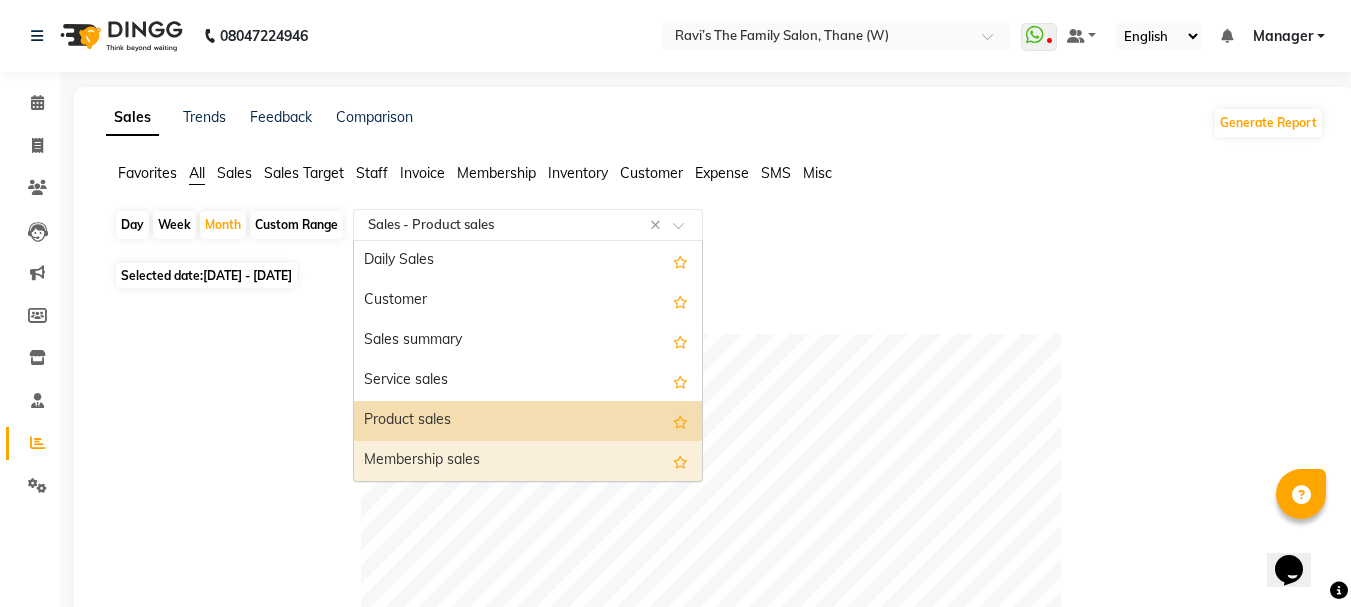 click on "Membership sales" at bounding box center [528, 461] 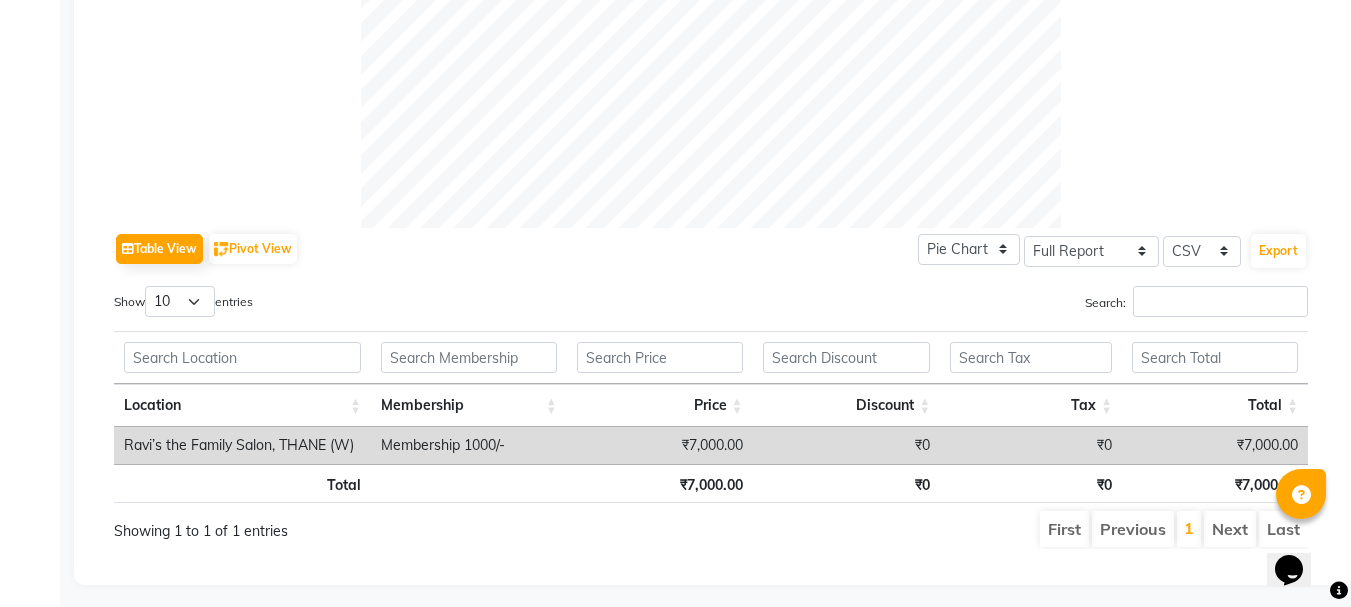 scroll, scrollTop: 829, scrollLeft: 0, axis: vertical 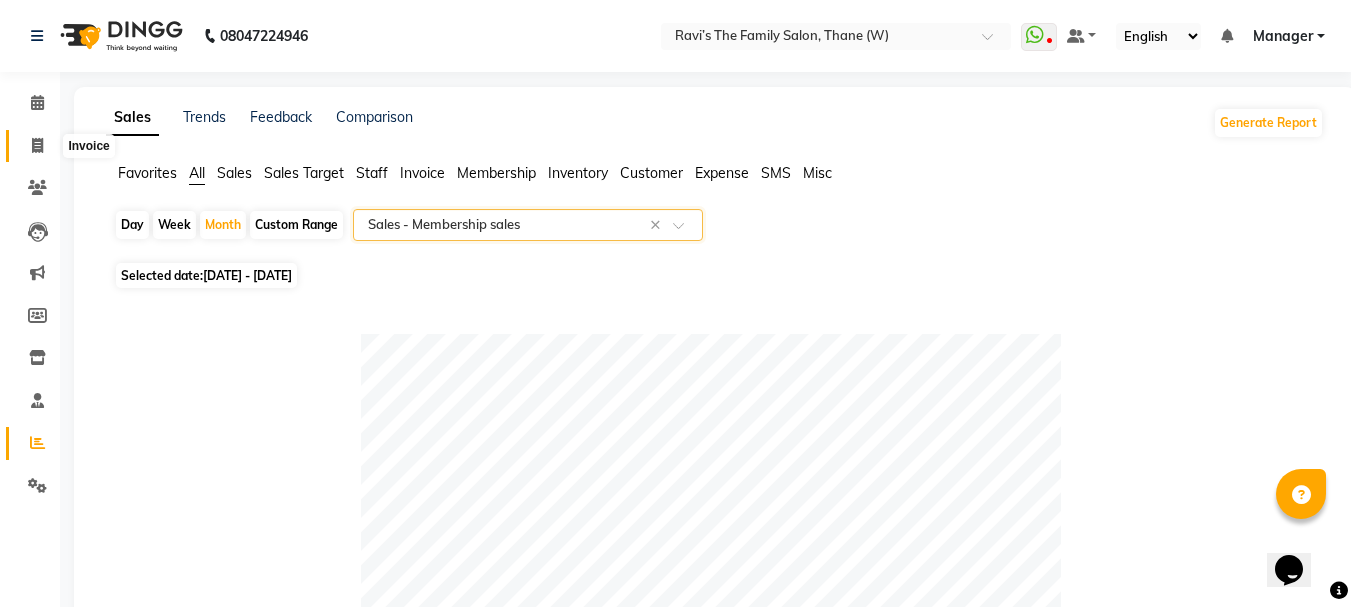 click 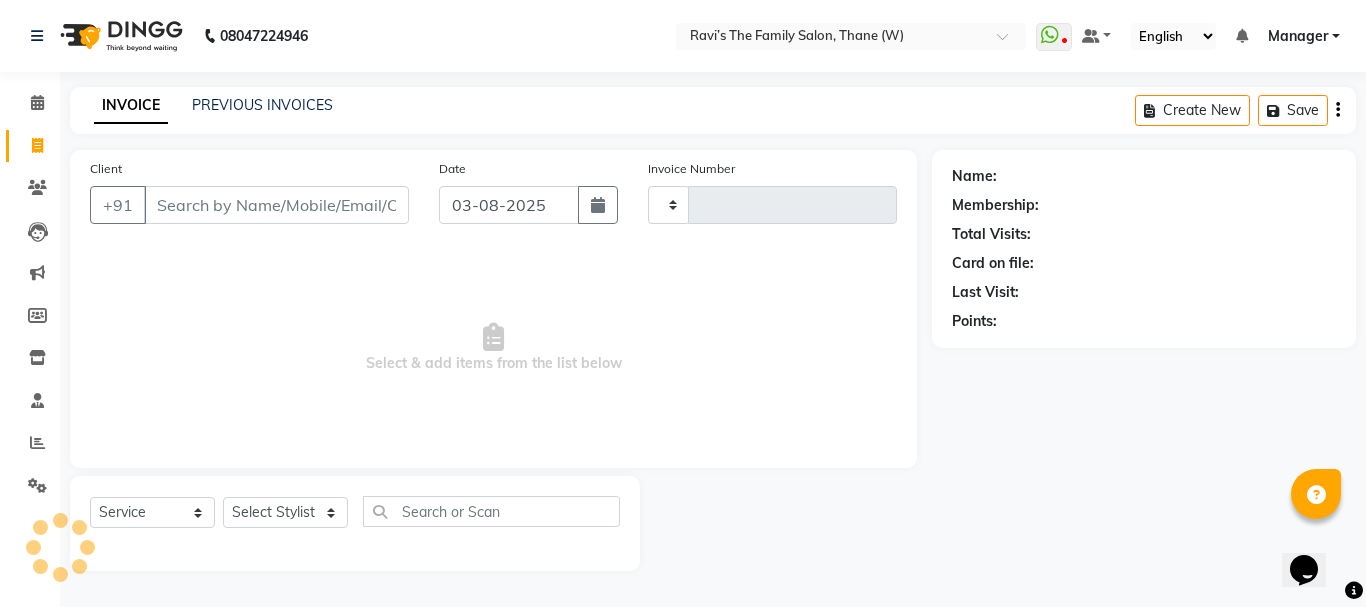 type on "2571" 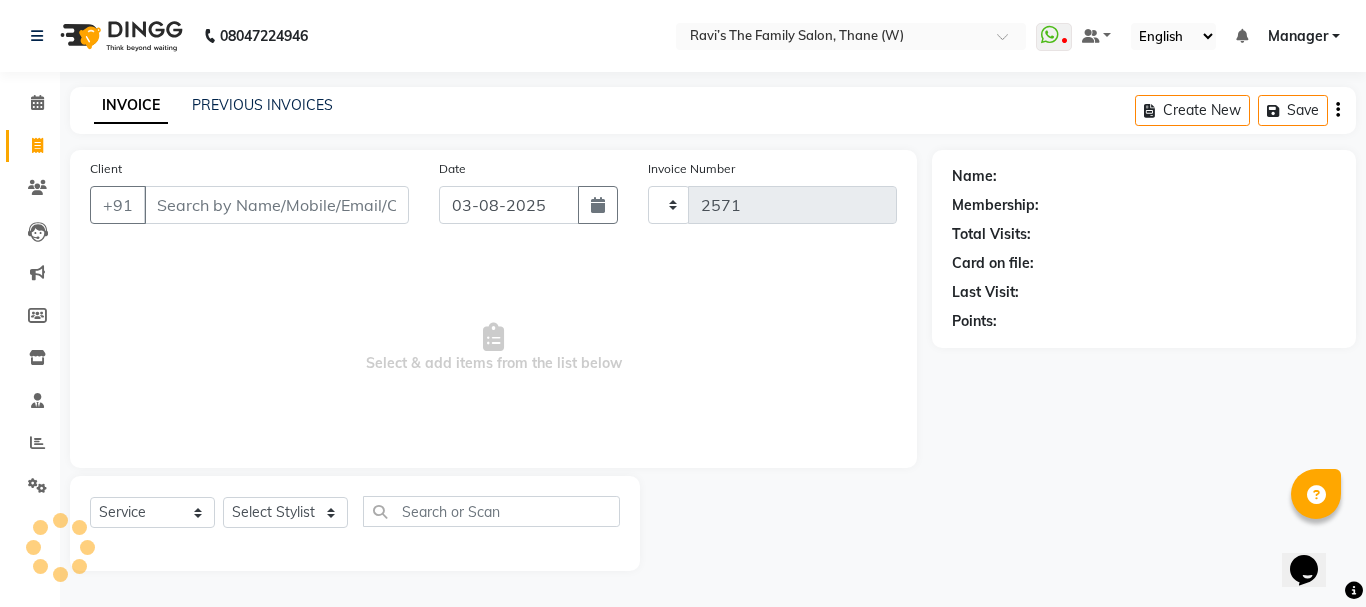 select on "8004" 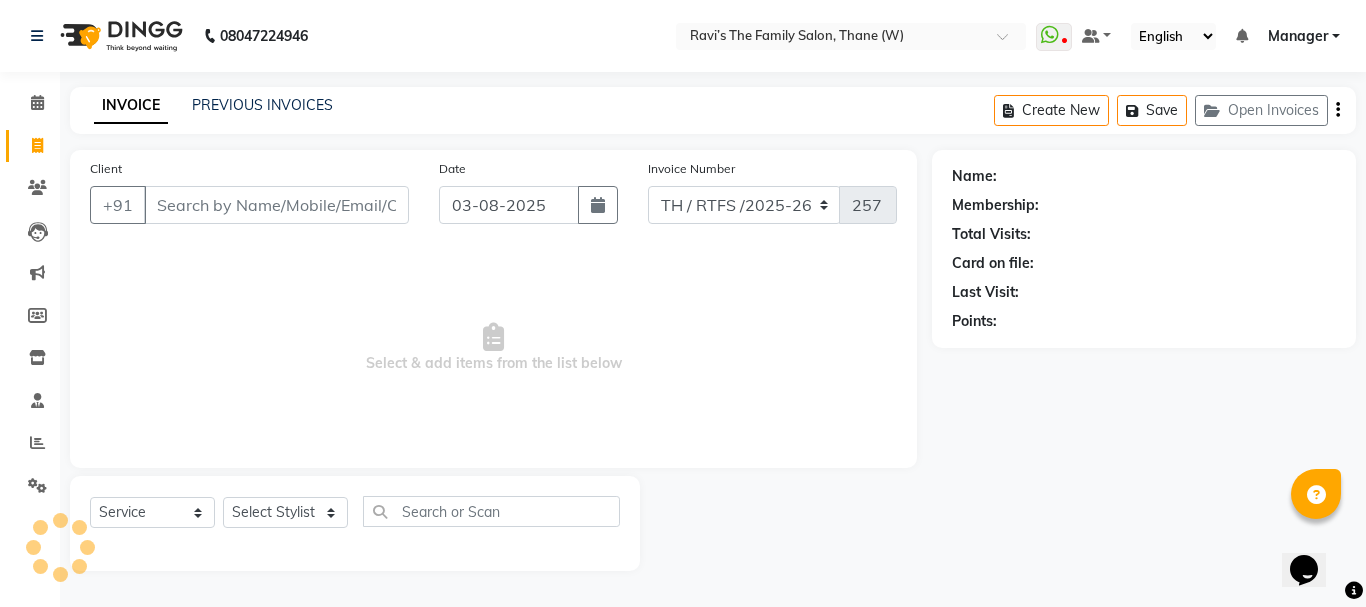 click on "Client" at bounding box center (276, 205) 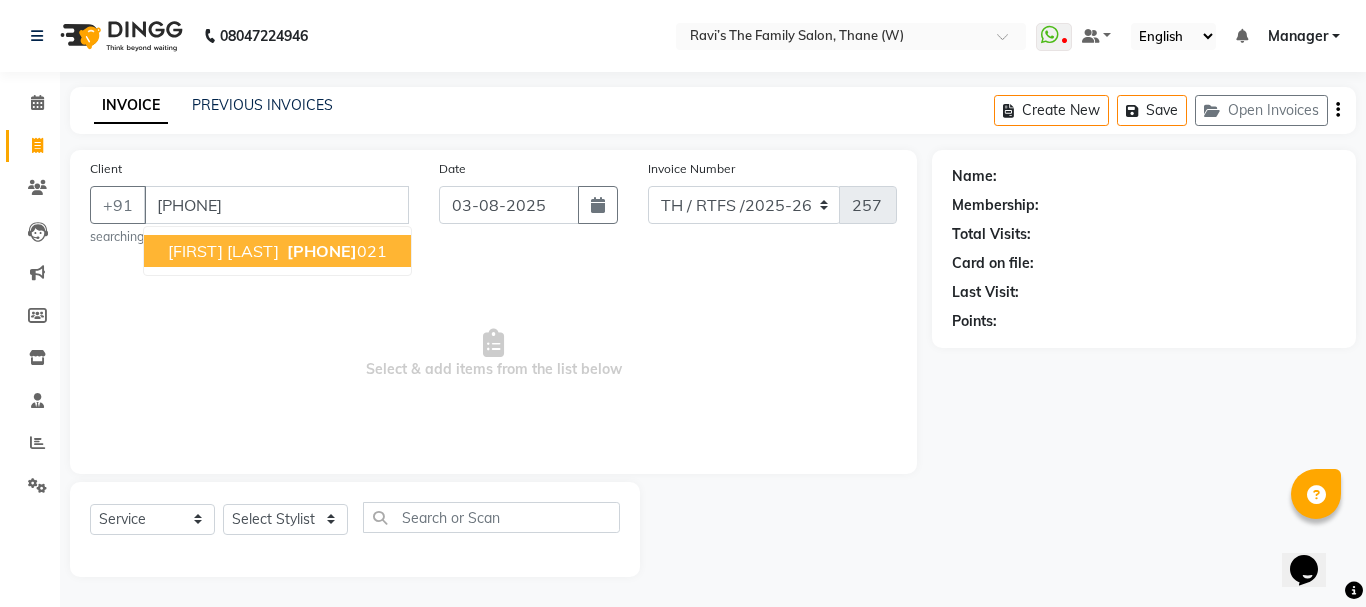 type on "[PHONE]" 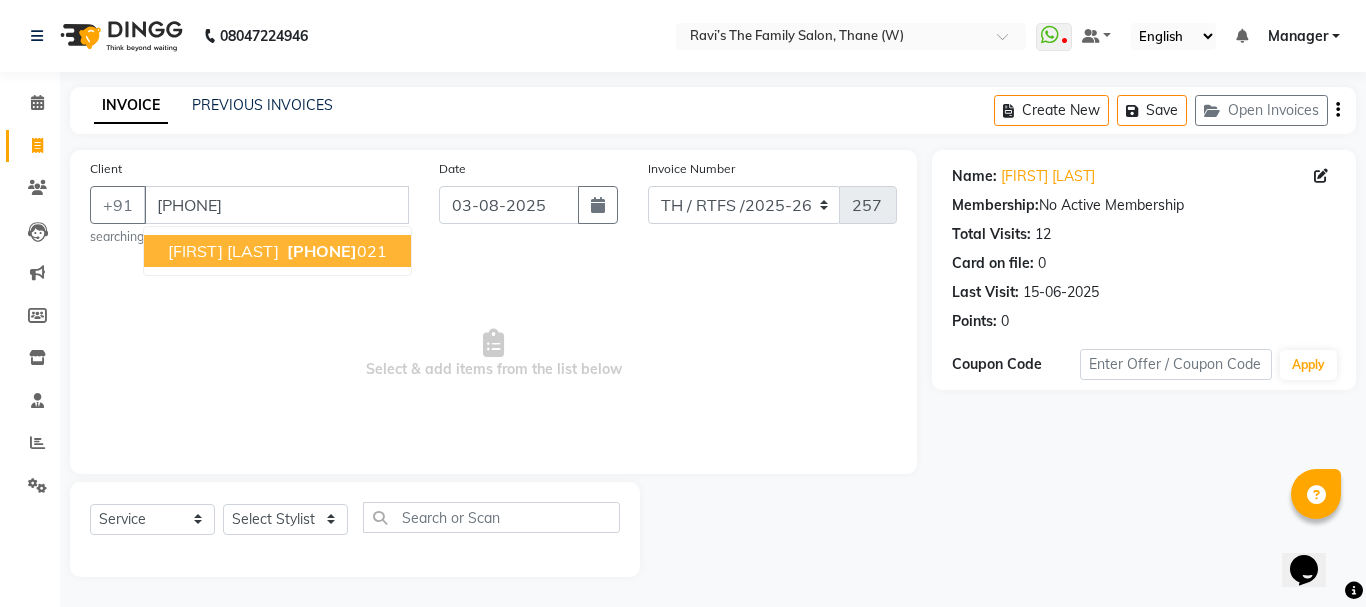 click on "Amit Kumble" at bounding box center (223, 251) 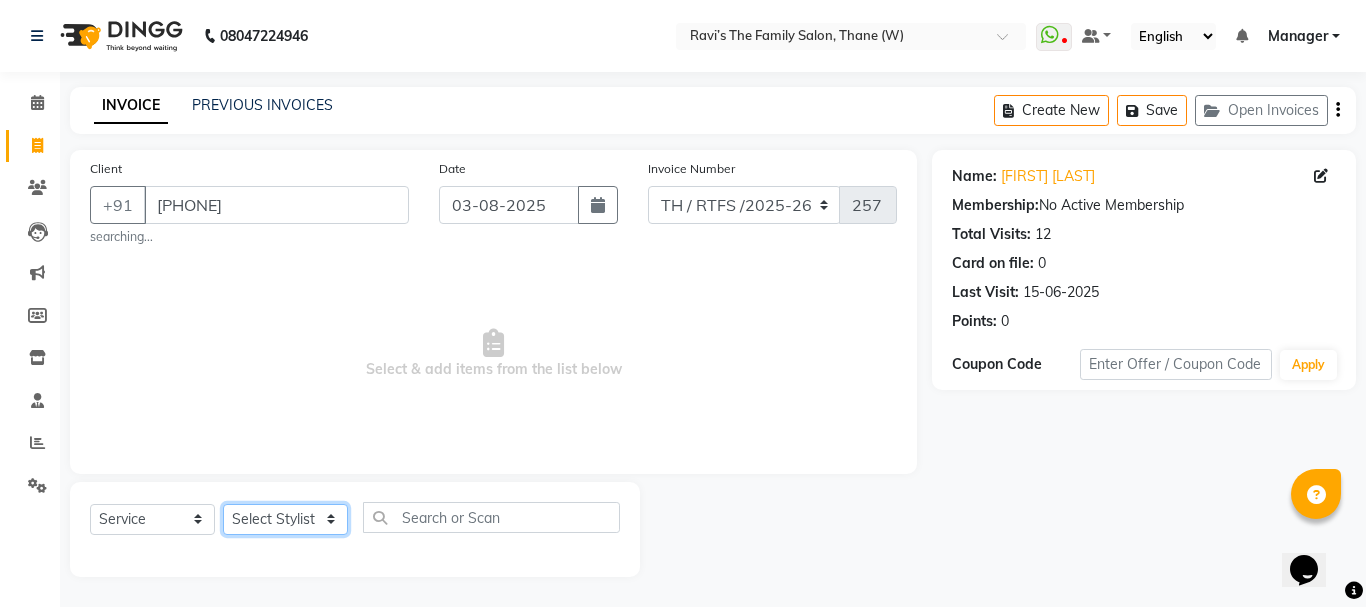 click on "Select Stylist Aarohi P   Aksahy auty Ali  Aniket A  Anuradha arvind Divya gautam .kasrade House sale KAJAL MAURYA Komal Waghmare  Laxmi   Manager Moin salmani Prashant   Ravindra Samrat Kumar Sangita Dighe Sanjana Kharat  Shreepad M  shrishti  jaiwala  vaibhavi  gudekar  Vikas H" 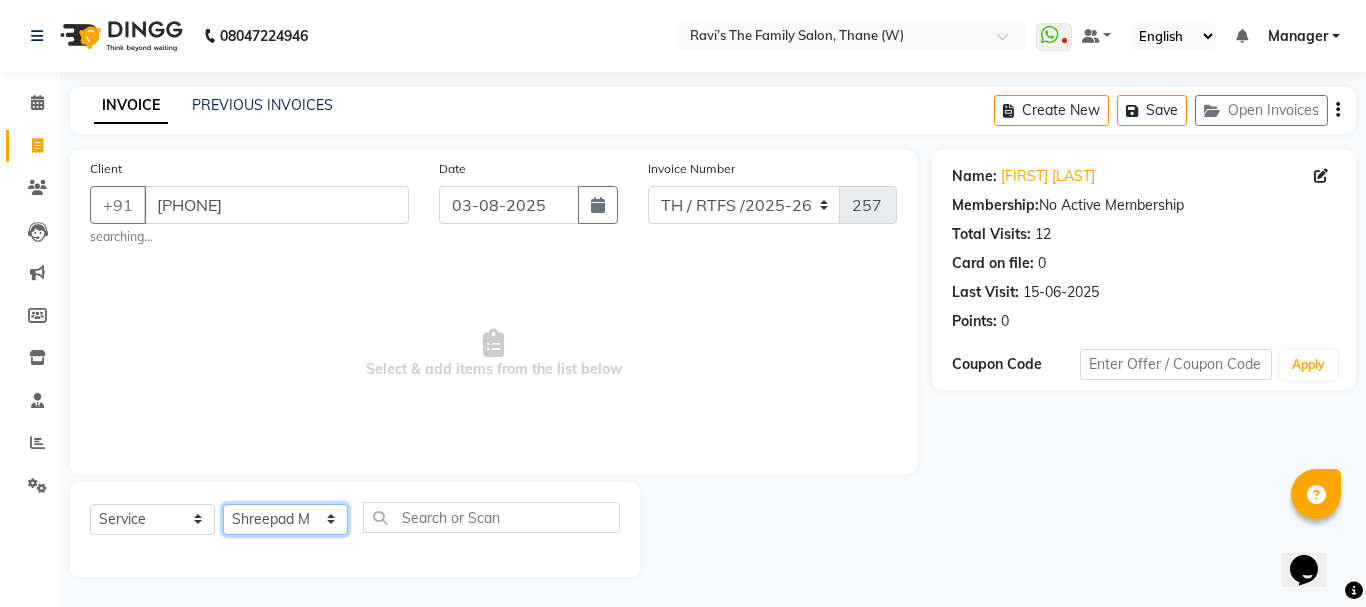 click on "Select Stylist Aarohi P   Aksahy auty Ali  Aniket A  Anuradha arvind Divya gautam .kasrade House sale KAJAL MAURYA Komal Waghmare  Laxmi   Manager Moin salmani Prashant   Ravindra Samrat Kumar Sangita Dighe Sanjana Kharat  Shreepad M  shrishti  jaiwala  vaibhavi  gudekar  Vikas H" 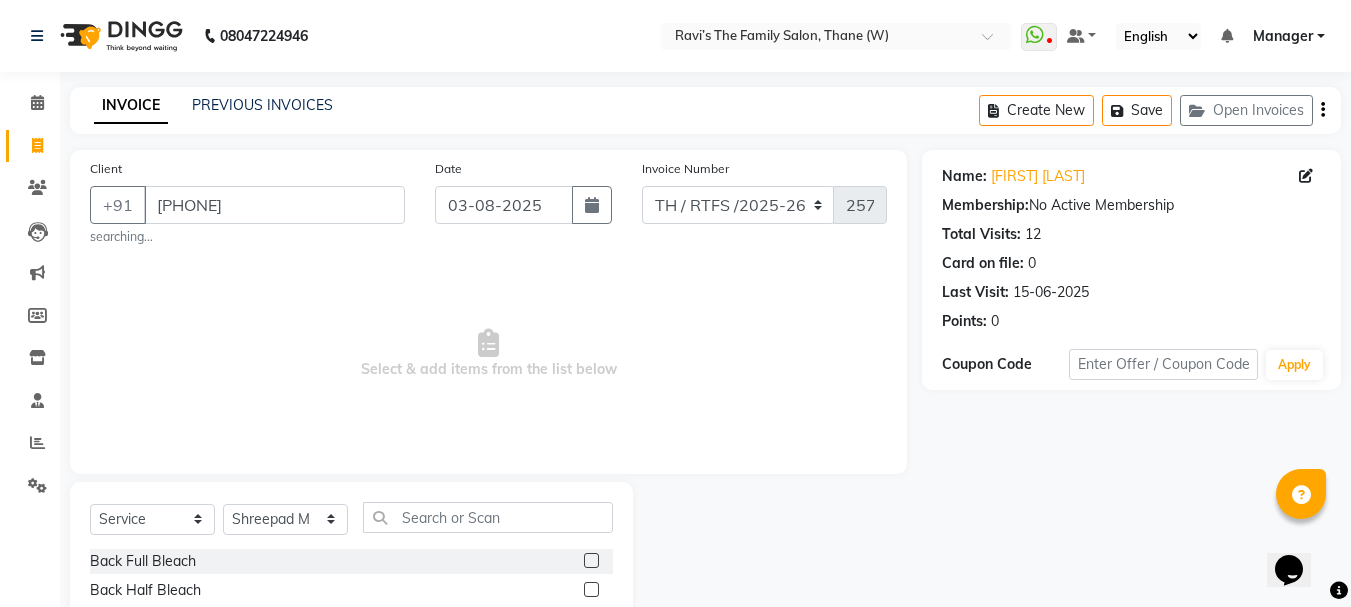 click on "Select  Service  Product  Membership  Package Voucher Prepaid Gift Card  Select Stylist Aarohi P   Aksahy auty Ali  Aniket A  Anuradha arvind Divya gautam .kasrade House sale KAJAL MAURYA Komal Waghmare  Laxmi   Manager Moin salmani Prashant   Ravindra Samrat Kumar Sangita Dighe Sanjana Kharat  Shreepad M  shrishti  jaiwala  vaibhavi  gudekar  Vikas H Back Full Bleach  Back Half Bleach  Face Bleach  Full Body Bleach  Hands Bleach  Legs Full Bleach  Legs Half Bleach  Stomach Bleach  Bleach - Face Bleach (M&F)  Bleach - Full Back ( Including Neck ) (F)  Bleach - Half Back (F)  Bleach - Full Hands (M&F)  Bleach - Half Legs (M&F)  Bleach - Full Legs (F)  Bleach - Full Body (F)  Bleach - Stomach (F)  Bleach - U/A (F)  Premium Clean Up - O3 - Snovite / Active Blends - Cheryl'S (M&F)  Threading - Threading  Threading - Forehead (M&F)  Threading - Upper Lips (F)  Threading - Chin F  Threading - Side lock (F)  D-Tan - Face D-Tan (M&F)  D-Tan - Hand D-Tan (M&F)  D-Tan - Underarms D-Tan (M&F)  D-Tan - Stomach (F)" 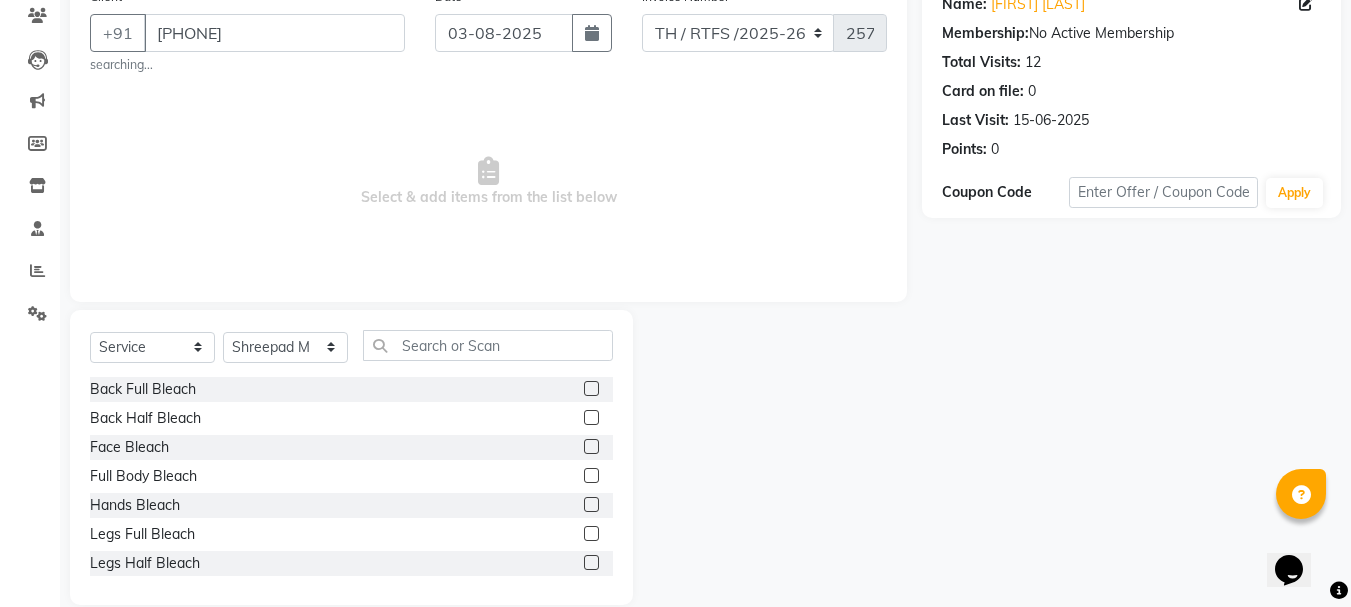 scroll, scrollTop: 200, scrollLeft: 0, axis: vertical 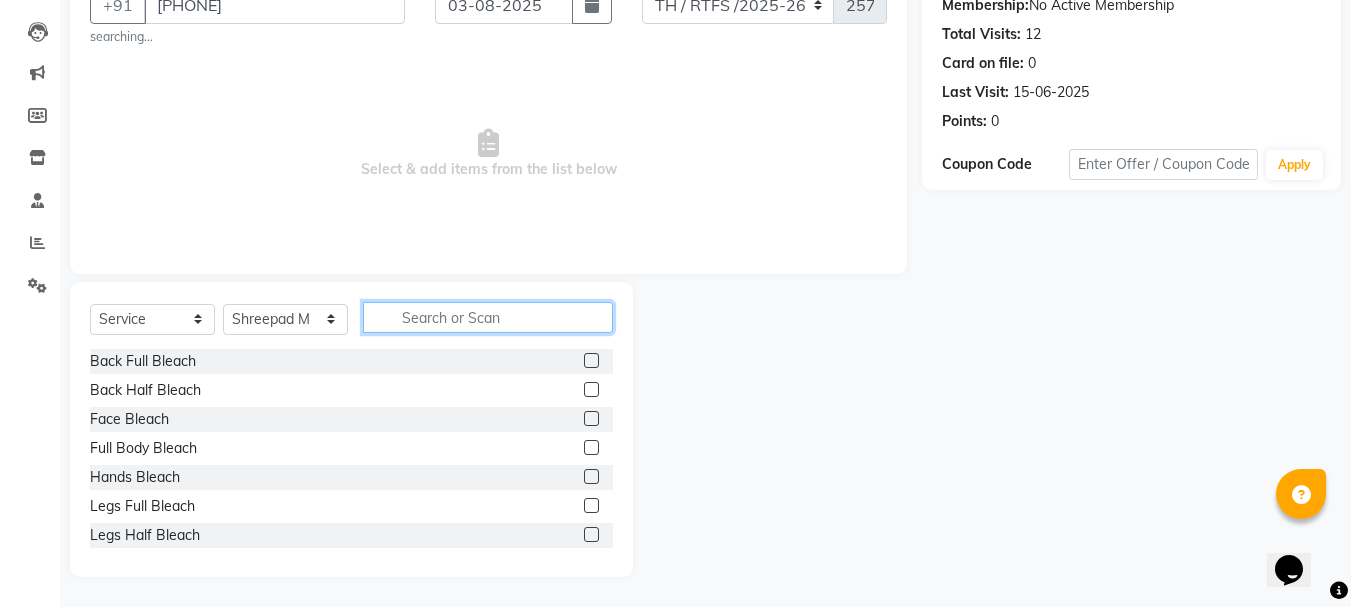 click 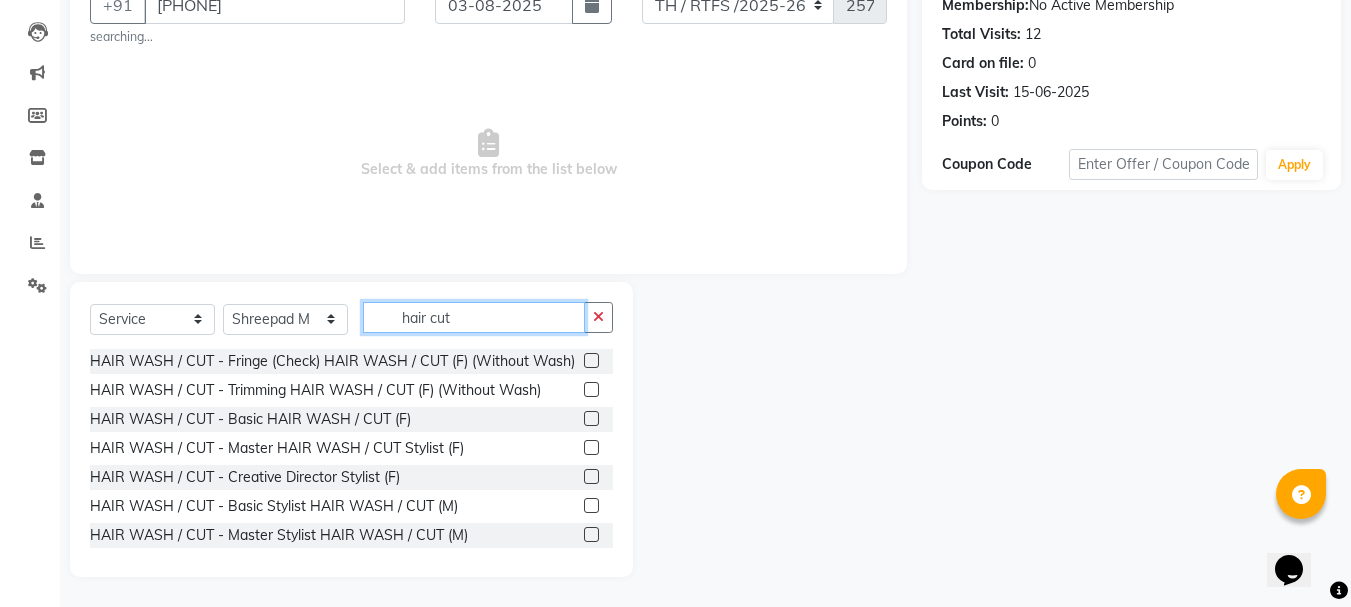 type on "hair cut" 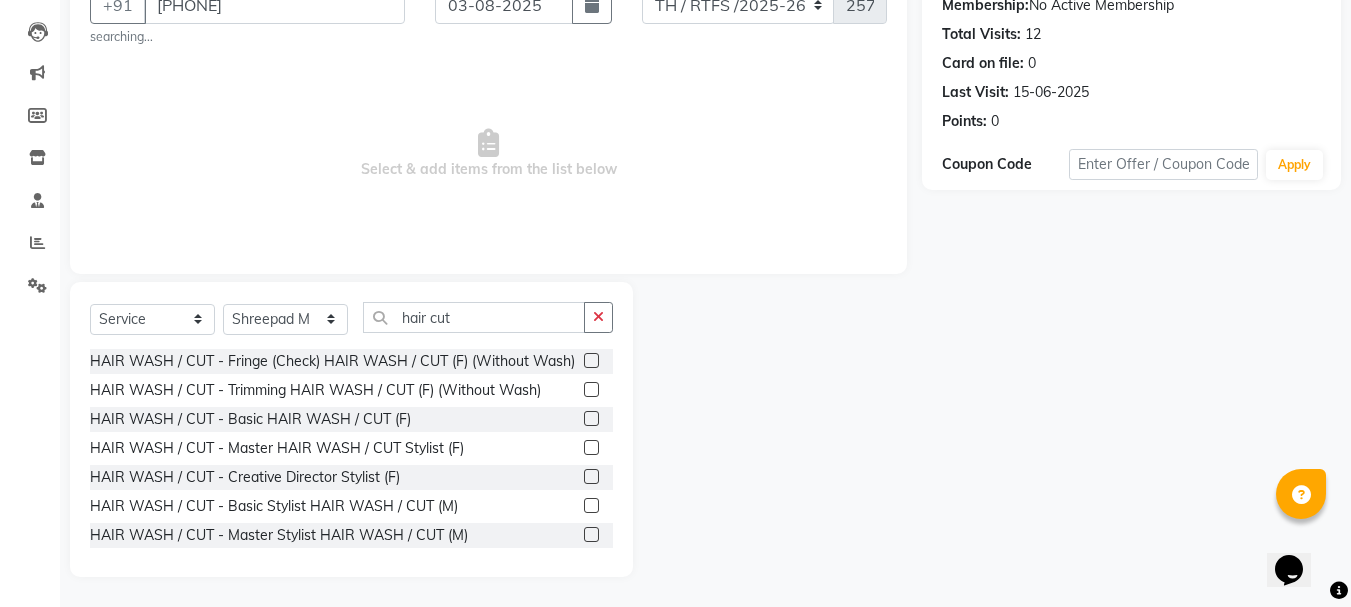 click 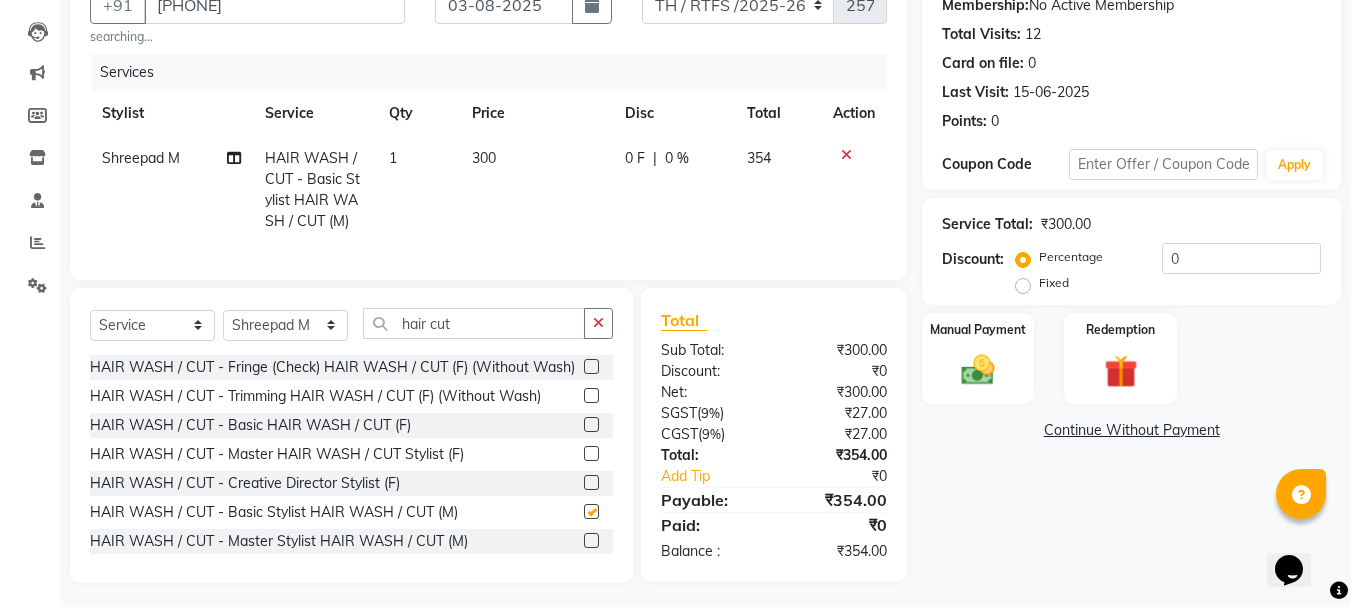 checkbox on "false" 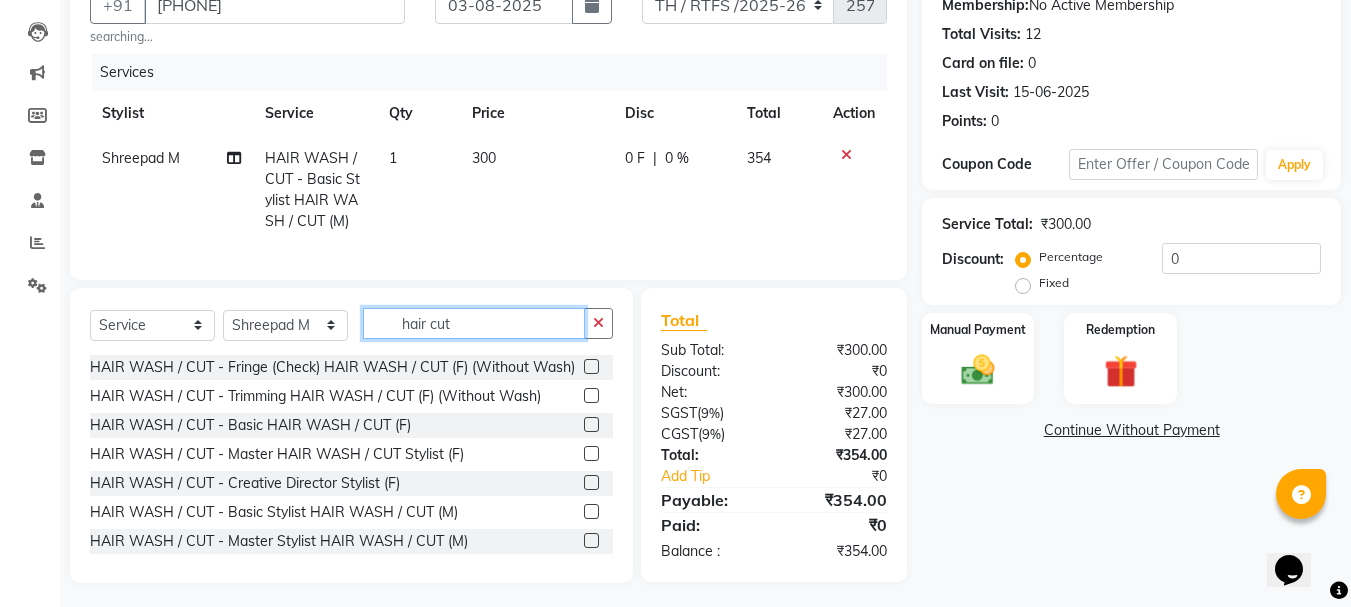 click on "hair cut" 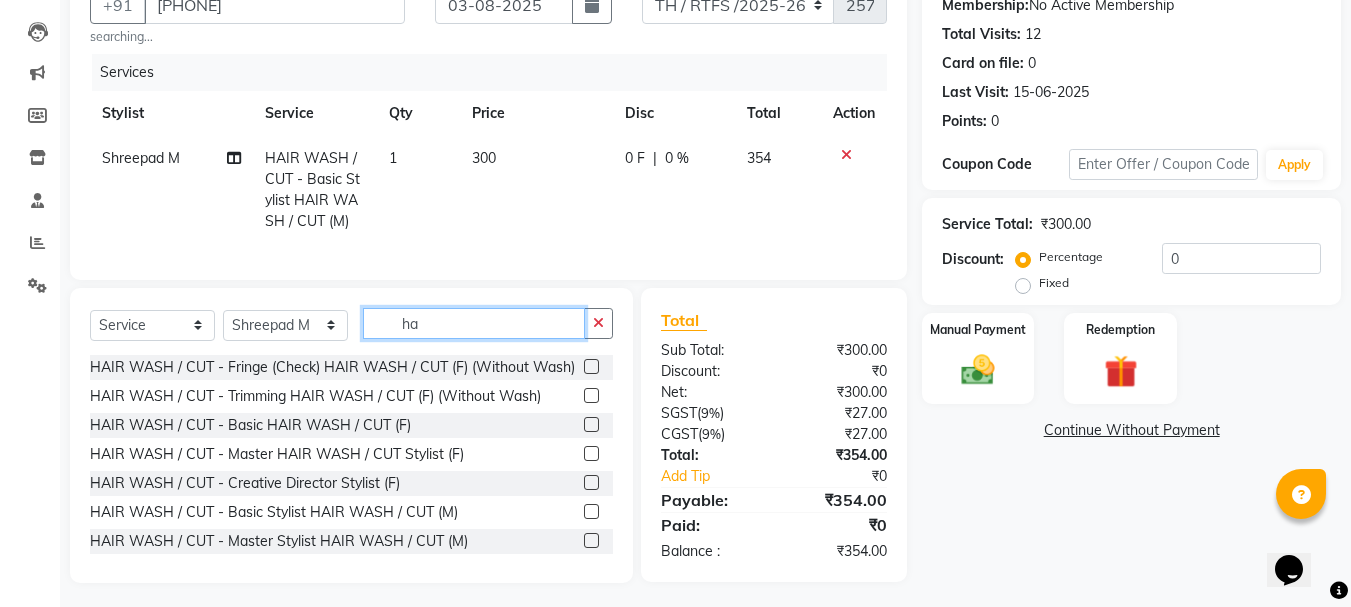 type on "h" 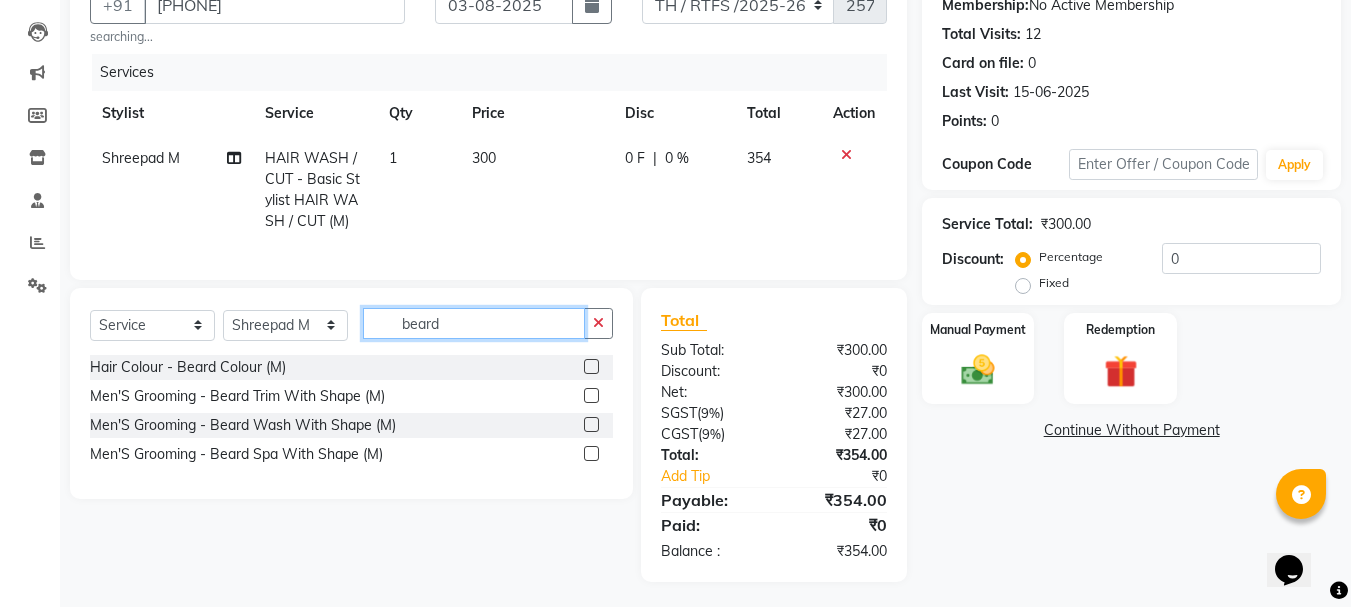 type on "beard" 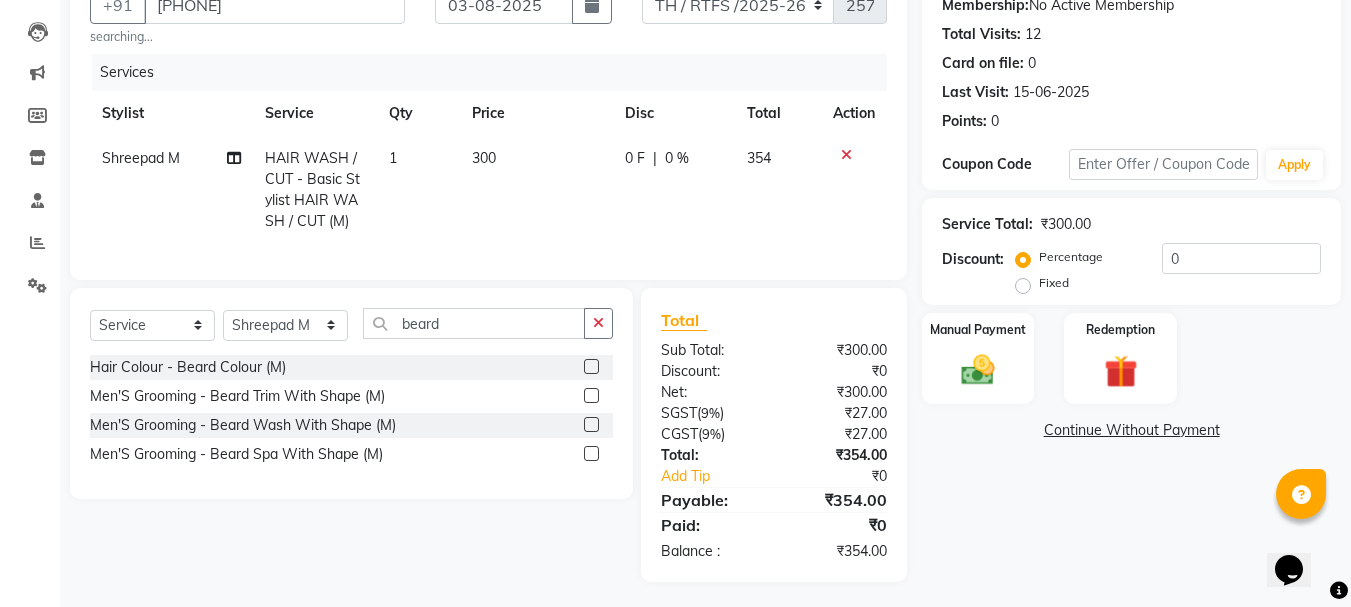click 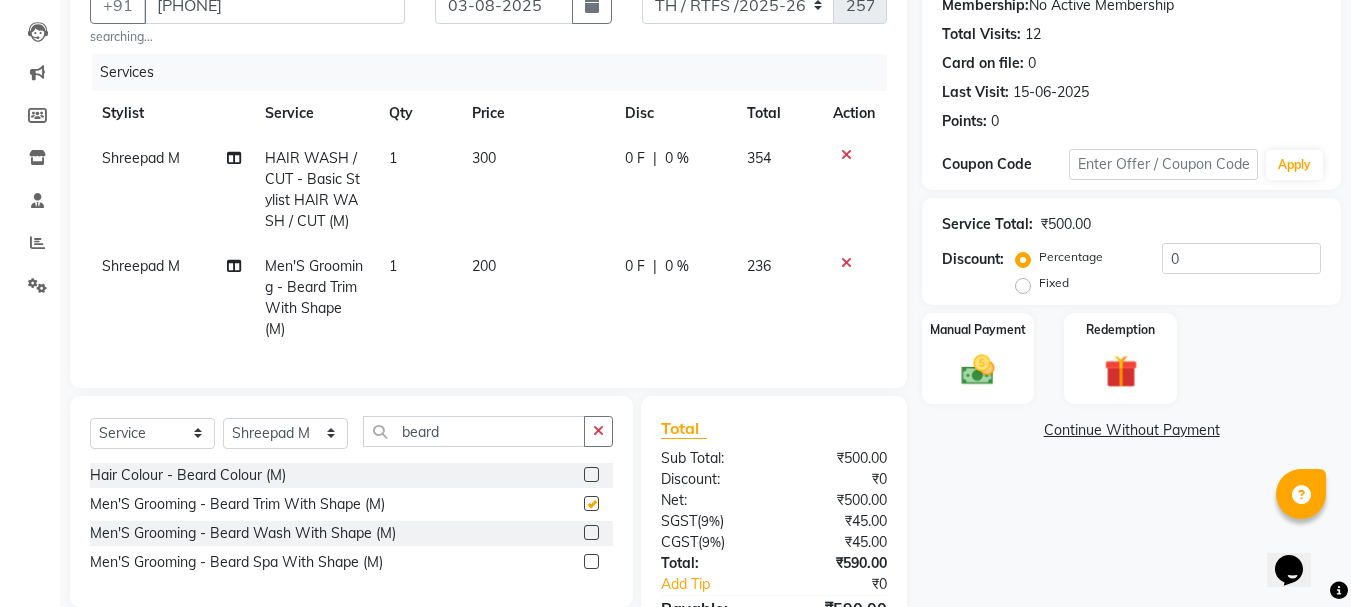 checkbox on "false" 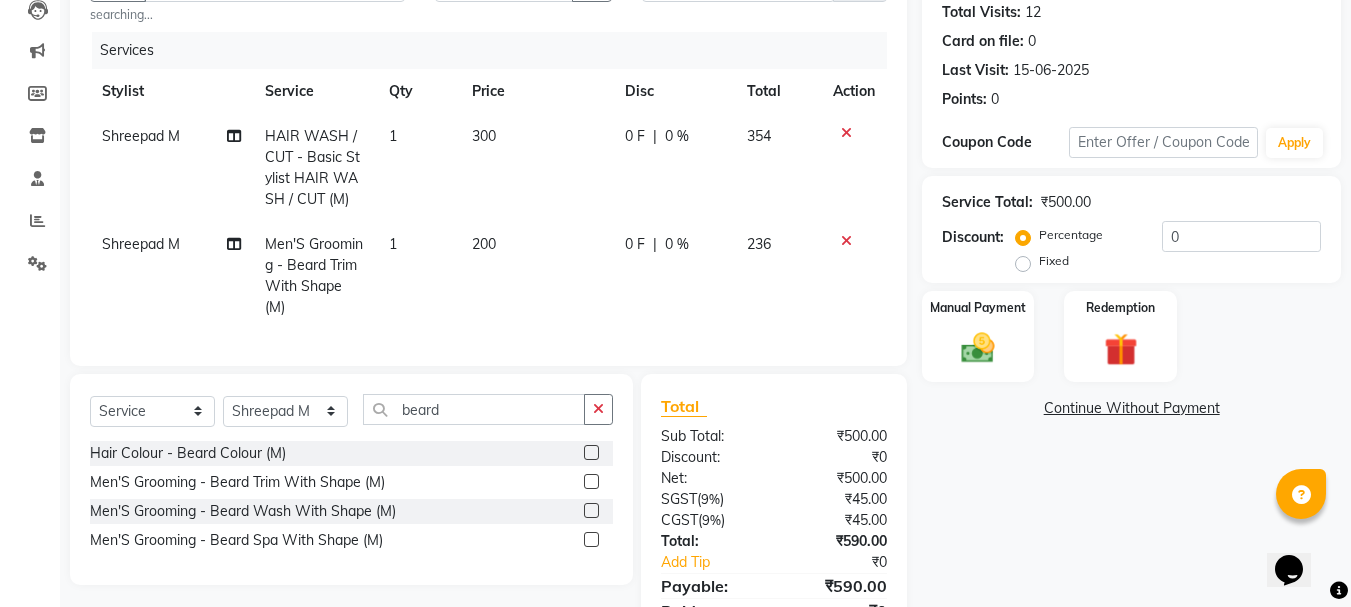 scroll, scrollTop: 240, scrollLeft: 0, axis: vertical 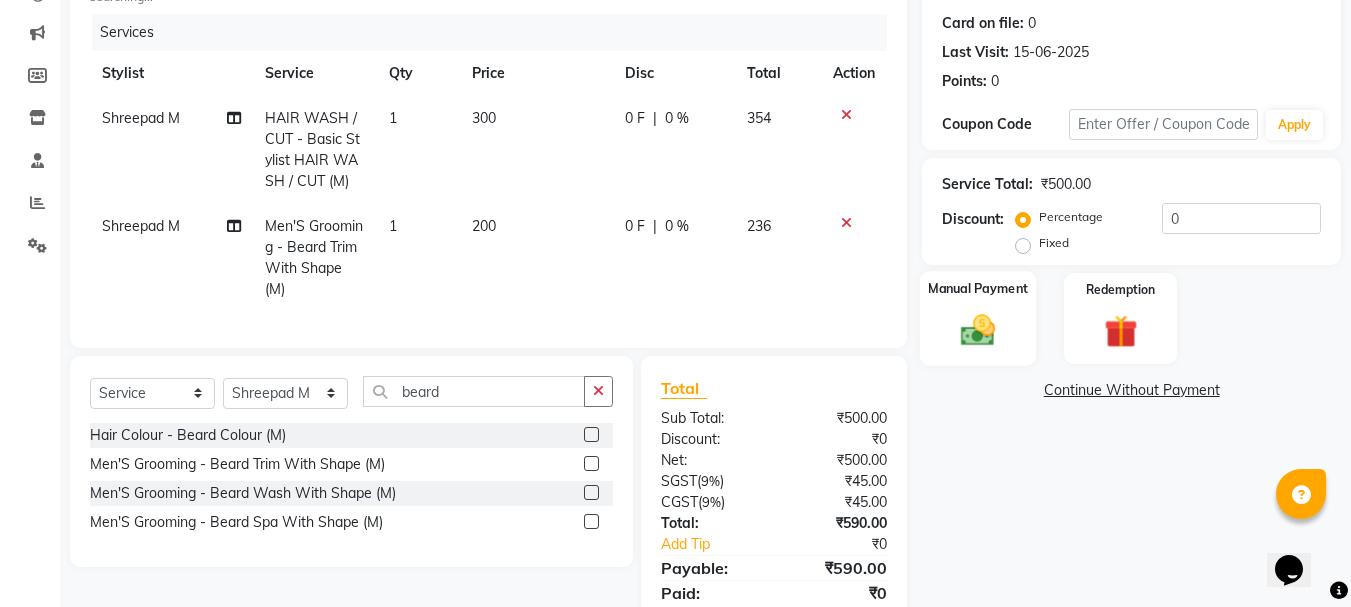 click 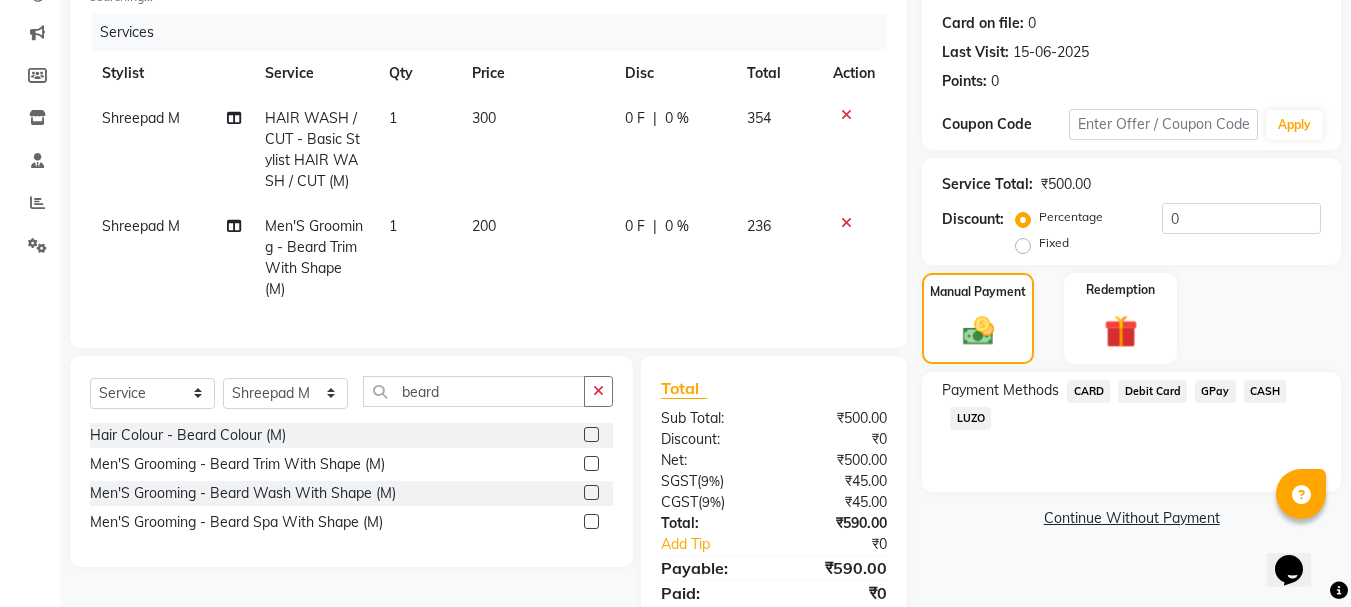 click on "GPay" 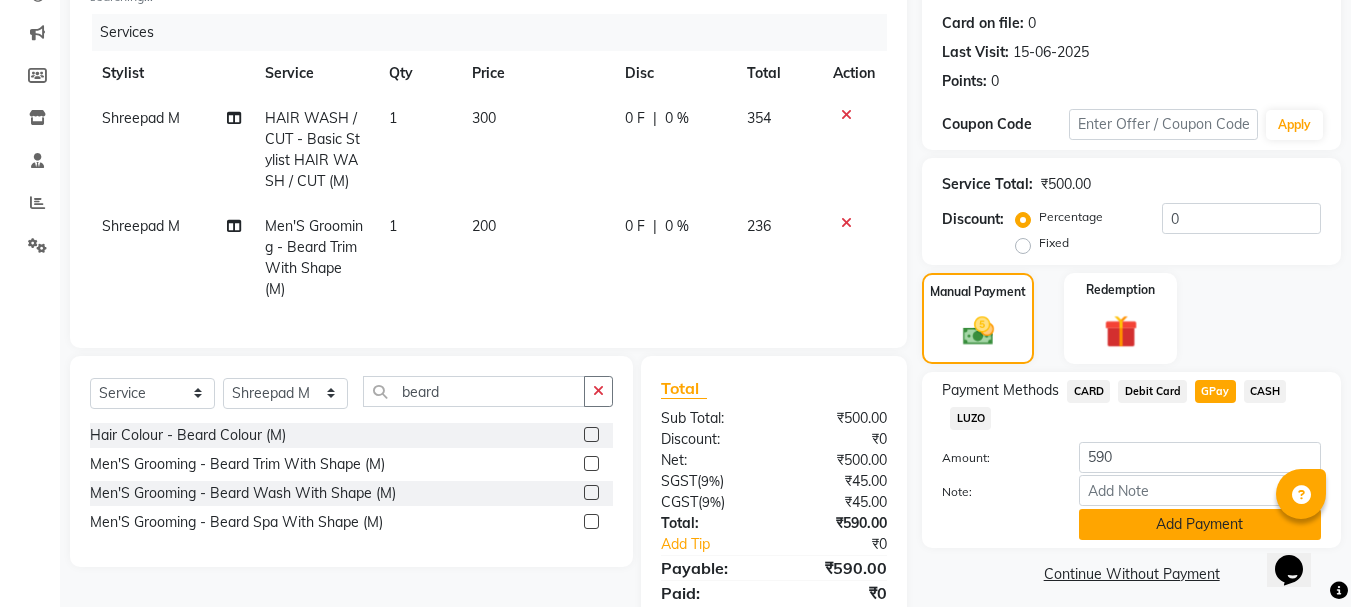 click on "Add Payment" 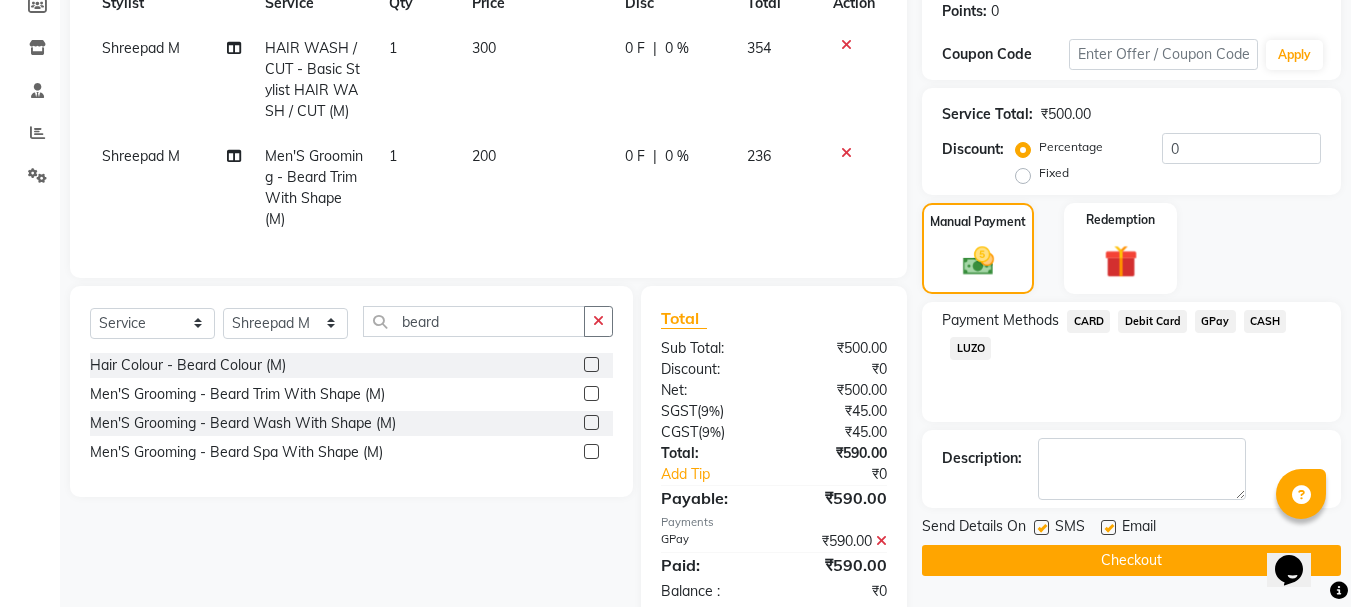 scroll, scrollTop: 370, scrollLeft: 0, axis: vertical 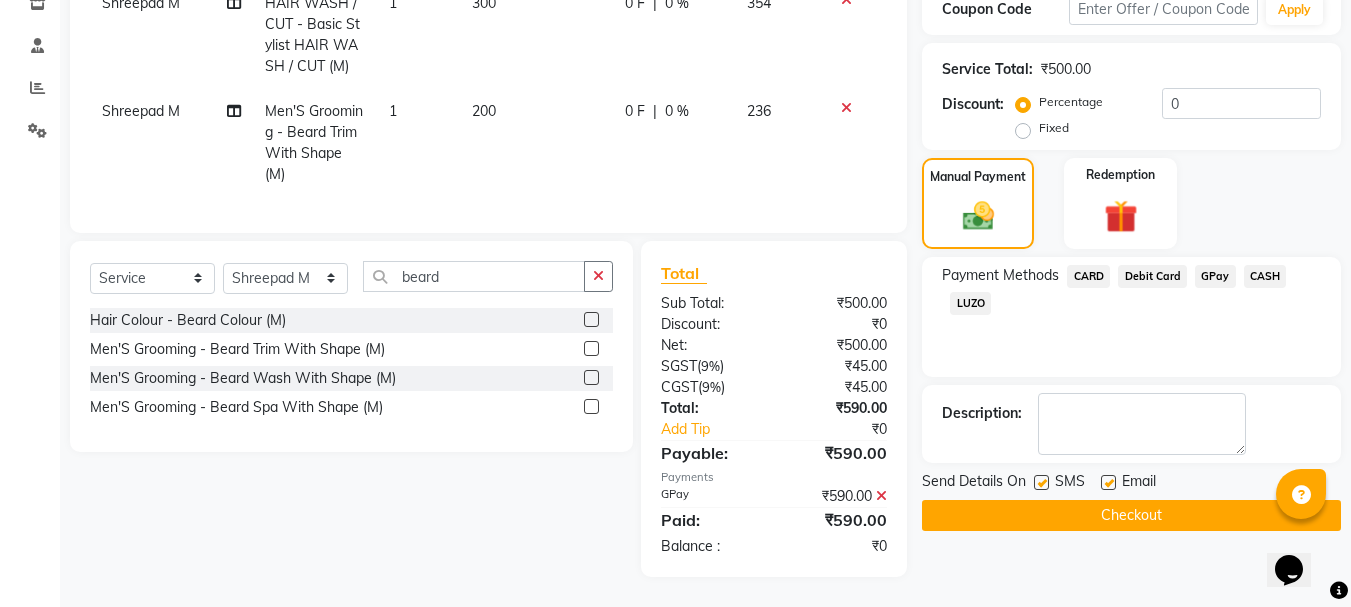 click on "Checkout" 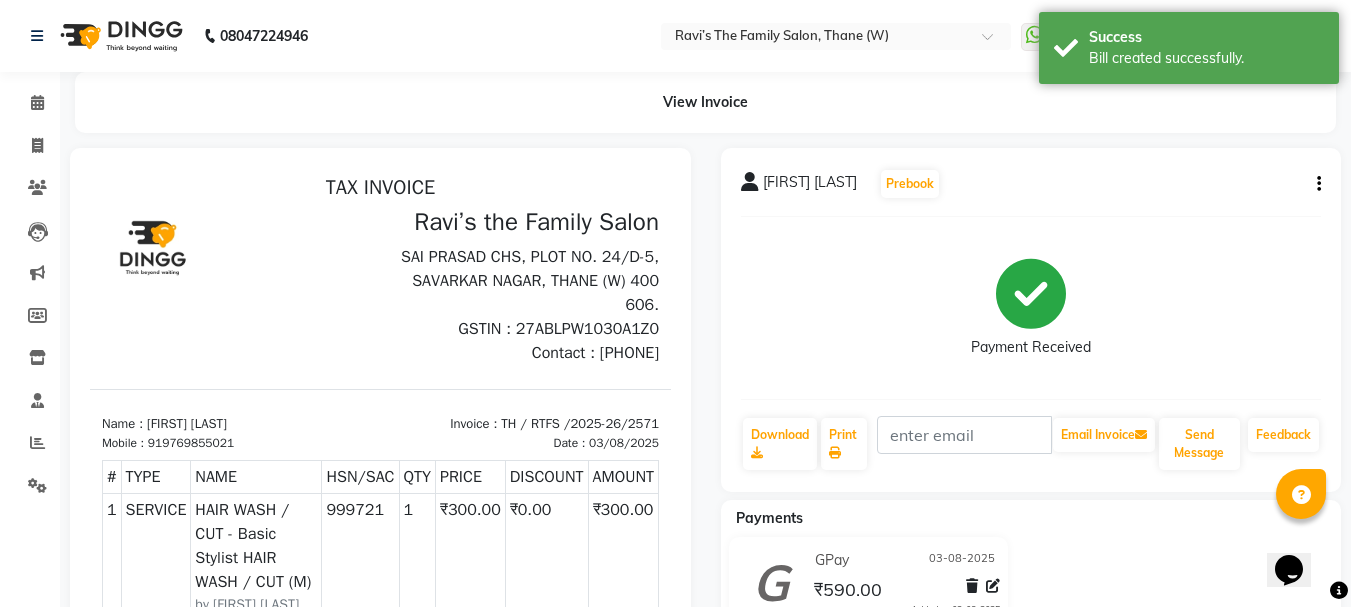 scroll, scrollTop: 0, scrollLeft: 0, axis: both 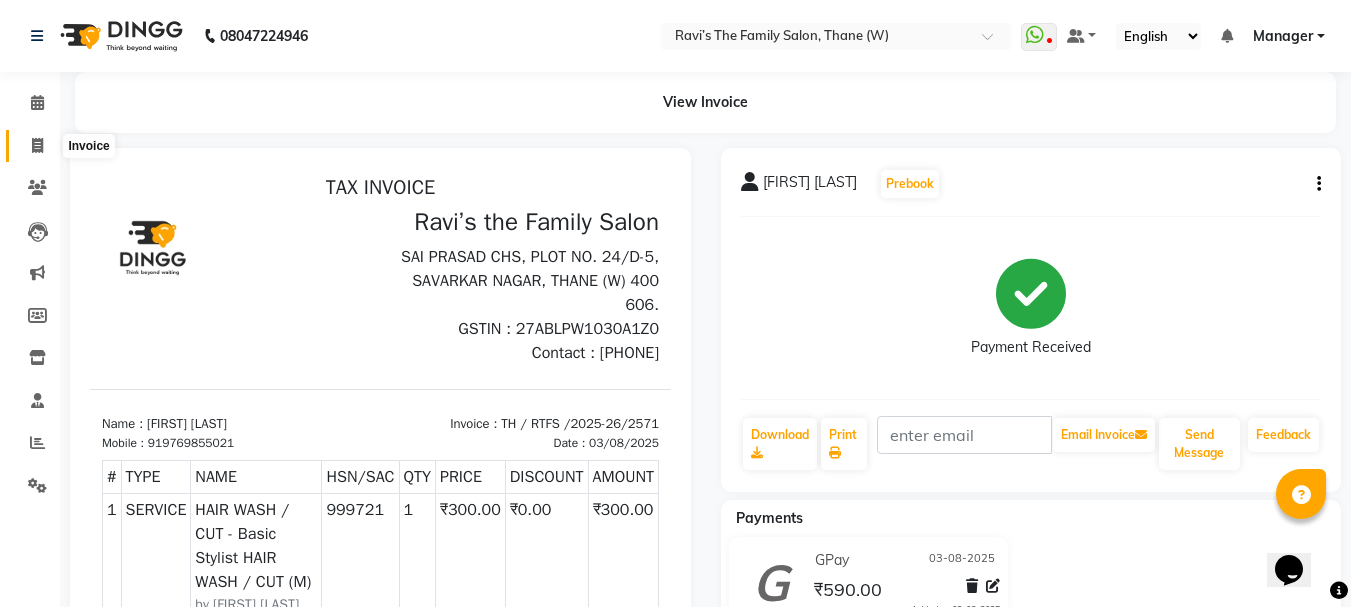 click 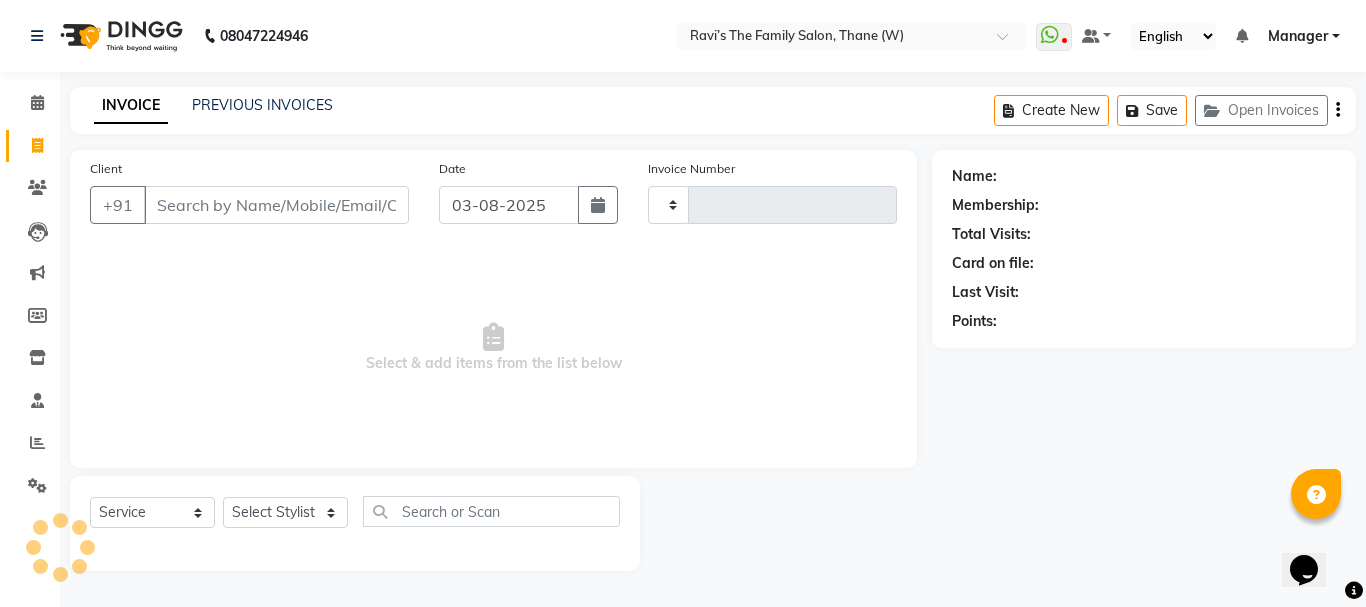 type on "2572" 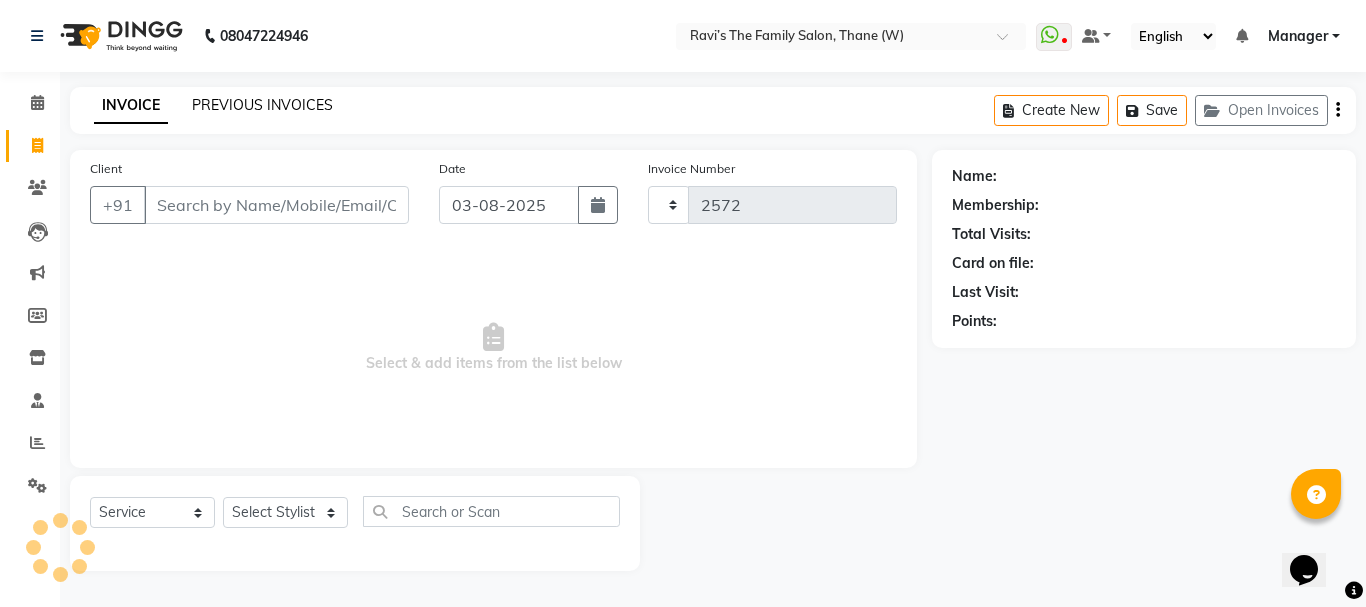 select on "8004" 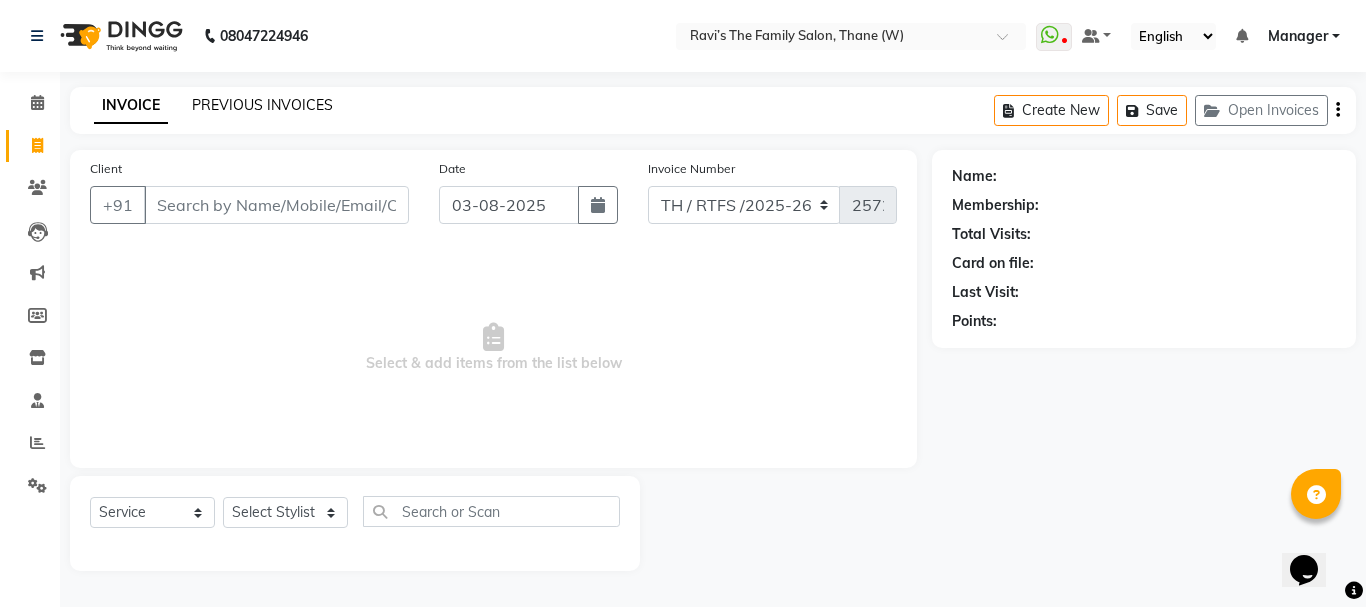 click on "PREVIOUS INVOICES" 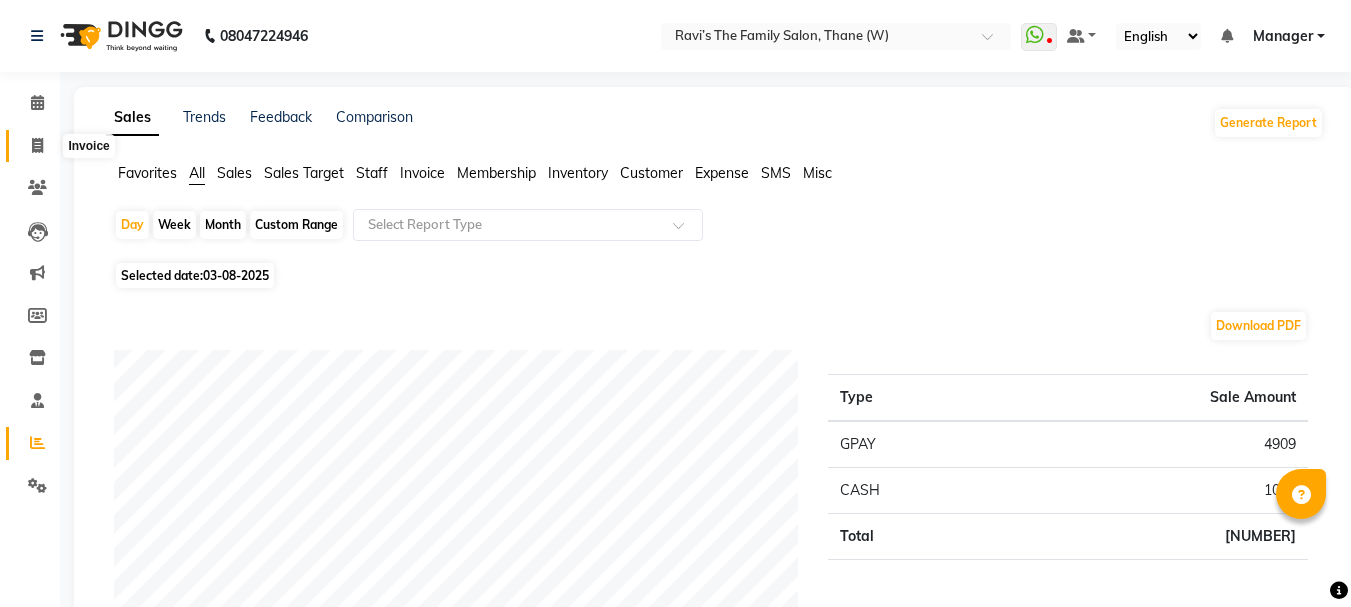 scroll, scrollTop: 0, scrollLeft: 0, axis: both 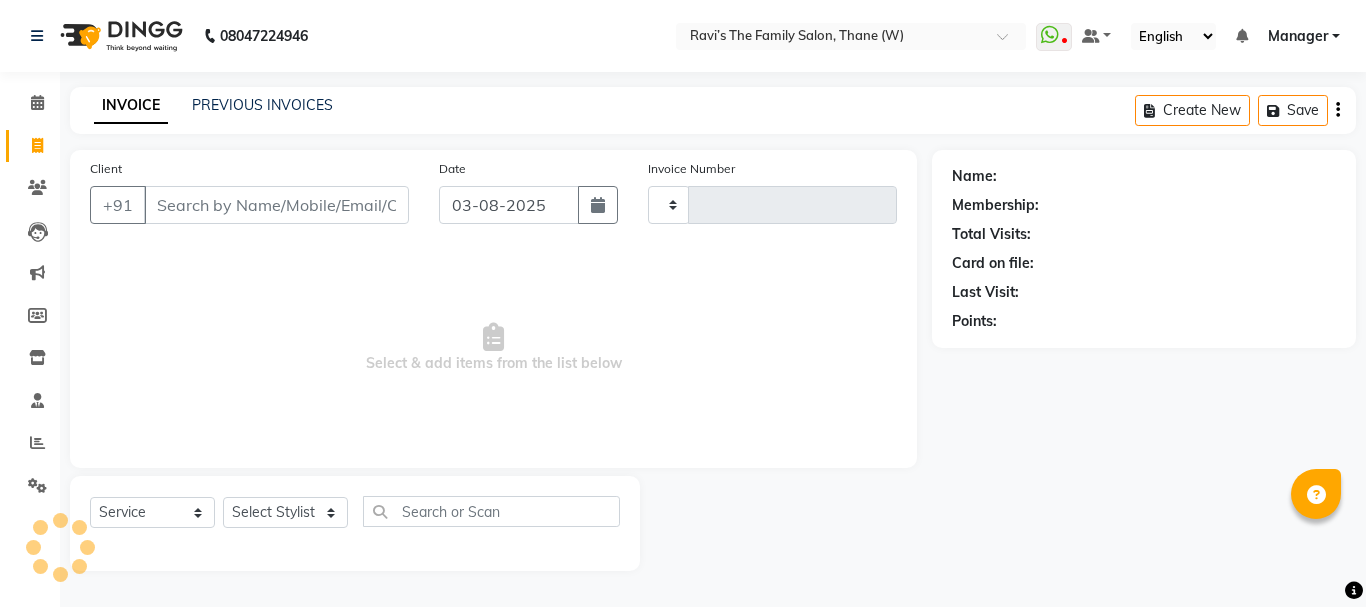 type on "2572" 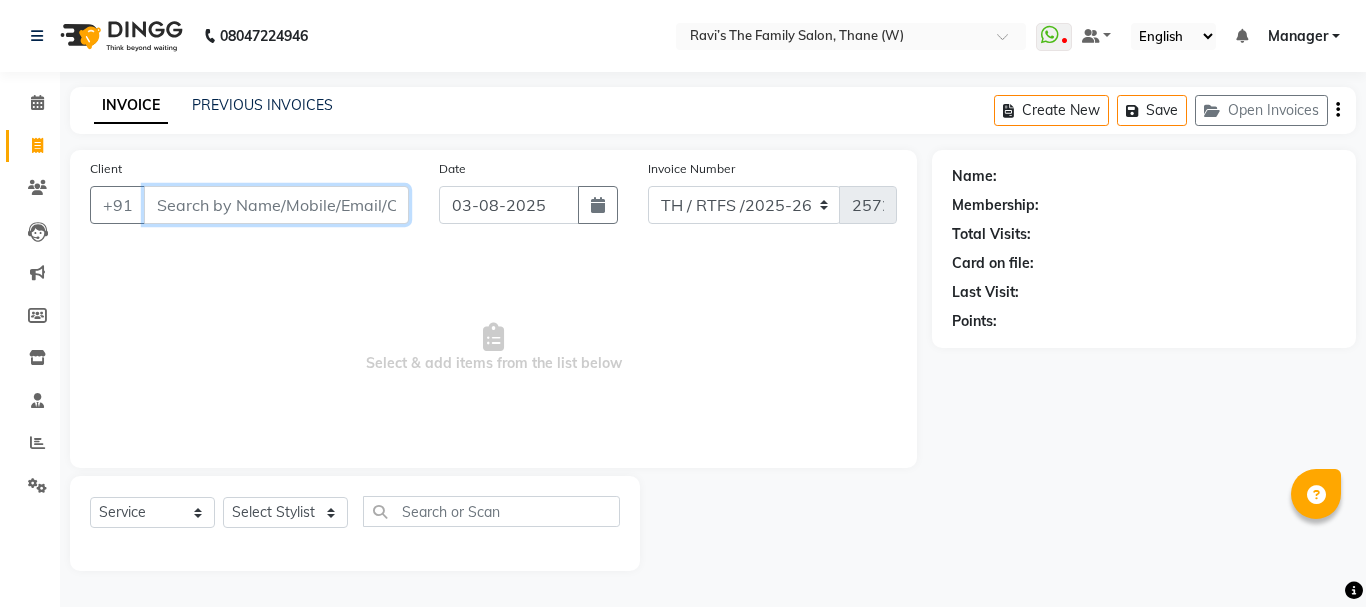 click on "Client" at bounding box center [276, 205] 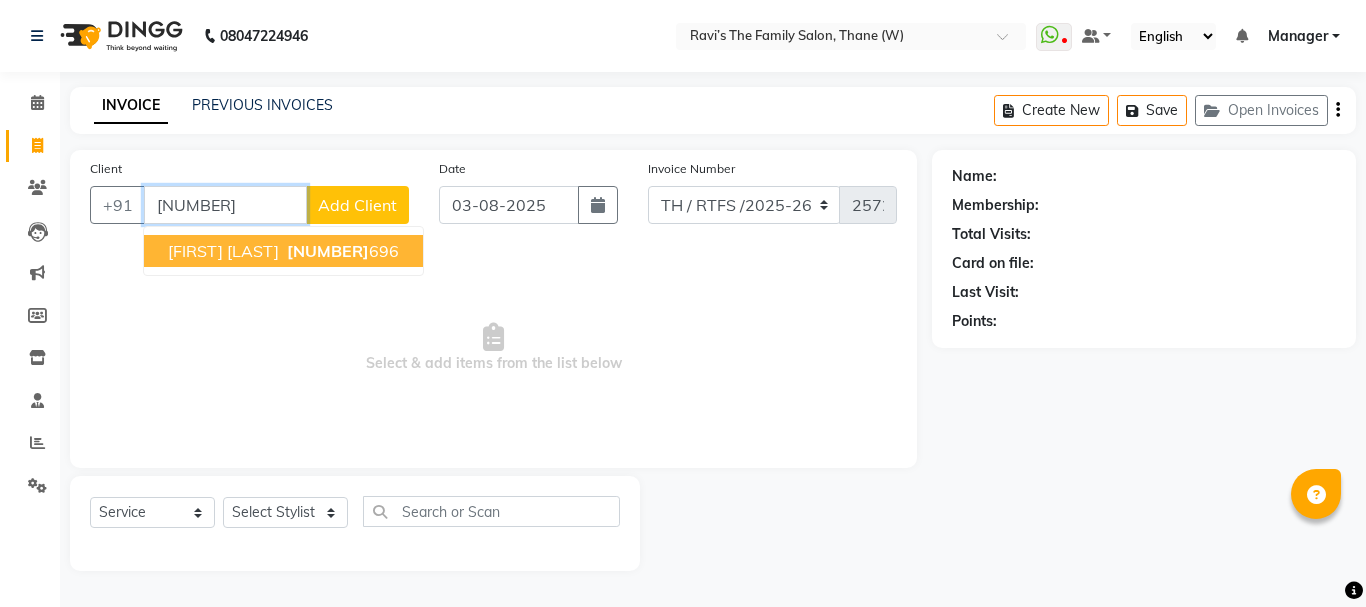 click on "[FIRST] [LAST]" at bounding box center (223, 251) 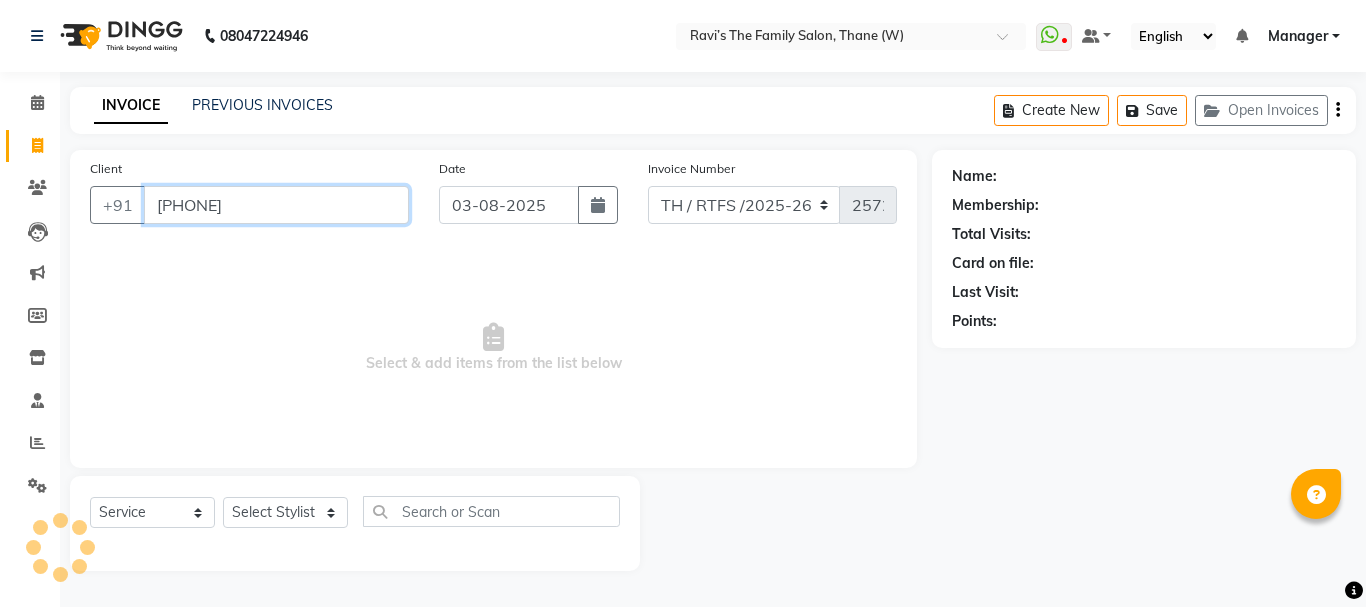 type on "[PHONE]" 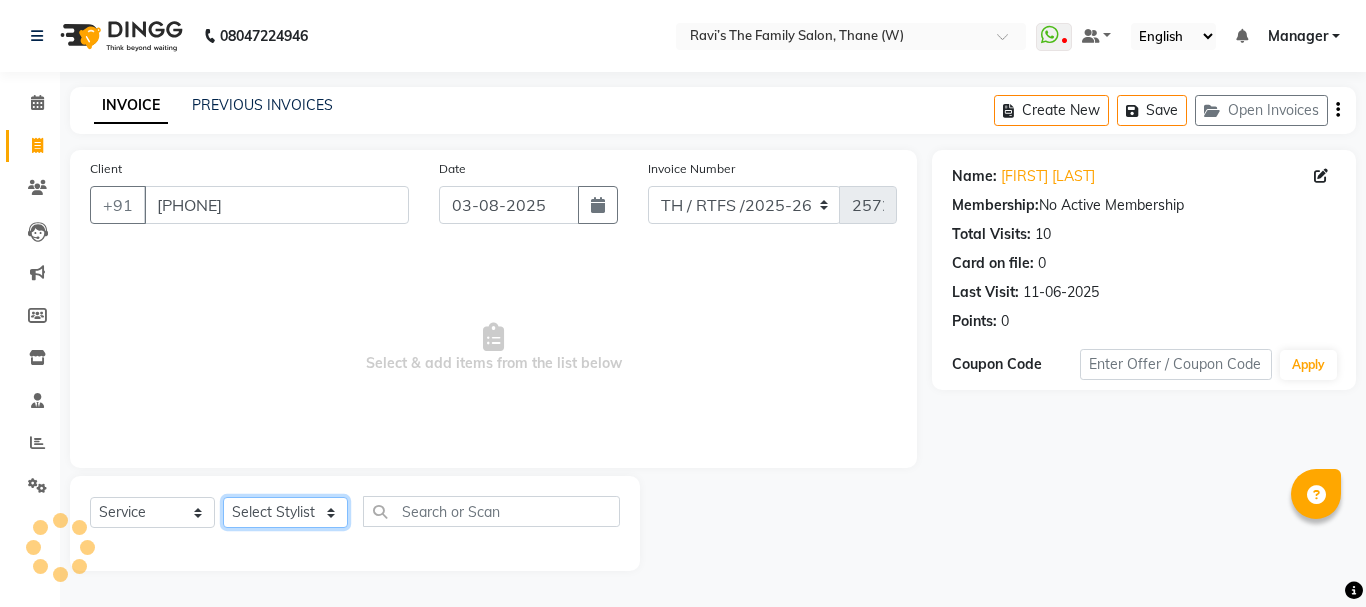 click on "Select Stylist Aarohi P   Aksahy auty Ali  Aniket A  Anuradha arvind Divya gautam .kasrade House sale KAJAL MAURYA Komal Waghmare  Laxmi   Manager Moin salmani Prashant   Ravindra Samrat Kumar Sangita Dighe Sanjana Kharat  Shreepad M  shrishti  jaiwala  vaibhavi  gudekar  Vikas H" 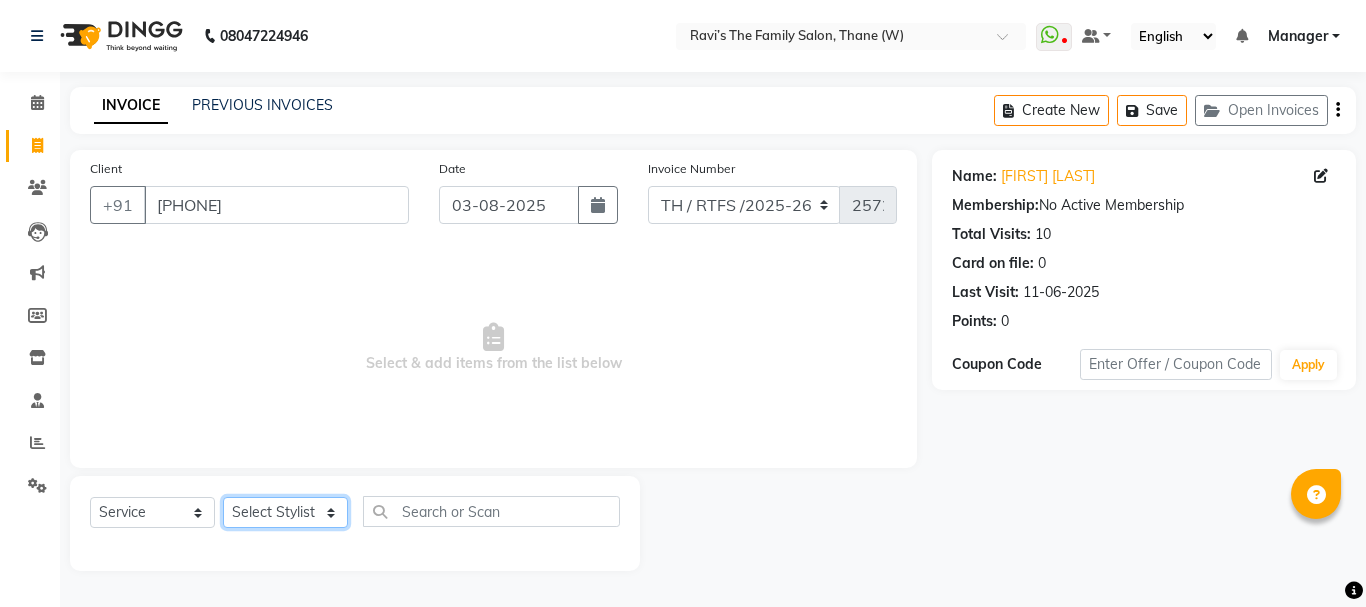 select on "35580" 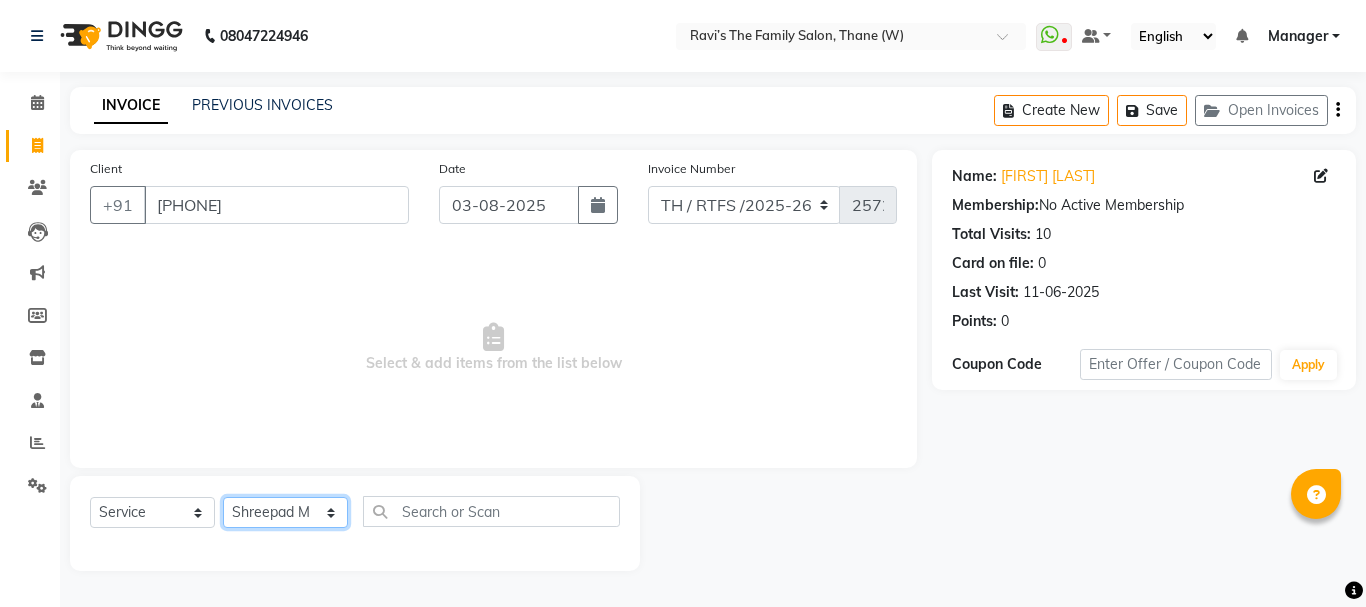 click on "Select Stylist Aarohi P   Aksahy auty Ali  Aniket A  Anuradha arvind Divya gautam .kasrade House sale KAJAL MAURYA Komal Waghmare  Laxmi   Manager Moin salmani Prashant   Ravindra Samrat Kumar Sangita Dighe Sanjana Kharat  Shreepad M  shrishti  jaiwala  vaibhavi  gudekar  Vikas H" 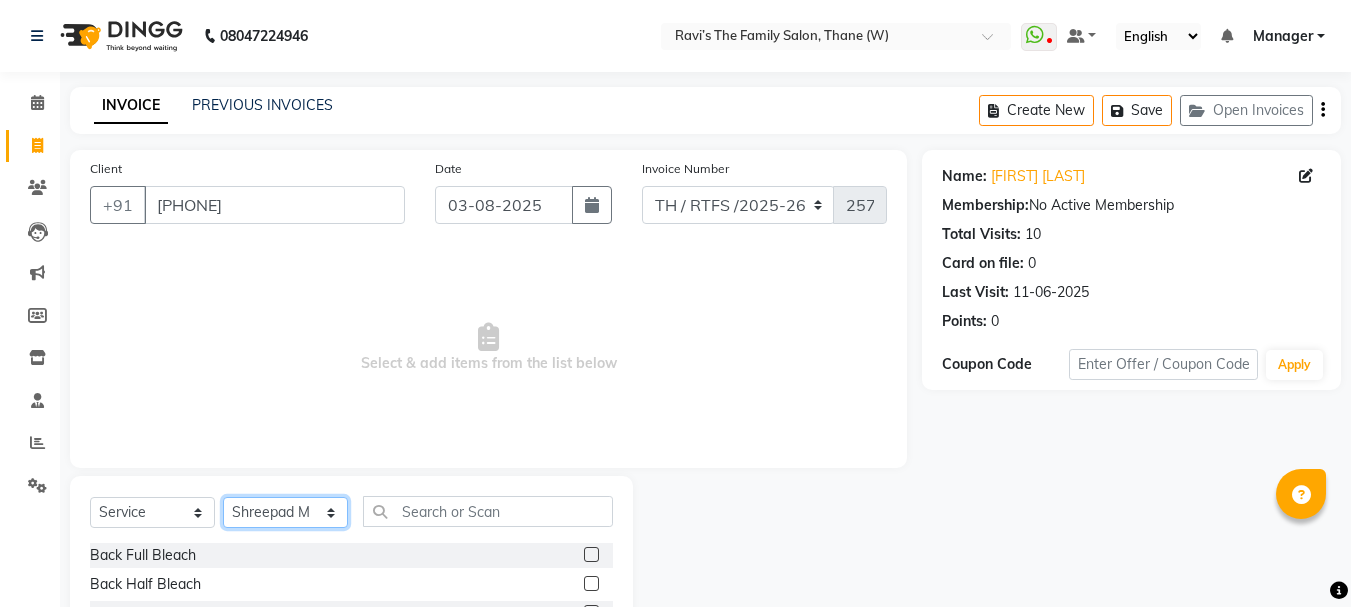 scroll, scrollTop: 40, scrollLeft: 0, axis: vertical 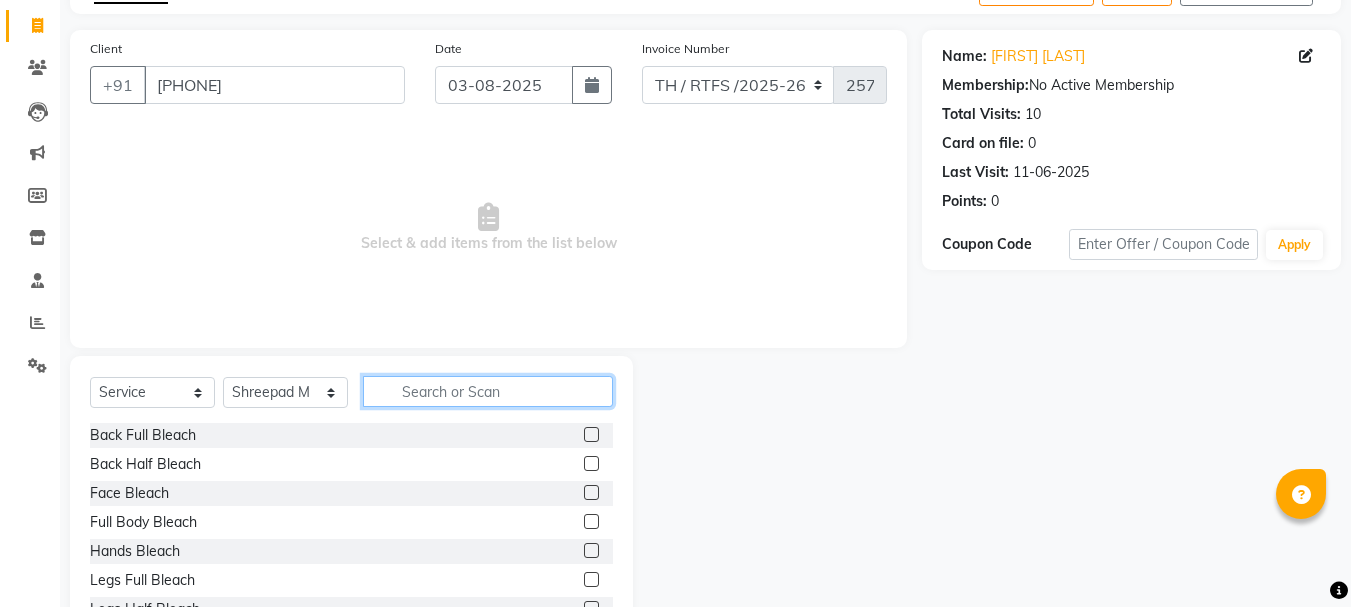 click 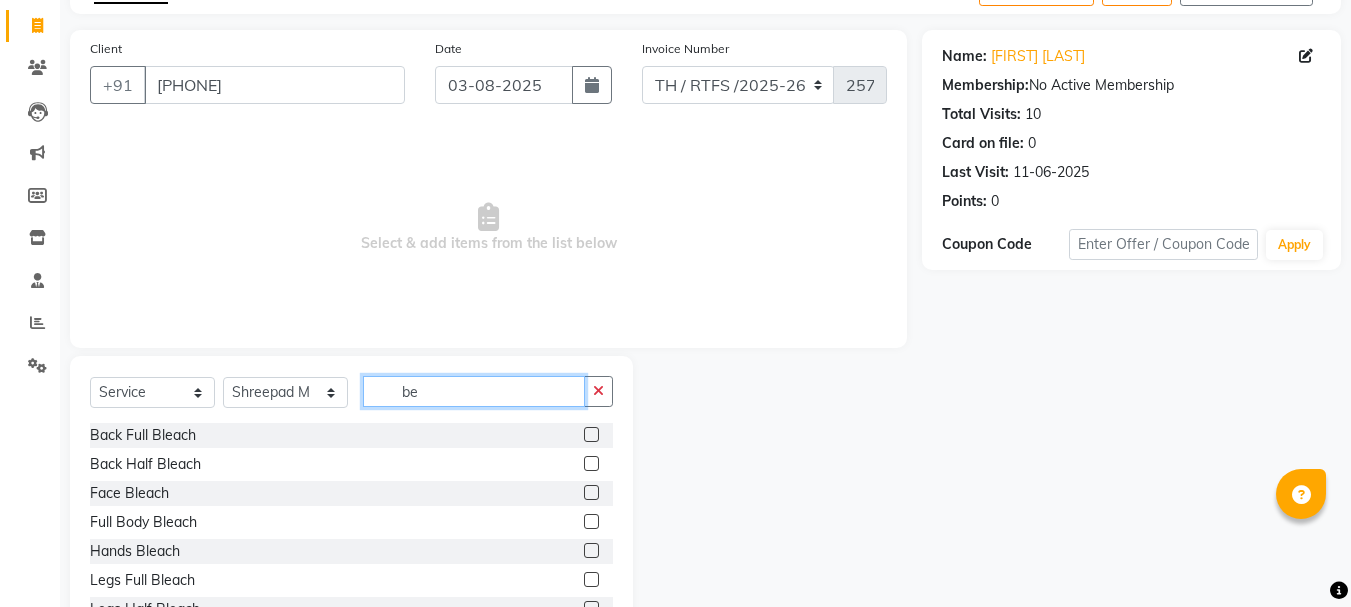 scroll, scrollTop: 110, scrollLeft: 0, axis: vertical 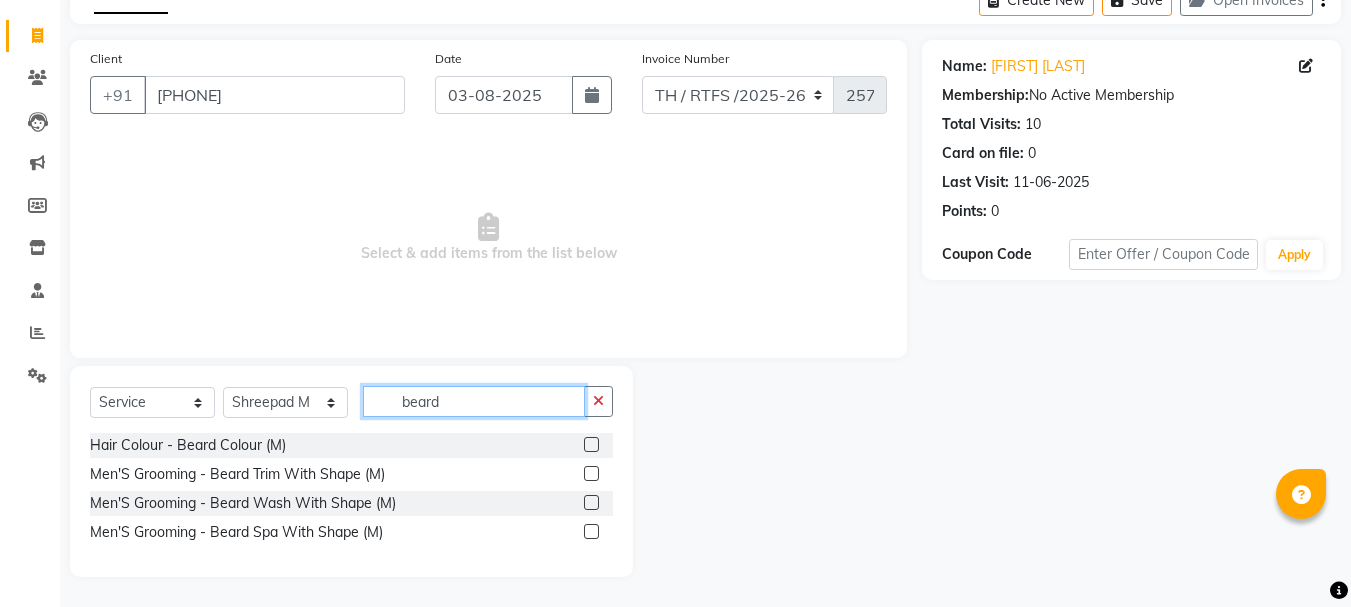 type on "beard" 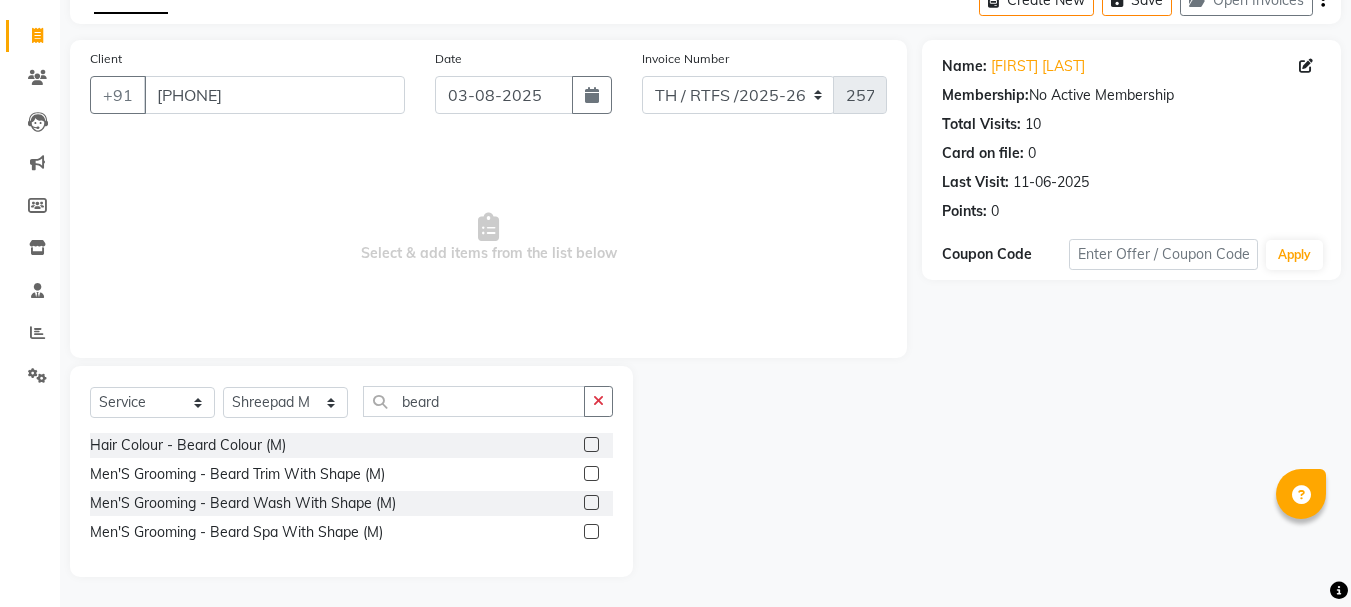 click 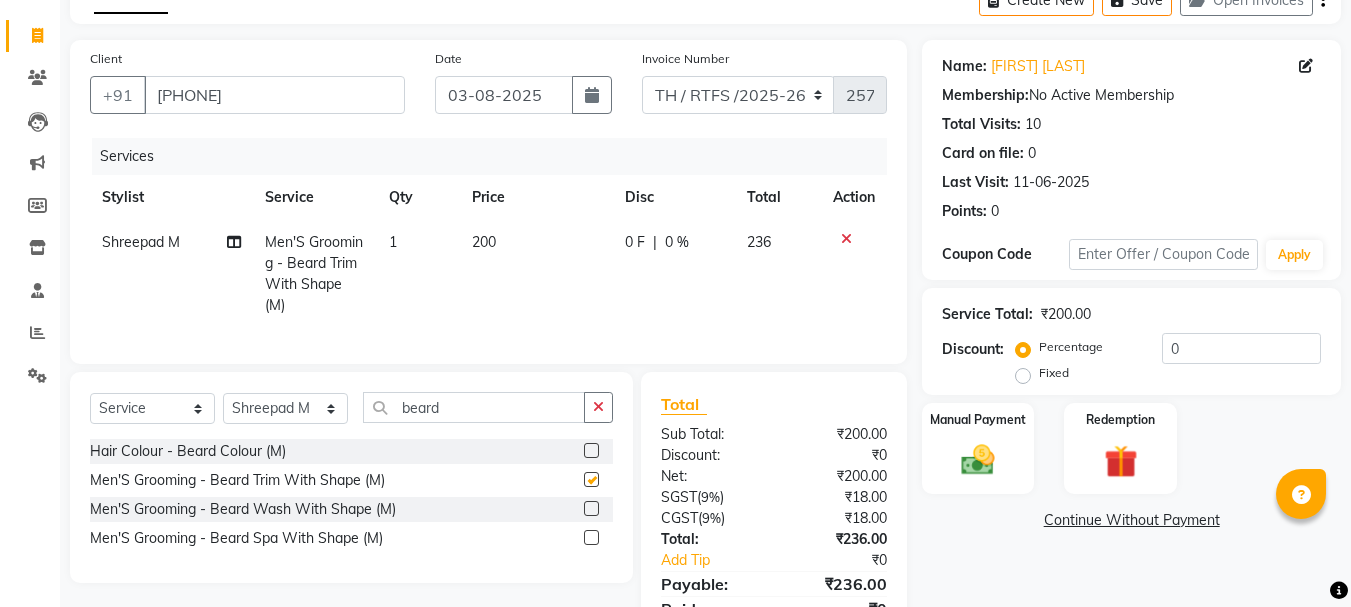 checkbox on "false" 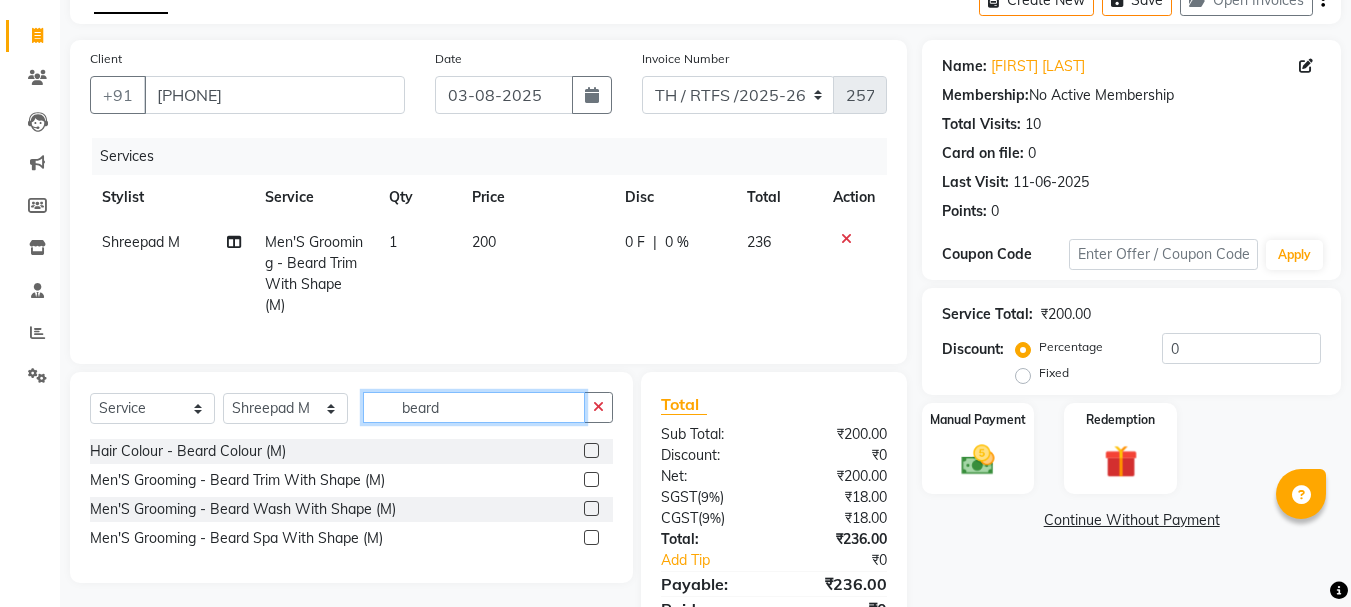 click on "beard" 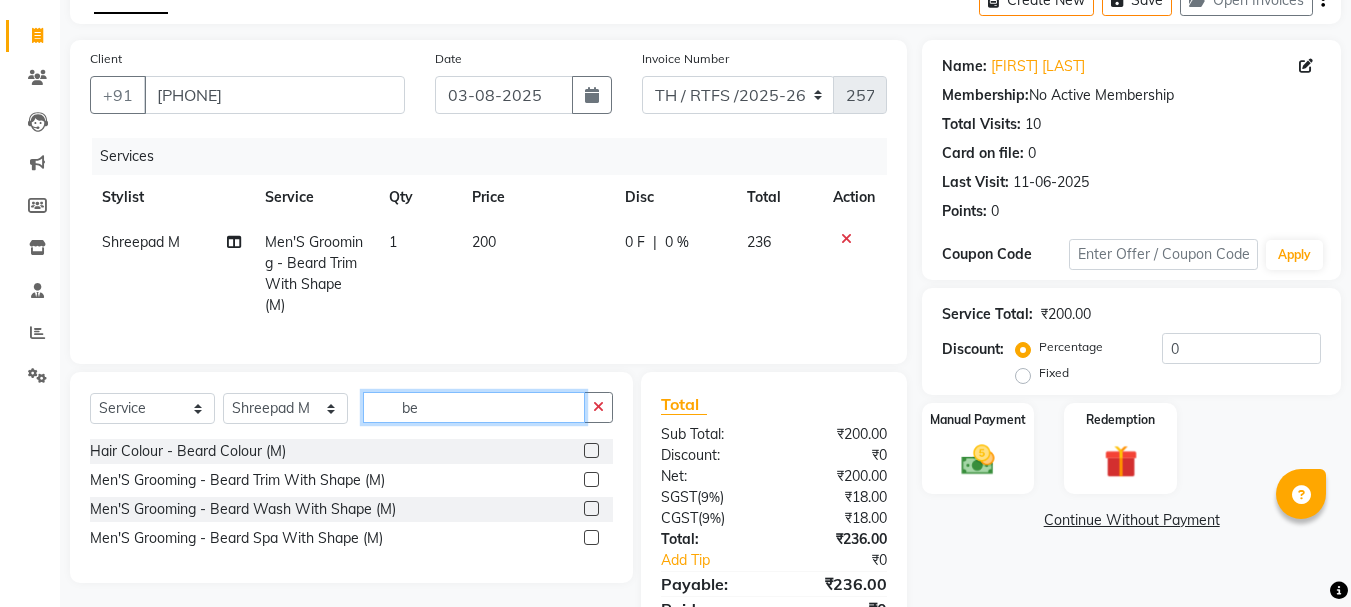 type on "b" 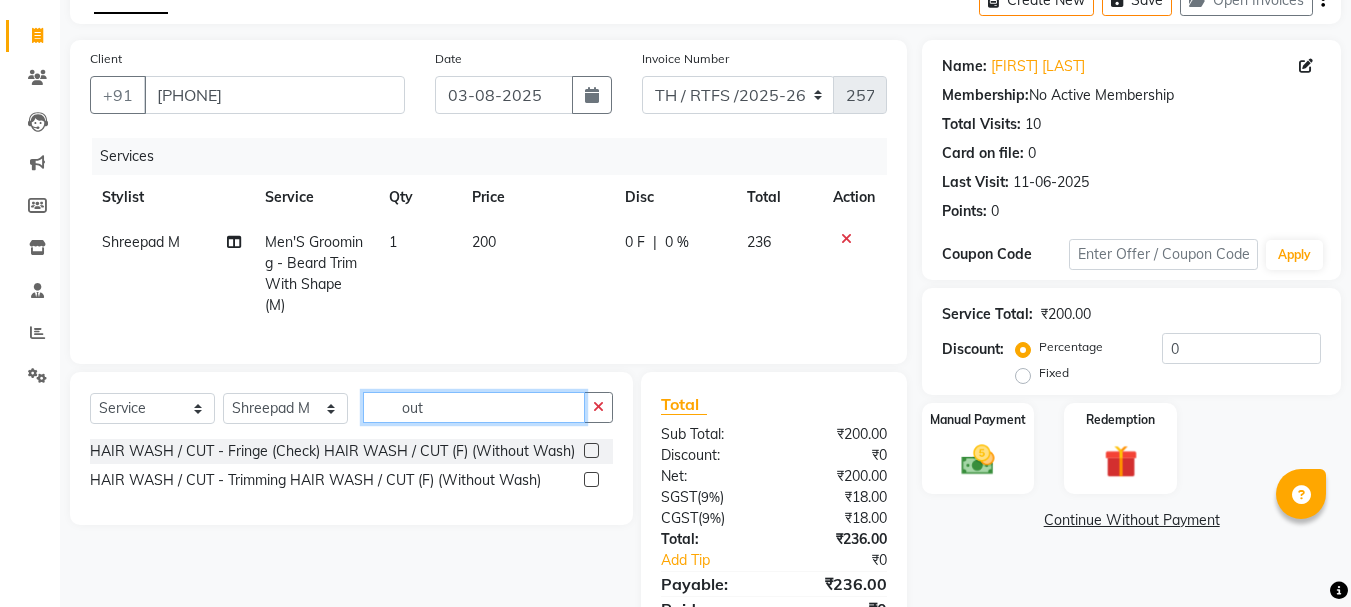 type on "out" 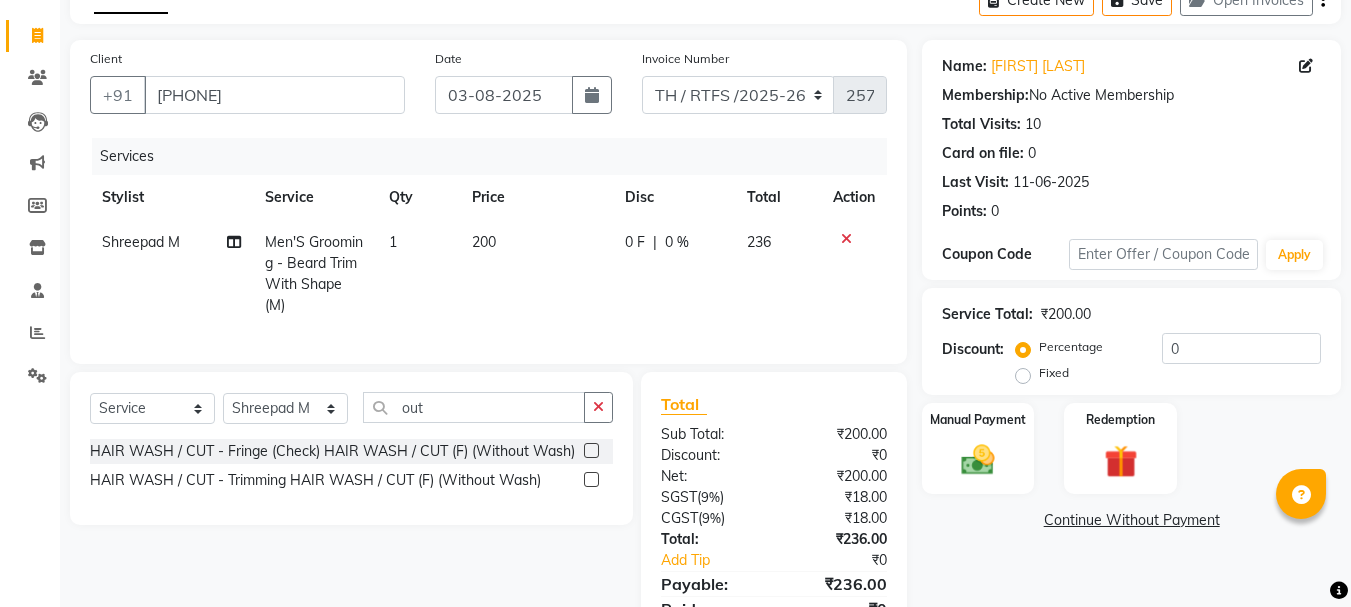 click 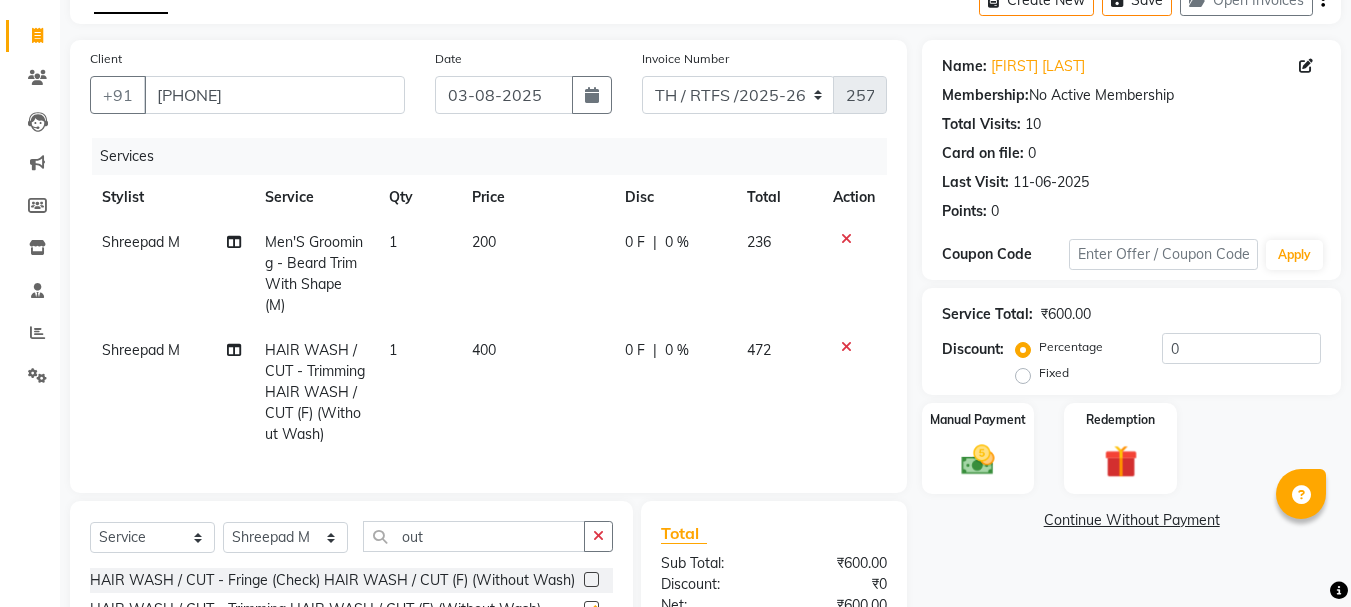 checkbox on "false" 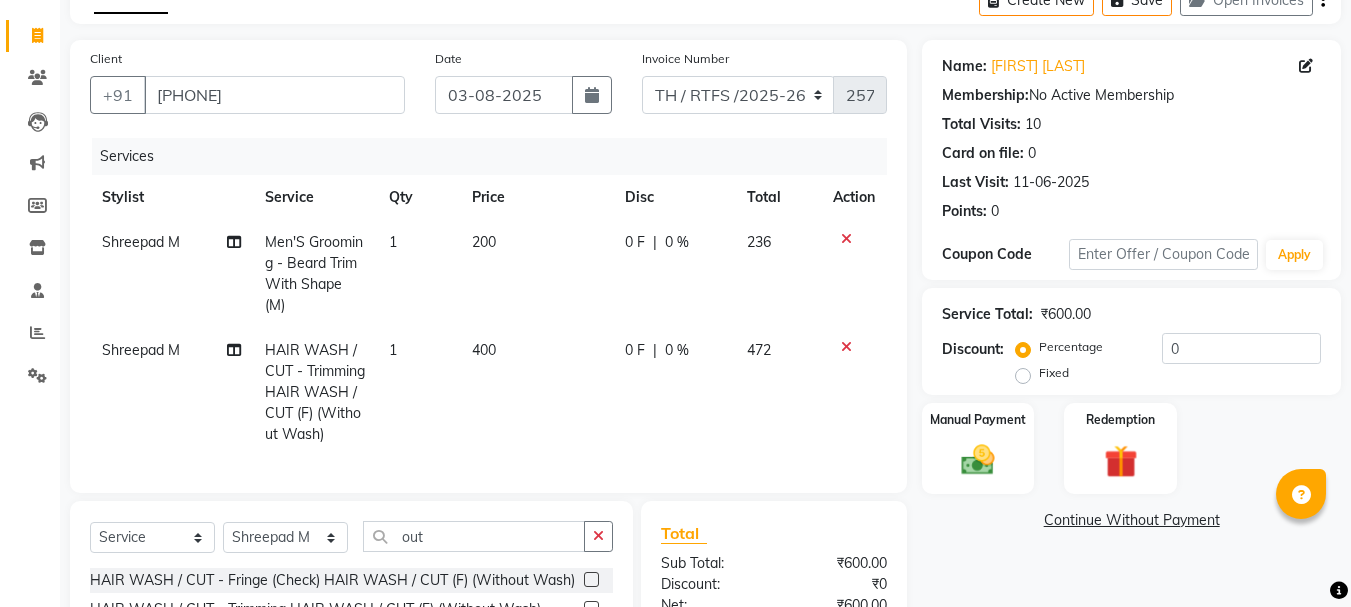 click 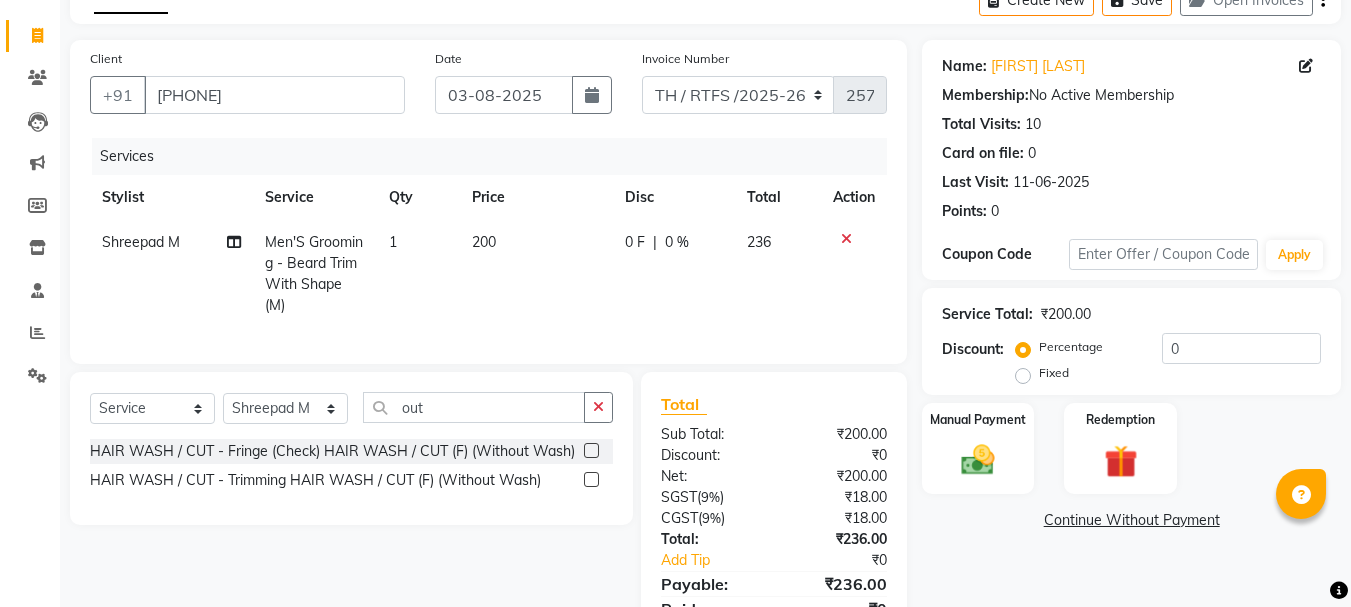 click 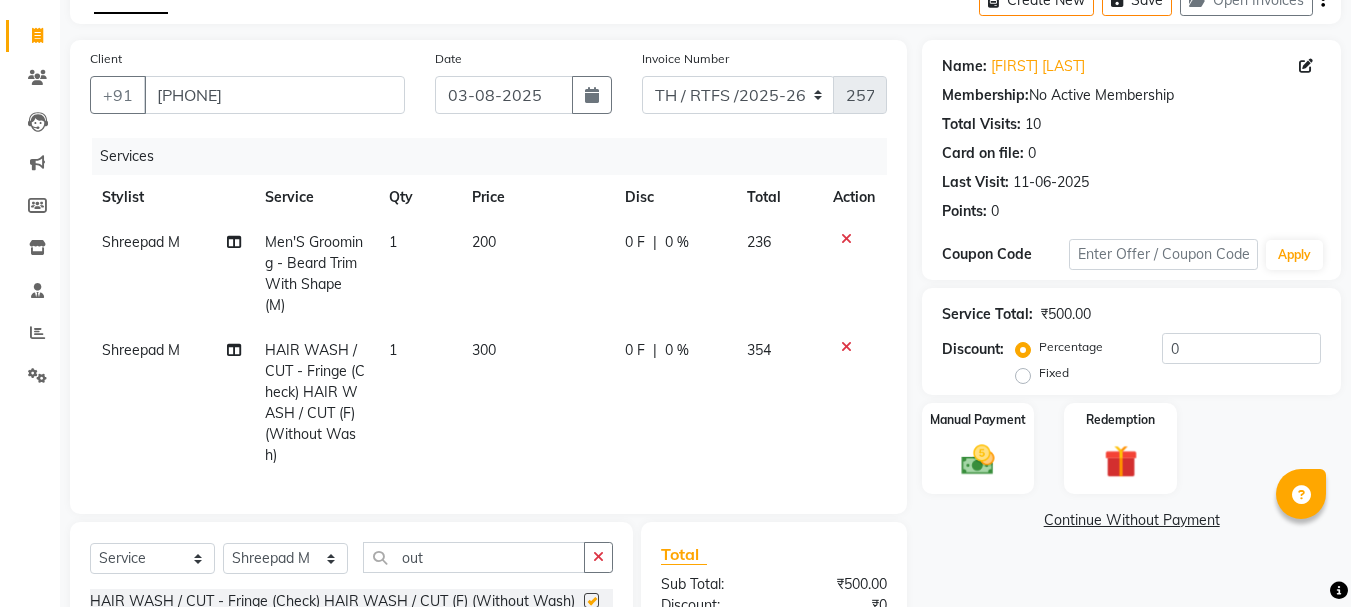 checkbox on "false" 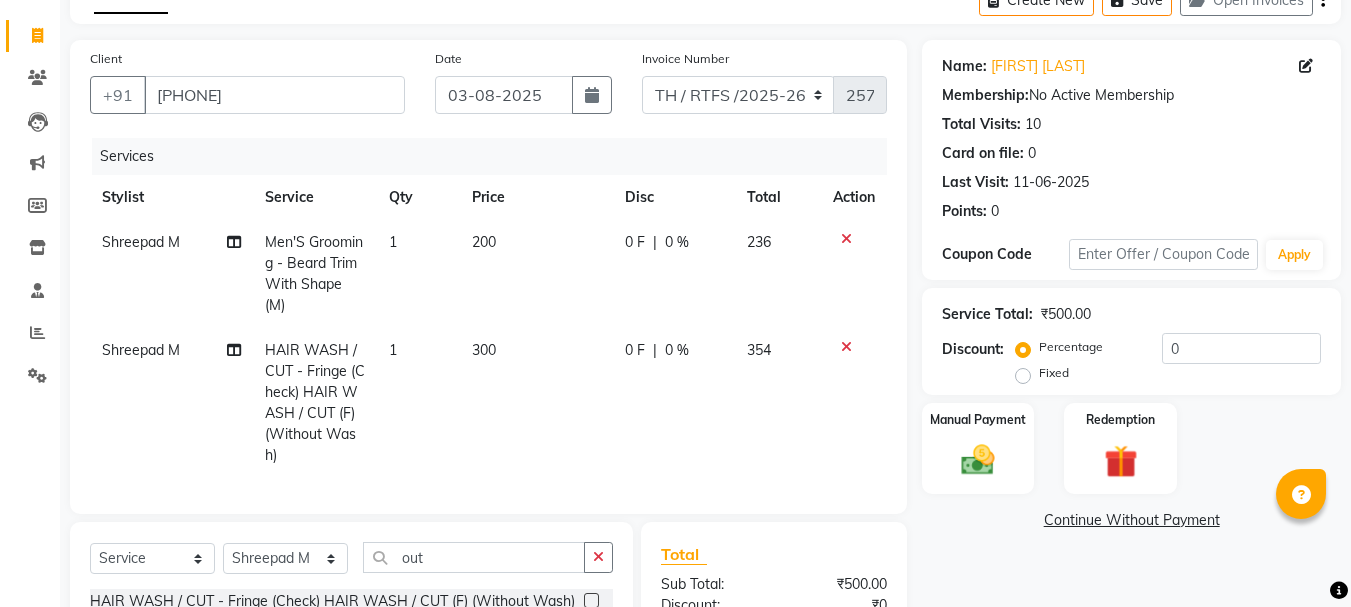 scroll, scrollTop: 364, scrollLeft: 0, axis: vertical 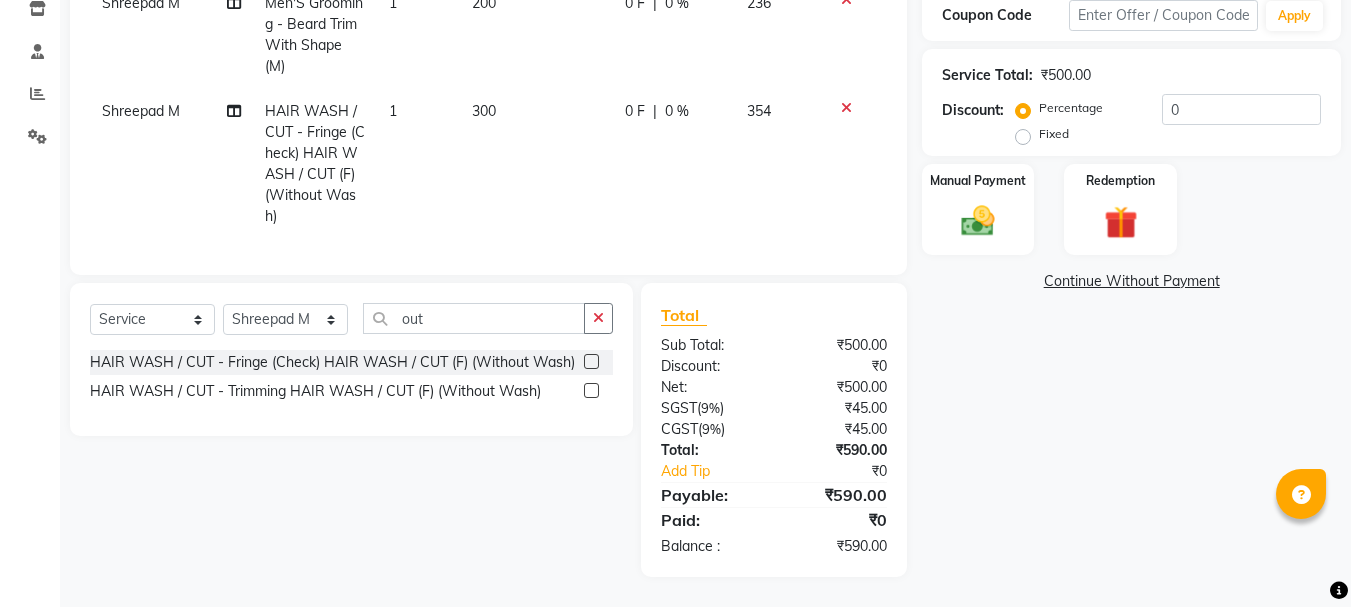 click 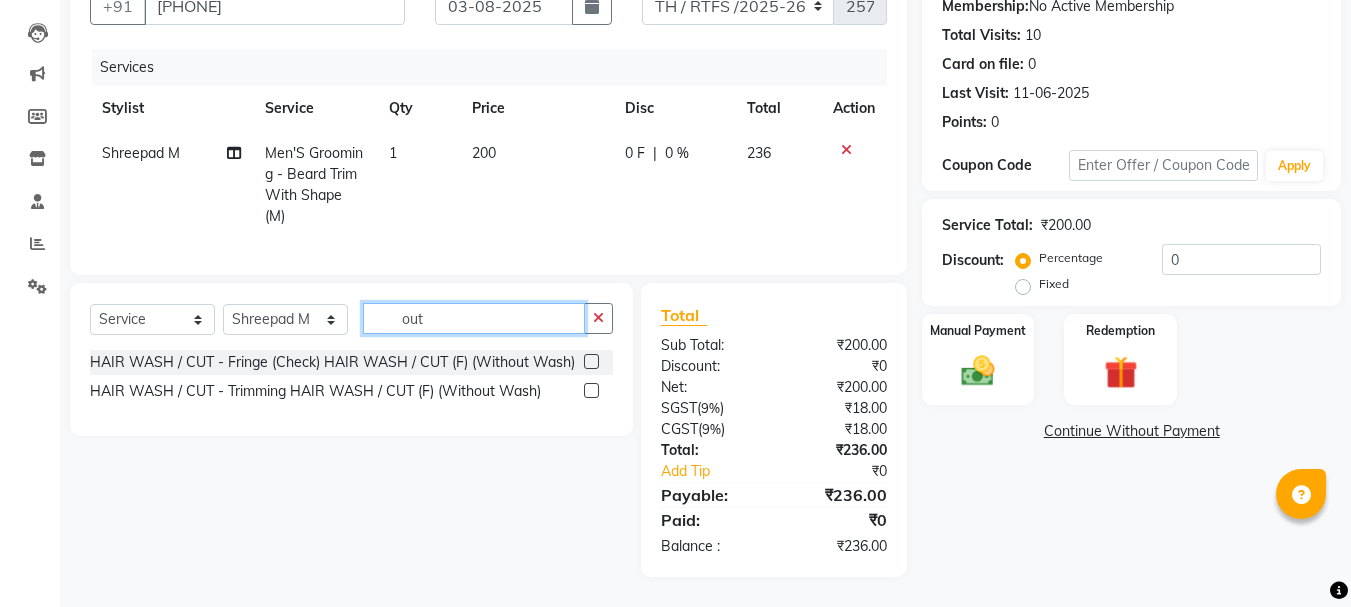 click on "out" 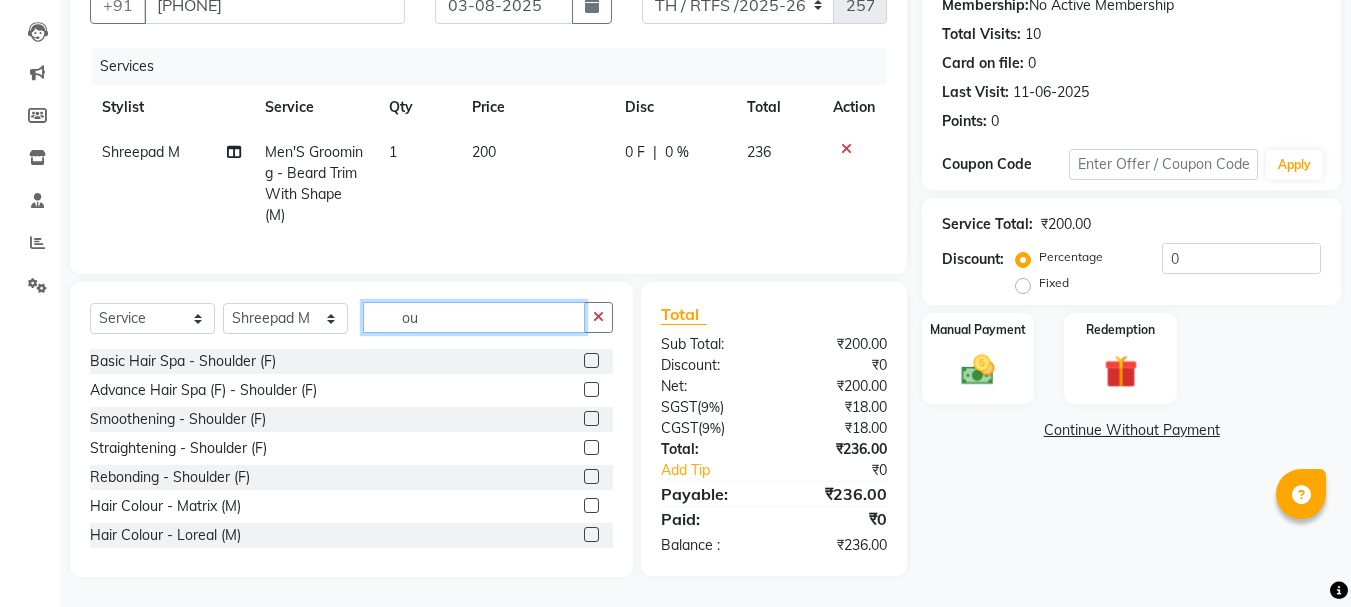 type on "o" 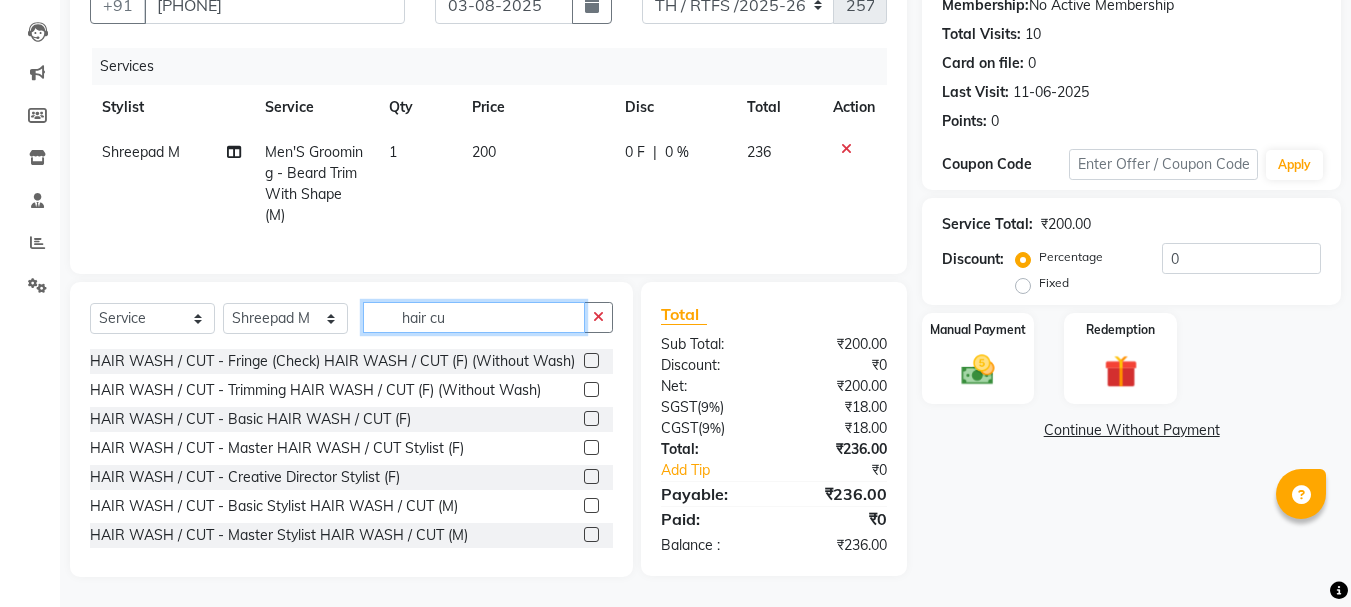type on "hair cu" 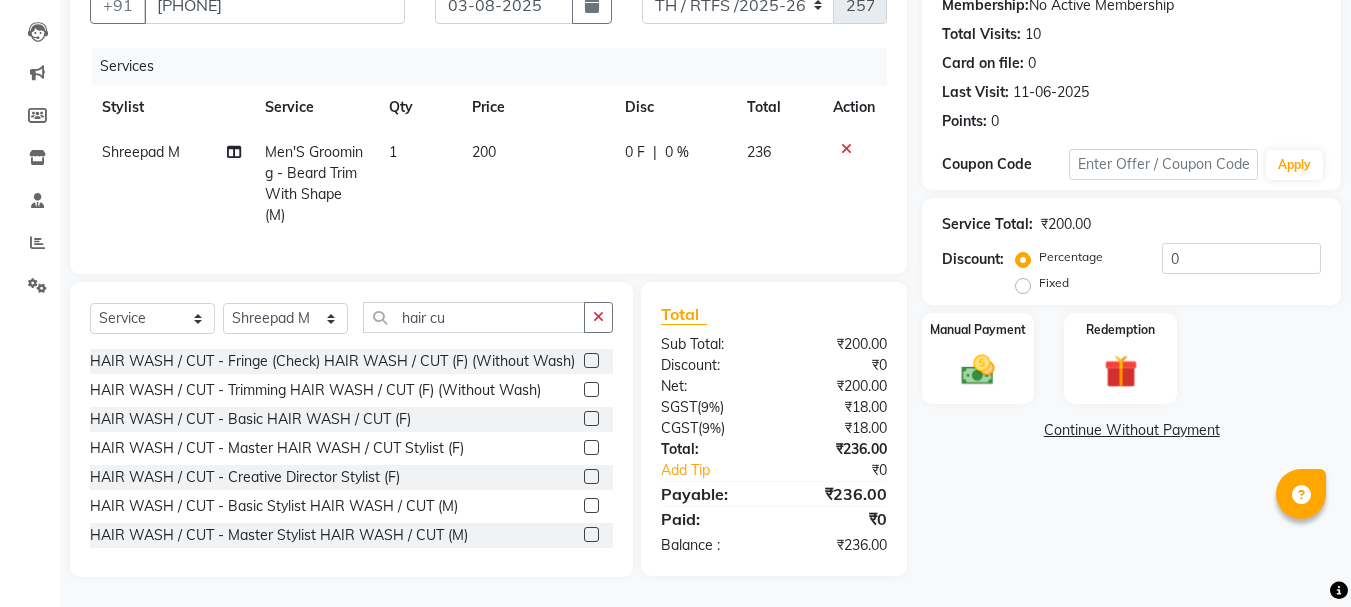 click 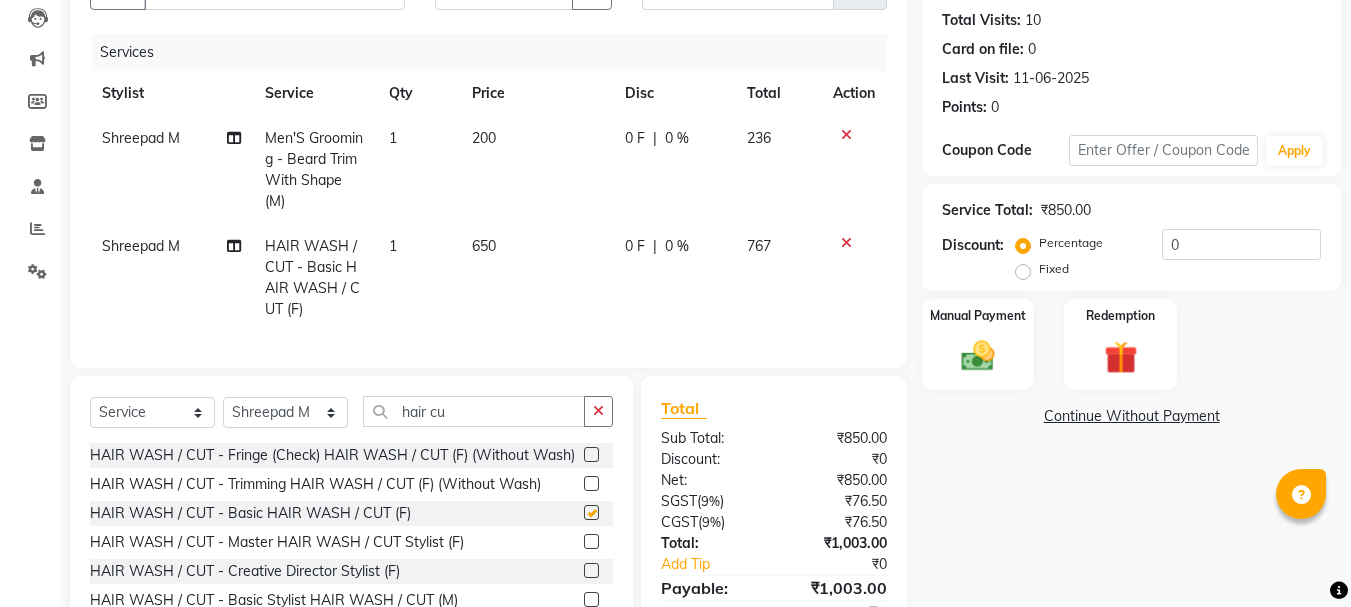 checkbox on "false" 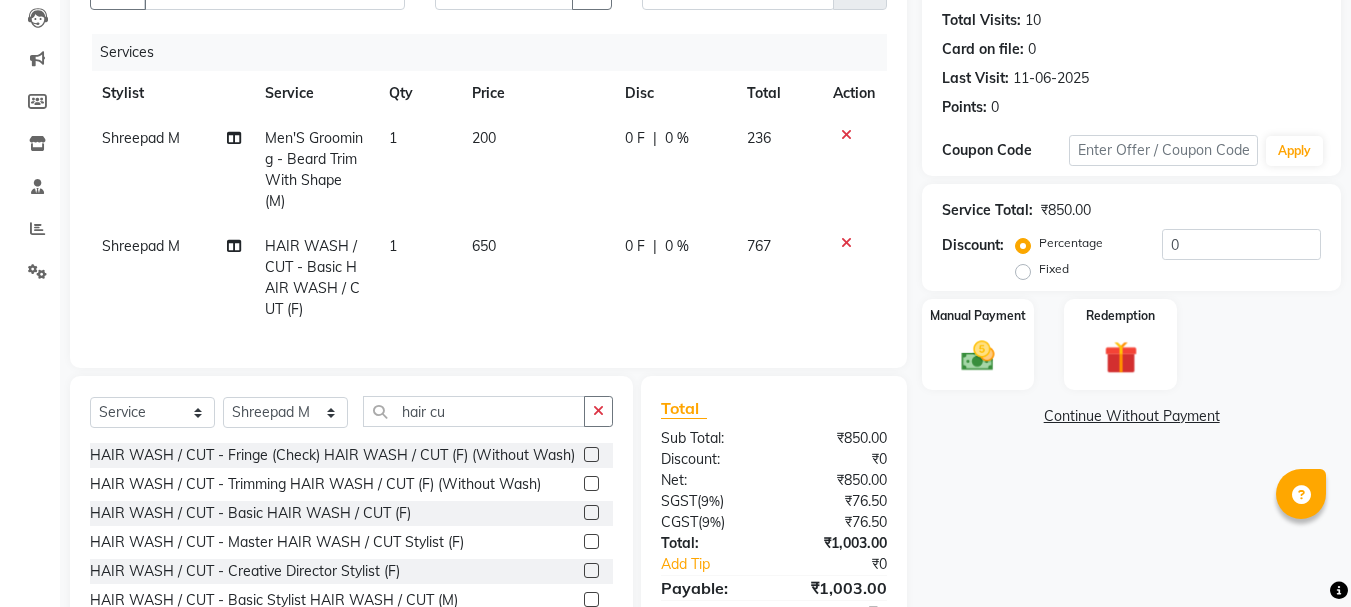click 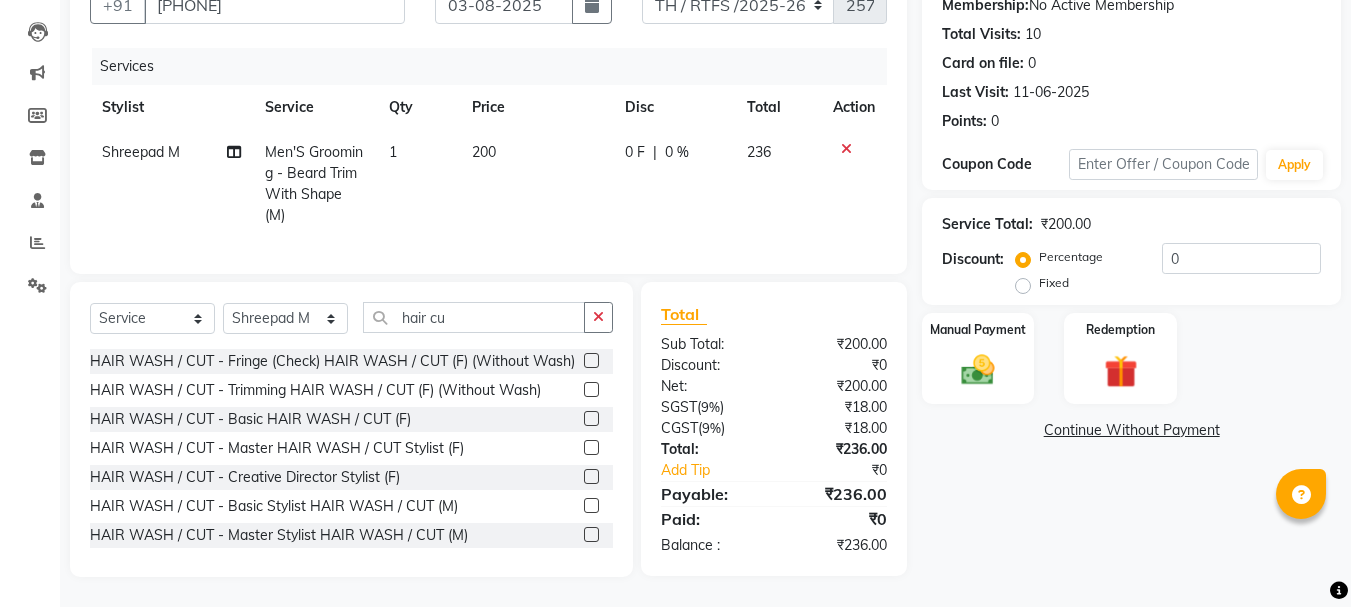 click 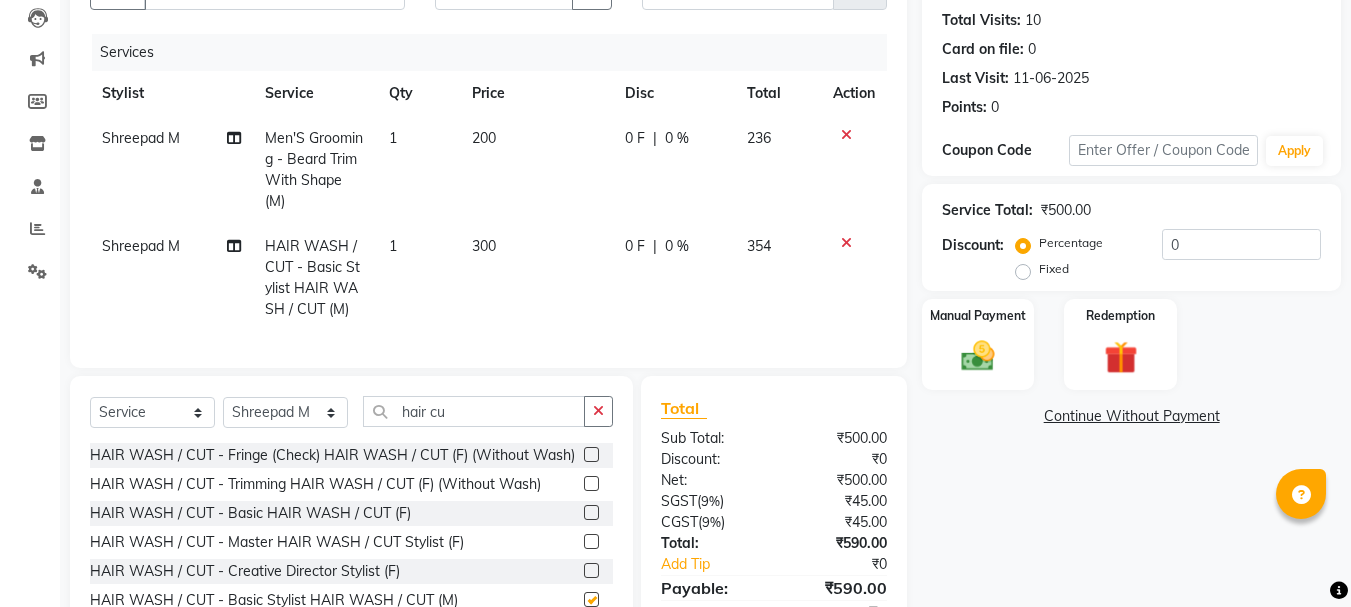 checkbox on "false" 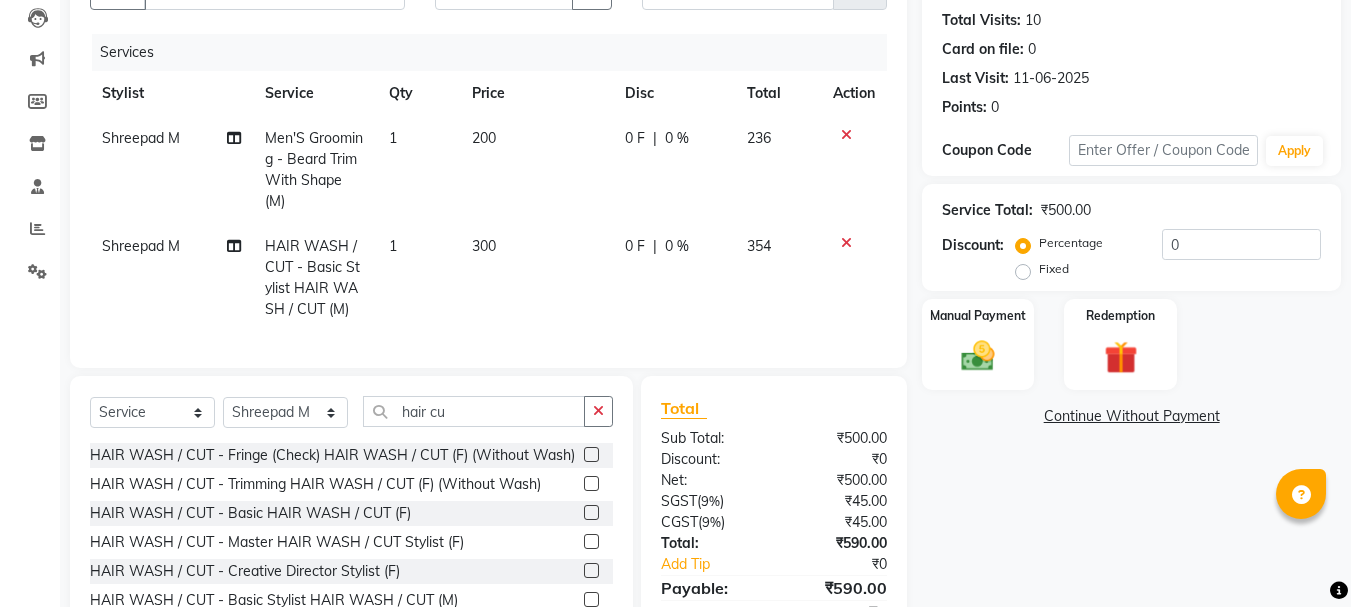 click on "300" 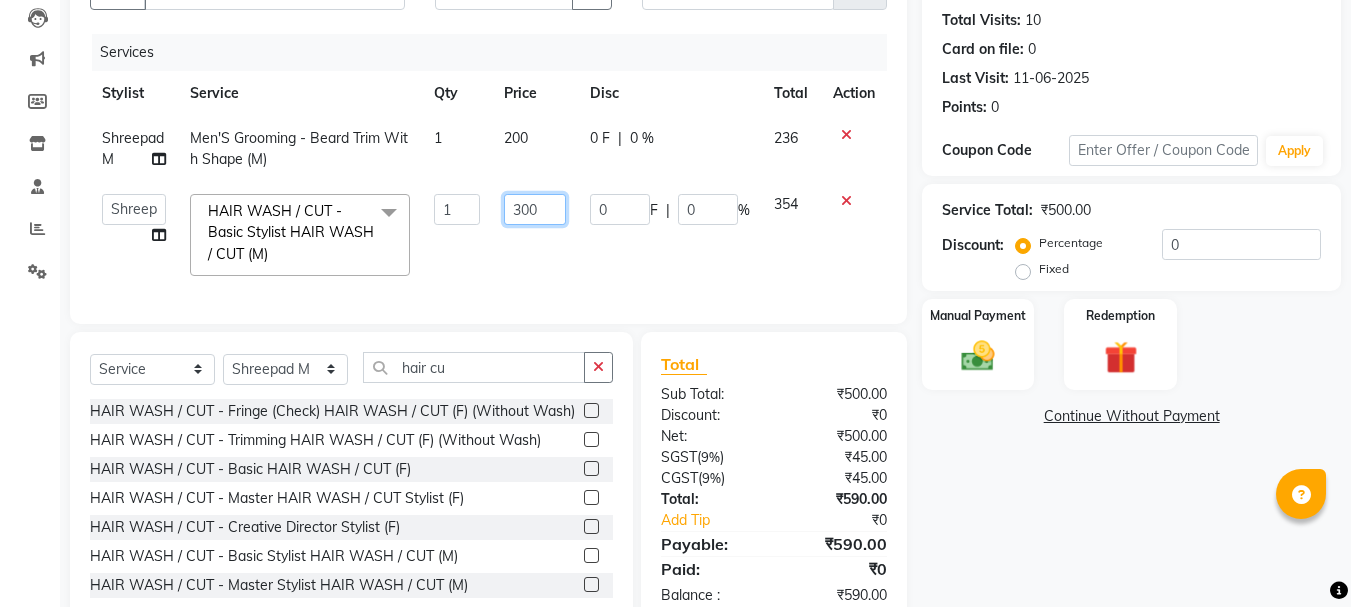 click on "300" 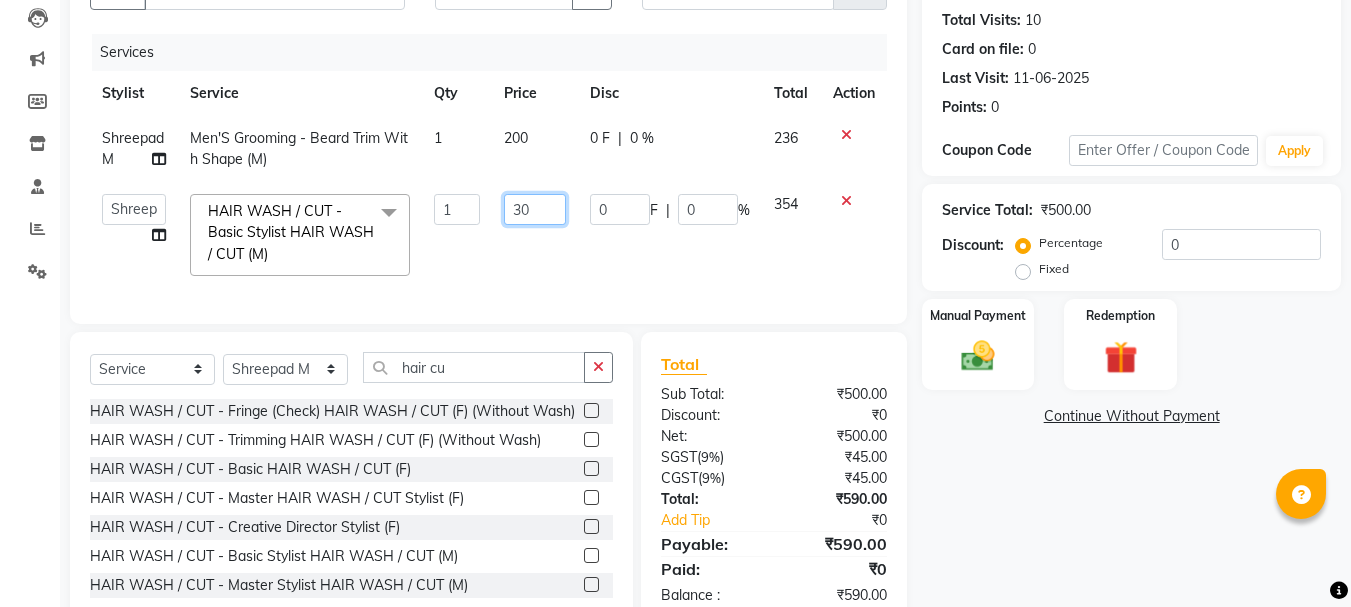 type on "3" 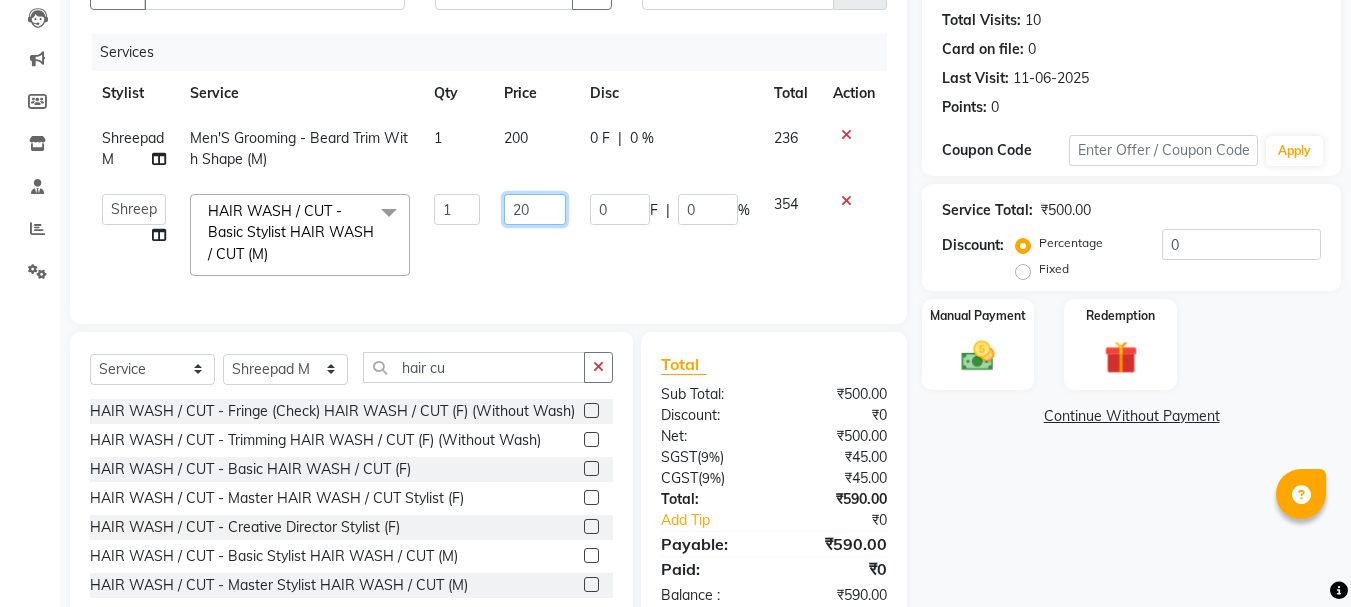 type on "200" 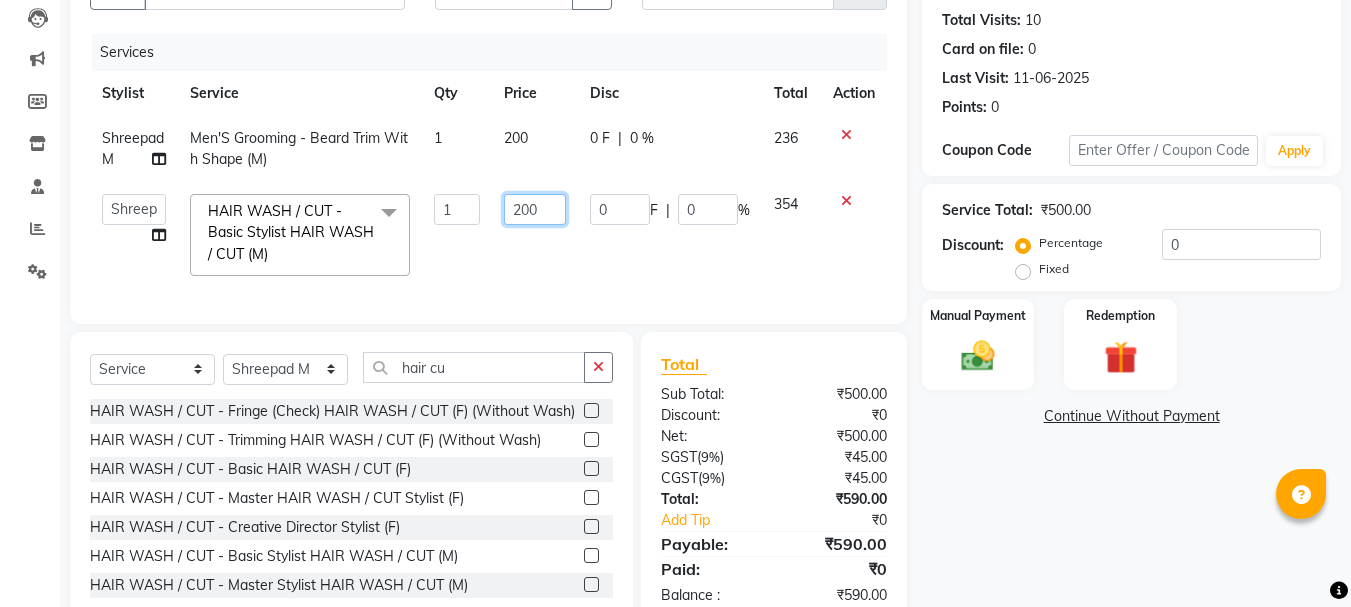 scroll, scrollTop: 175, scrollLeft: 0, axis: vertical 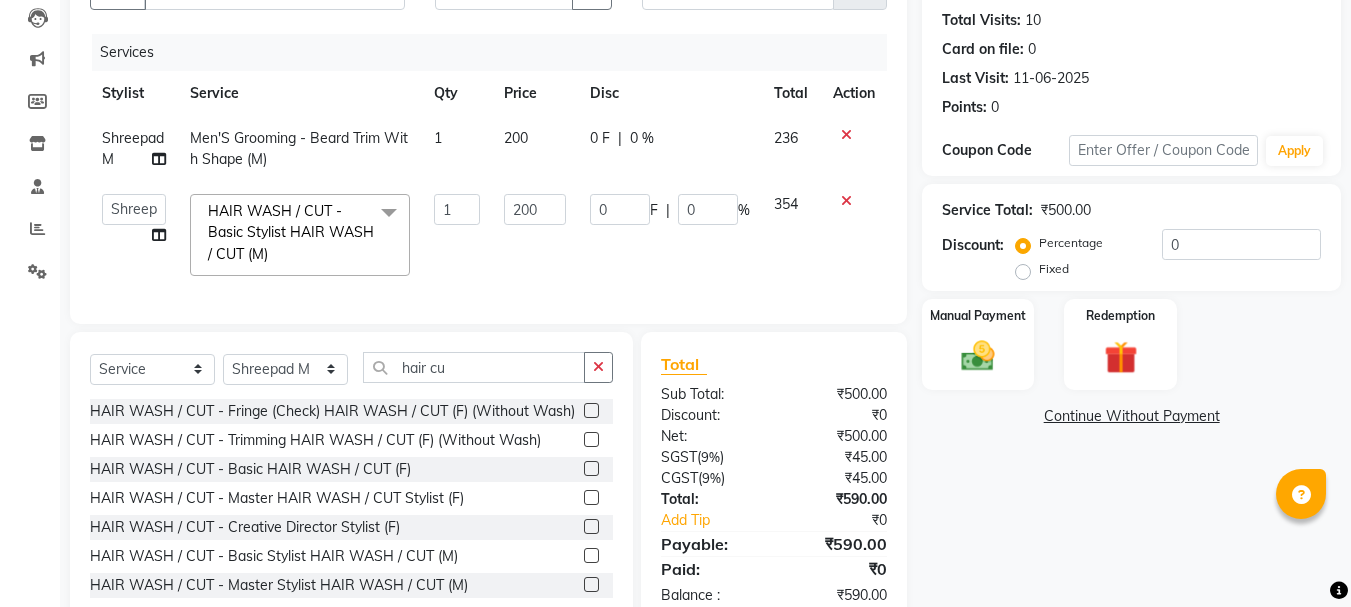 click on "Client +91 [PHONE] Date 03-08-2025 Invoice Number TH / RTFS /2025-26 2572 Services Stylist Service Qty Price Disc Total Action  Shreepad M  Men'S Grooming - Beard Trim With Shape (M) 1 200 0 F | 0 % 236  Aarohi P     Aksahy auty   Ali    Aniket A    Anuradha   arvind   Divya   gautam .kasrade   House sale   KAJAL MAURYA   Komal Waghmare    Laxmi     Manager   Moin salmani   Prashant     Ravindra   Samrat Kumar   Sangita Dighe   Sanjana Kharat    Shreepad M    shrishti  jaiwala    vaibhavi  gudekar    Vikas H  HAIR WASH / CUT - Basic Stylist HAIR WASH / CUT (M)  x Back Full Bleach Back Half Bleach Face Bleach Full Body Bleach Hands Bleach Legs Full Bleach Legs Half Bleach Stomach Bleach Bleach - Face Bleach (M &F) Bleach - Full Back ( Including Neck ) (F) Bleach - Half Back (F) Bleach - Full Hands (M &F) Bleach - Half Legs (M &F) Bleach - Full Legs (F) Bleach - Full Body (F) Bleach - Stomach (F) Bleach - U/A (F) Premium Clean Up - O3 - Snovite / Active Blends - Cheryl'S (M &F) Threading - Threading 1 200 0 F |" 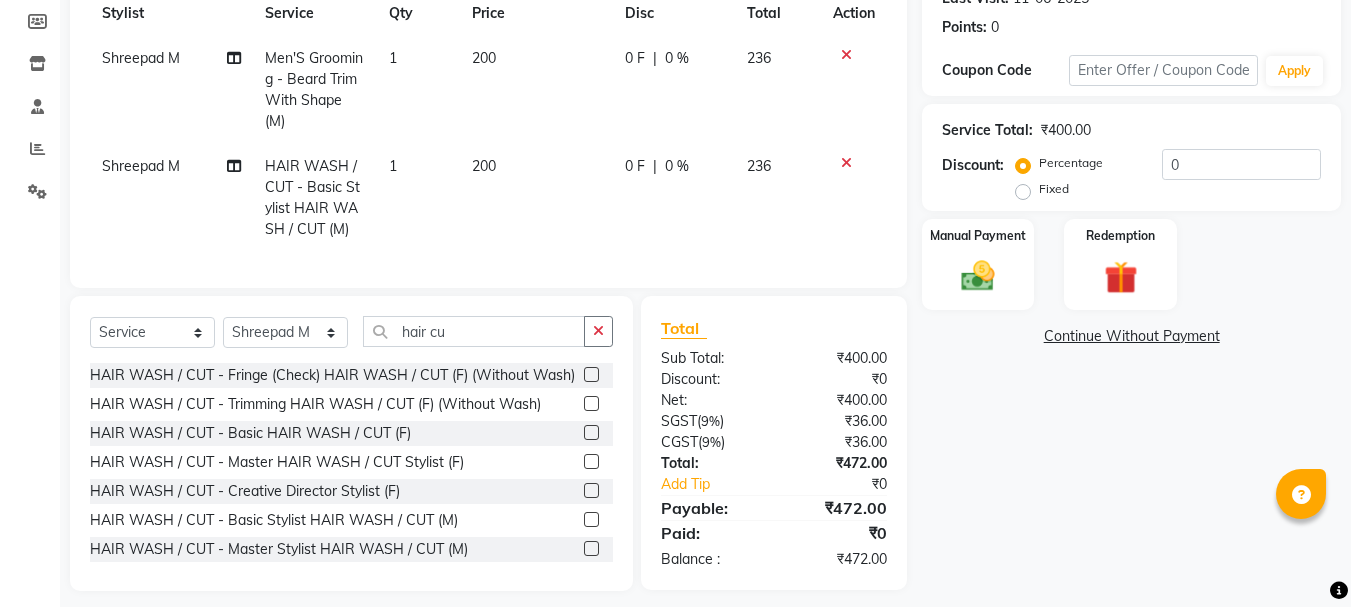scroll, scrollTop: 323, scrollLeft: 0, axis: vertical 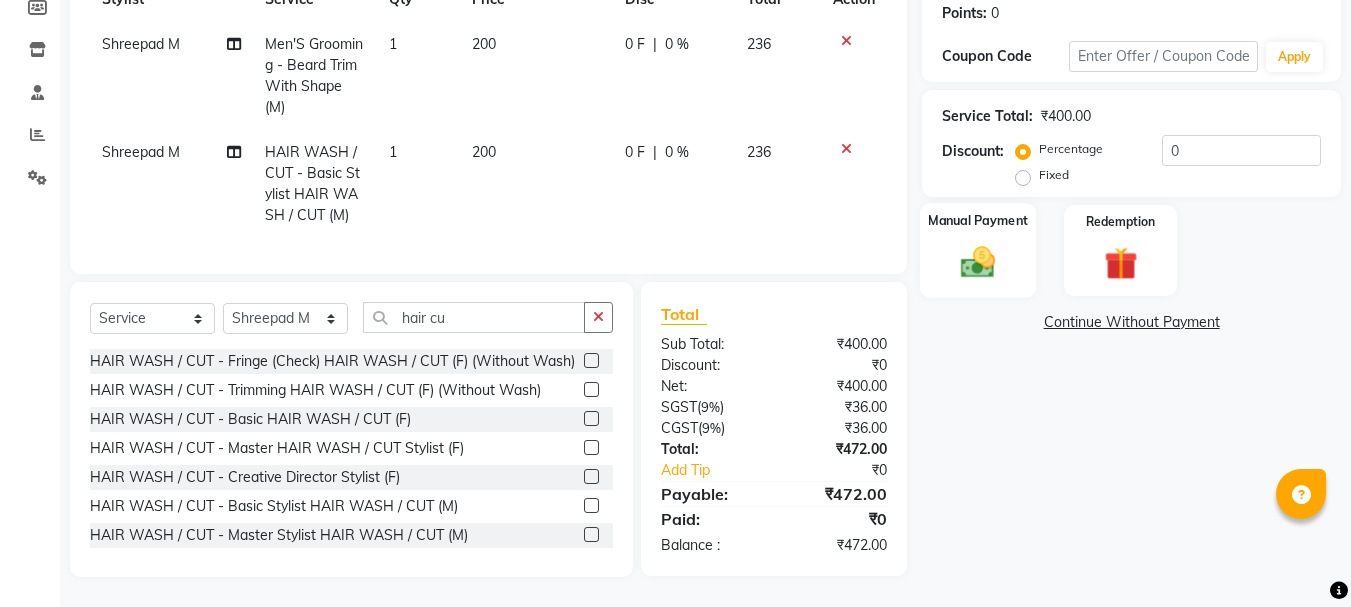 click 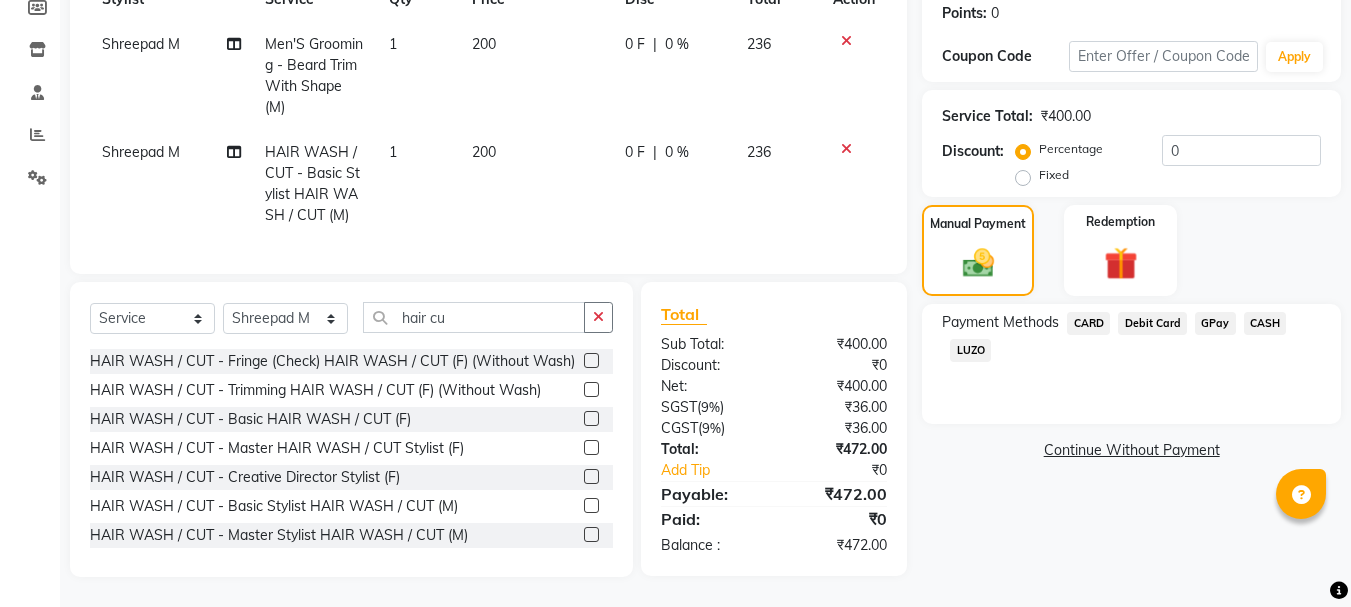 click on "GPay" 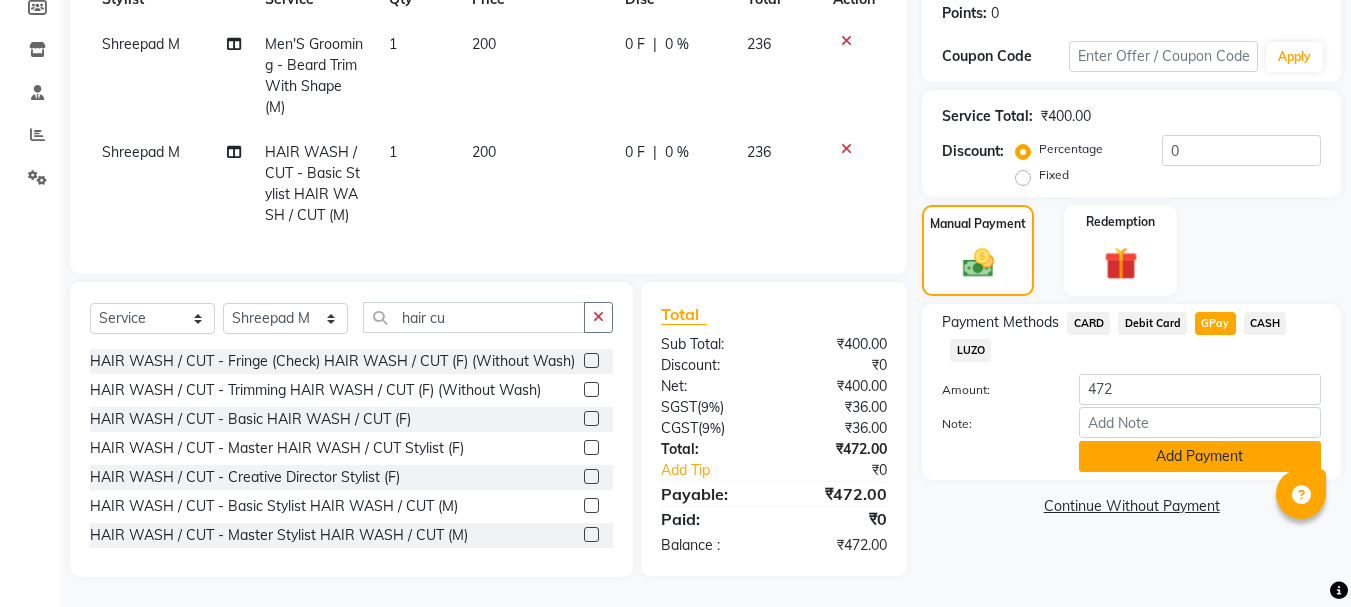 click on "Add Payment" 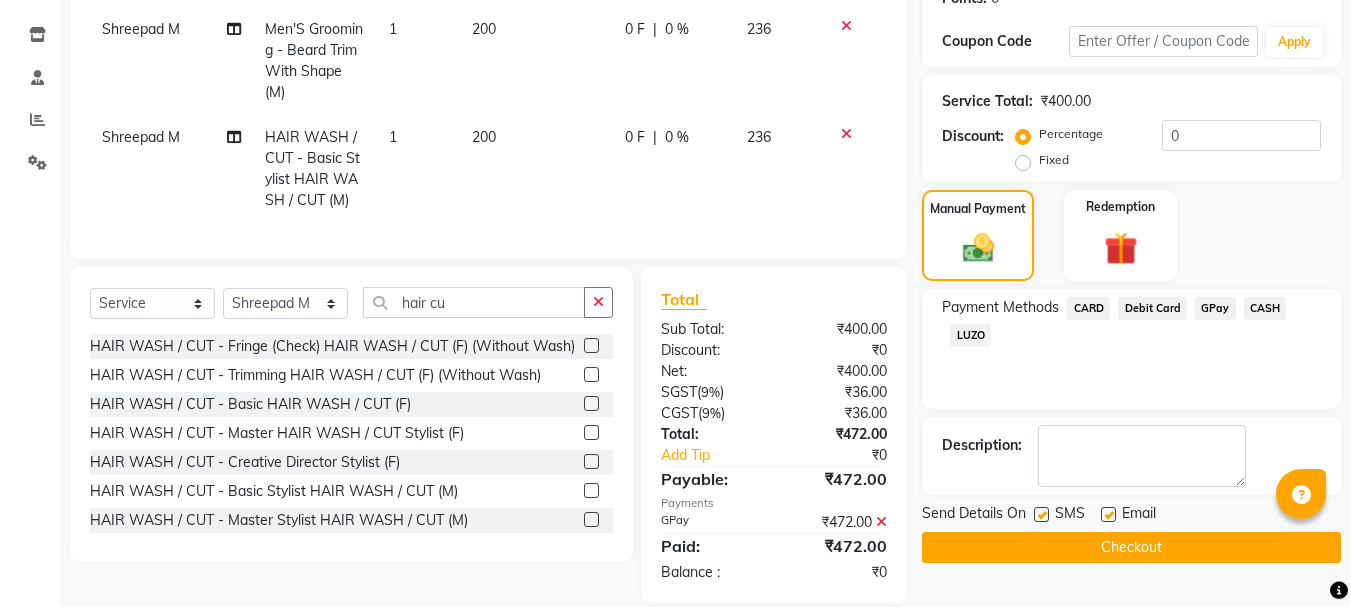 click on "Checkout" 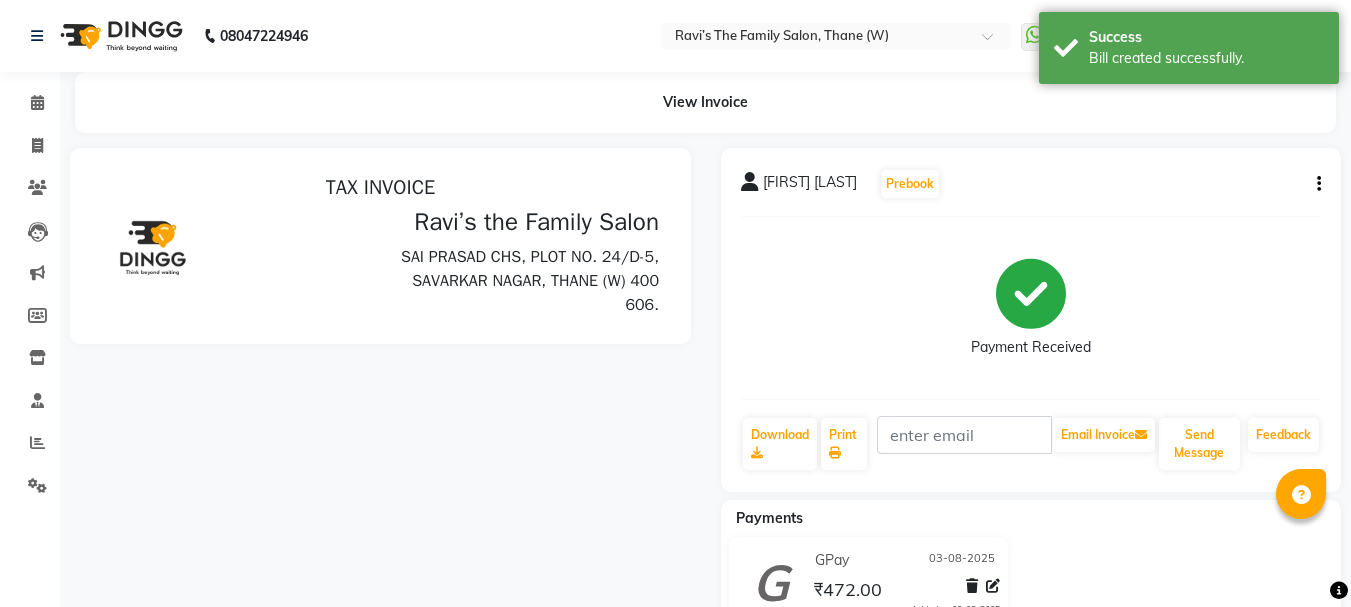 scroll, scrollTop: 0, scrollLeft: 0, axis: both 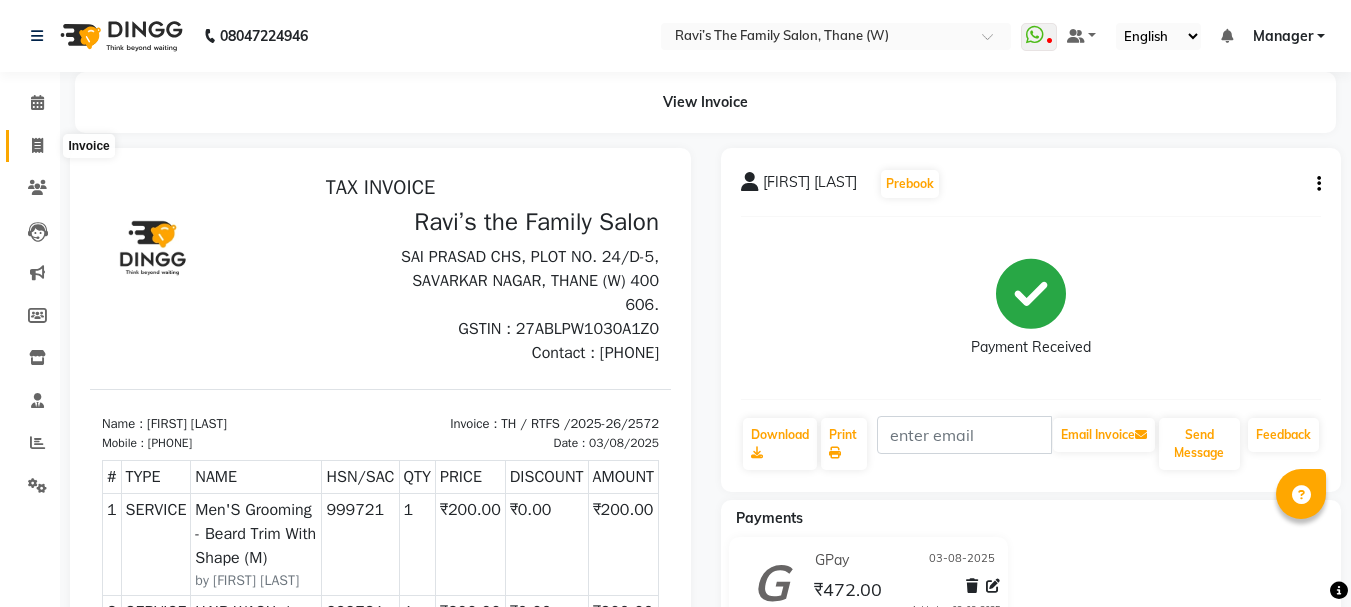 click 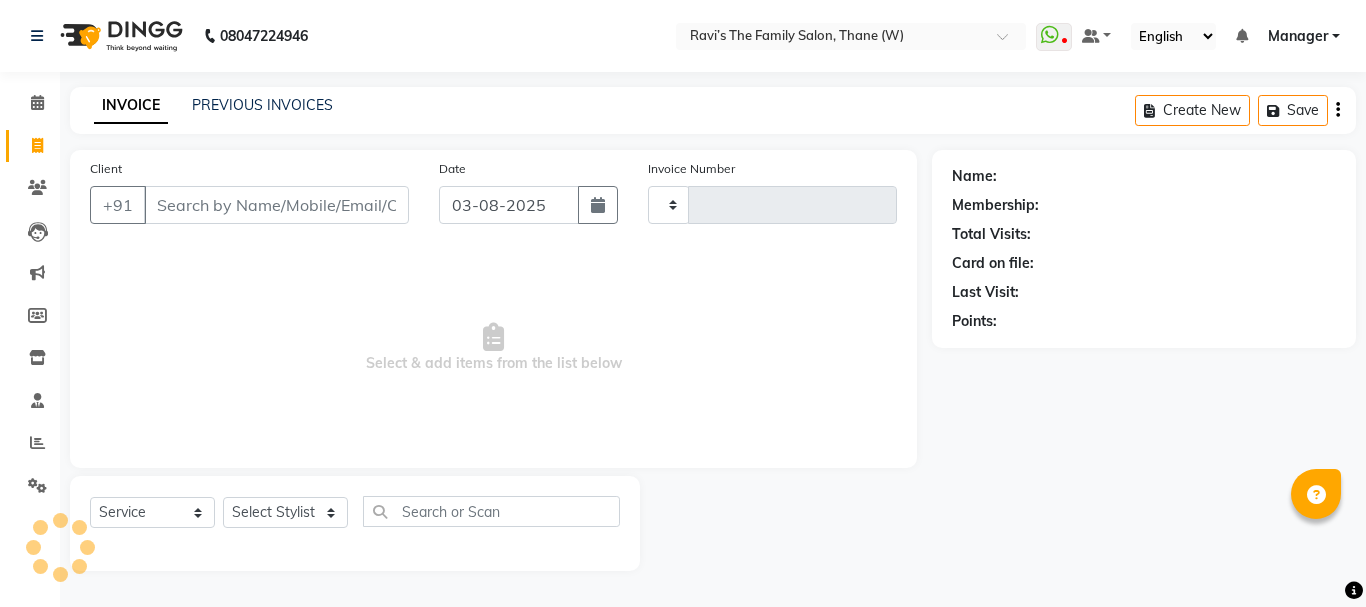 type on "2573" 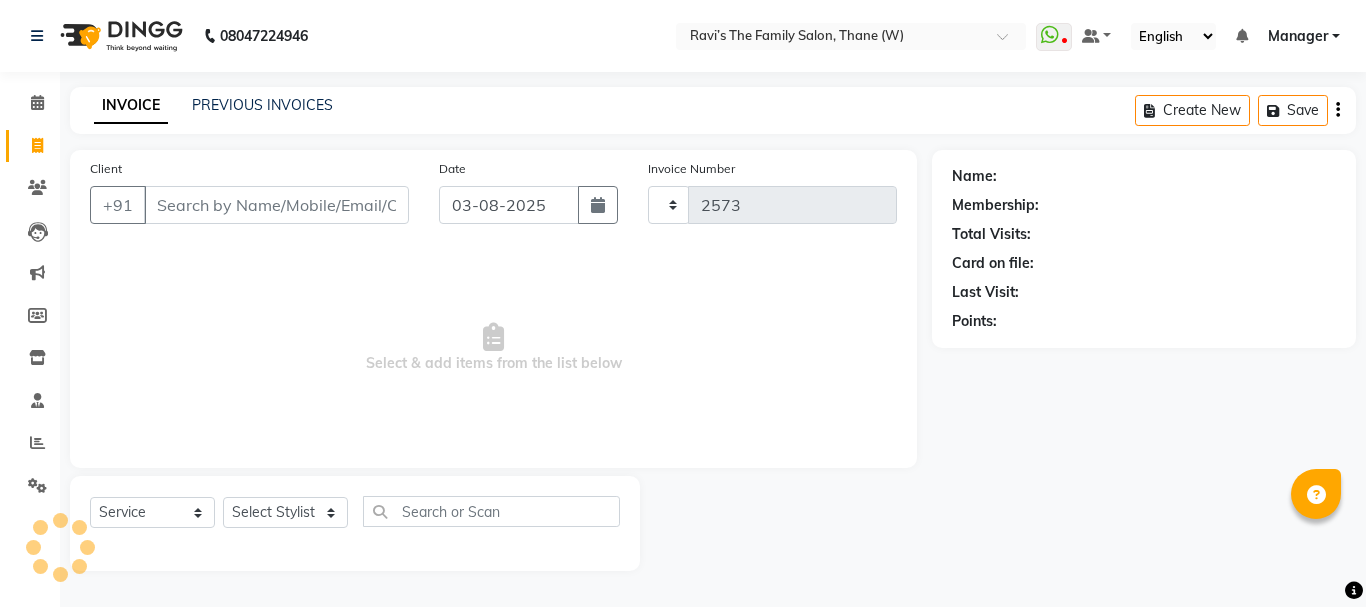 select on "8004" 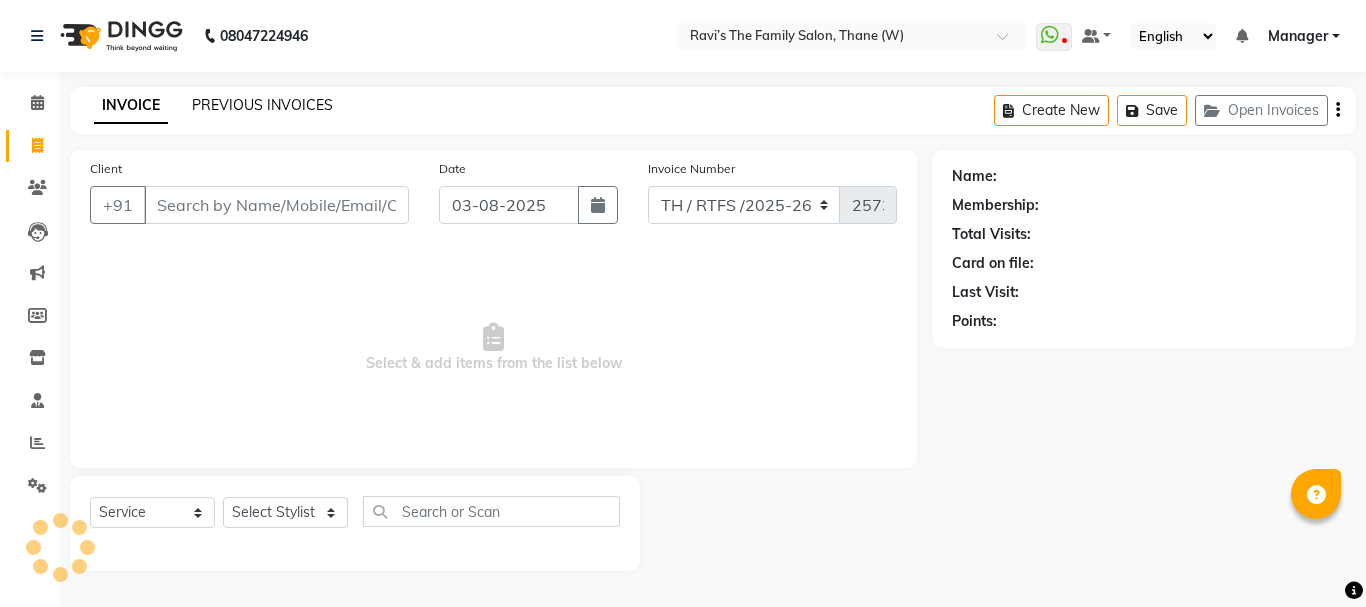 click on "PREVIOUS INVOICES" 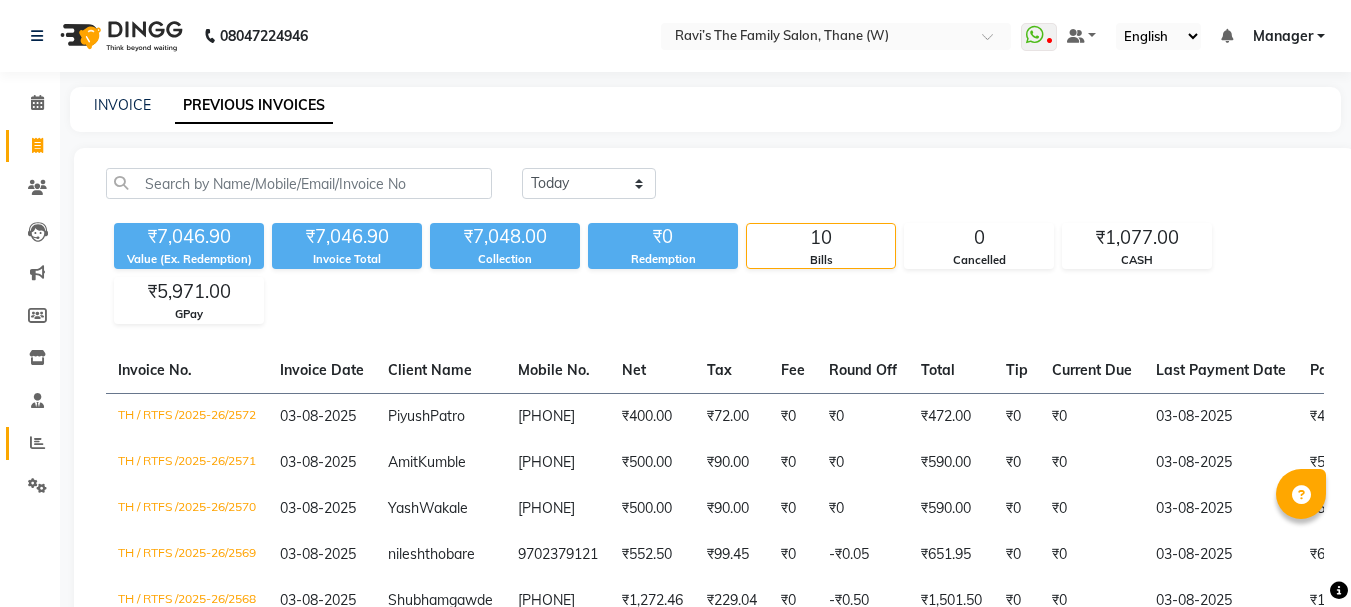 click 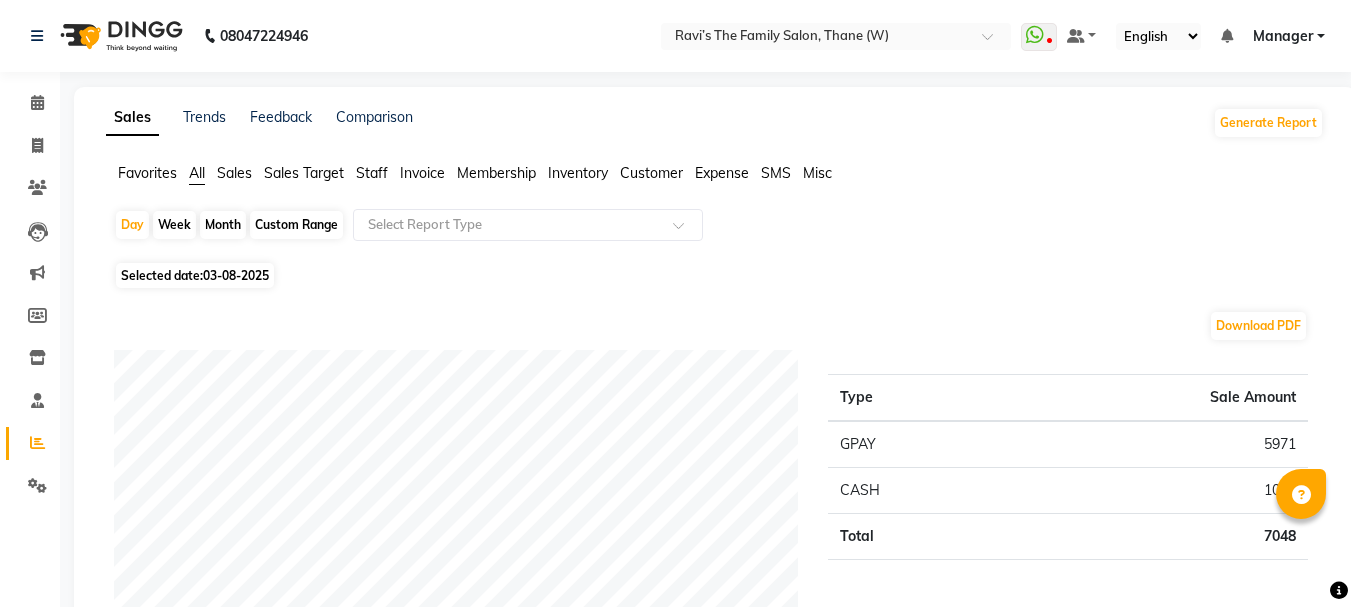 scroll, scrollTop: 531, scrollLeft: 0, axis: vertical 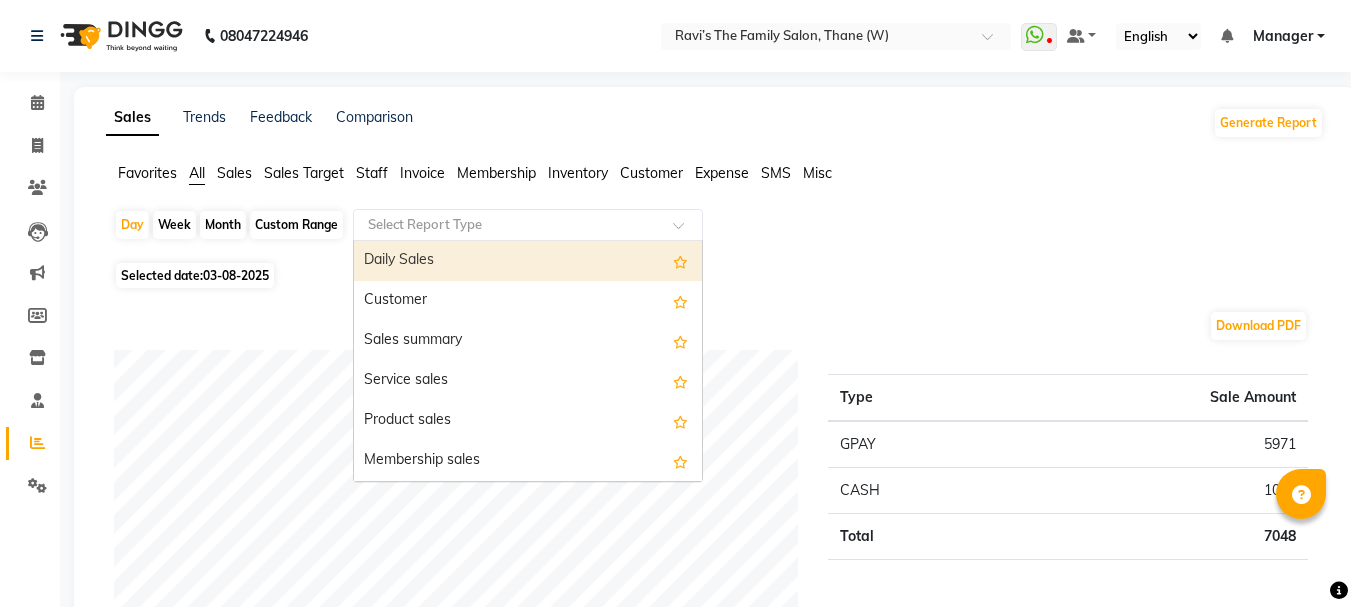 click 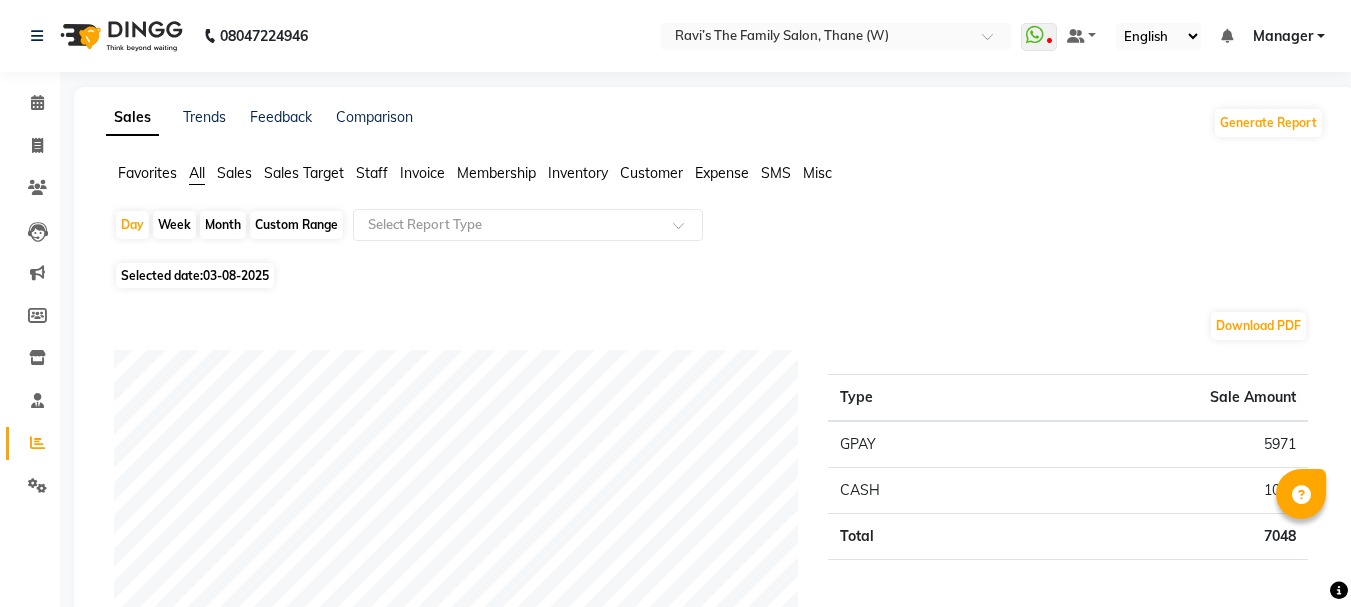click on "Staff" 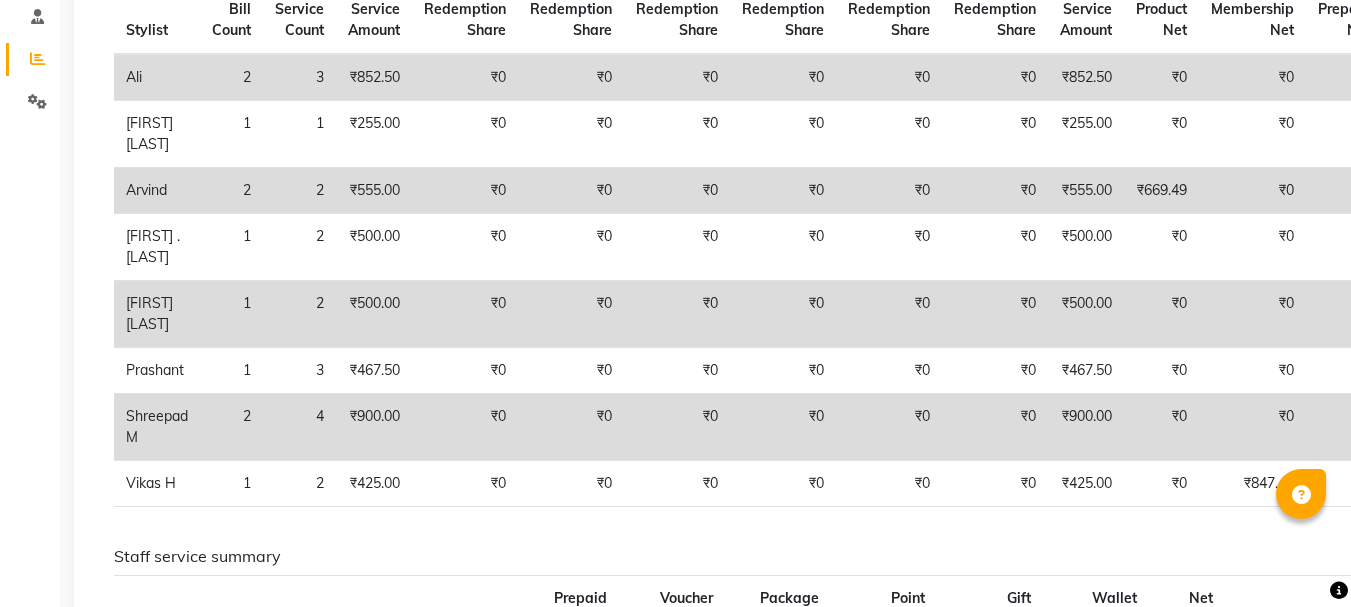 scroll, scrollTop: 320, scrollLeft: 0, axis: vertical 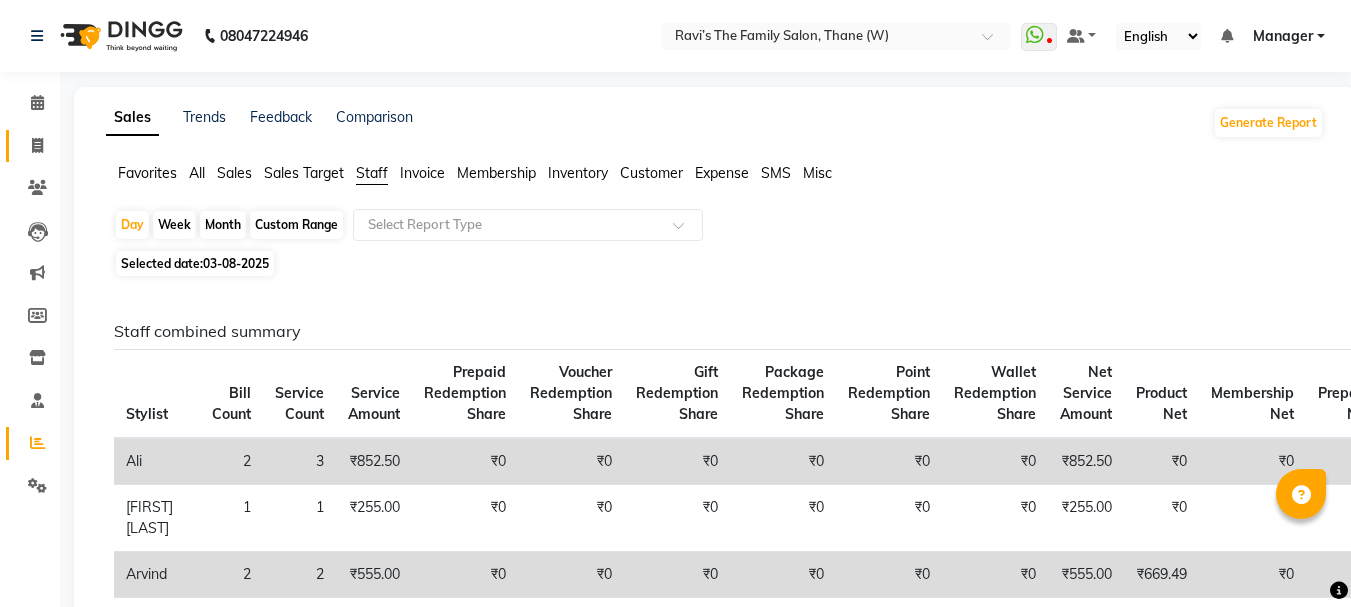 click 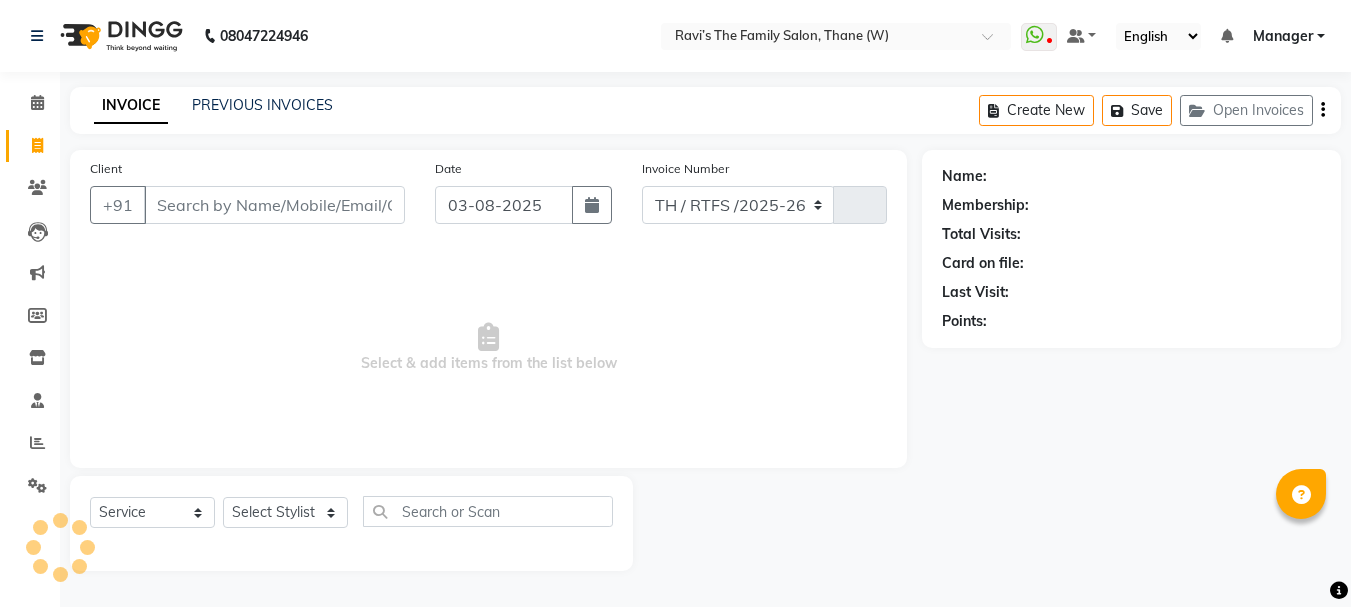 select on "8004" 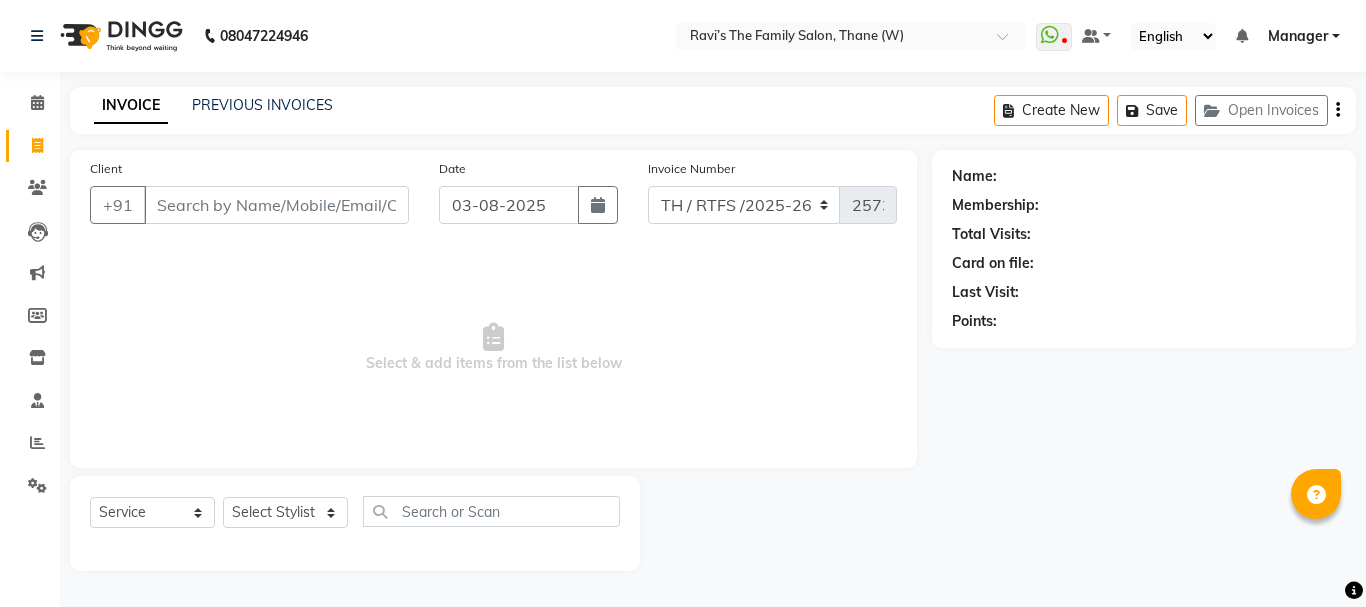 click on "Client" at bounding box center [276, 205] 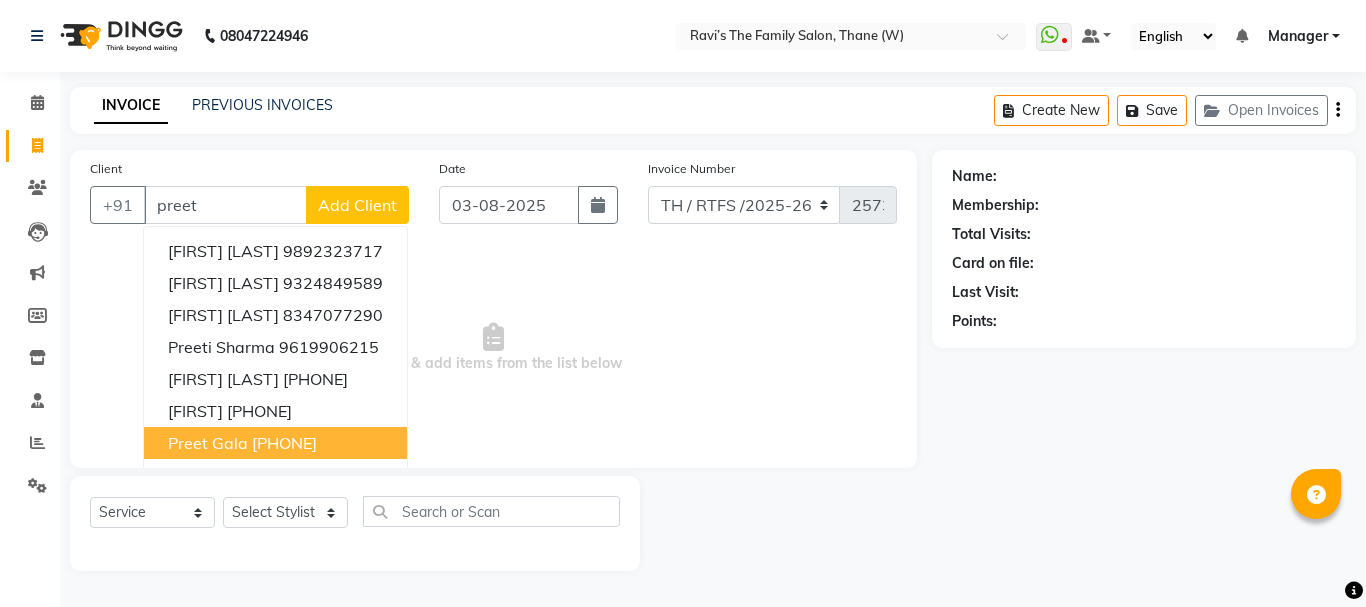 click on "Preet Gala" at bounding box center (208, 443) 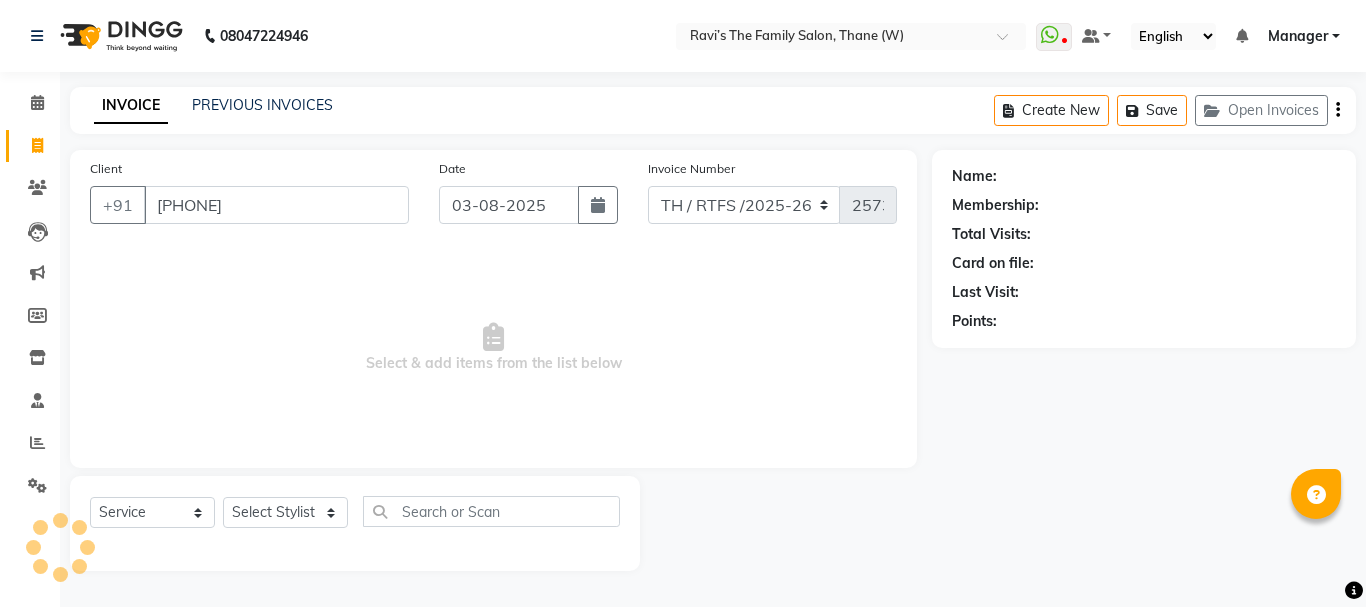 type on "[PHONE]" 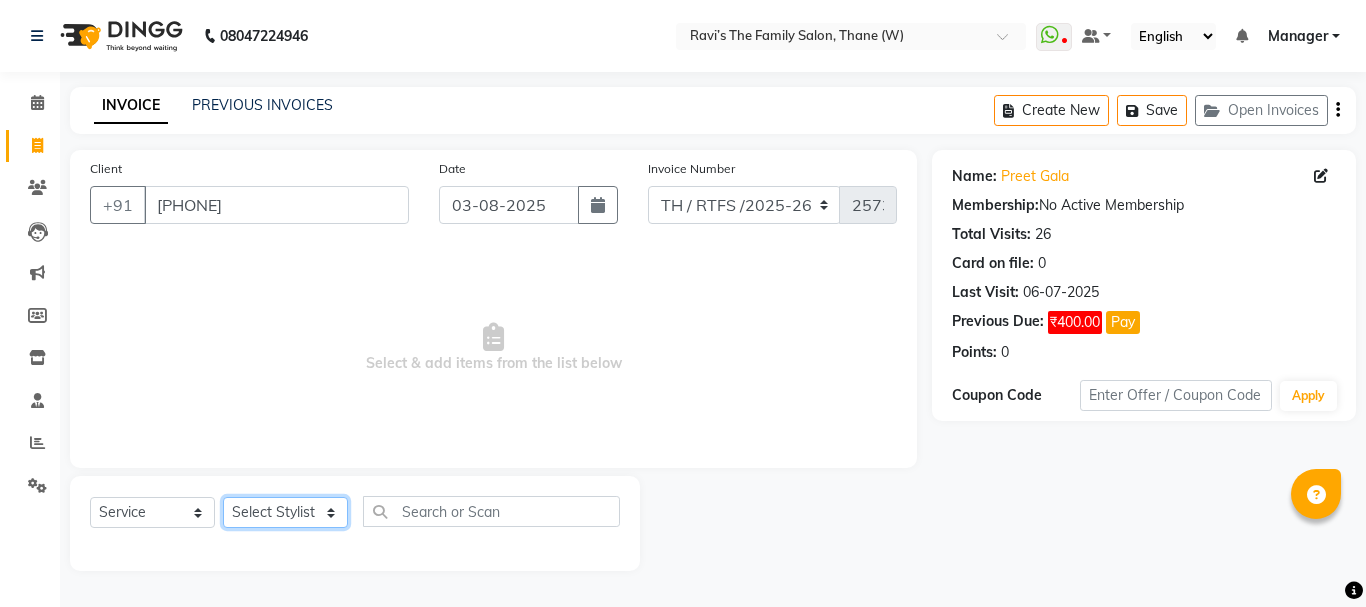 click on "Select Stylist Aarohi P   Aksahy auty Ali  Aniket A  Anuradha arvind Divya gautam .kasrade House sale KAJAL MAURYA Komal Waghmare  Laxmi   Manager Moin salmani Prashant   Ravindra Samrat Kumar Sangita Dighe Sanjana Kharat  Shreepad M  shrishti  jaiwala  vaibhavi  gudekar  Vikas H" 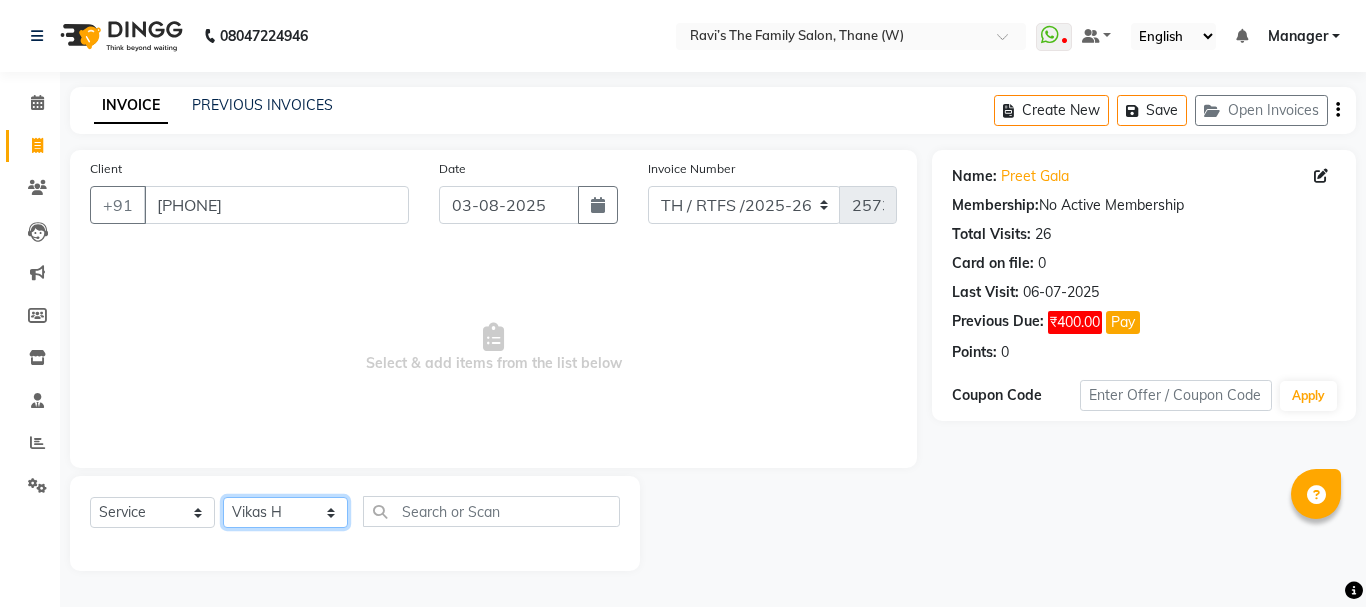 click on "Select Stylist Aarohi P   Aksahy auty Ali  Aniket A  Anuradha arvind Divya gautam .kasrade House sale KAJAL MAURYA Komal Waghmare  Laxmi   Manager Moin salmani Prashant   Ravindra Samrat Kumar Sangita Dighe Sanjana Kharat  Shreepad M  shrishti  jaiwala  vaibhavi  gudekar  Vikas H" 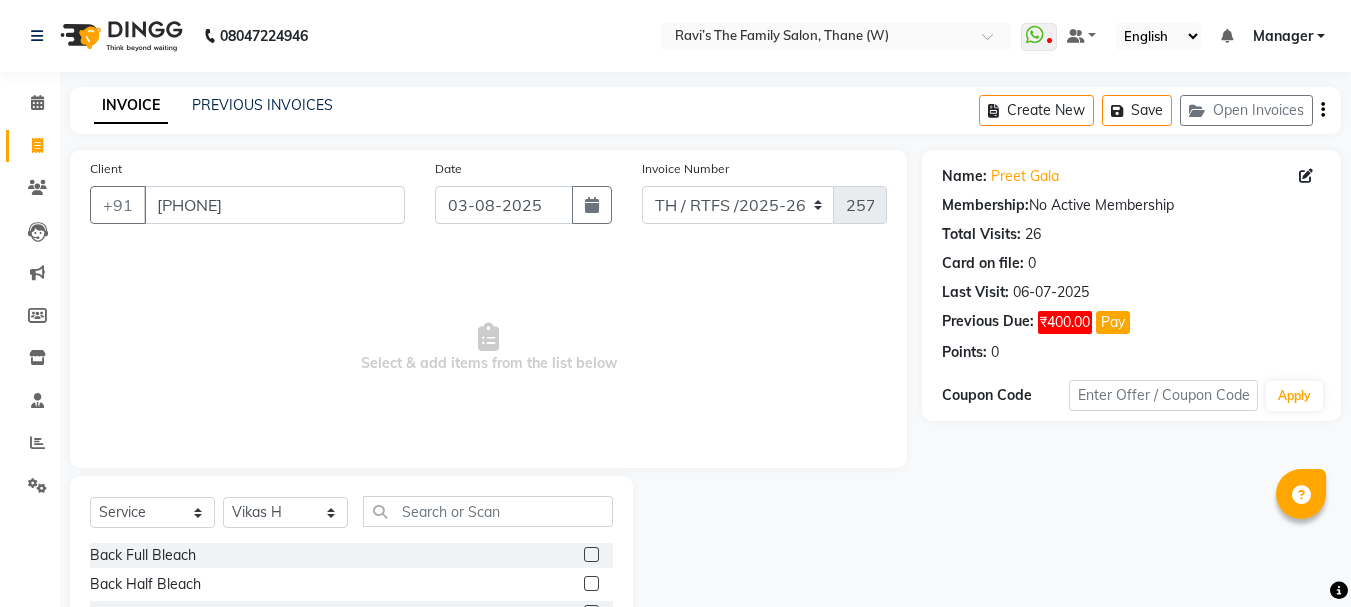 click on "Select  Service  Product  Membership  Package Voucher Prepaid Gift Card  Select Stylist Aarohi P   Aksahy auty Ali  Aniket A  Anuradha arvind Divya gautam .kasrade House sale KAJAL MAURYA Komal Waghmare  Laxmi   Manager Moin salmani Prashant   Ravindra Samrat Kumar Sangita Dighe Sanjana Kharat  Shreepad M  shrishti  jaiwala  vaibhavi  gudekar  Vikas H Back Full Bleach  Back Half Bleach  Face Bleach  Full Body Bleach  Hands Bleach  Legs Full Bleach  Legs Half Bleach  Stomach Bleach  Bleach - Face Bleach (M&F)  Bleach - Full Back ( Including Neck ) (F)  Bleach - Half Back (F)  Bleach - Full Hands (M&F)  Bleach - Half Legs (M&F)  Bleach - Full Legs (F)  Bleach - Full Body (F)  Bleach - Stomach (F)  Bleach - U/A (F)  Premium Clean Up - O3 - Snovite / Active Blends - Cheryl'S (M&F)  Threading - Threading  Threading - Forehead (M&F)  Threading - Upper Lips (F)  Threading - Chin F  Threading - Side lock (F)  D-Tan - Face D-Tan (M&F)  D-Tan - Hand D-Tan (M&F)  D-Tan - Underarms D-Tan (M&F)  D-Tan - Stomach (F)" 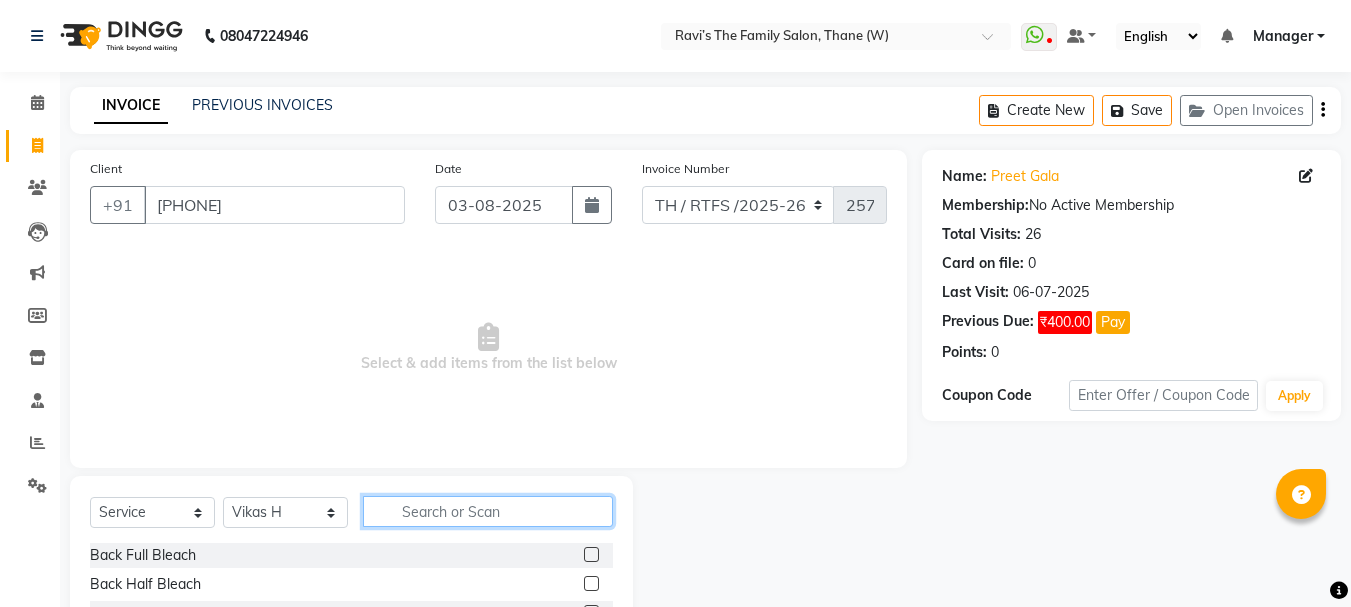 click 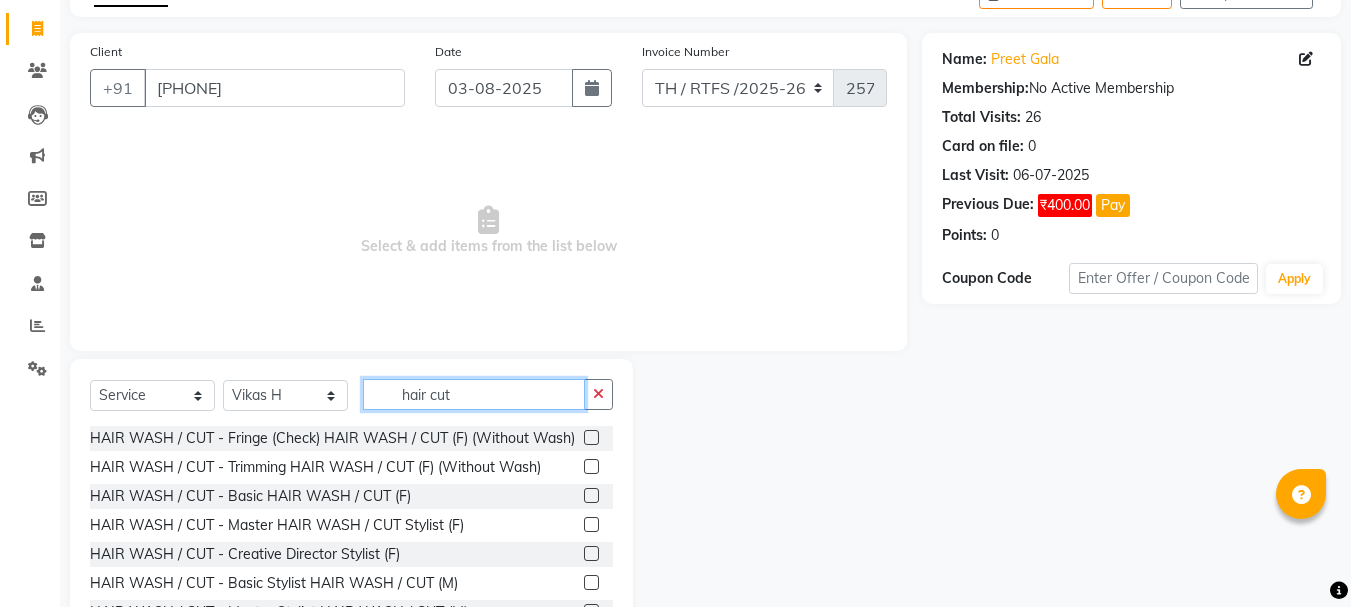 scroll, scrollTop: 194, scrollLeft: 0, axis: vertical 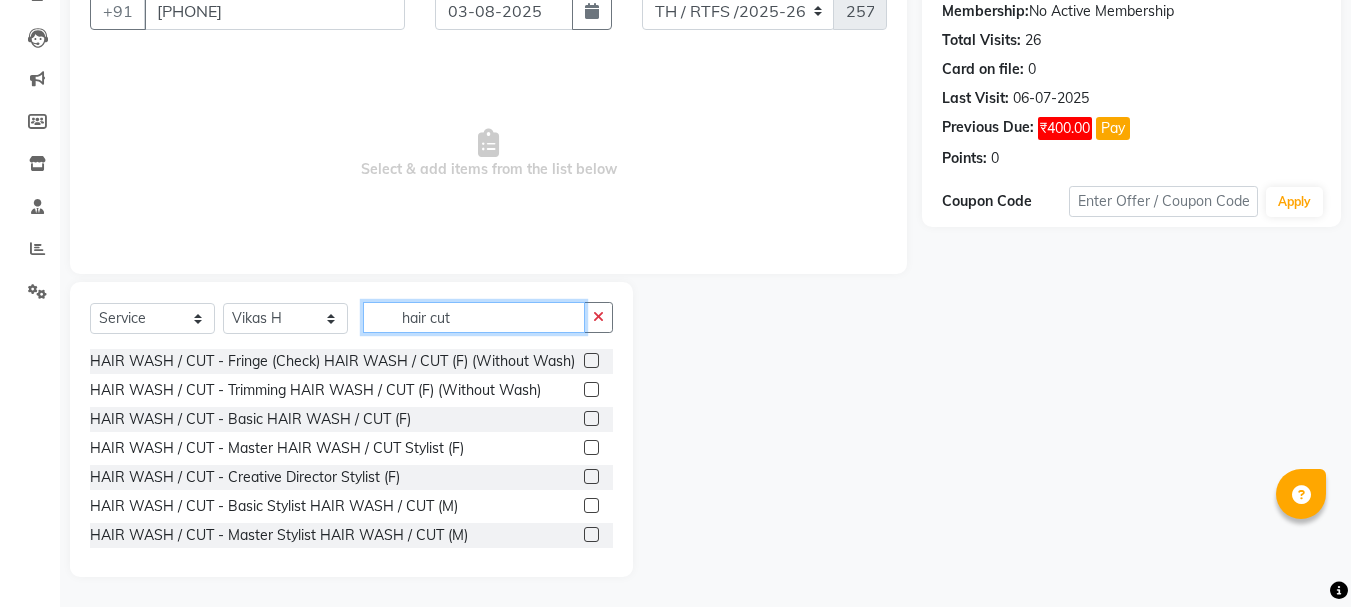 type on "hair cut" 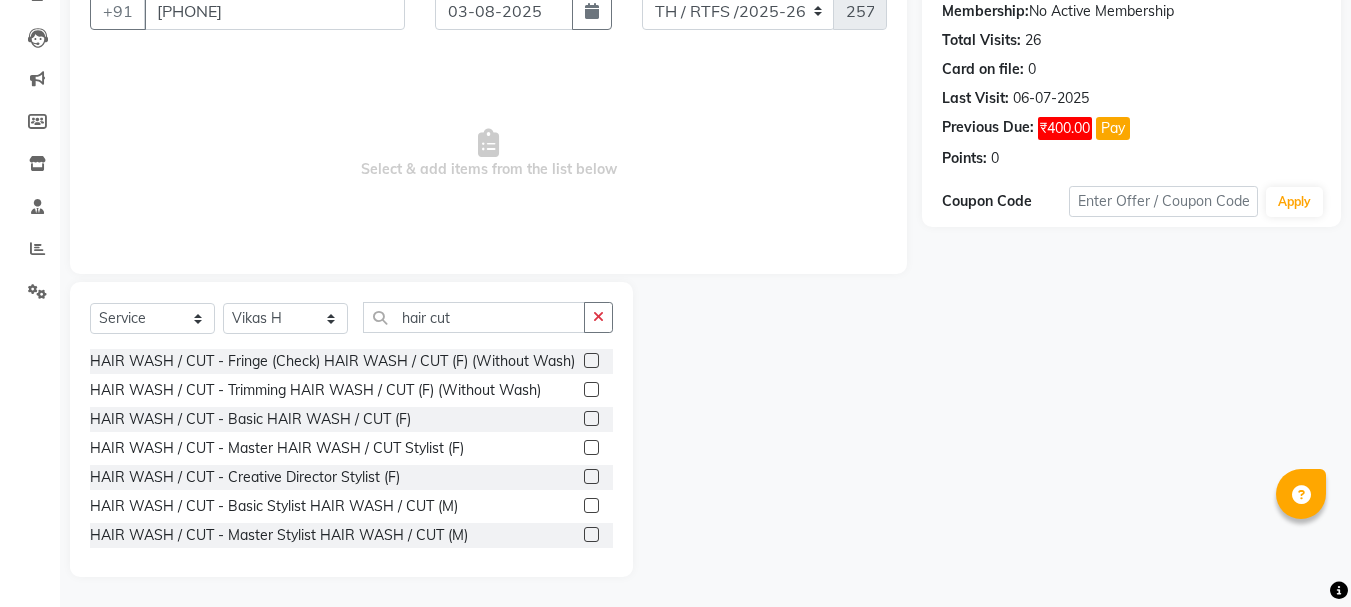 click 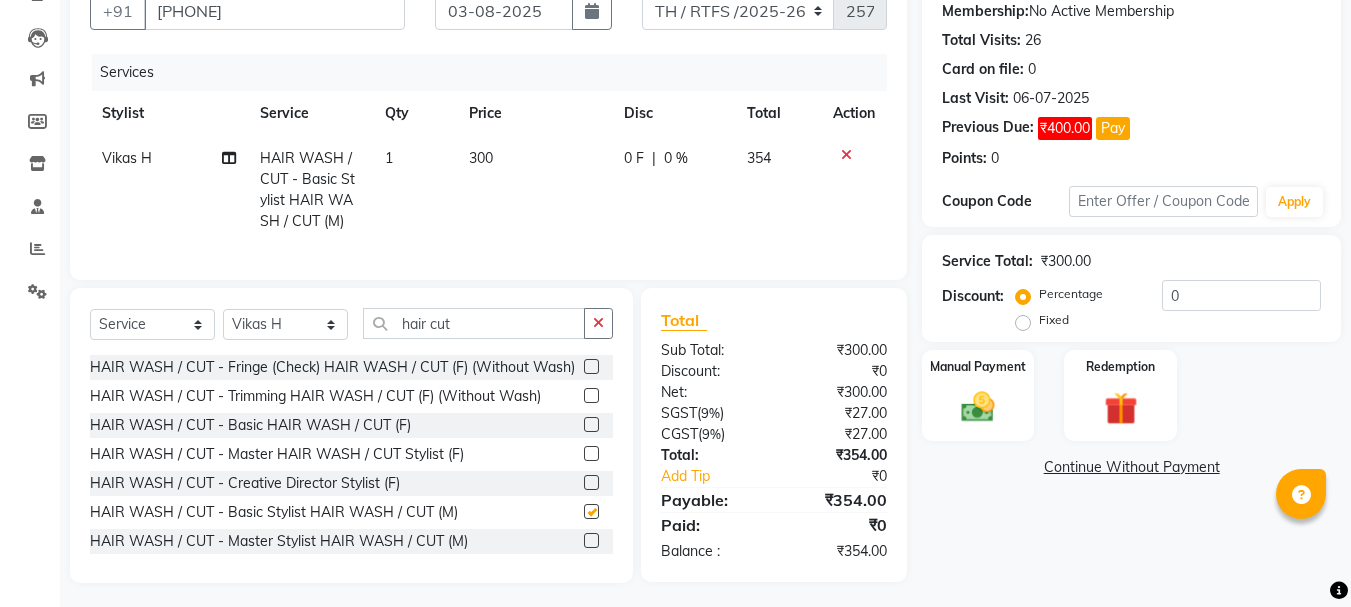 checkbox on "false" 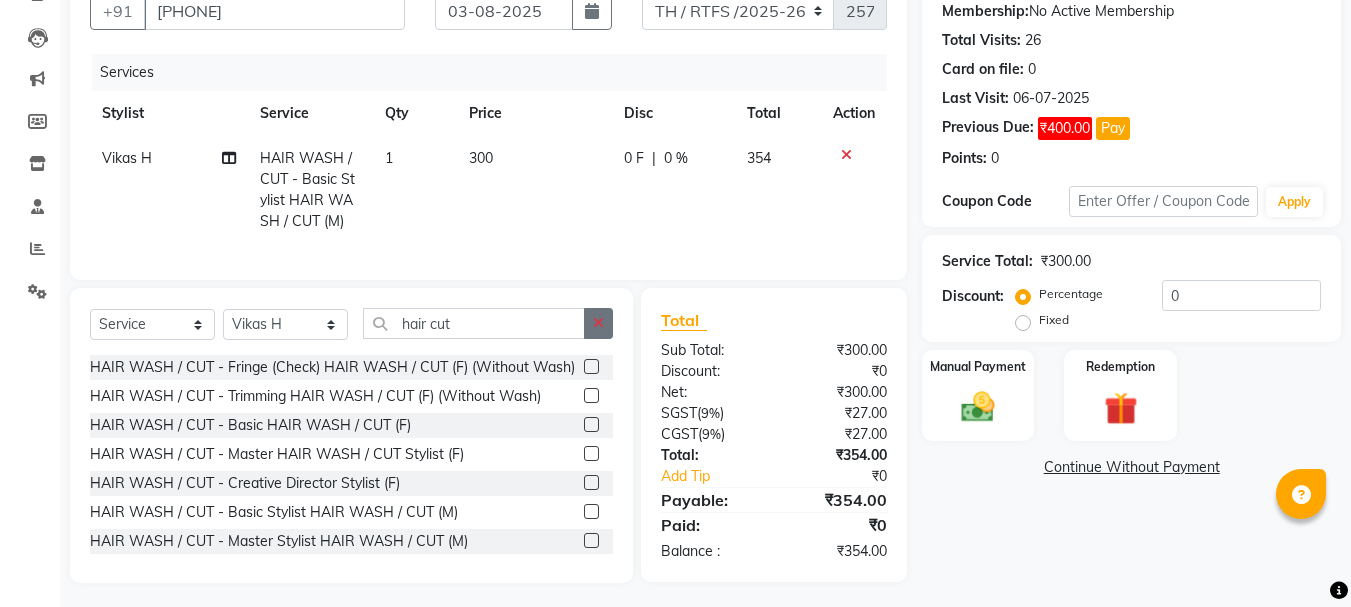 click 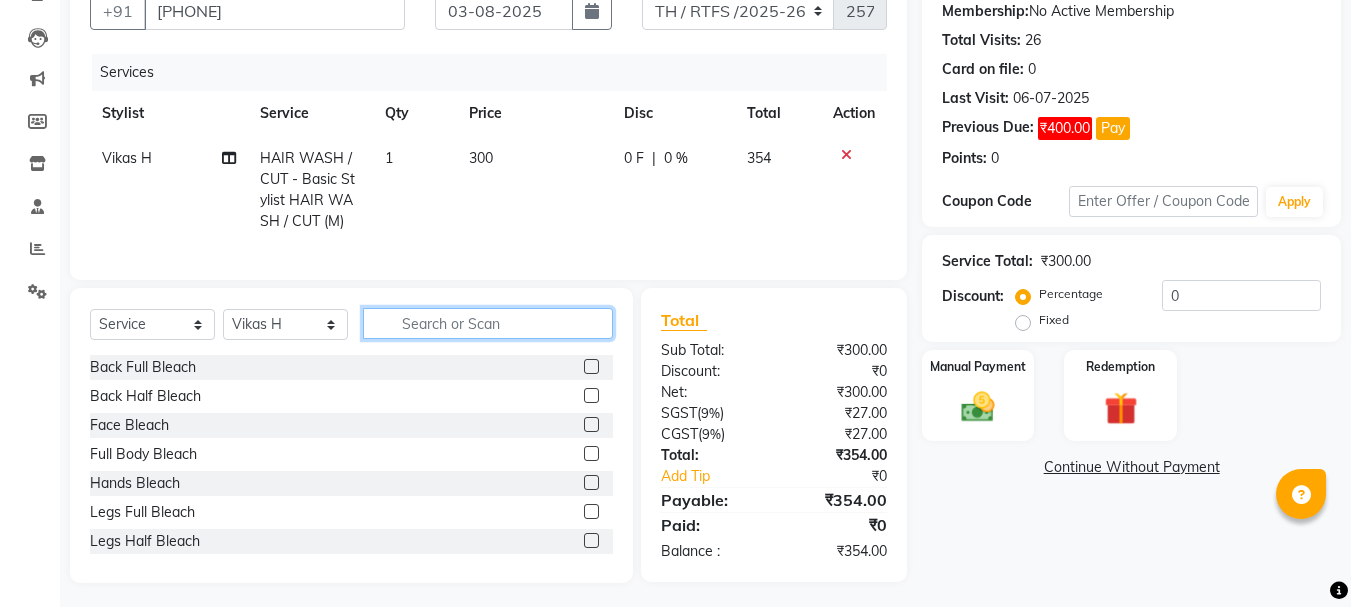 click 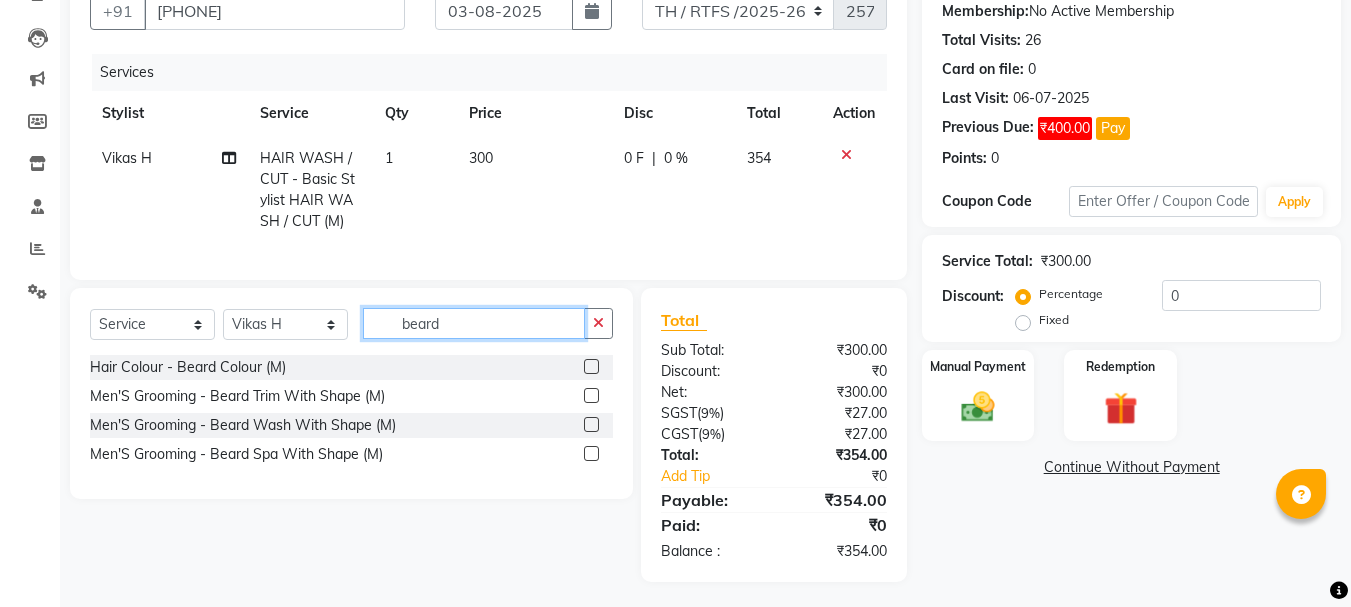 type on "beard" 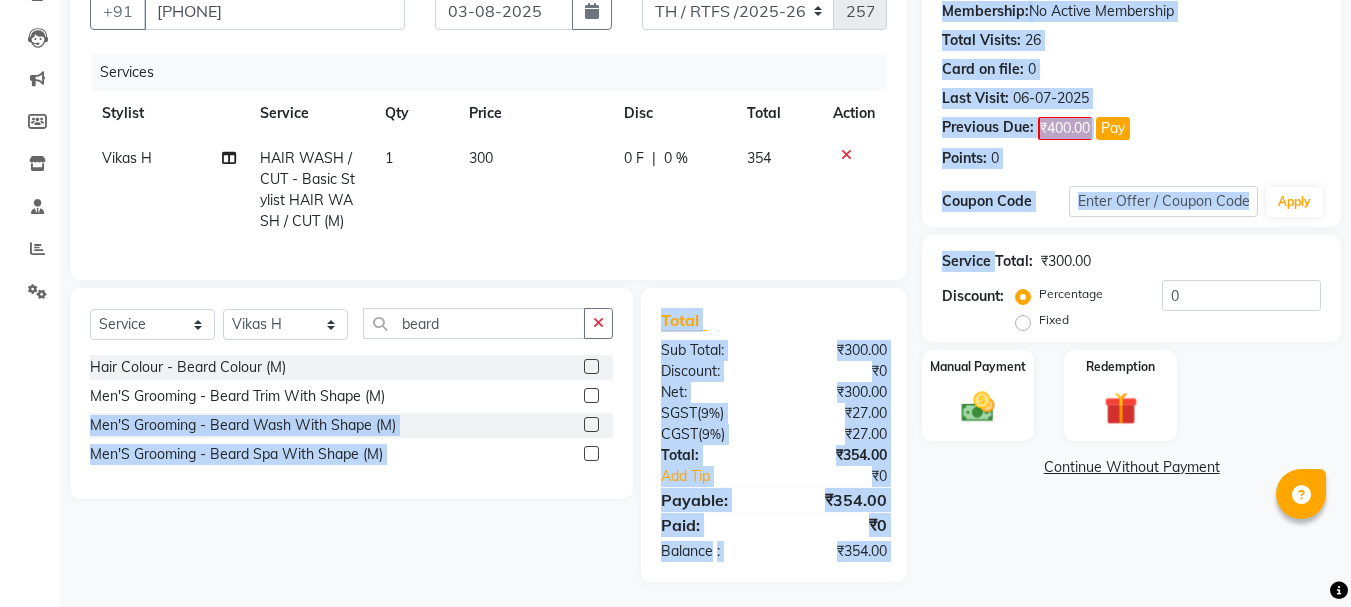 drag, startPoint x: 591, startPoint y: 410, endPoint x: 1062, endPoint y: 242, distance: 500.065 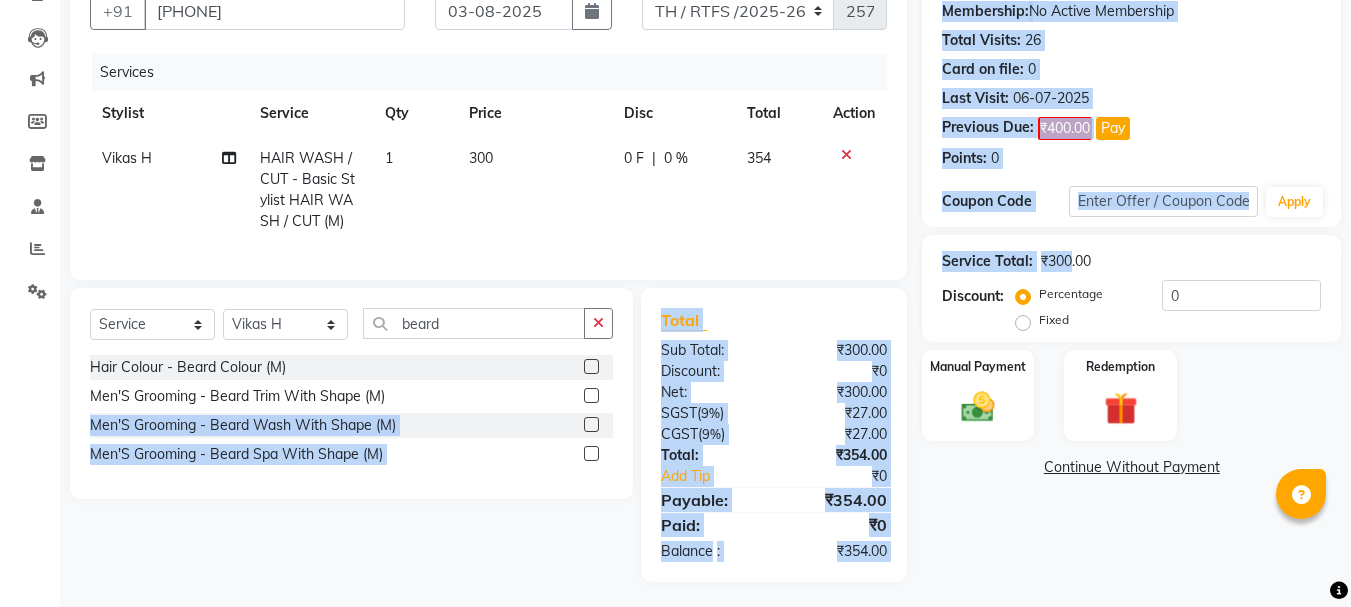 click 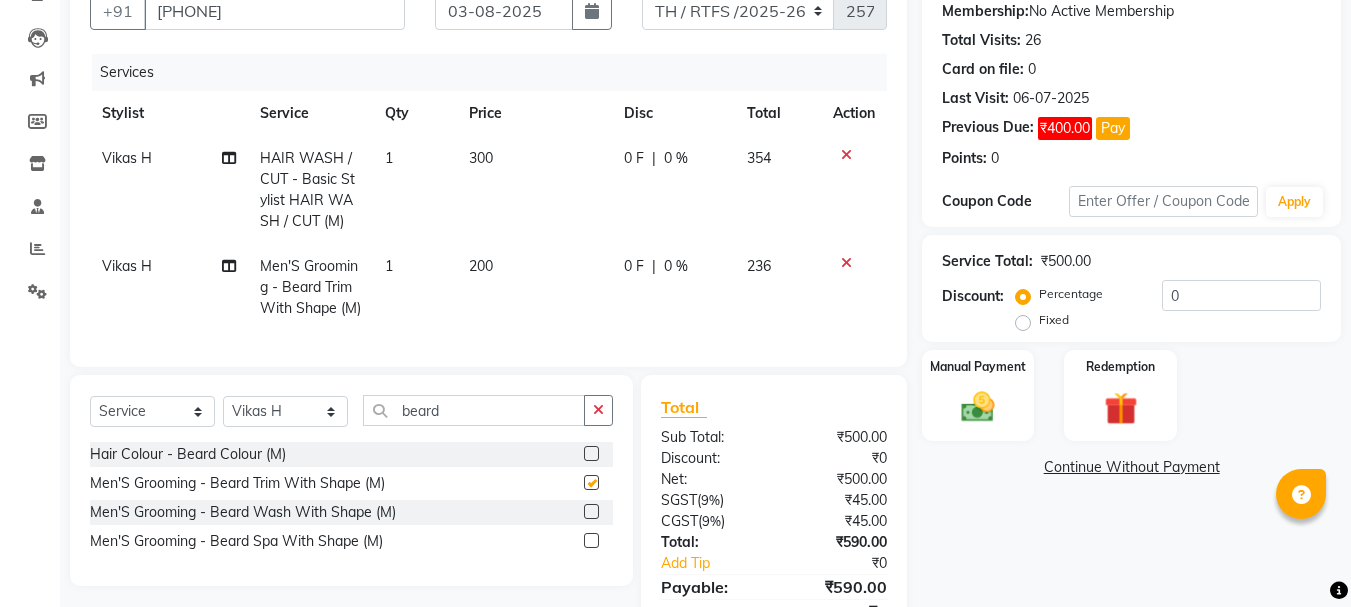 click 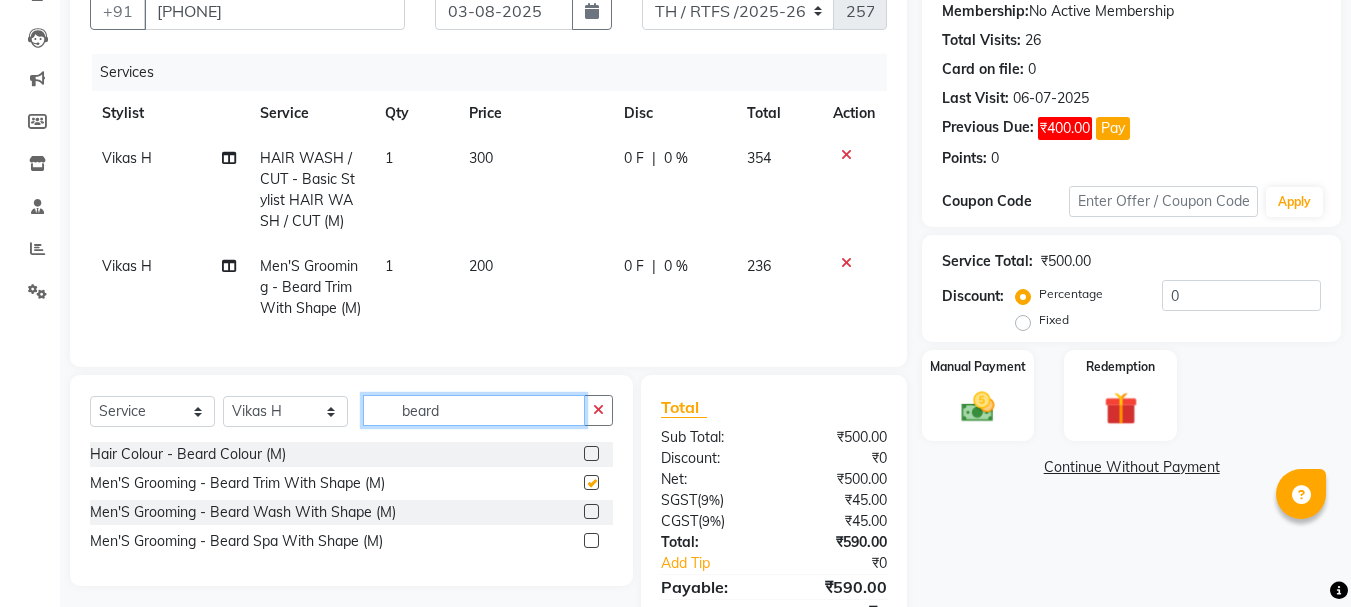 type 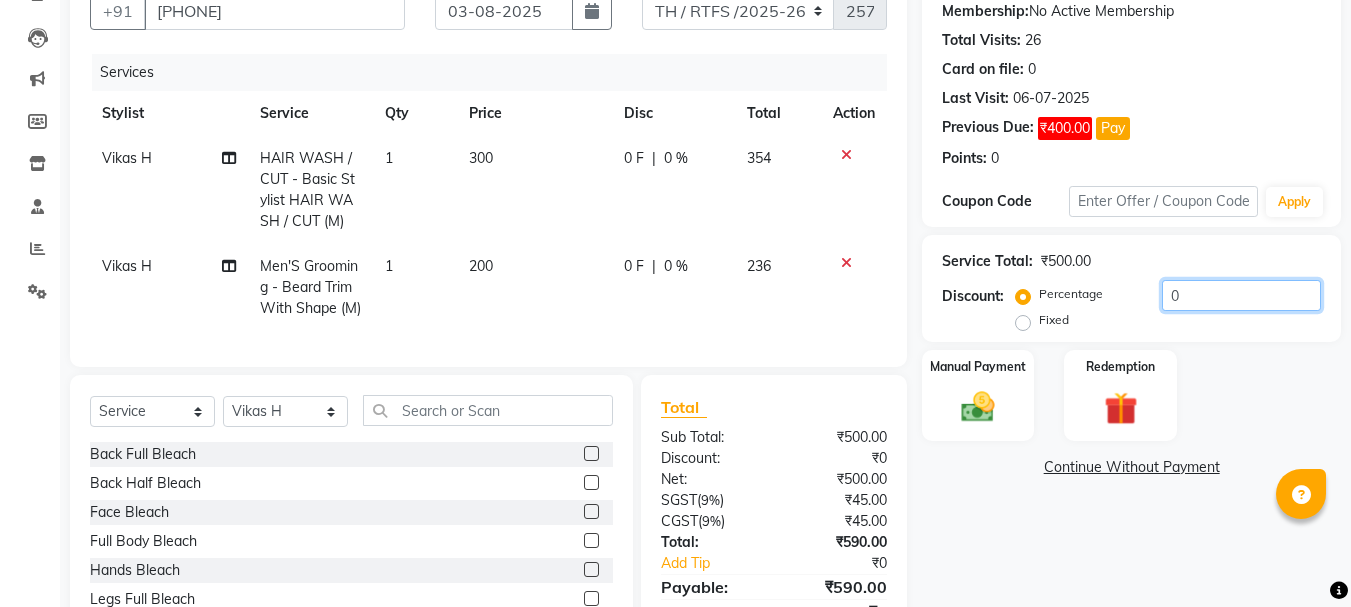 click on "0" 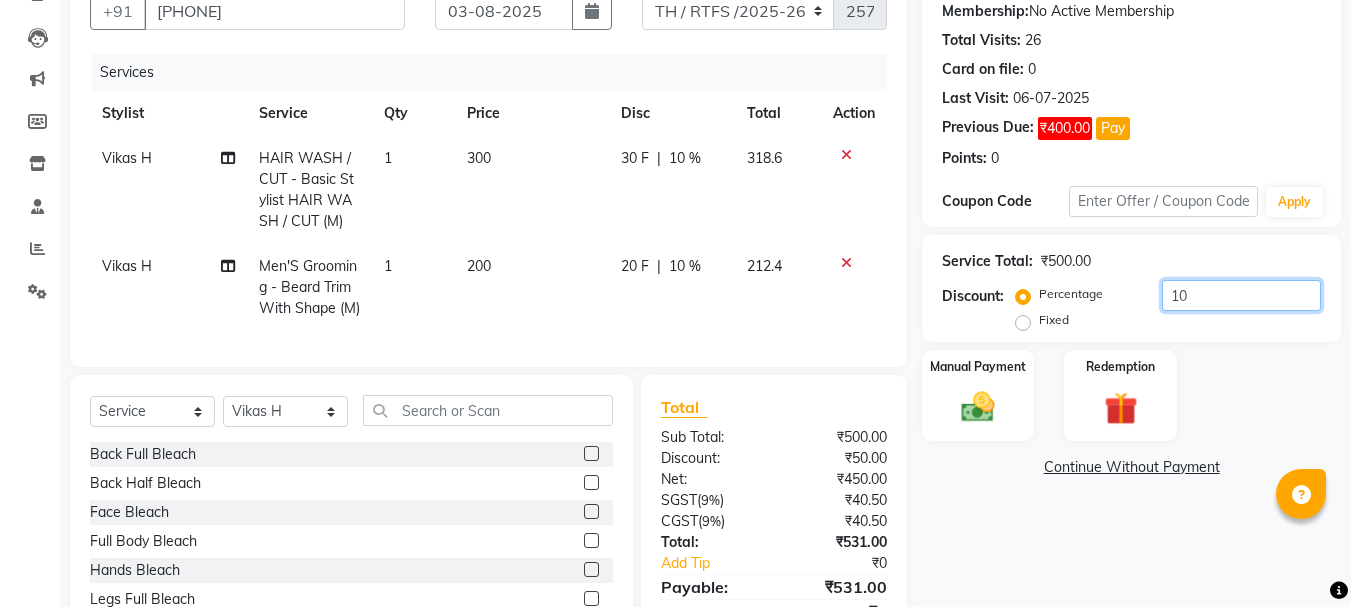 type on "10" 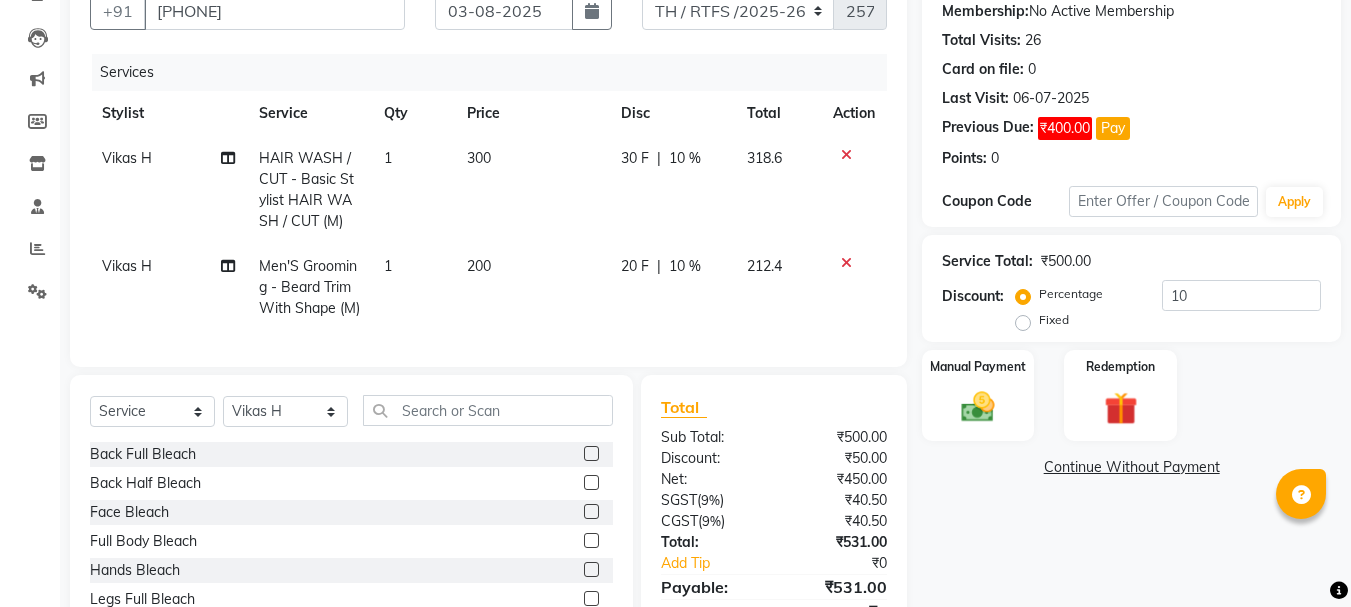 click 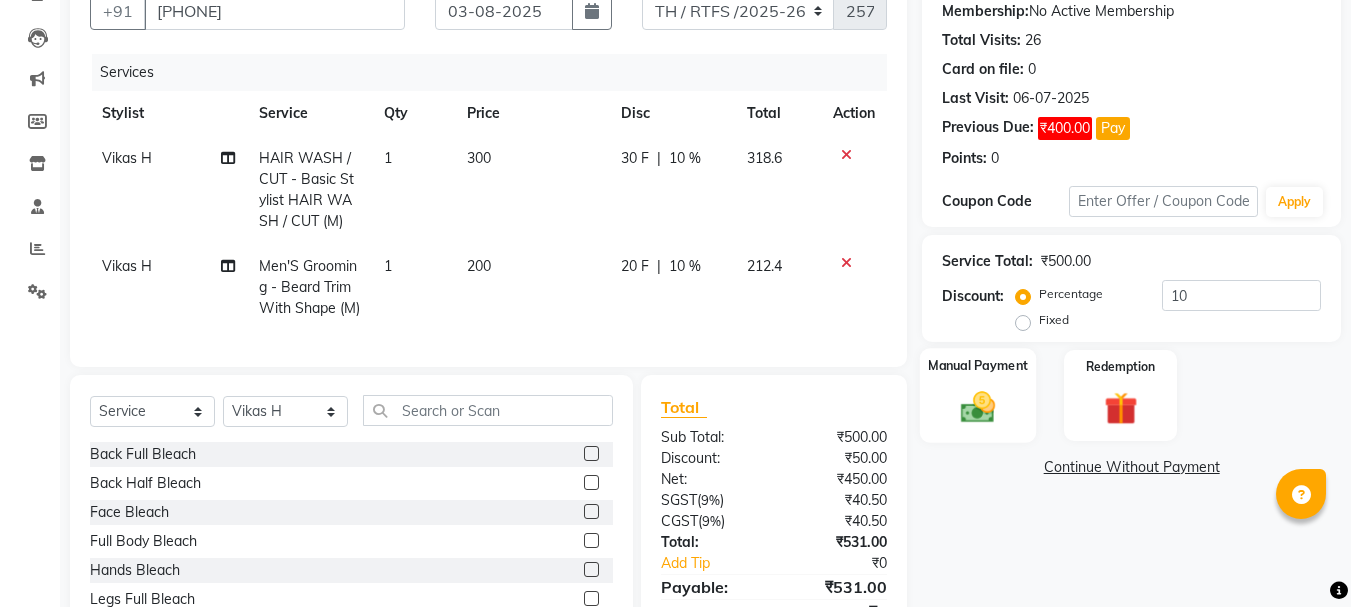 click 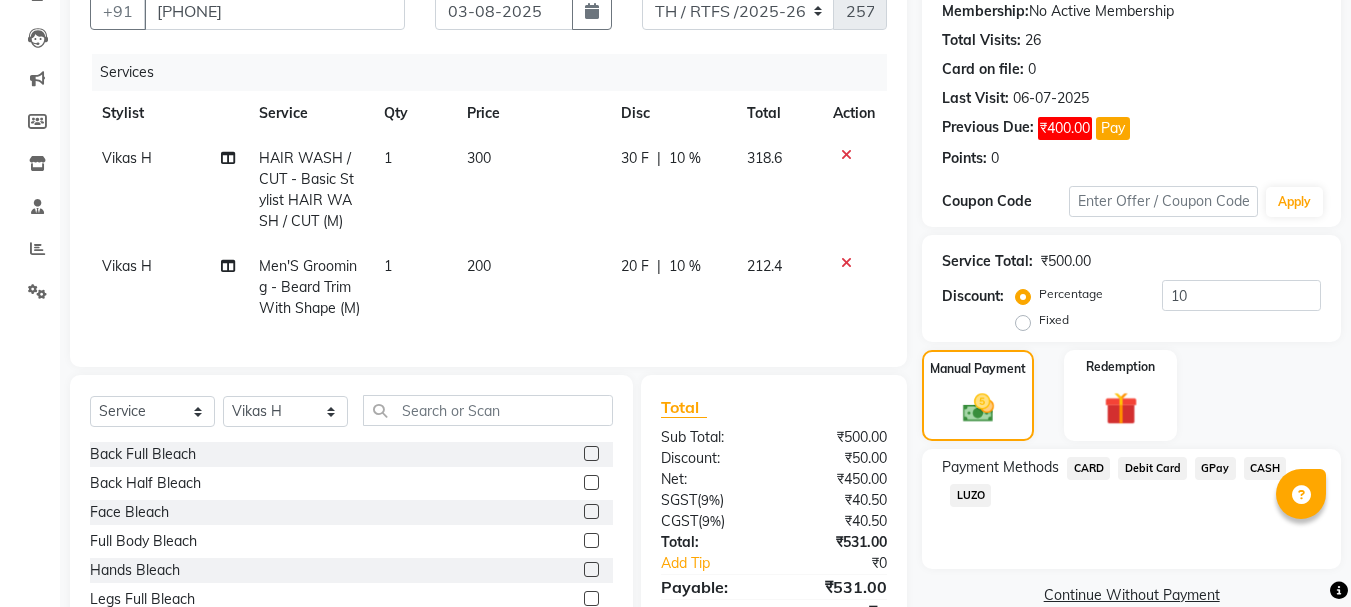 click on "CASH" 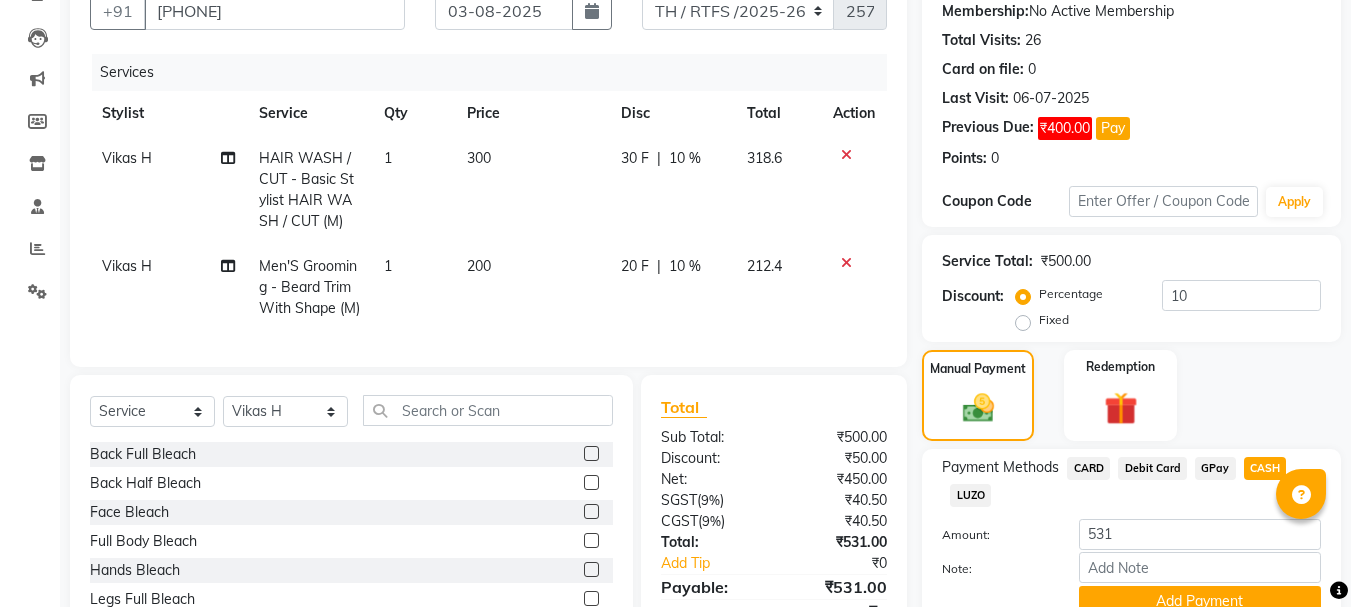drag, startPoint x: 1217, startPoint y: 594, endPoint x: 1354, endPoint y: 551, distance: 143.58969 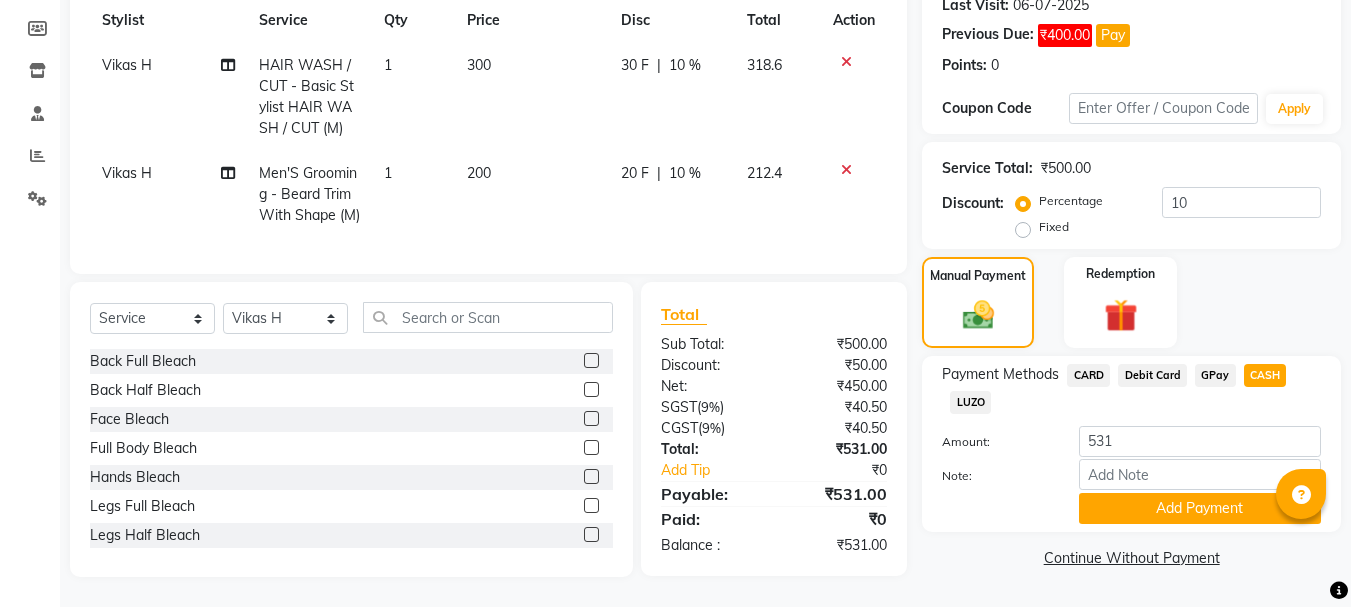 scroll, scrollTop: 323, scrollLeft: 0, axis: vertical 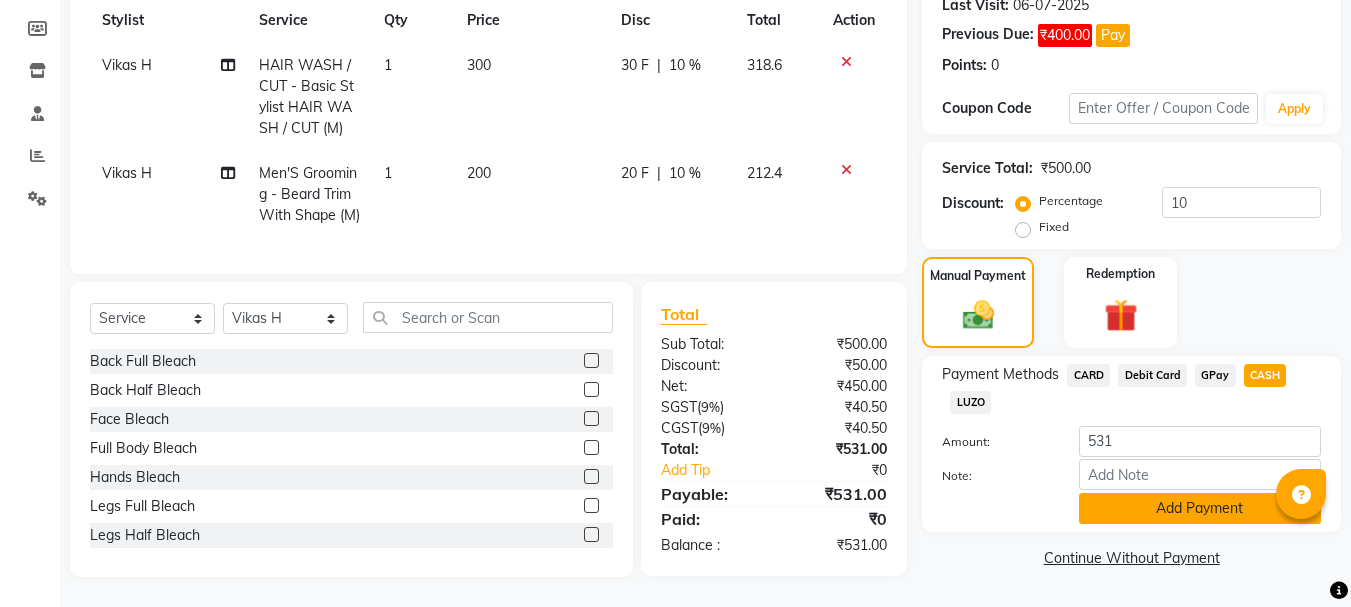 click on "Add Payment" 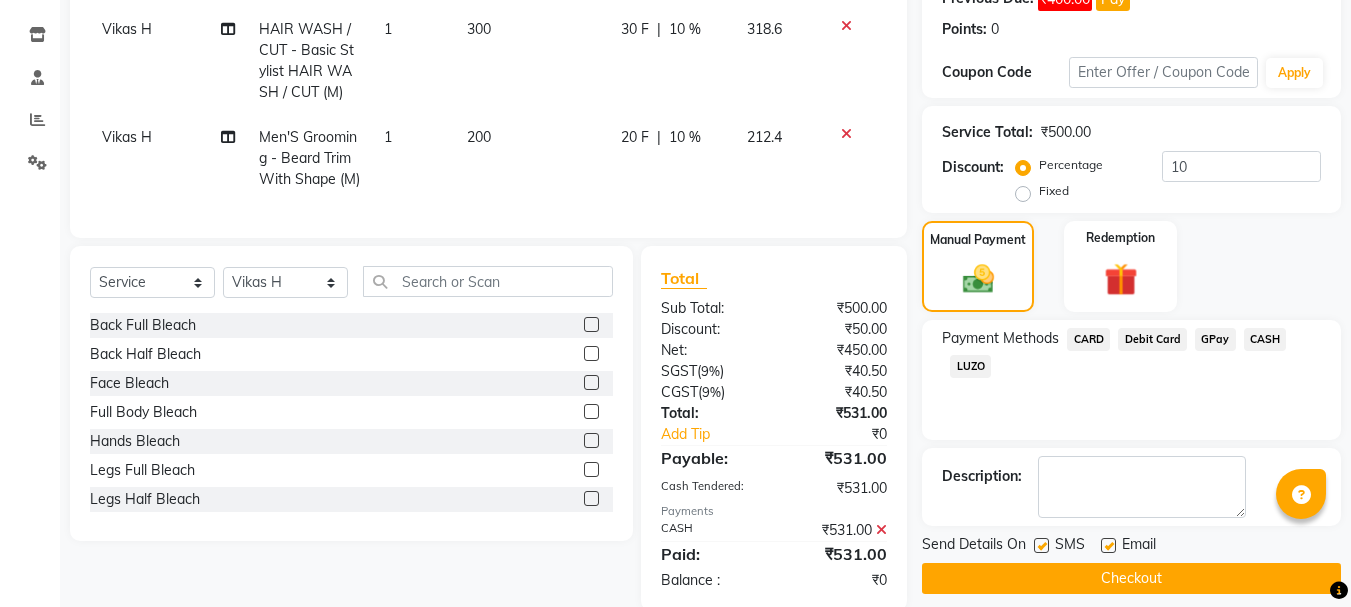 click on "Checkout" 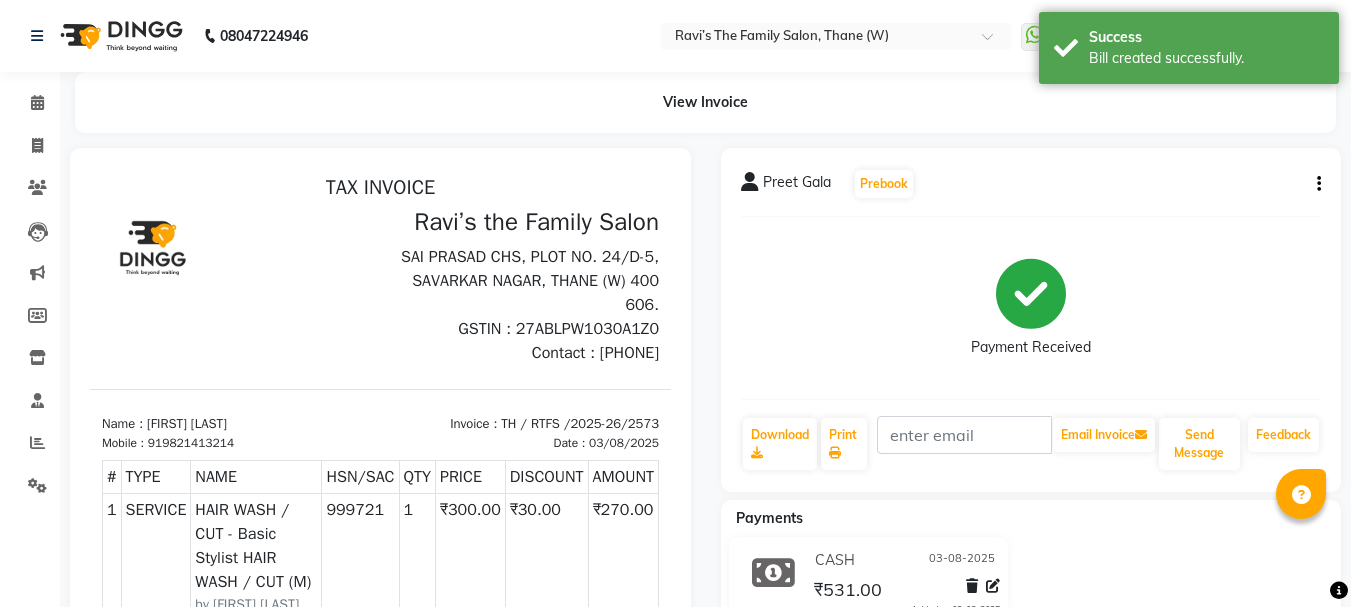 scroll, scrollTop: 0, scrollLeft: 0, axis: both 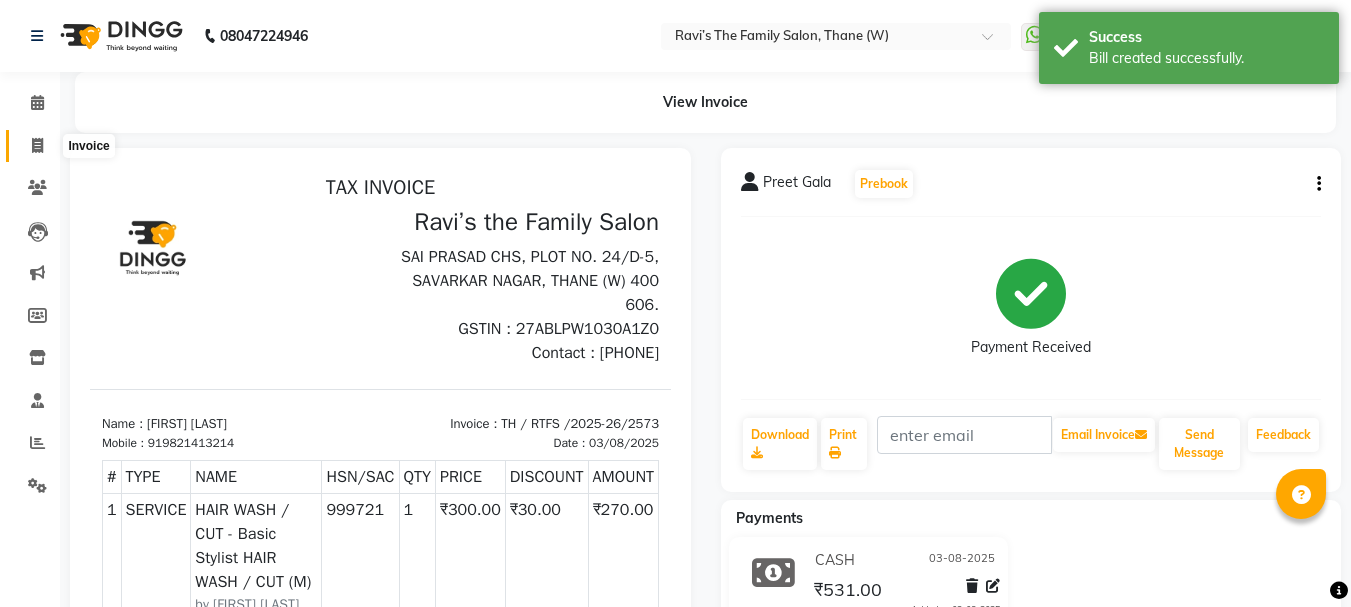 click 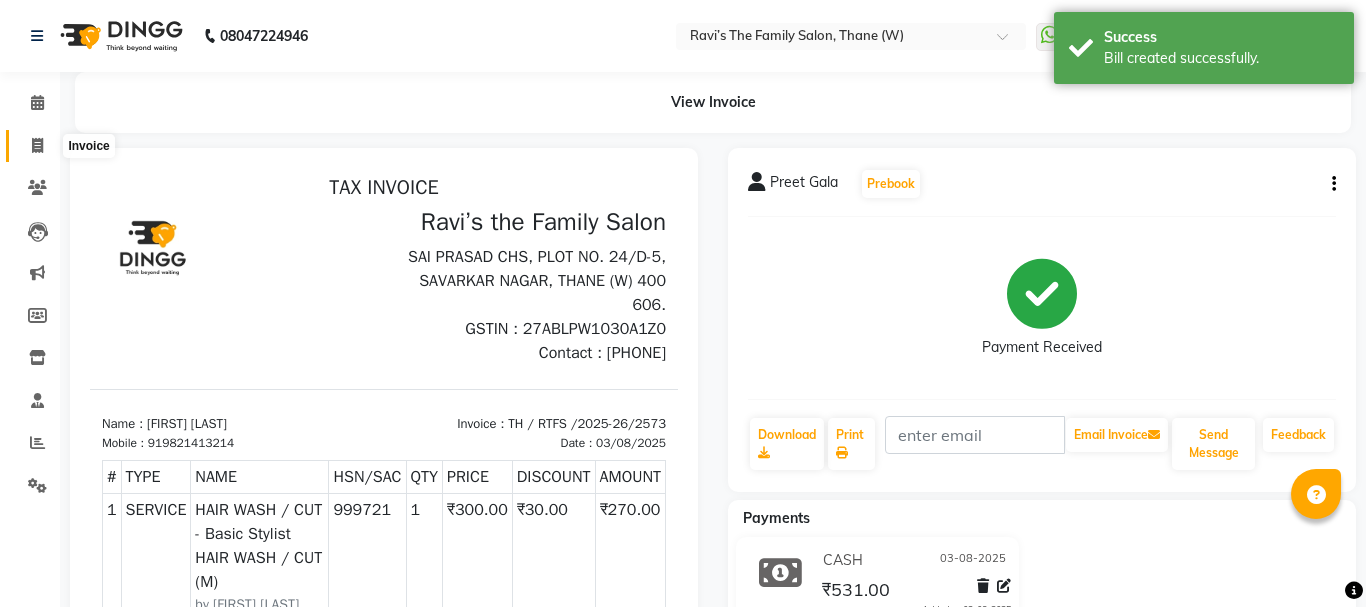 select on "service" 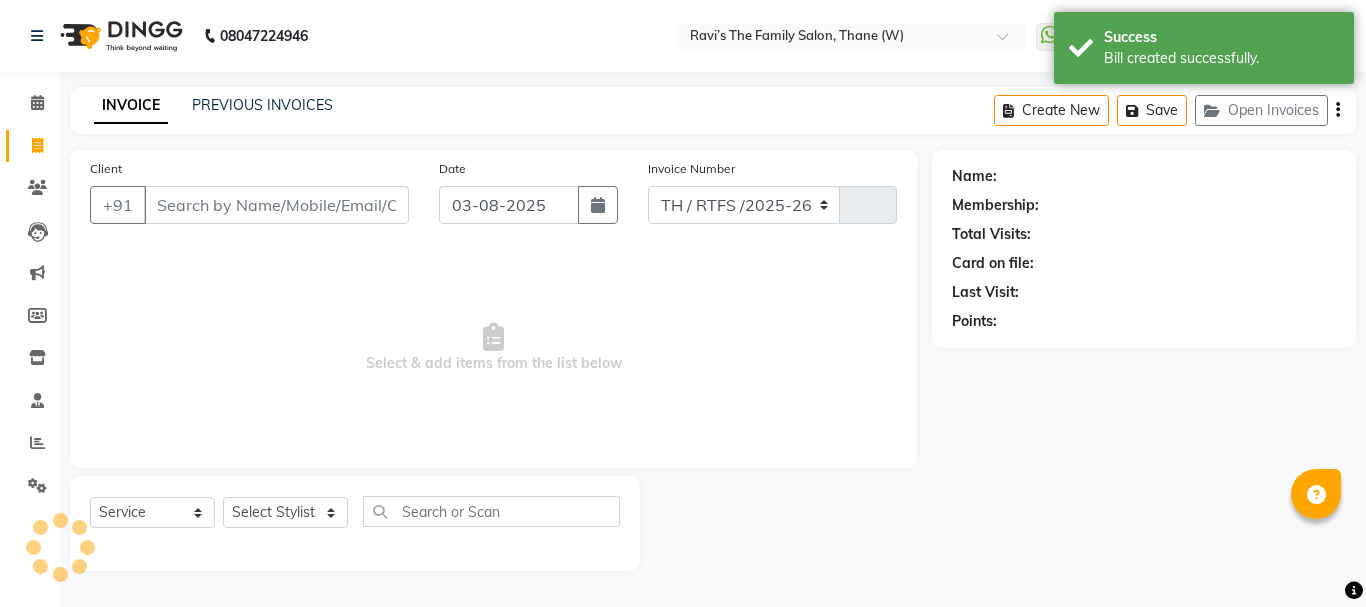 select on "8004" 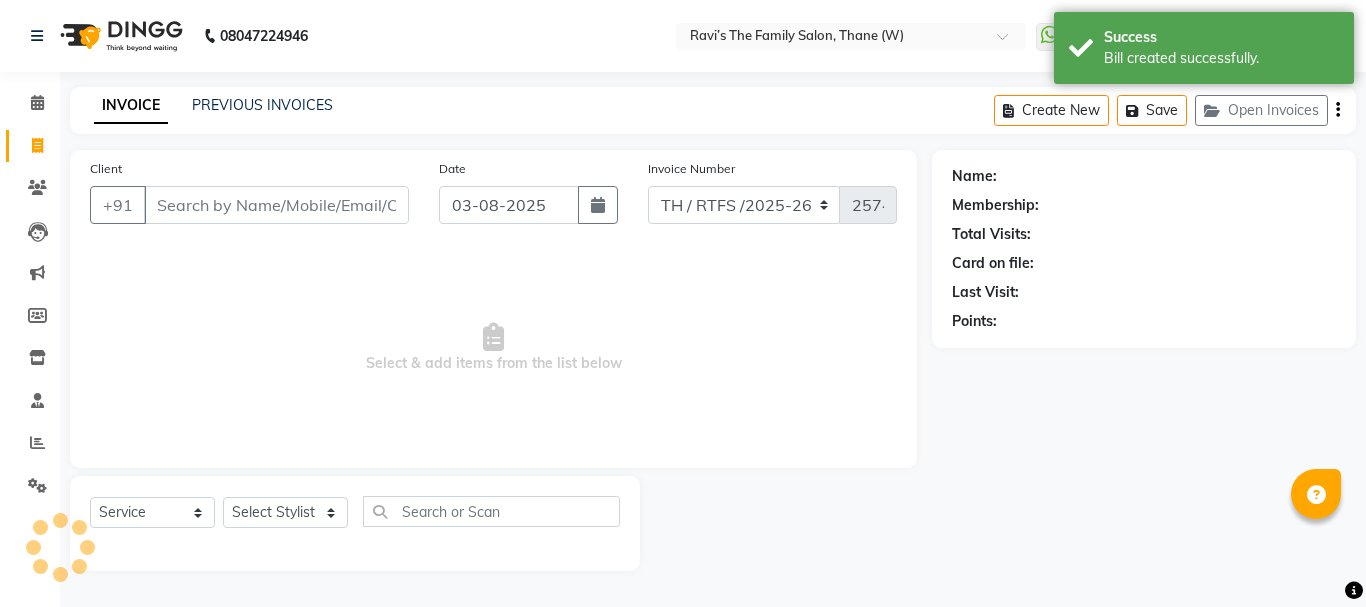 click on "Client" at bounding box center [276, 205] 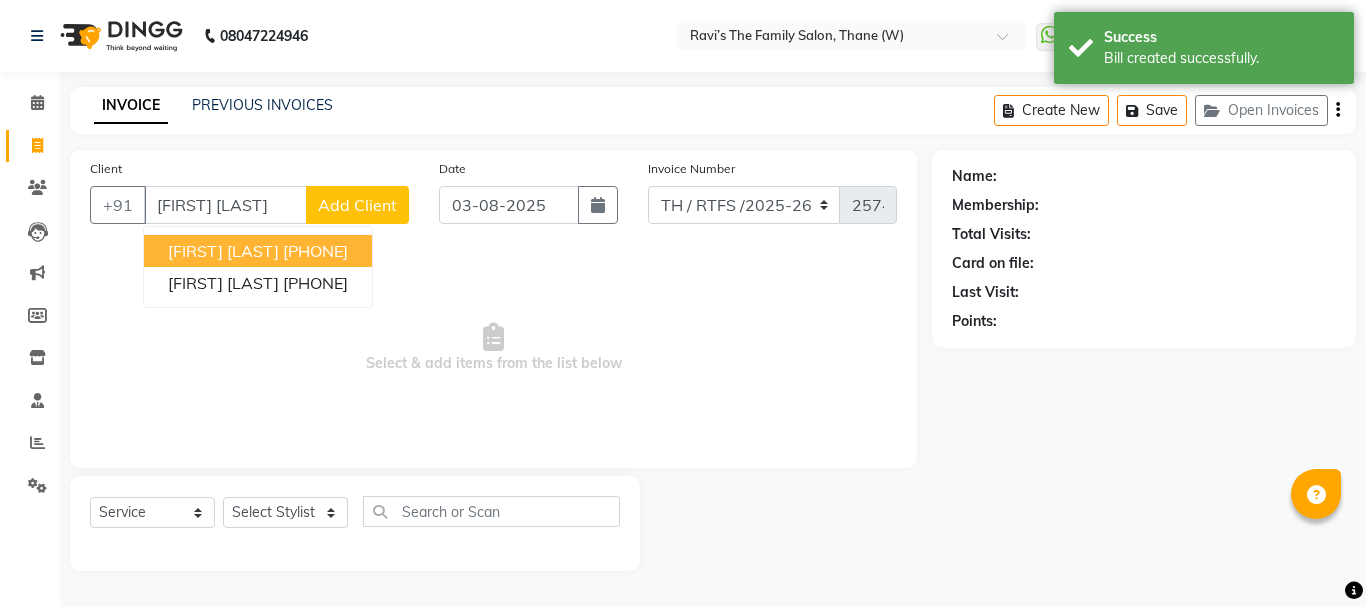 click on "[FIRST] [LAST]" at bounding box center (223, 251) 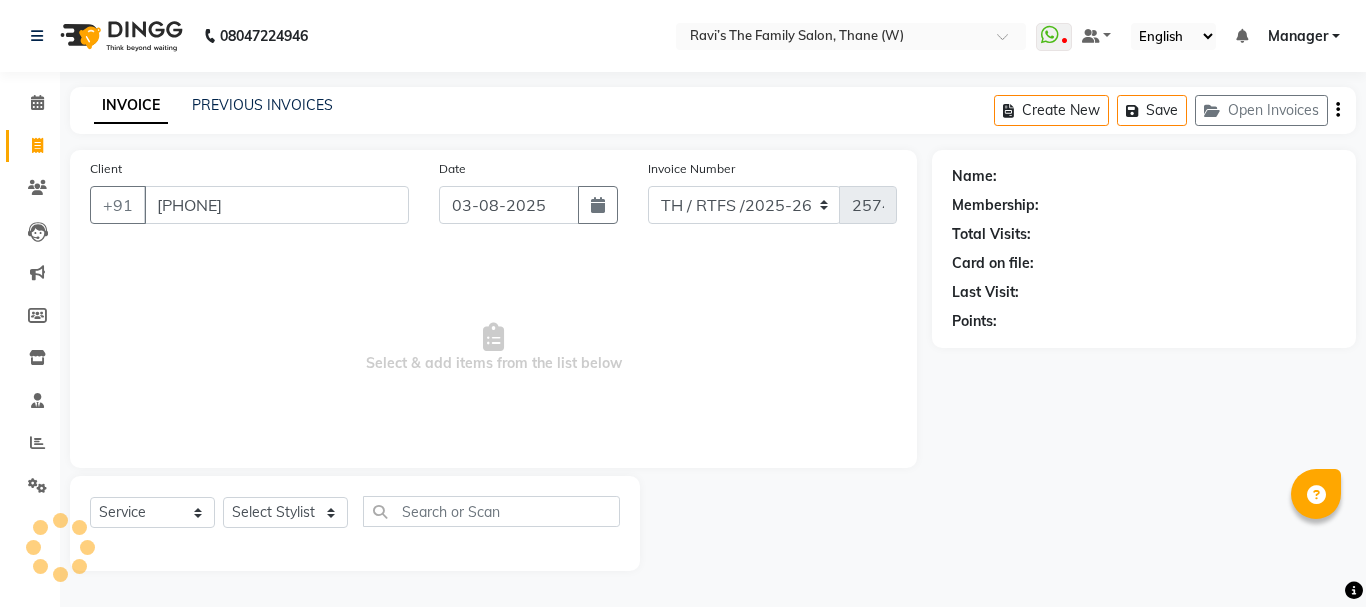 type on "[PHONE]" 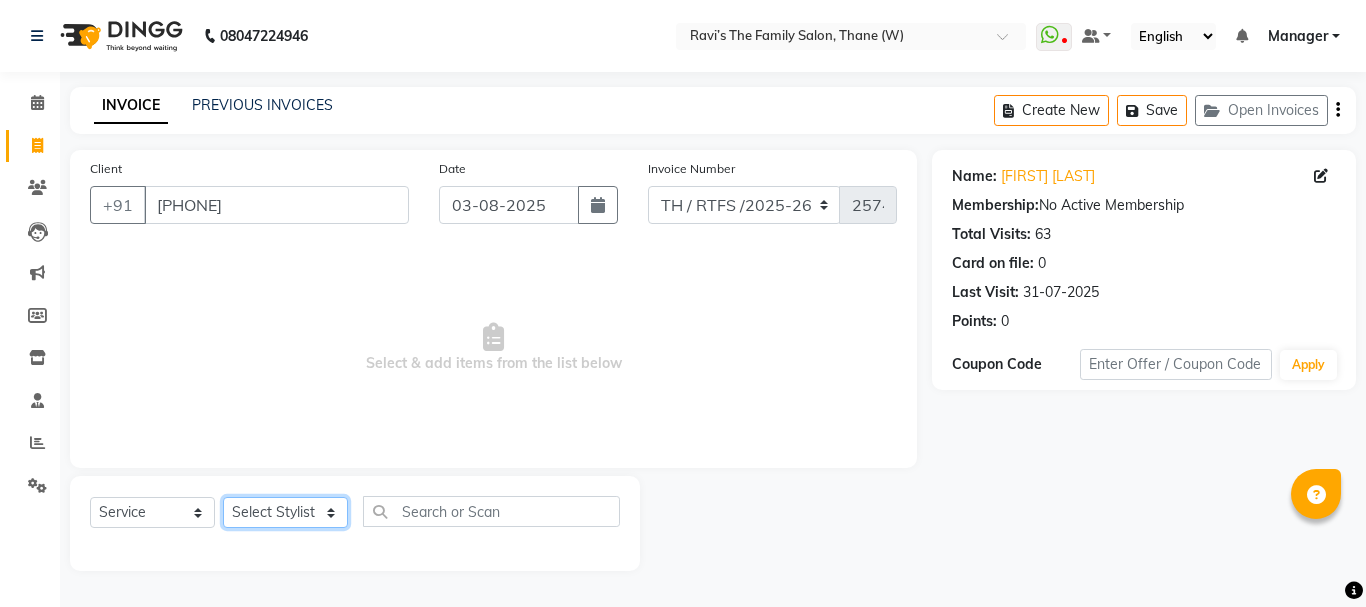 click on "Select Stylist Aarohi P   Aksahy auty Ali  Aniket A  Anuradha arvind Divya gautam .kasrade House sale KAJAL MAURYA Komal Waghmare  Laxmi   Manager Moin salmani Prashant   Ravindra Samrat Kumar Sangita Dighe Sanjana Kharat  Shreepad M  shrishti  jaiwala  vaibhavi  gudekar  Vikas H" 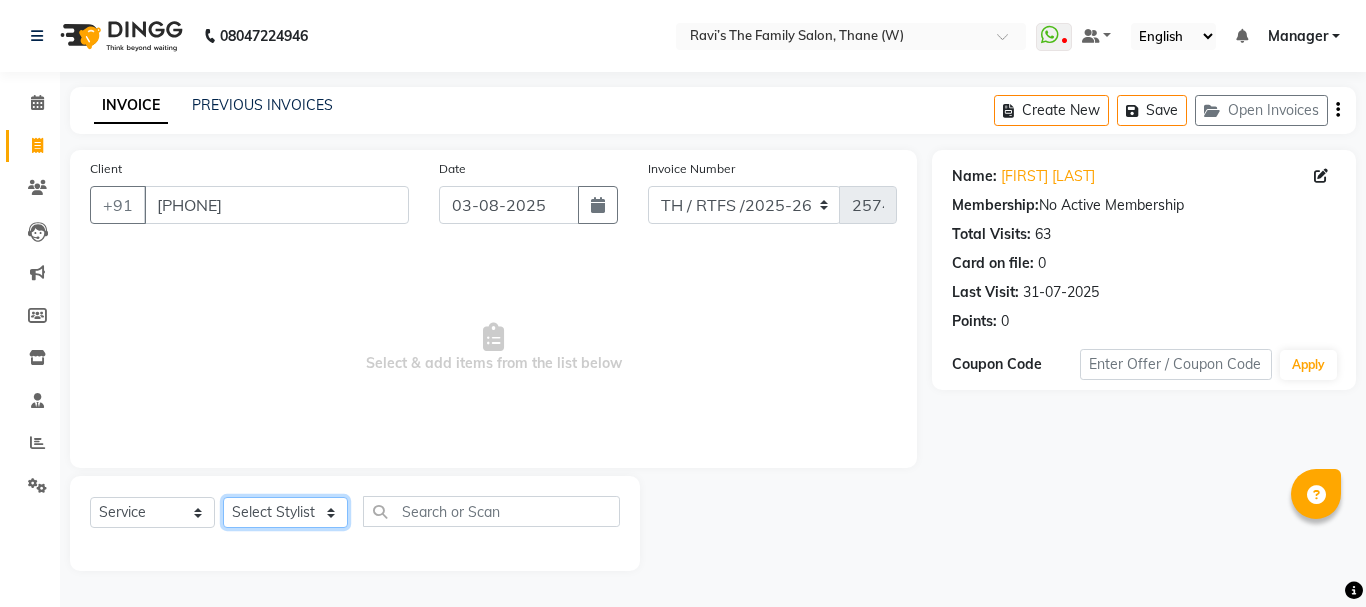 select on "35580" 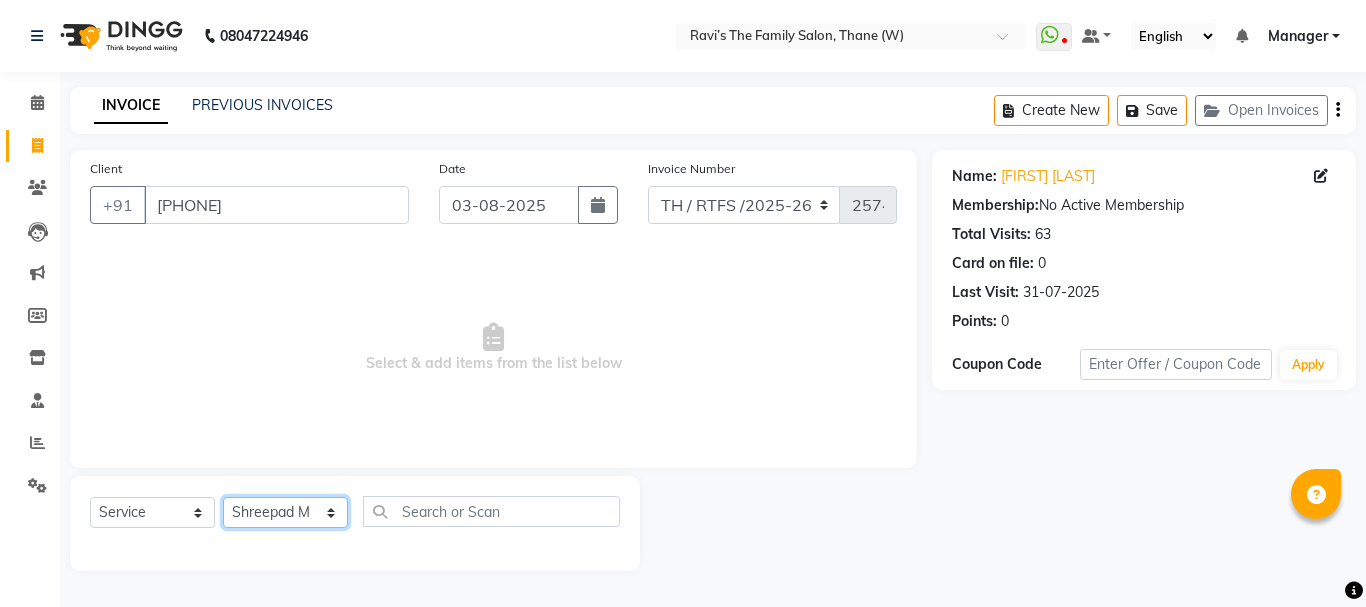 click on "Select Stylist Aarohi P   Aksahy auty Ali  Aniket A  Anuradha arvind Divya gautam .kasrade House sale KAJAL MAURYA Komal Waghmare  Laxmi   Manager Moin salmani Prashant   Ravindra Samrat Kumar Sangita Dighe Sanjana Kharat  Shreepad M  shrishti  jaiwala  vaibhavi  gudekar  Vikas H" 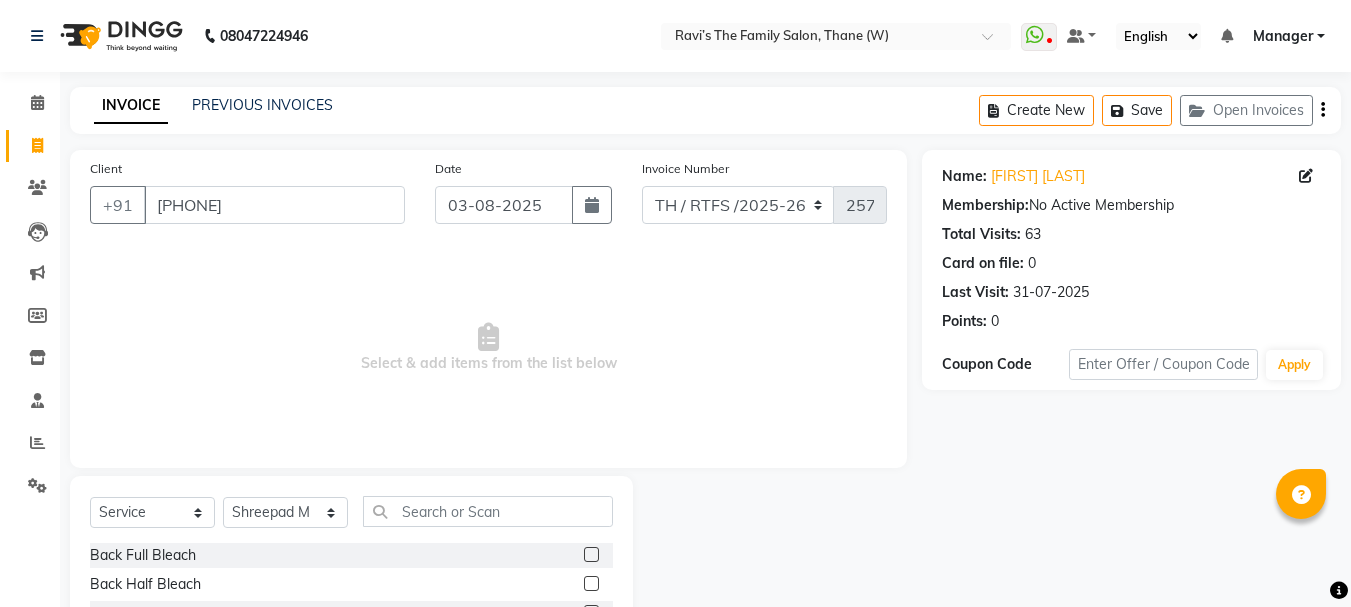 click on "Select & add items from the list below" at bounding box center [488, 348] 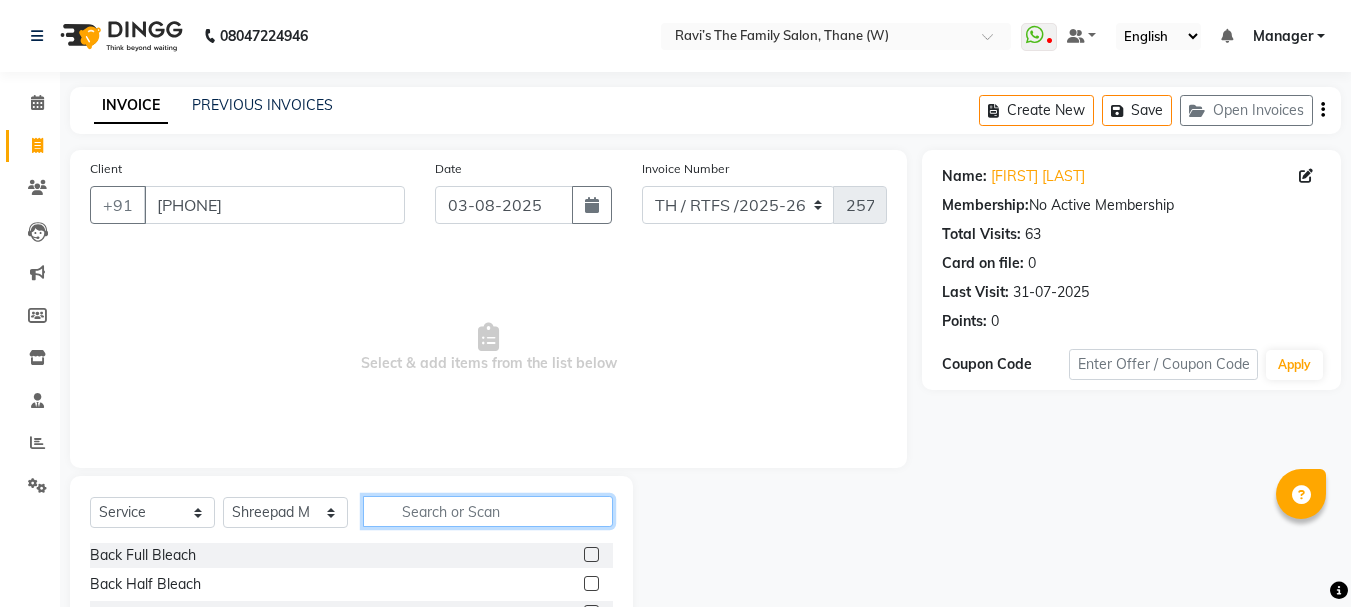 click 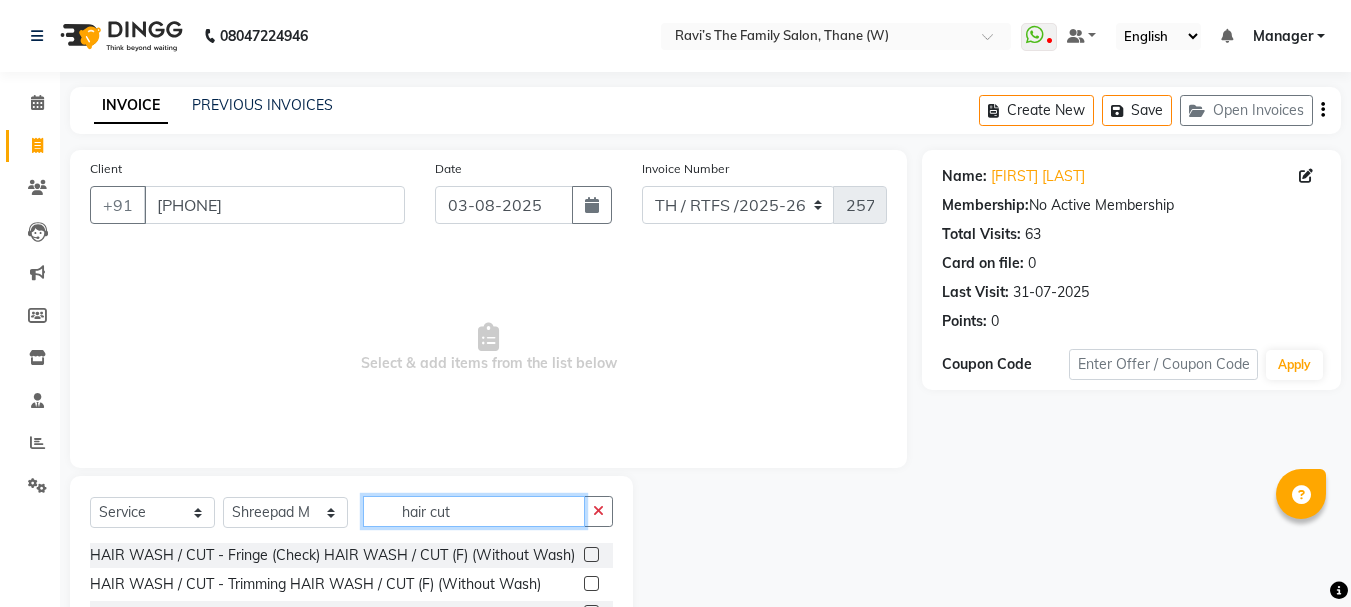 scroll, scrollTop: 194, scrollLeft: 0, axis: vertical 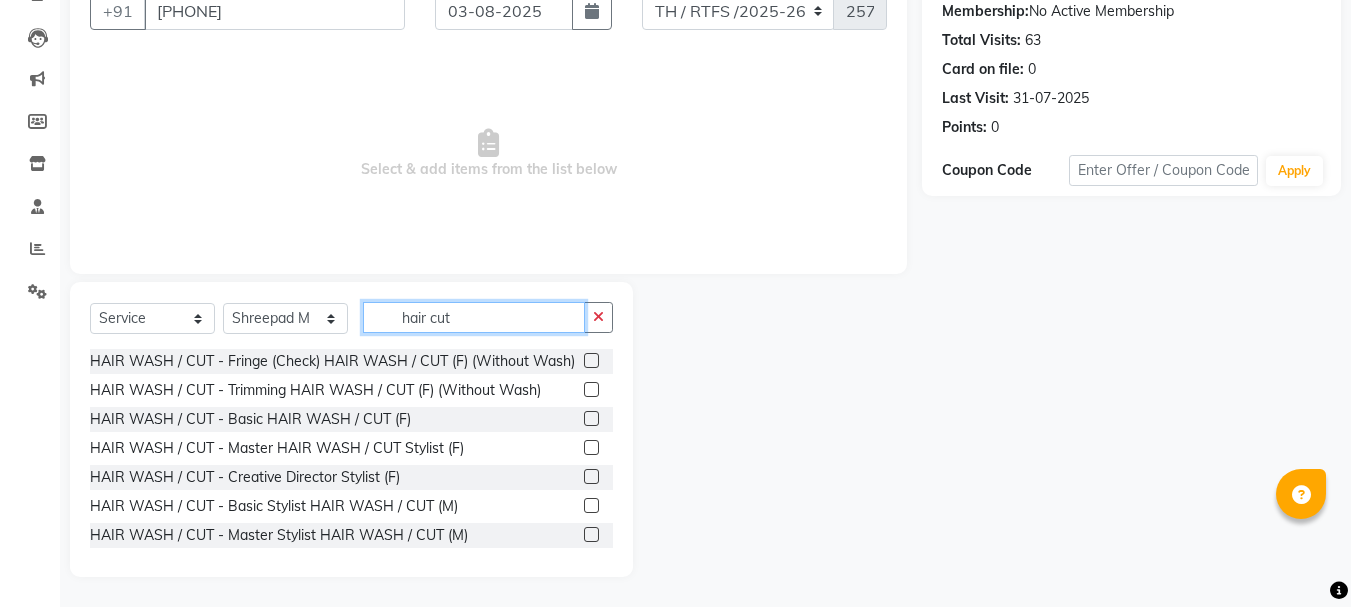 type on "hair cut" 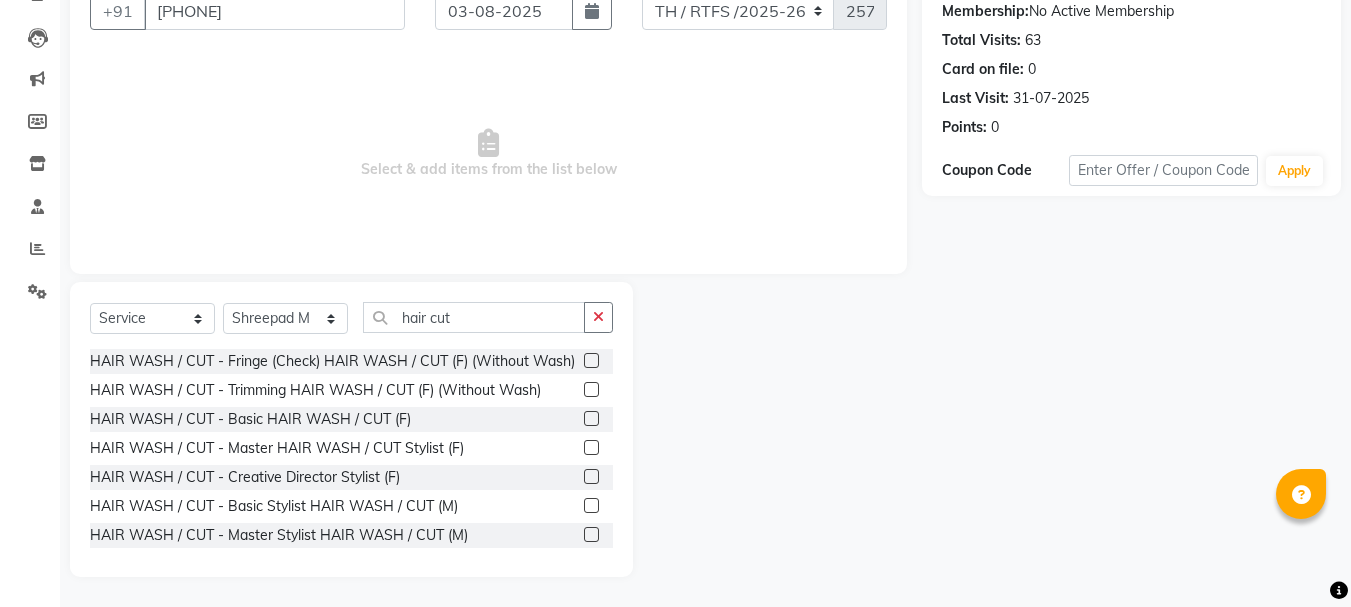 click 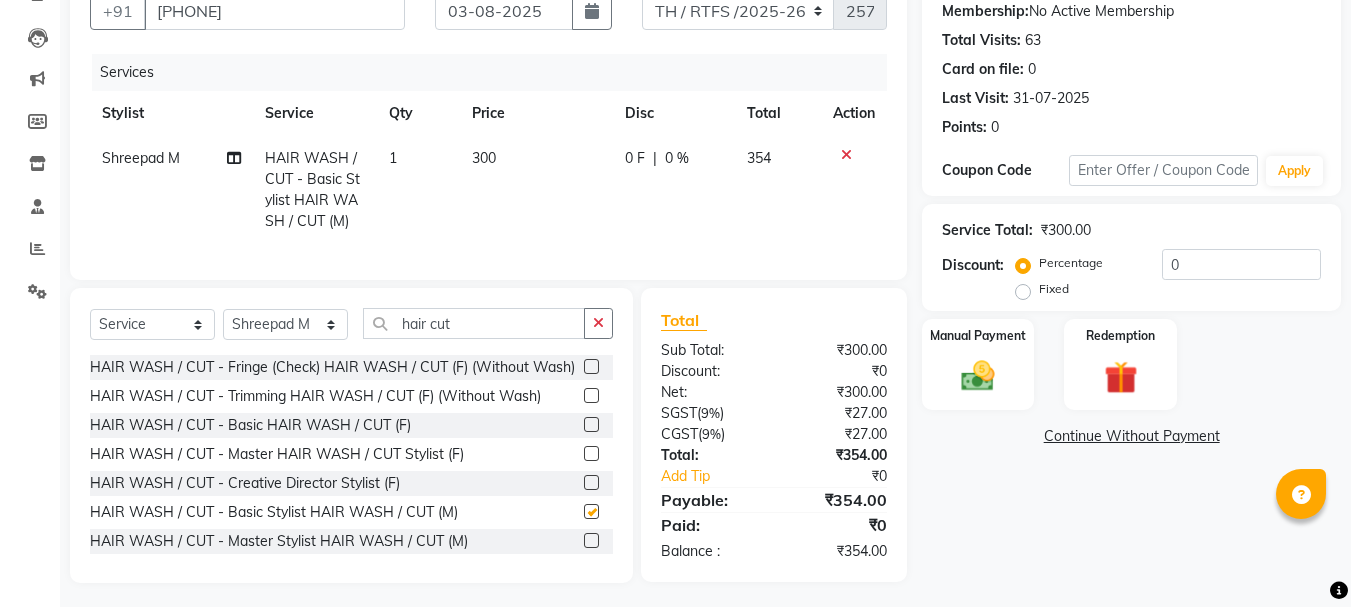 checkbox on "false" 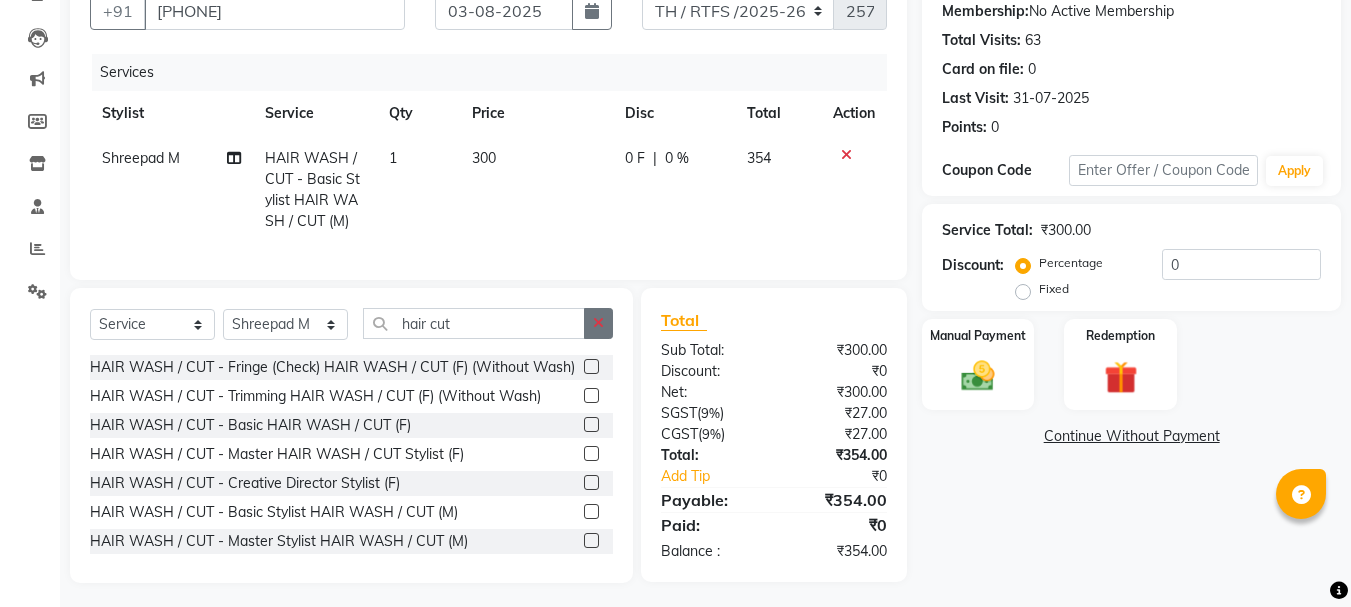 click 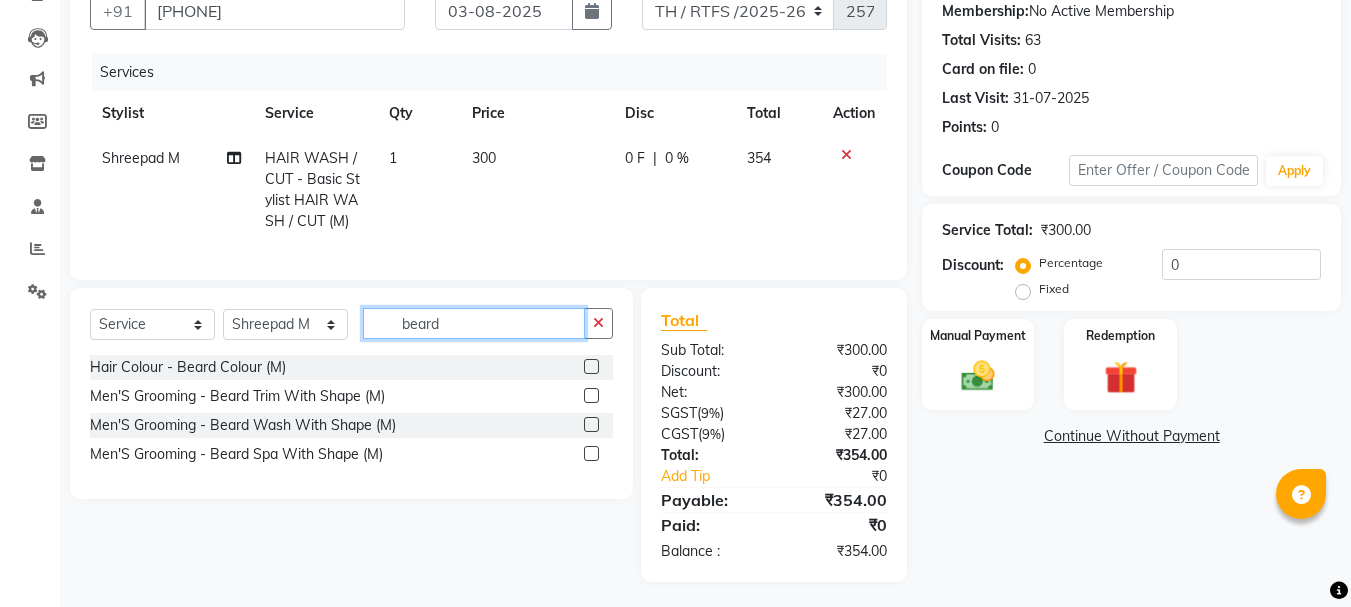 type on "beard" 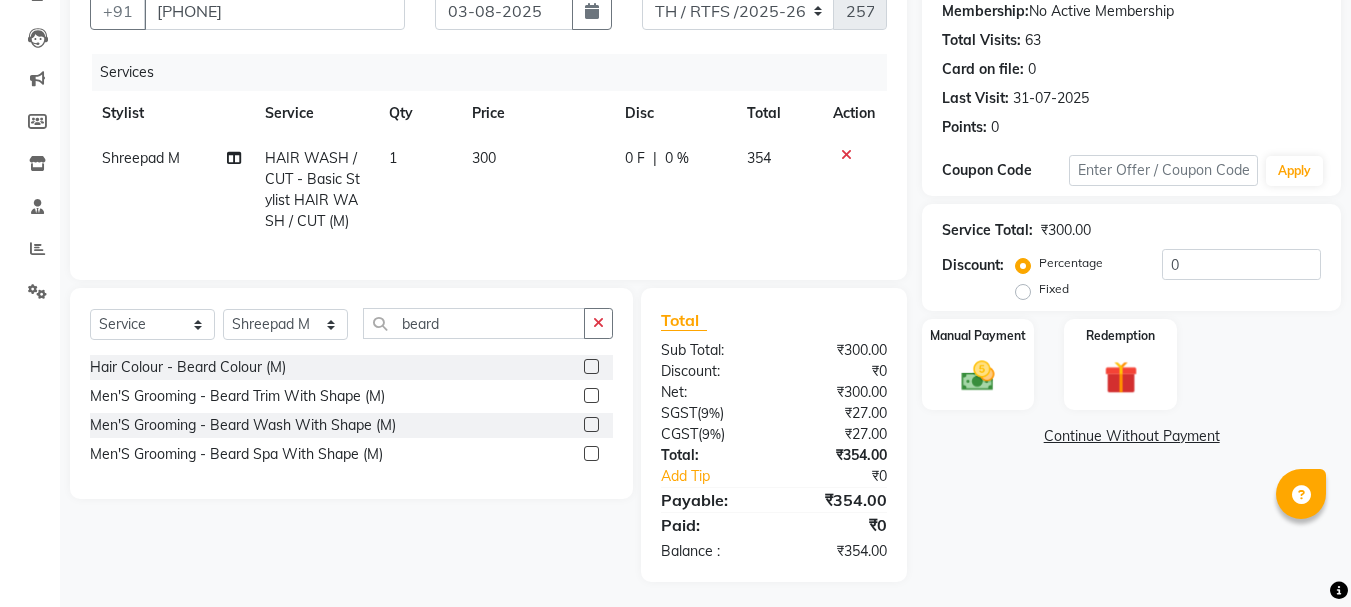 click 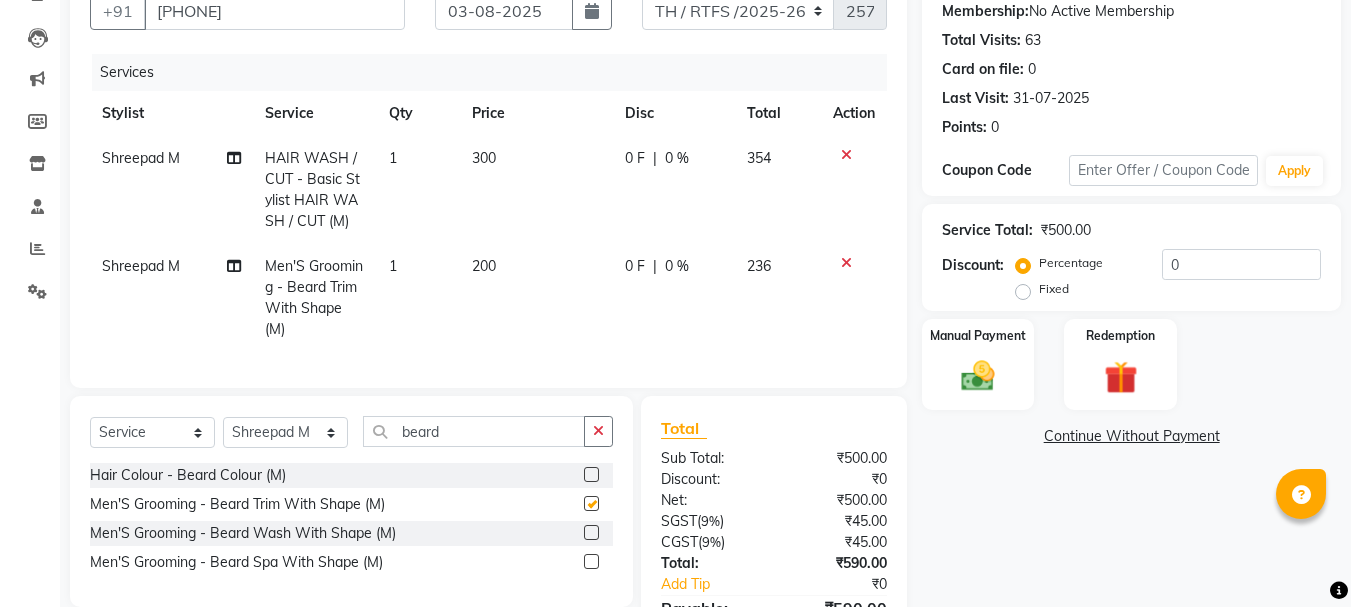 checkbox on "false" 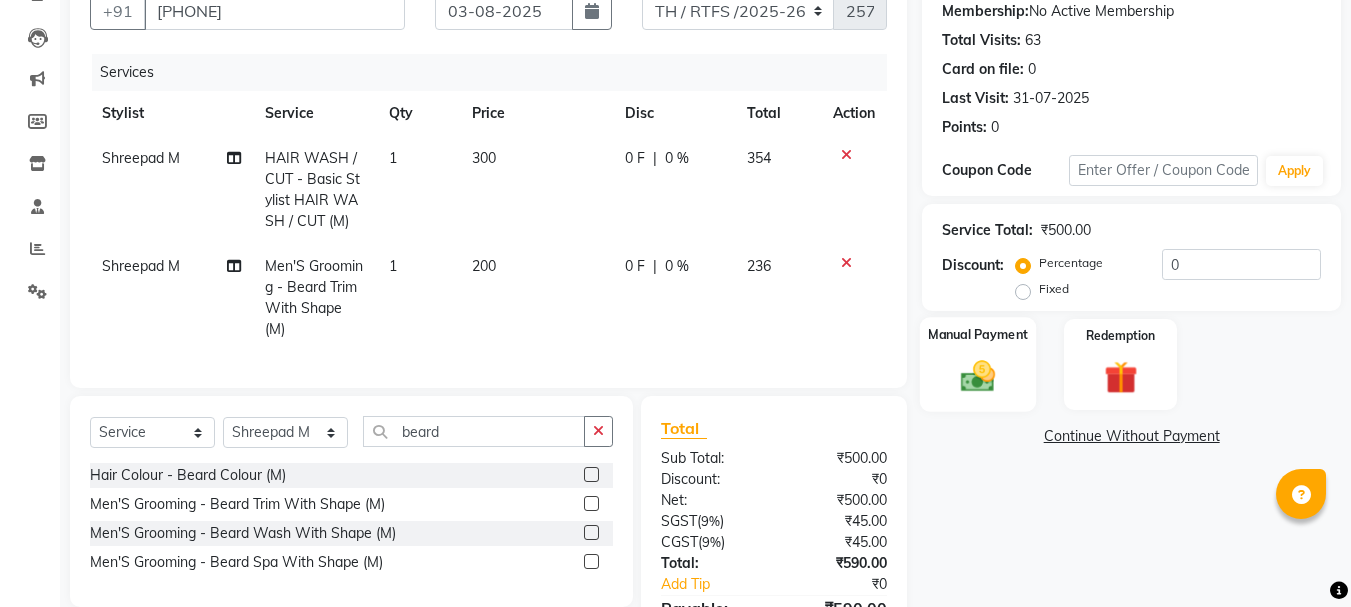 click on "Manual Payment" 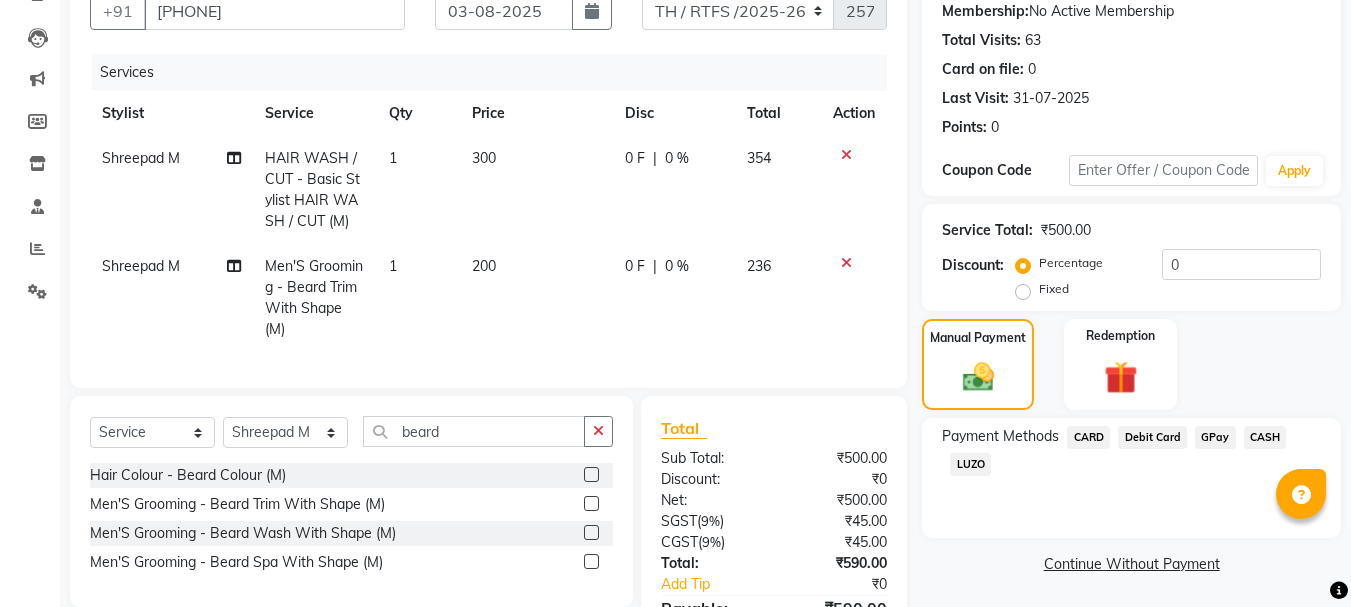 click on "GPay" 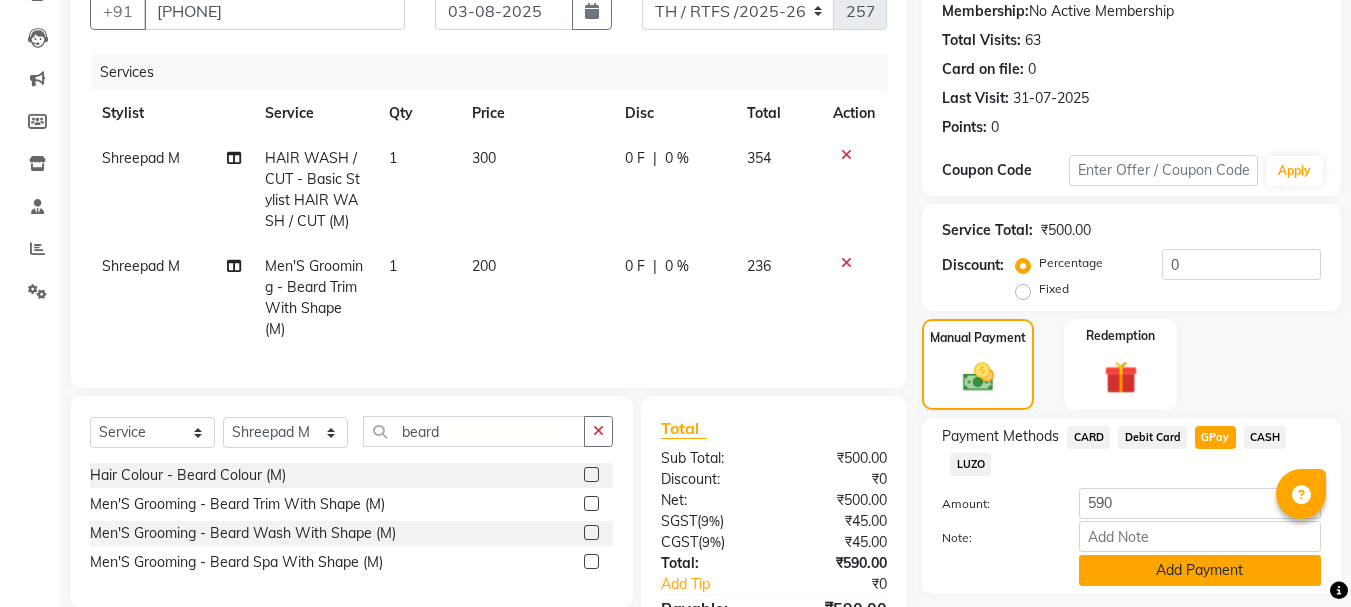 click on "Add Payment" 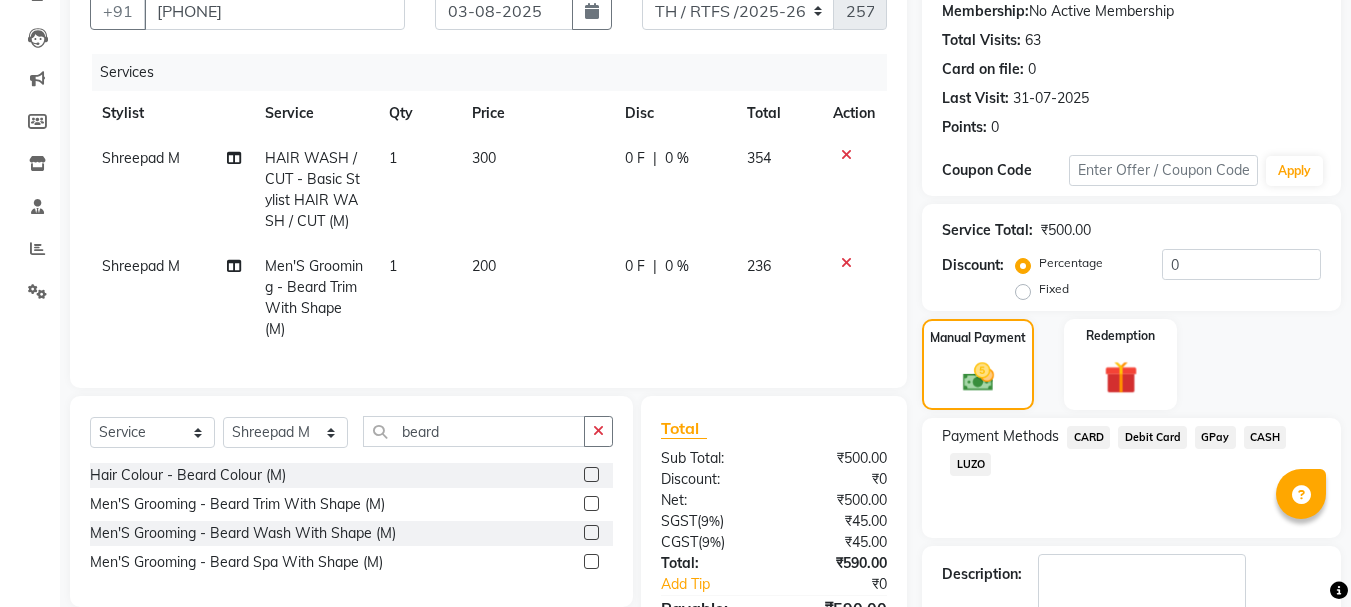 scroll, scrollTop: 364, scrollLeft: 0, axis: vertical 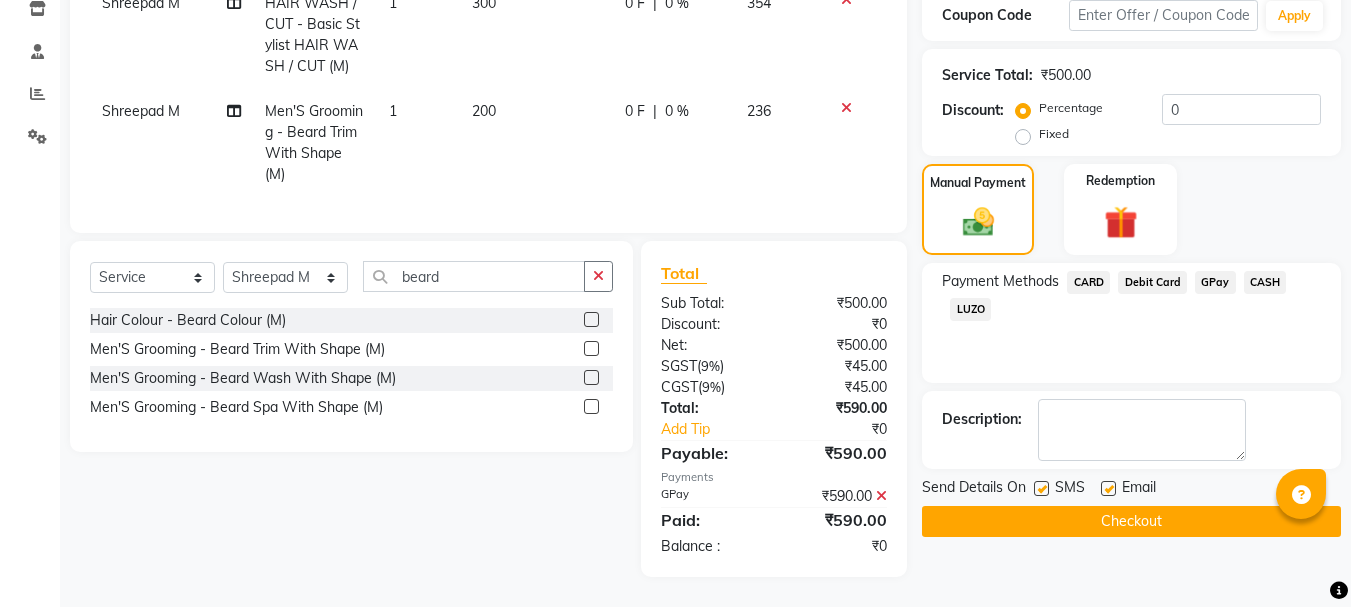click on "Checkout" 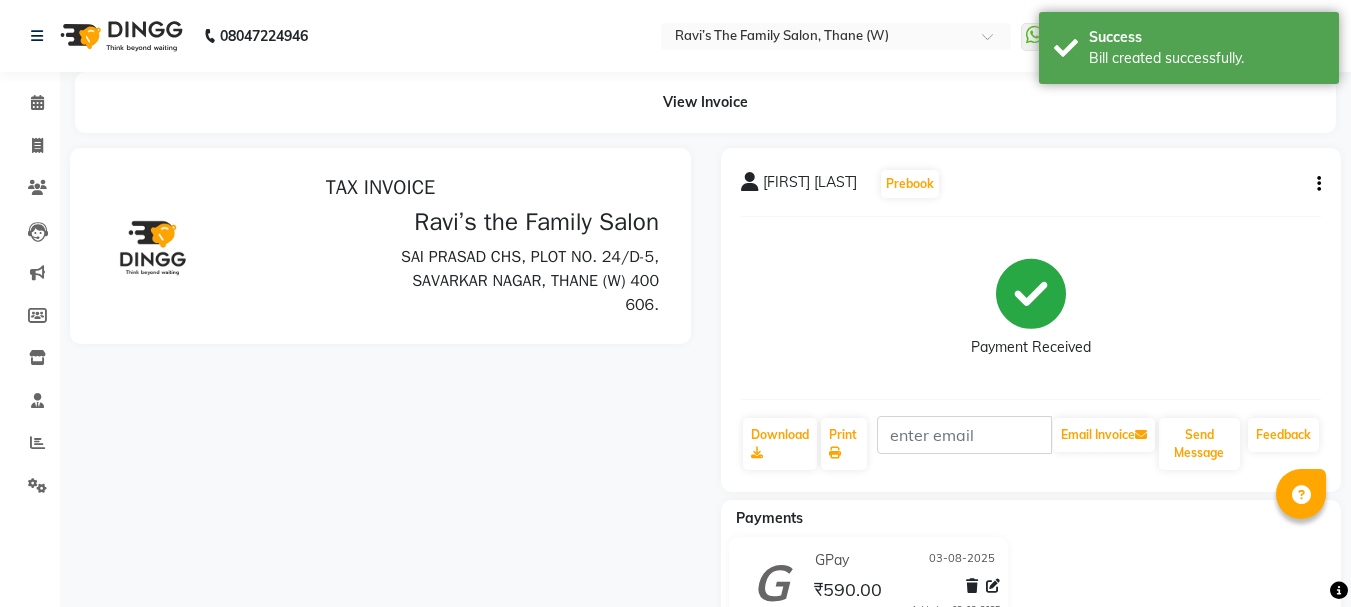 scroll, scrollTop: 0, scrollLeft: 0, axis: both 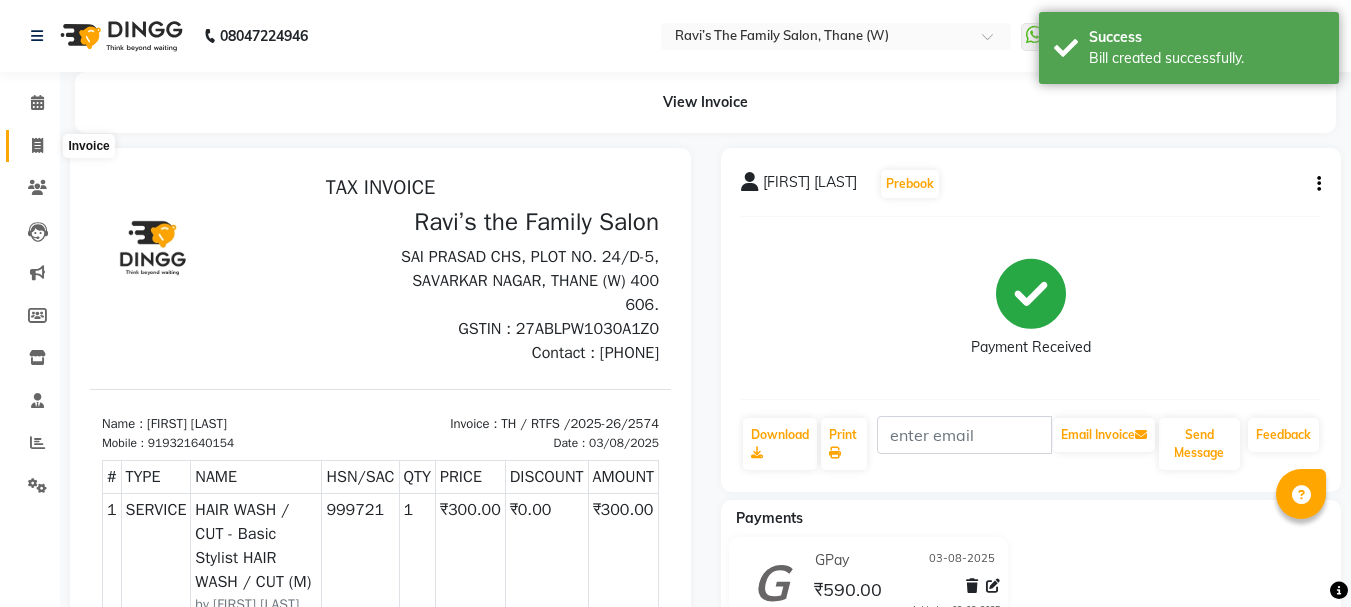 click 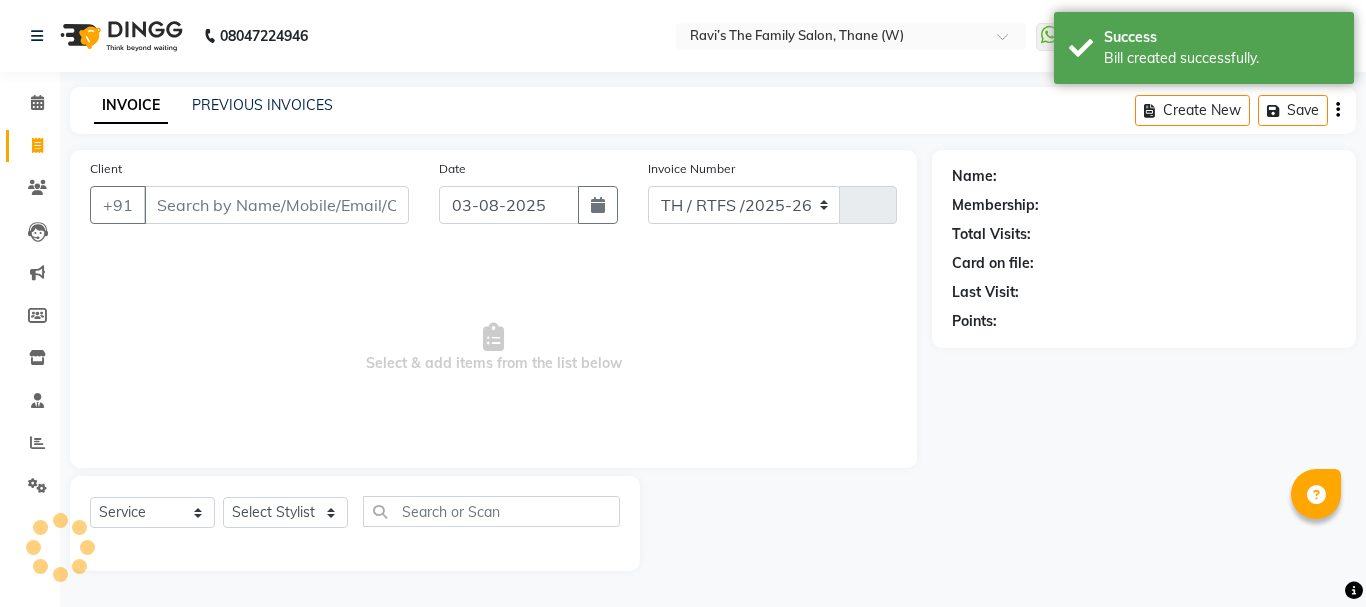 select on "8004" 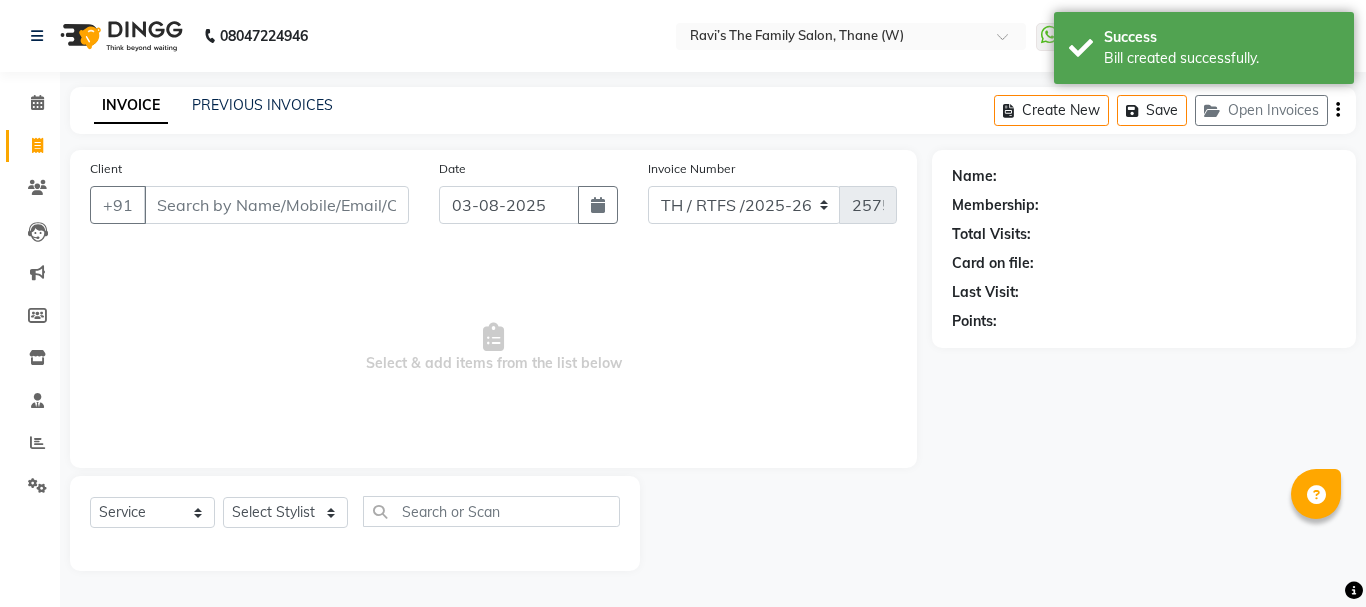 click on "Client" at bounding box center (276, 205) 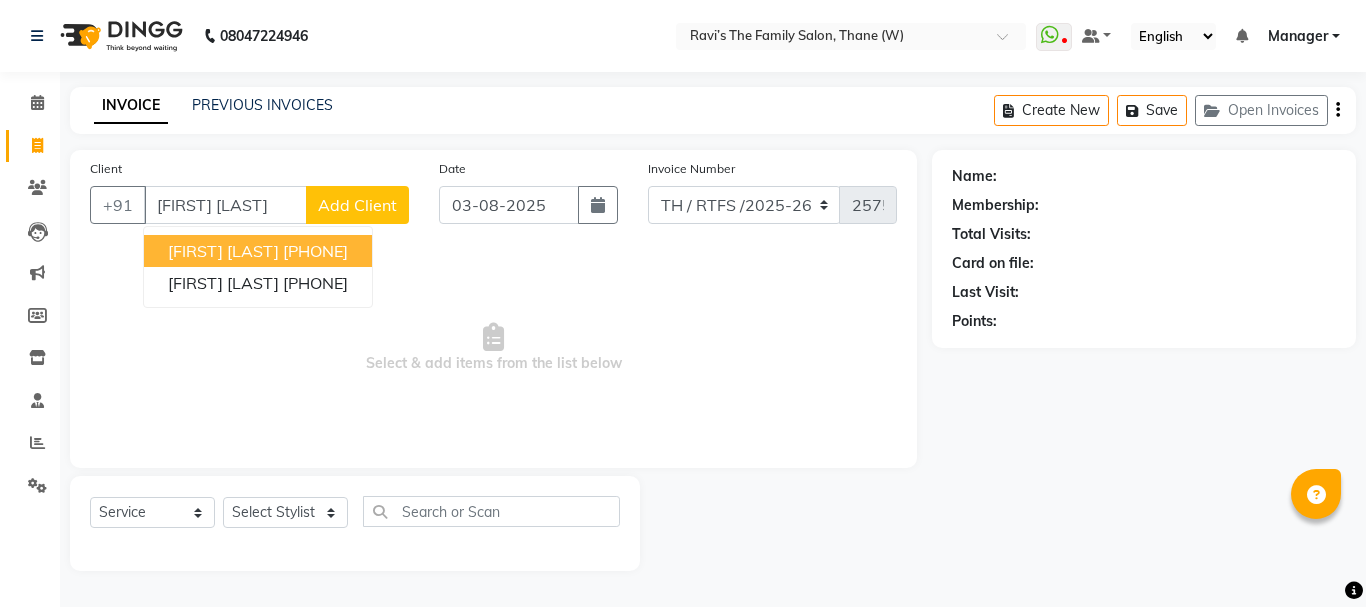 click on "[FIRST] [LAST]" at bounding box center (223, 251) 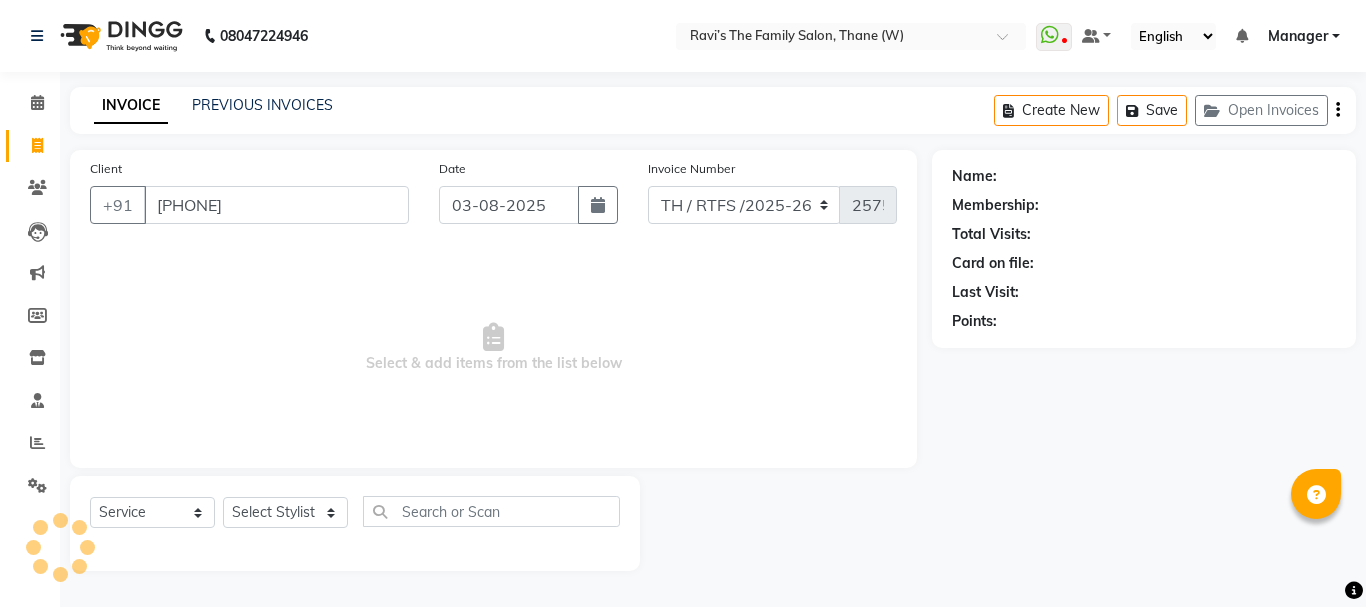 type on "[PHONE]" 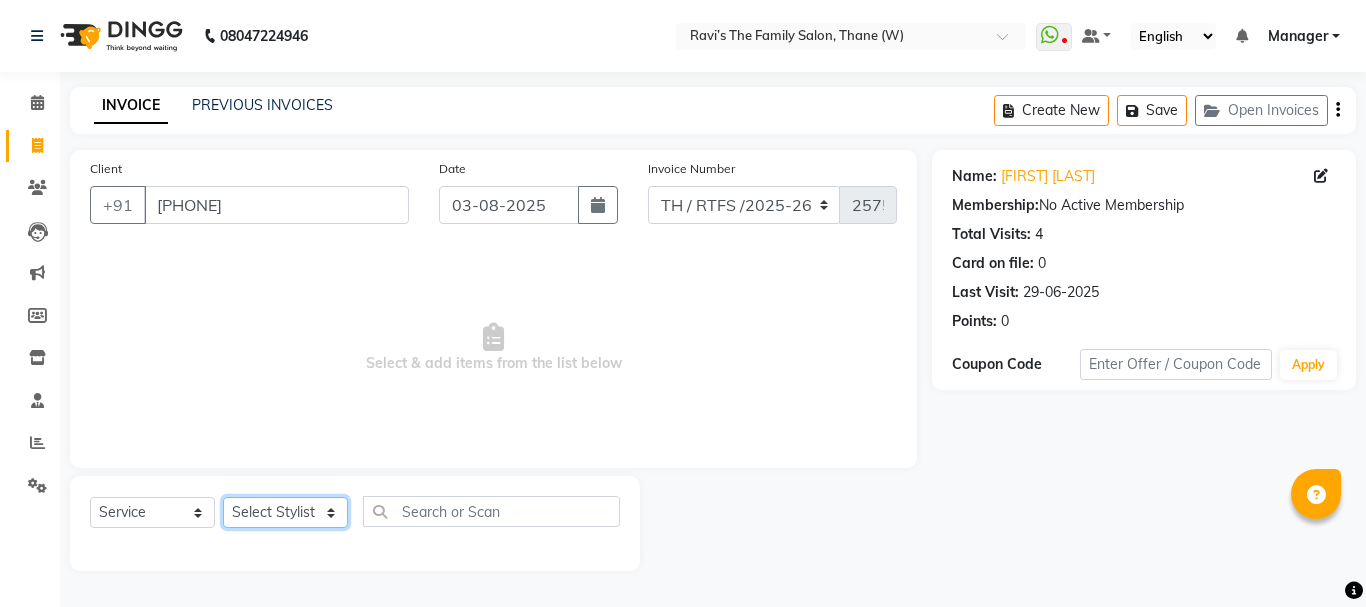click on "Select Stylist Aarohi P   Aksahy auty Ali  Aniket A  Anuradha arvind Divya gautam .kasrade House sale KAJAL MAURYA Komal Waghmare  Laxmi   Manager Moin salmani Prashant   Ravindra Samrat Kumar Sangita Dighe Sanjana Kharat  Shreepad M  shrishti  jaiwala  vaibhavi  gudekar  Vikas H" 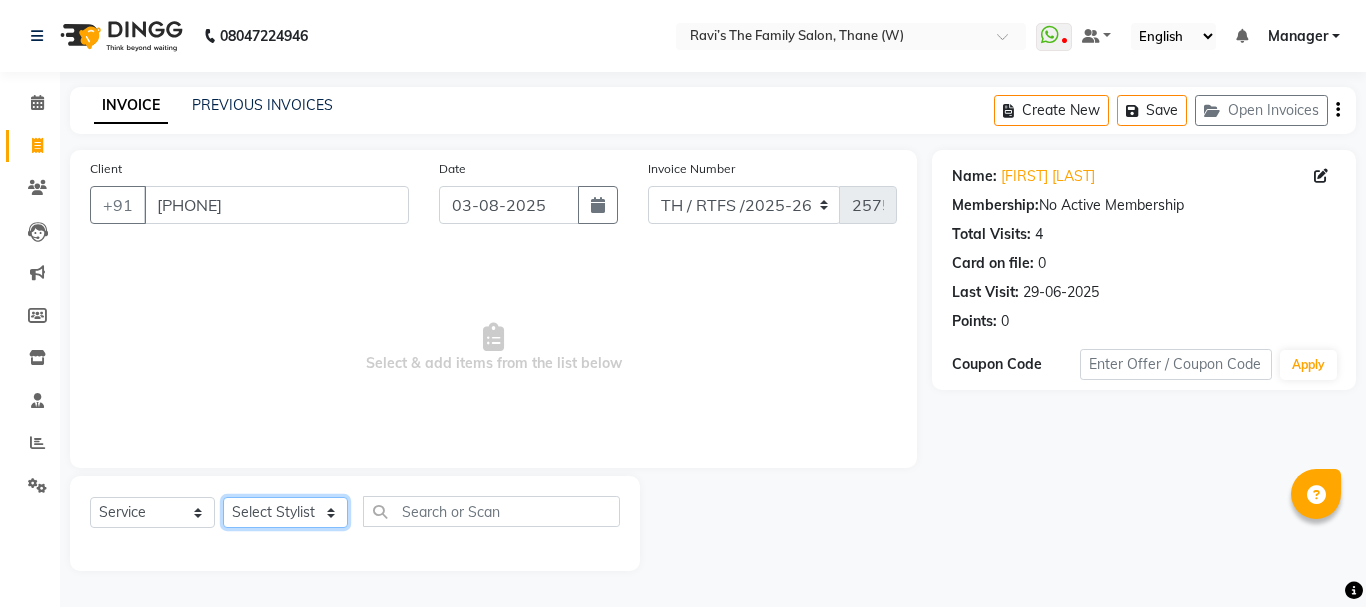 select on "78217" 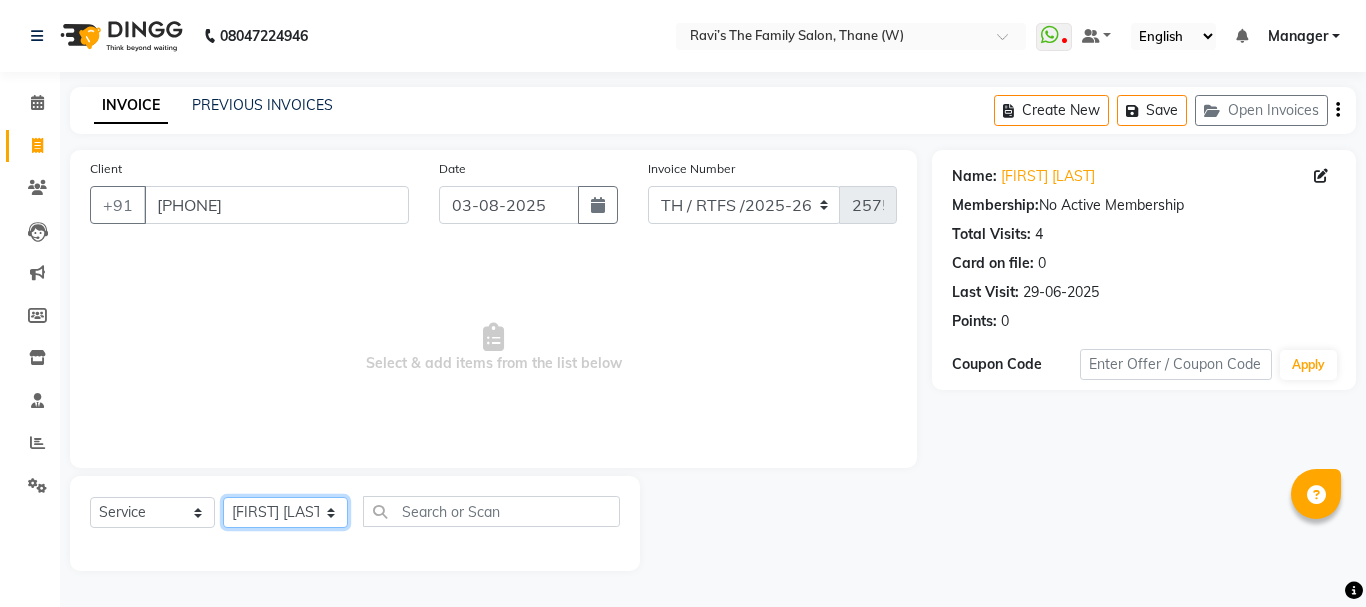click on "Select Stylist Aarohi P   Aksahy auty Ali  Aniket A  Anuradha arvind Divya gautam .kasrade House sale KAJAL MAURYA Komal Waghmare  Laxmi   Manager Moin salmani Prashant   Ravindra Samrat Kumar Sangita Dighe Sanjana Kharat  Shreepad M  shrishti  jaiwala  vaibhavi  gudekar  Vikas H" 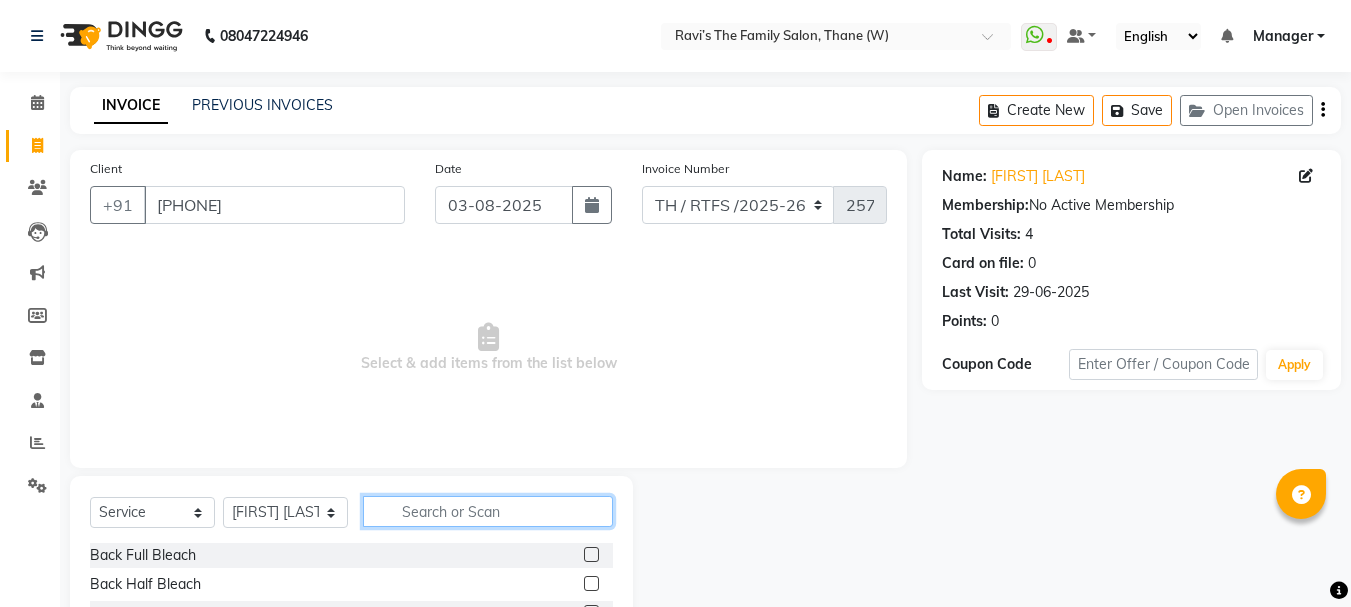 click 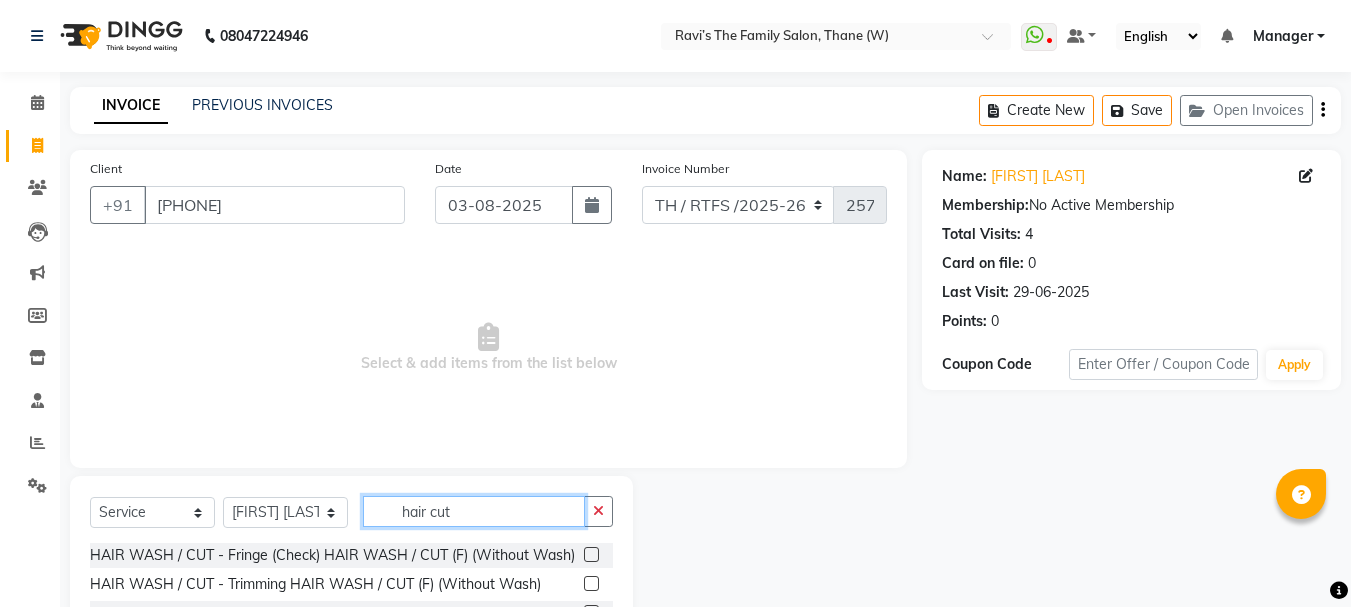 scroll, scrollTop: 194, scrollLeft: 0, axis: vertical 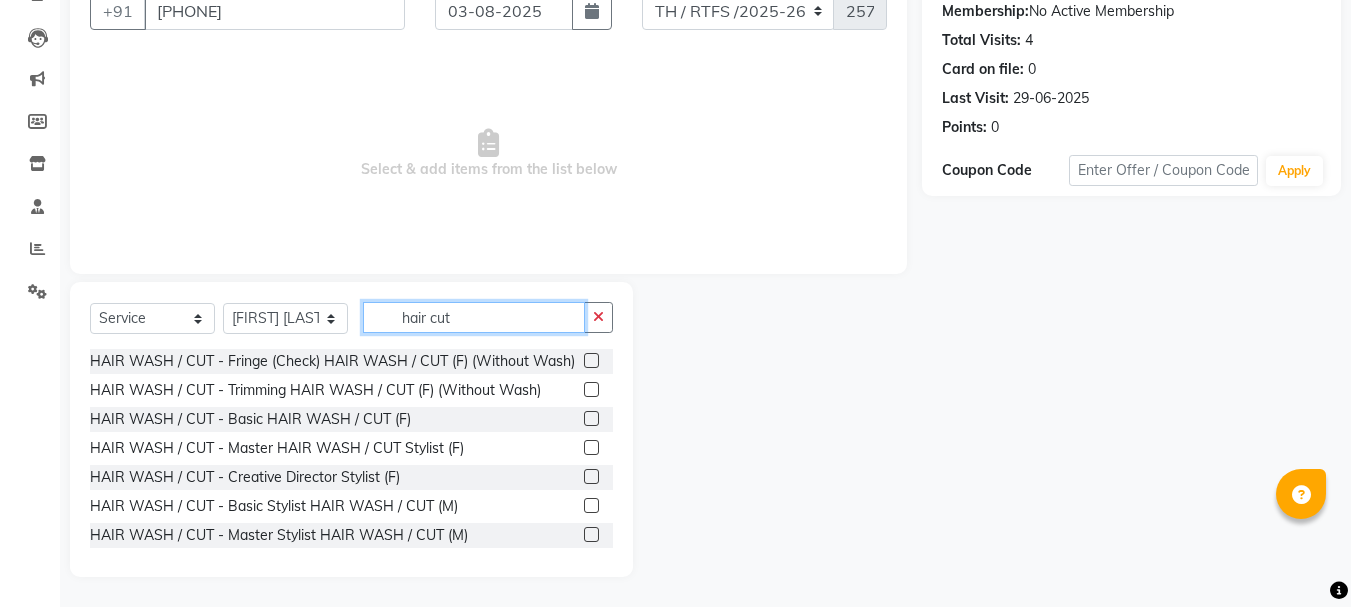 type on "hair cut" 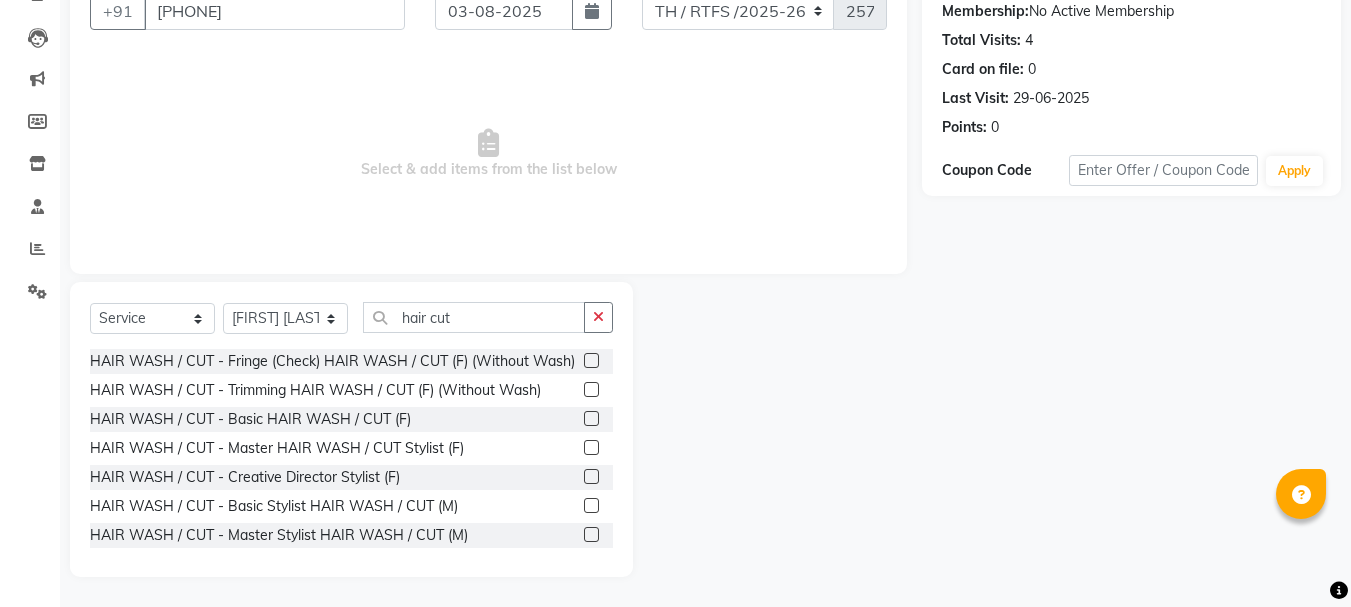click 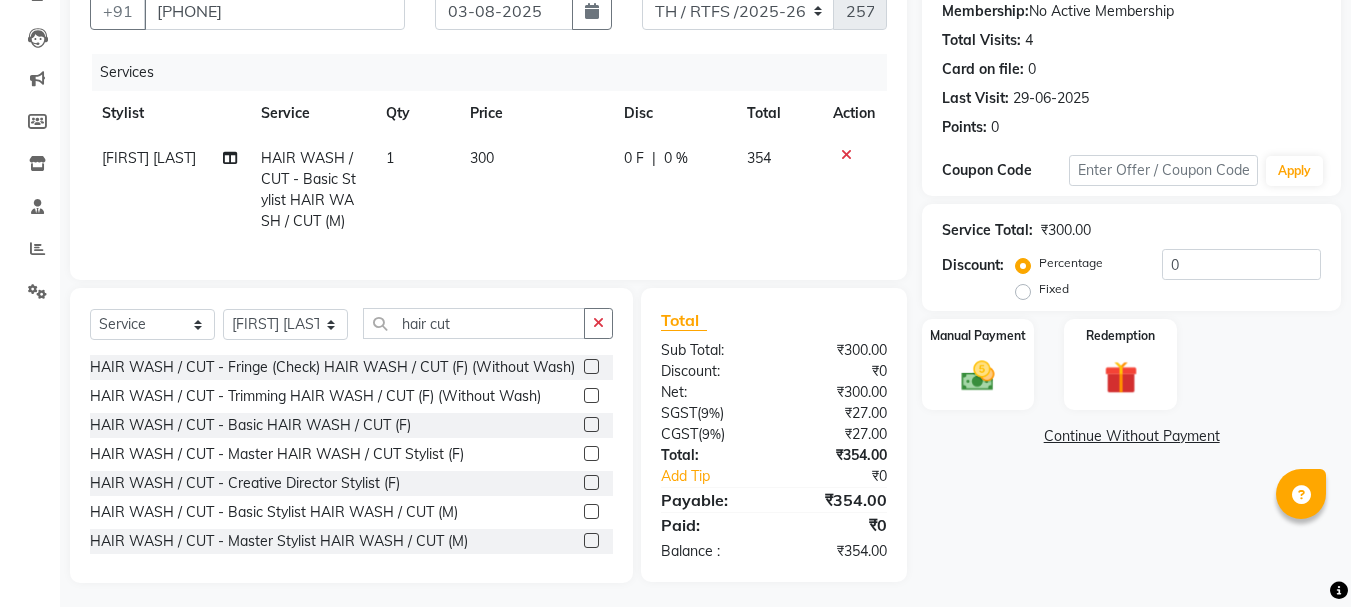 click 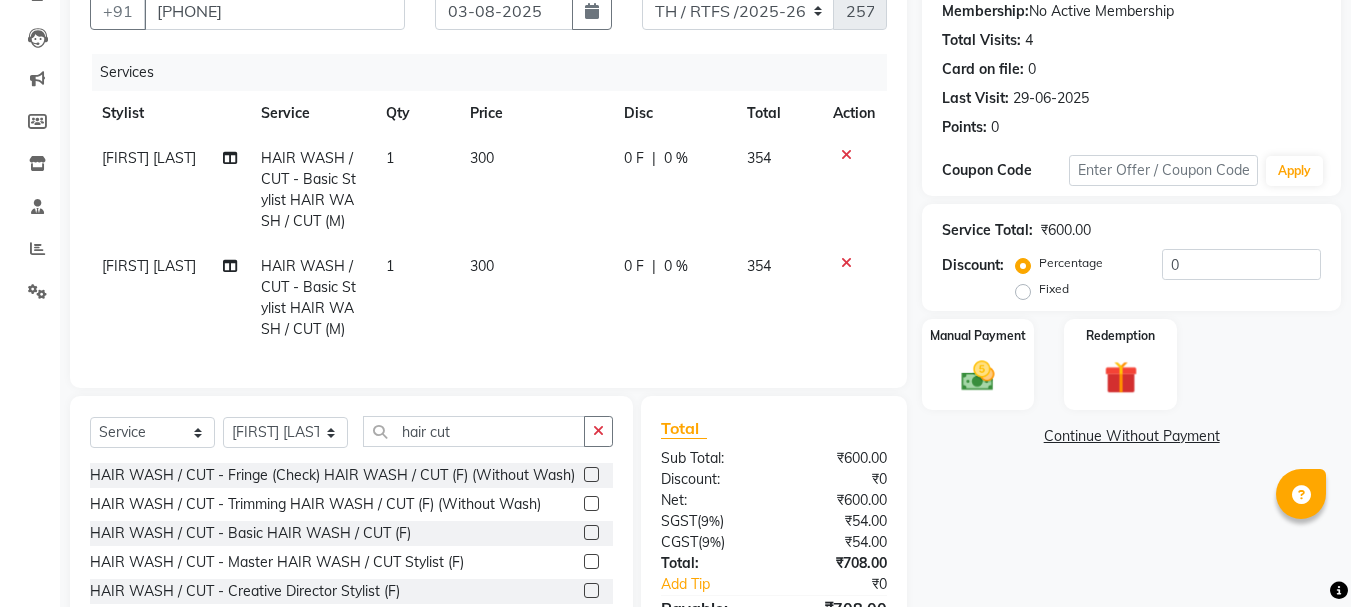 checkbox on "false" 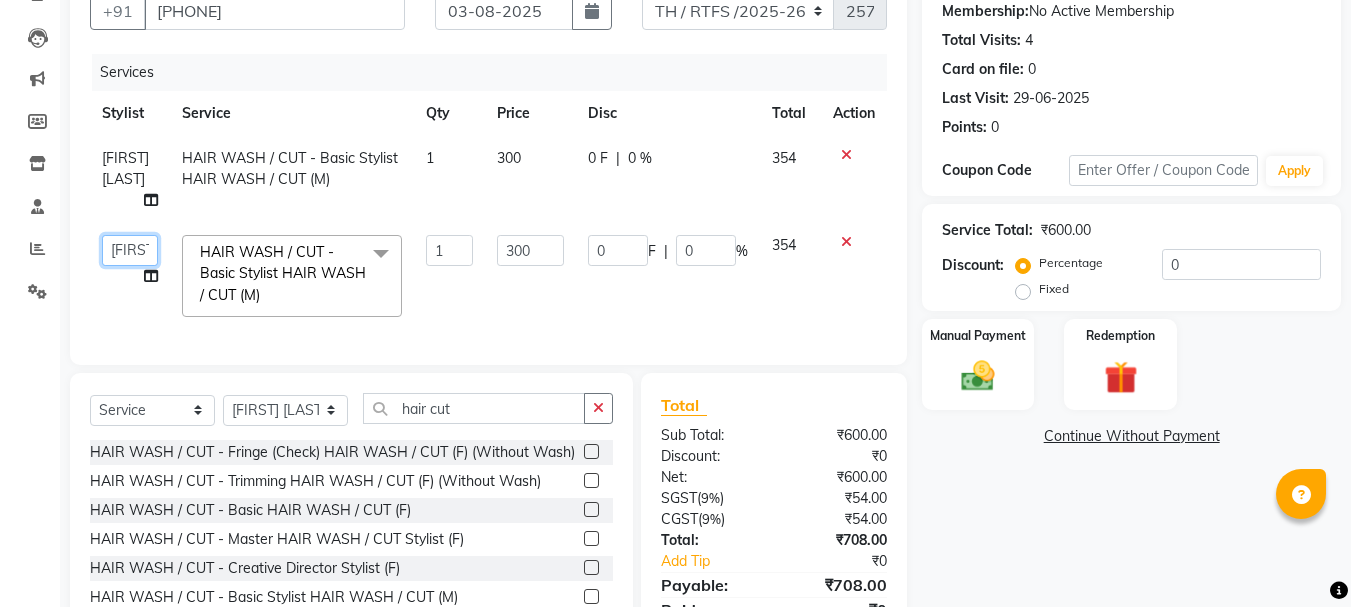 click on "Aarohi P     Aksahy auty   Ali    Aniket A    Anuradha   arvind   Divya   gautam .kasrade   House sale   KAJAL MAURYA   Komal Waghmare    Laxmi     Manager   Moin salmani   Prashant     Ravindra   Samrat Kumar   Sangita Dighe   Sanjana Kharat    Shreepad M    shrishti  jaiwala    vaibhavi  gudekar    Vikas H" 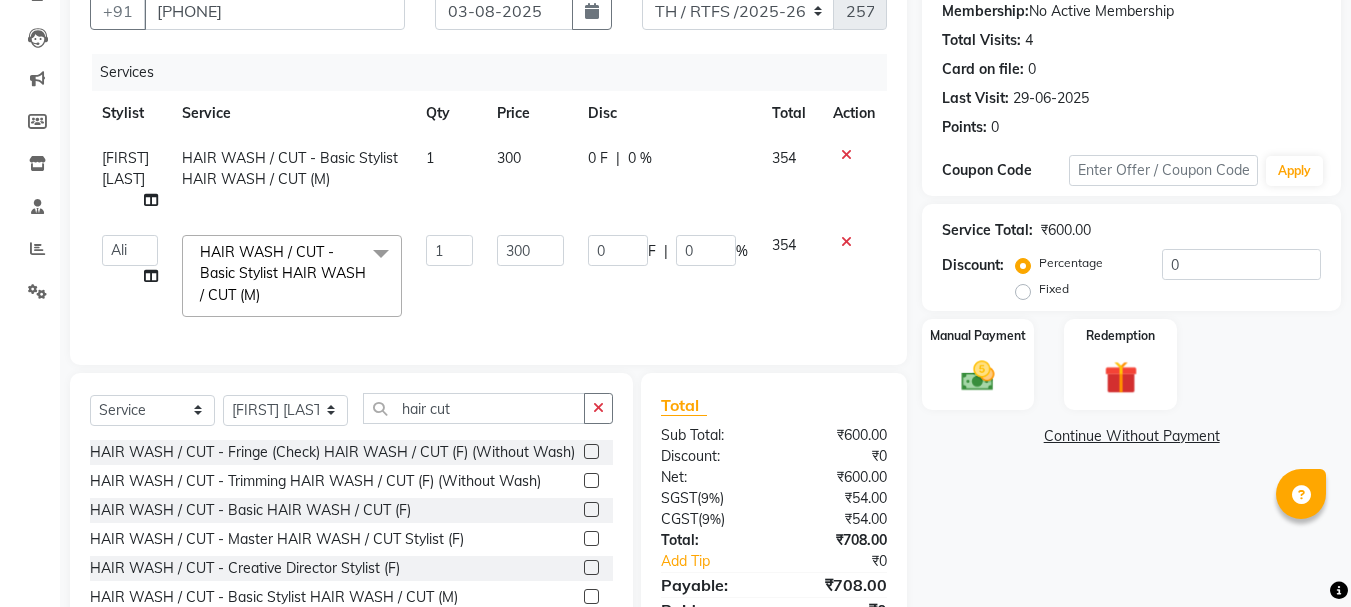 select on "84594" 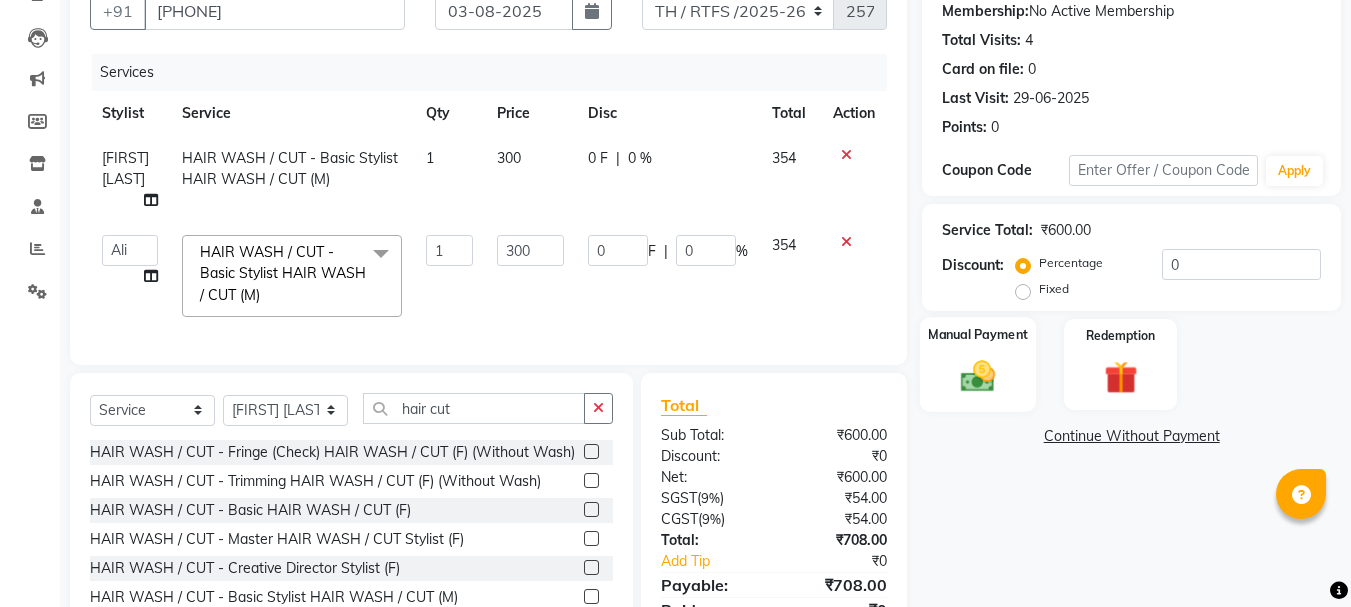 click 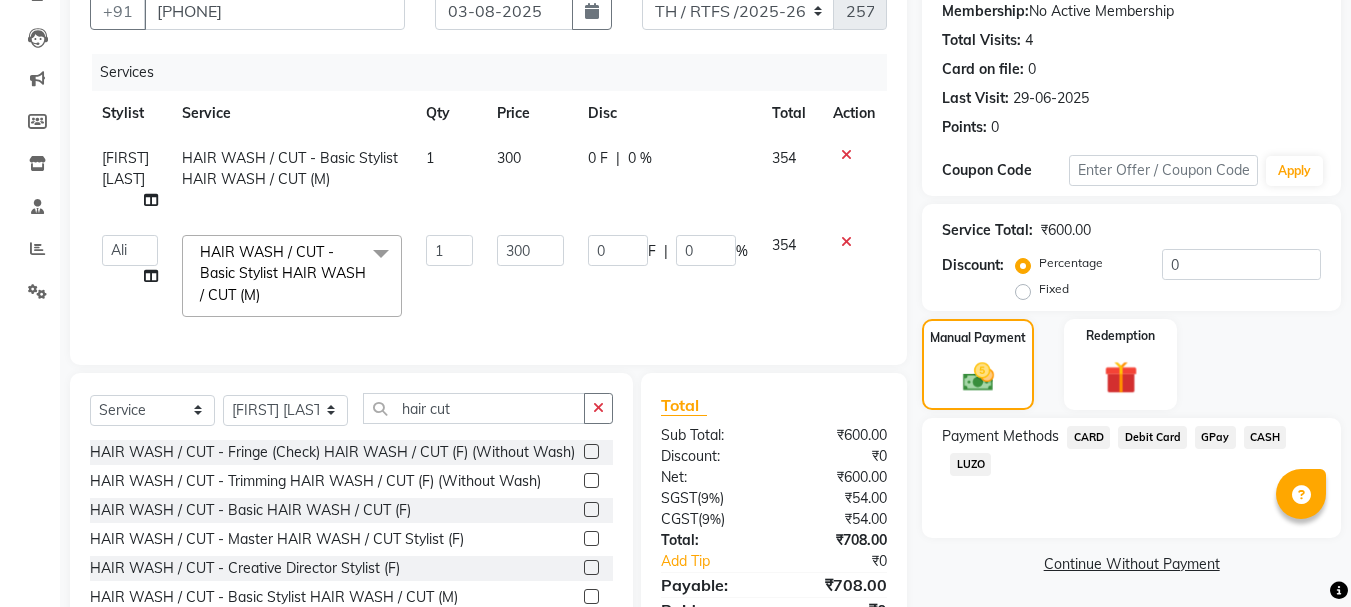 click on "GPay" 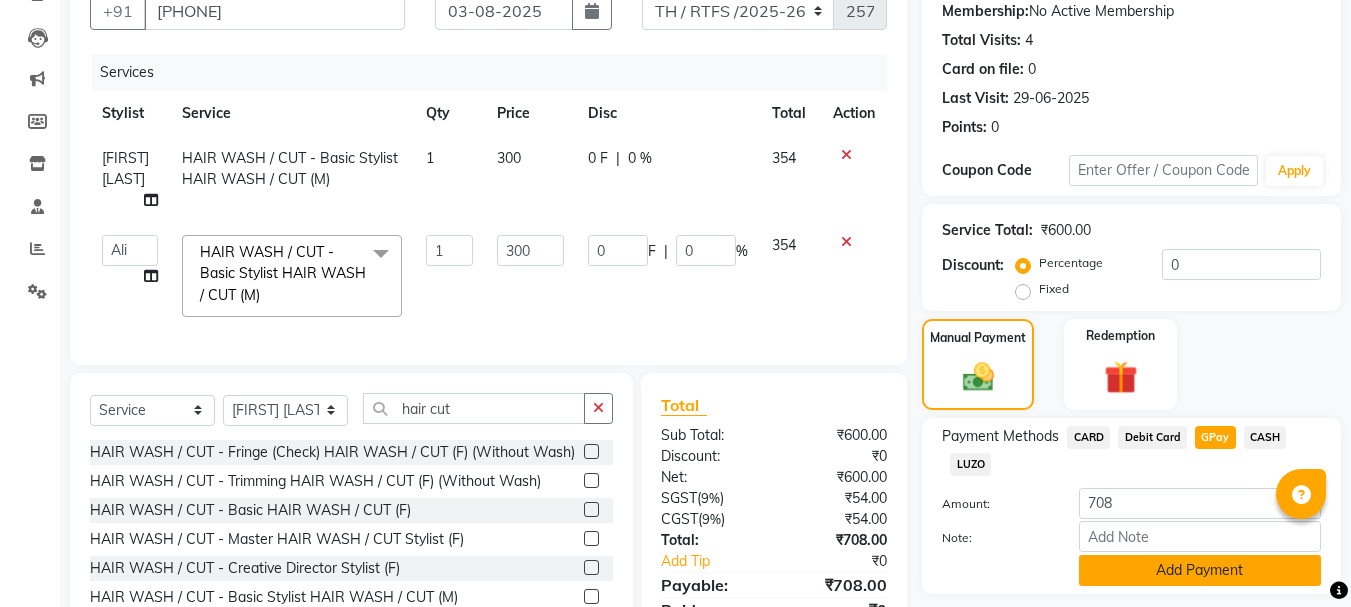 click on "Add Payment" 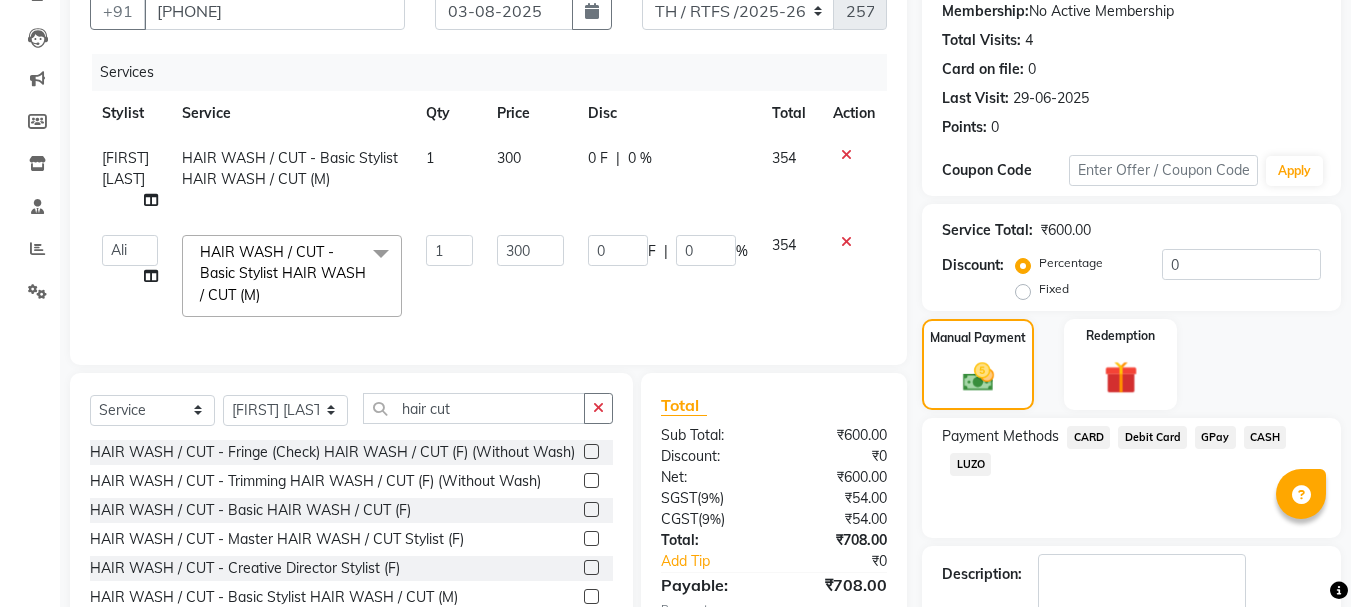 scroll, scrollTop: 341, scrollLeft: 0, axis: vertical 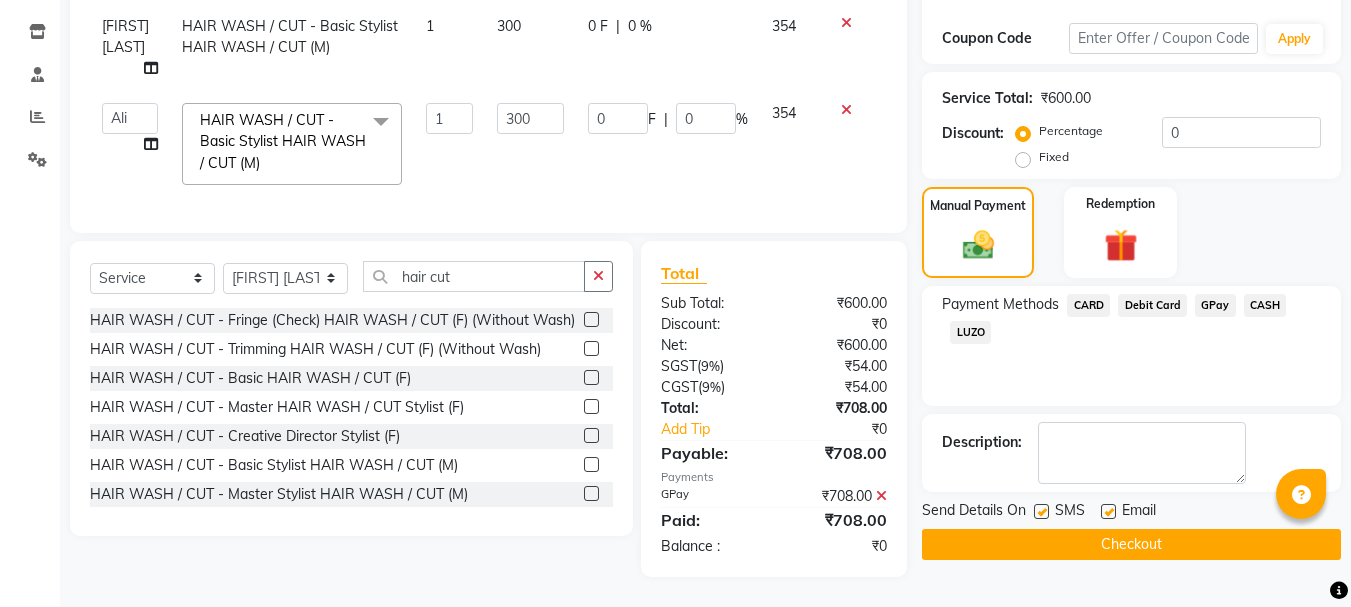 click on "Checkout" 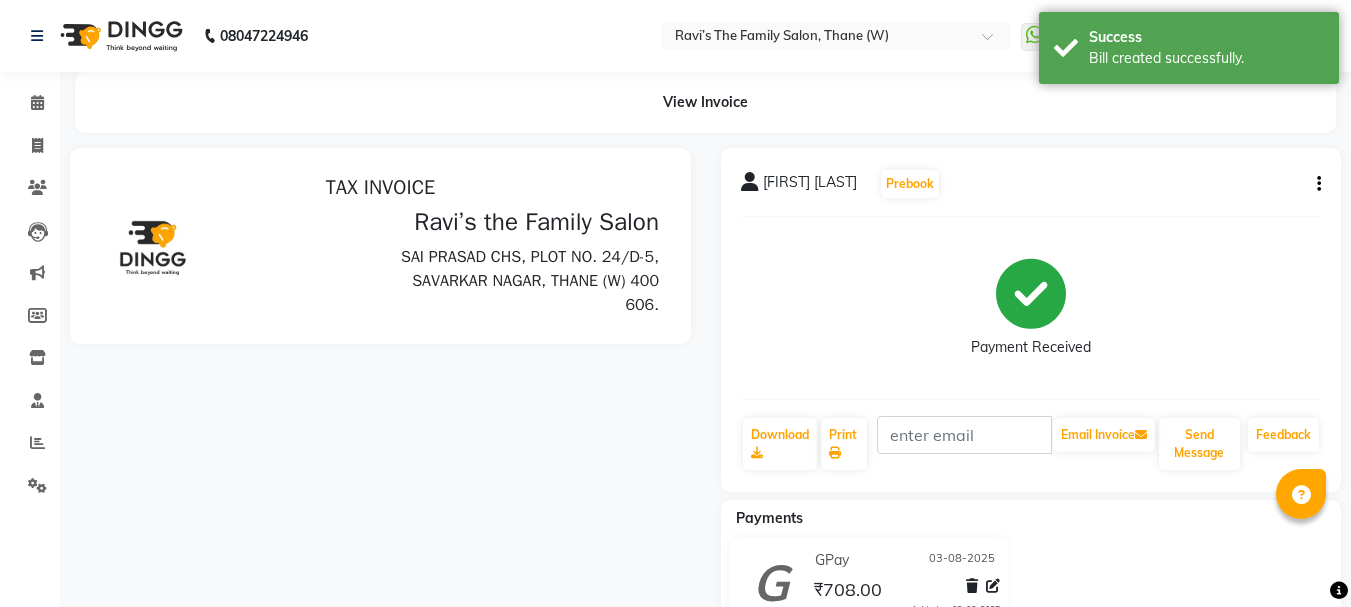 scroll, scrollTop: 0, scrollLeft: 0, axis: both 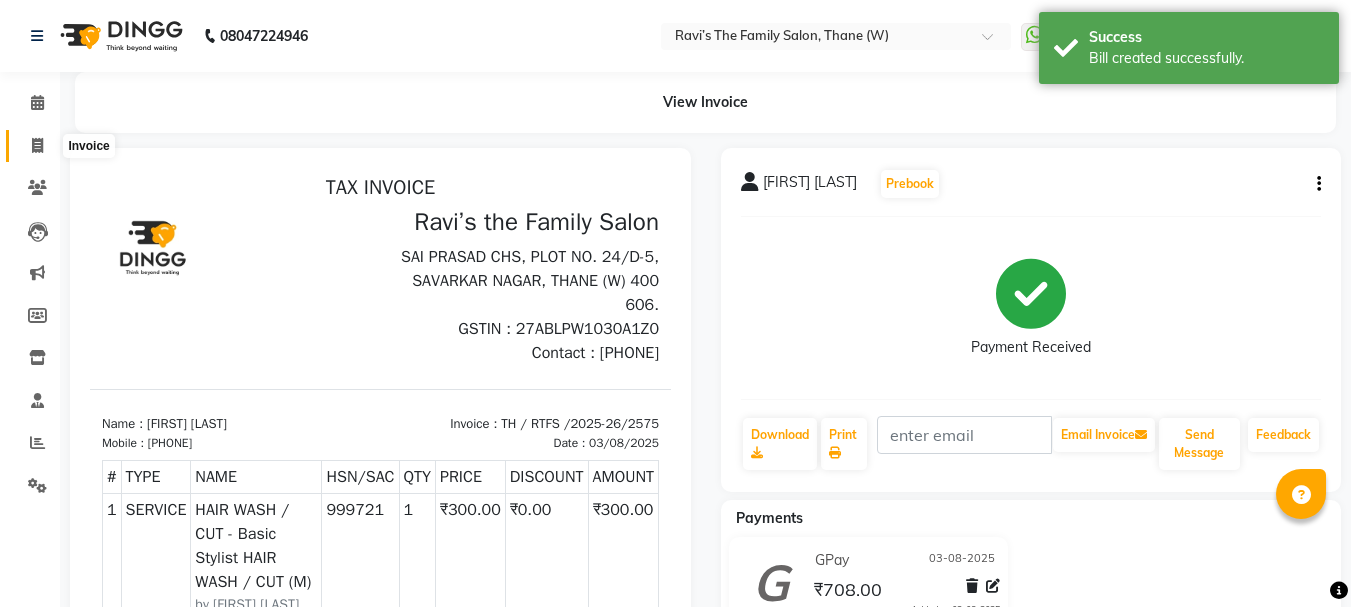 click 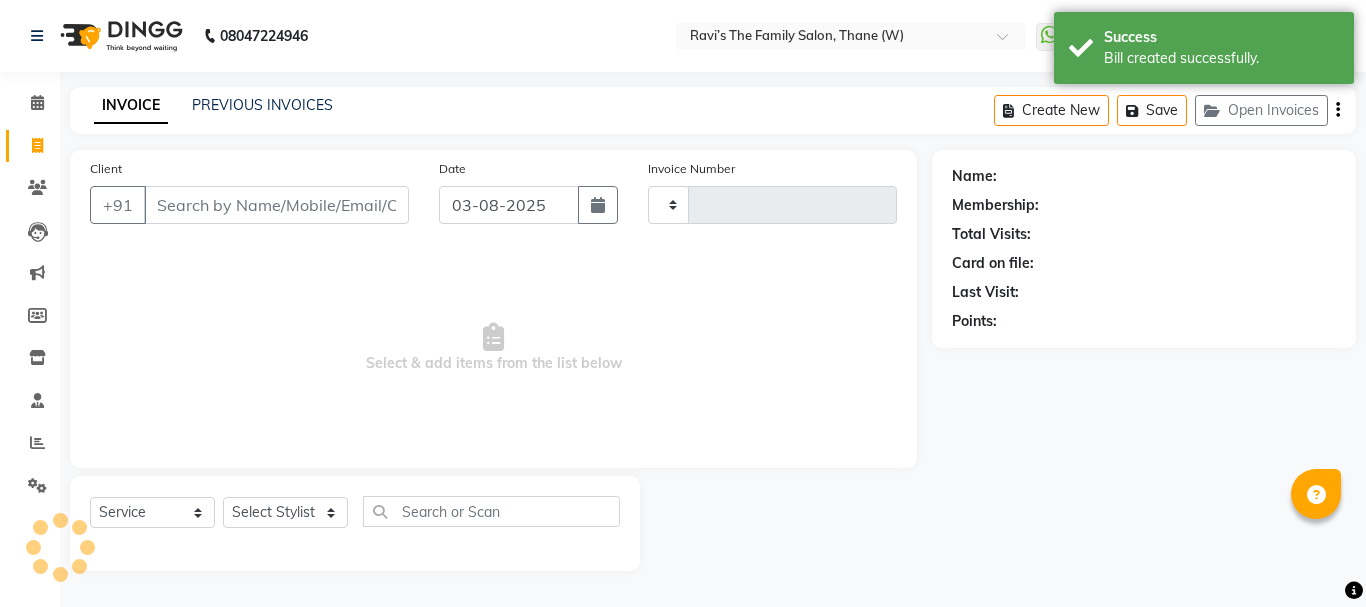 type on "2576" 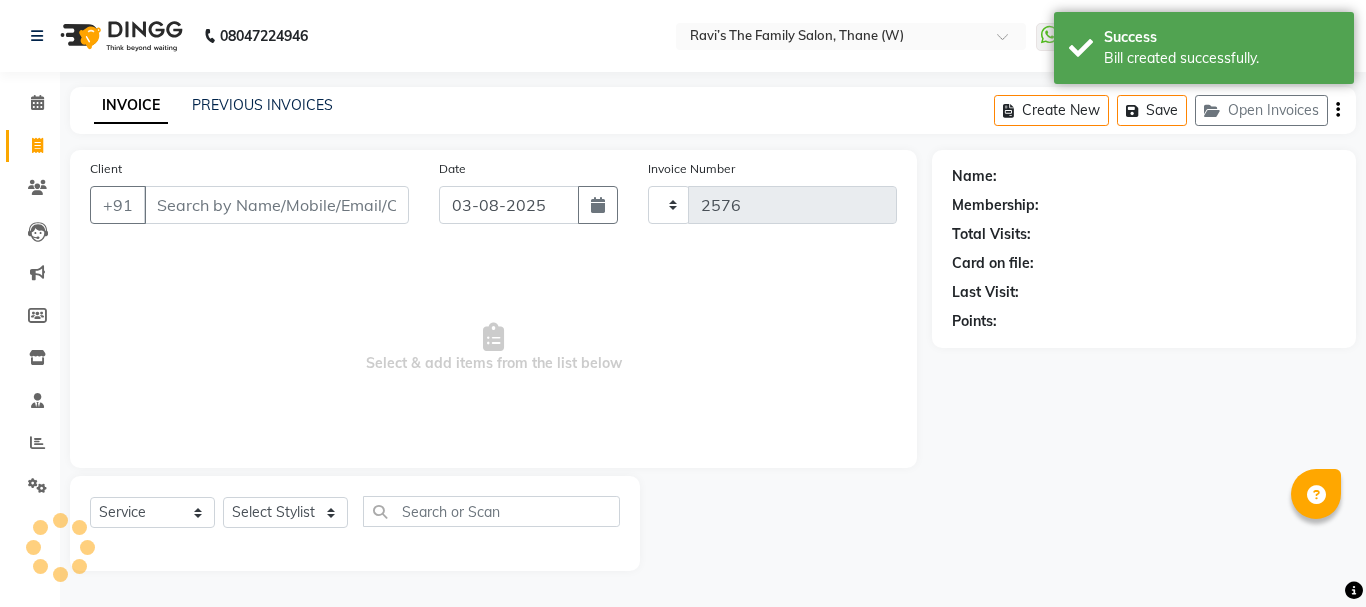 select on "8004" 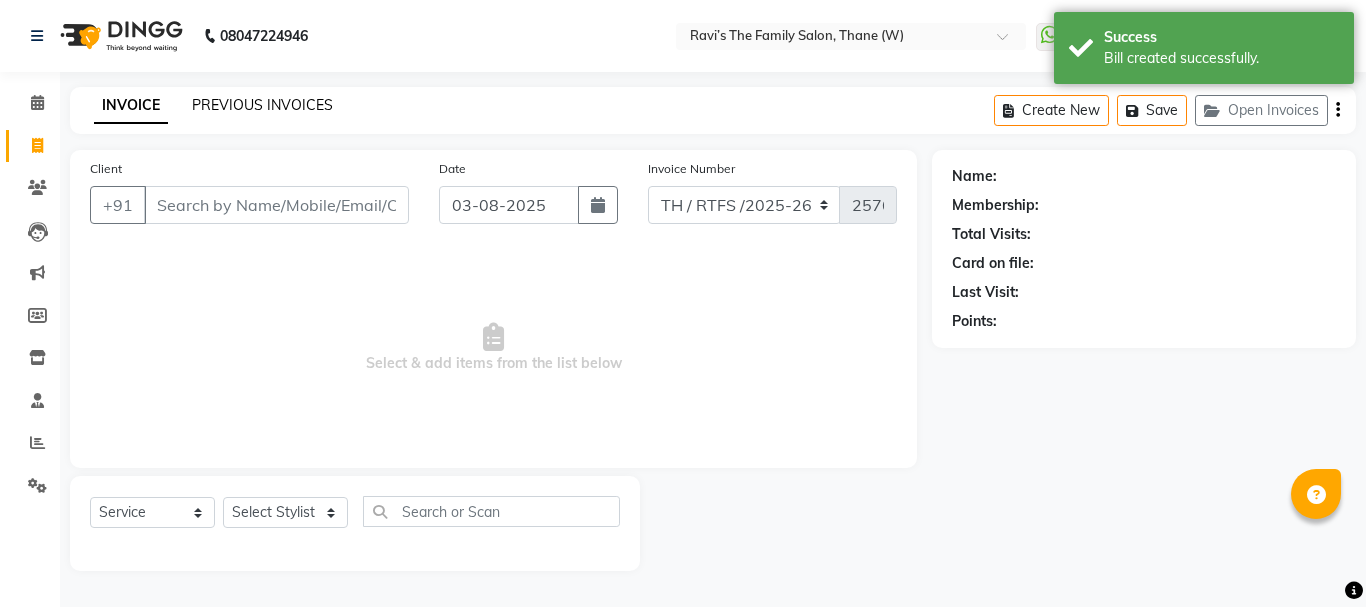 click on "PREVIOUS INVOICES" 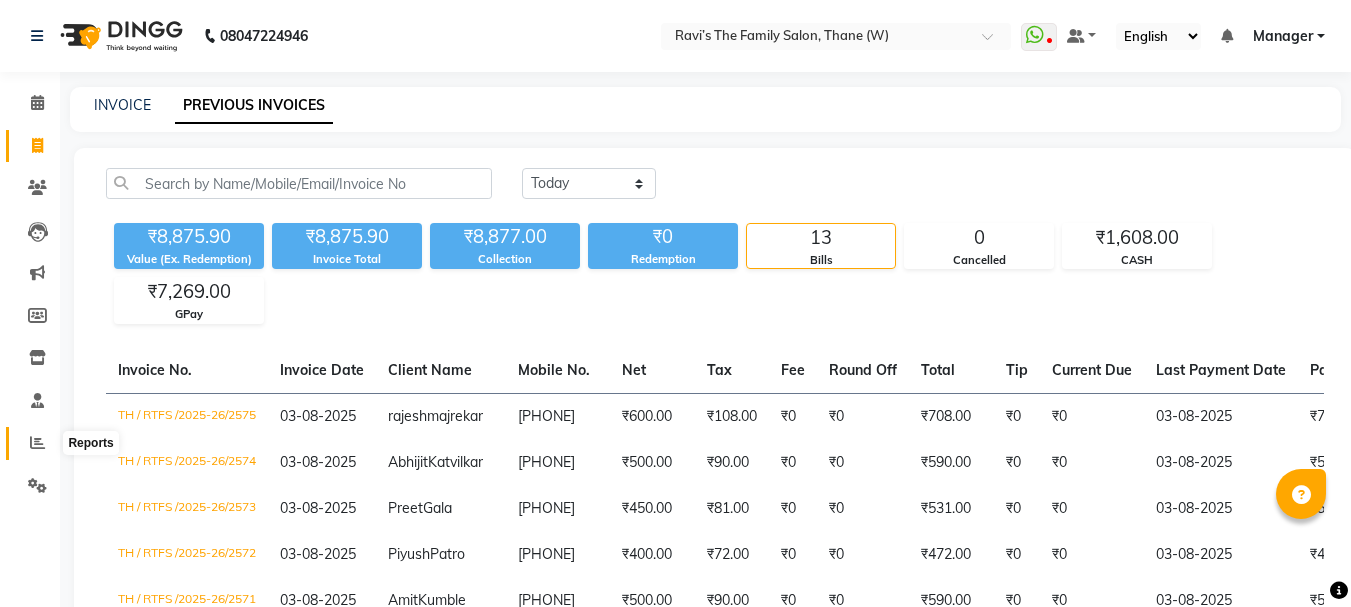 click 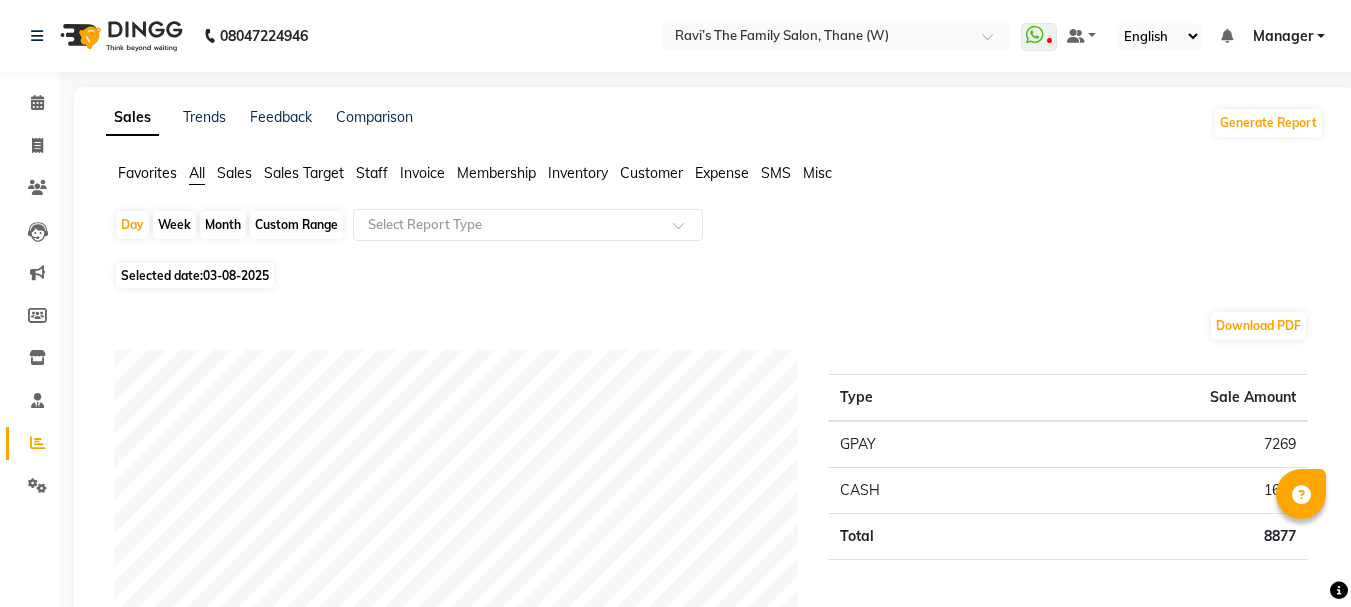click on "Staff" 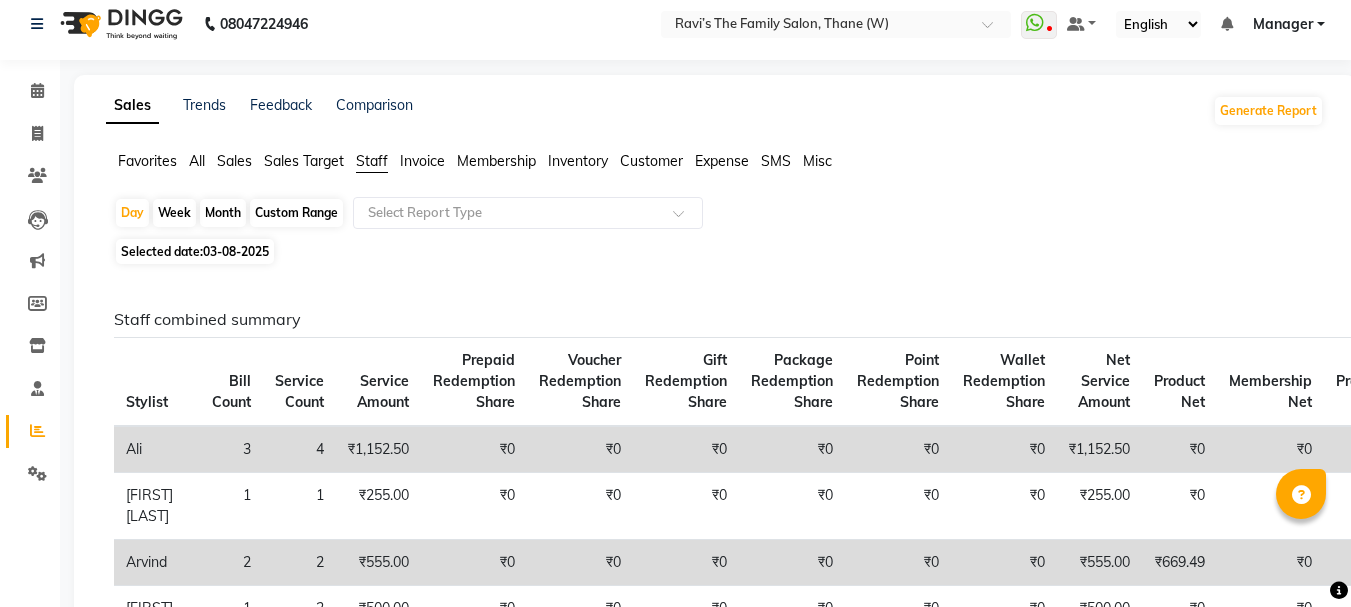 scroll, scrollTop: 0, scrollLeft: 0, axis: both 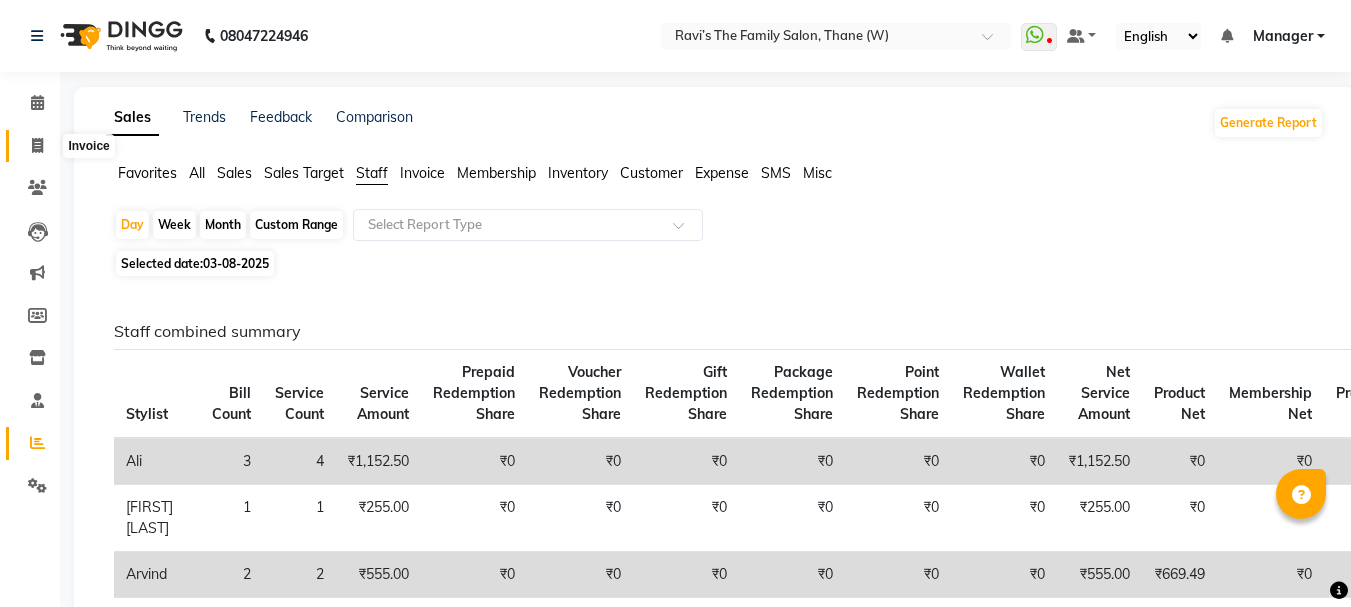 click 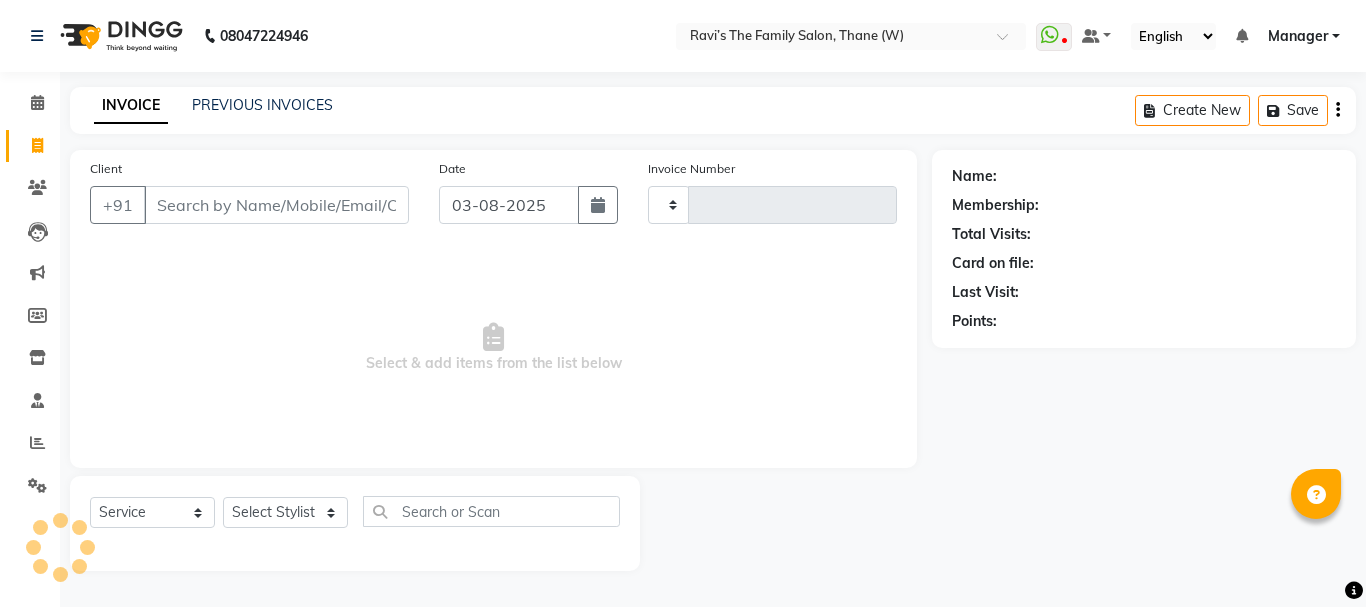 click 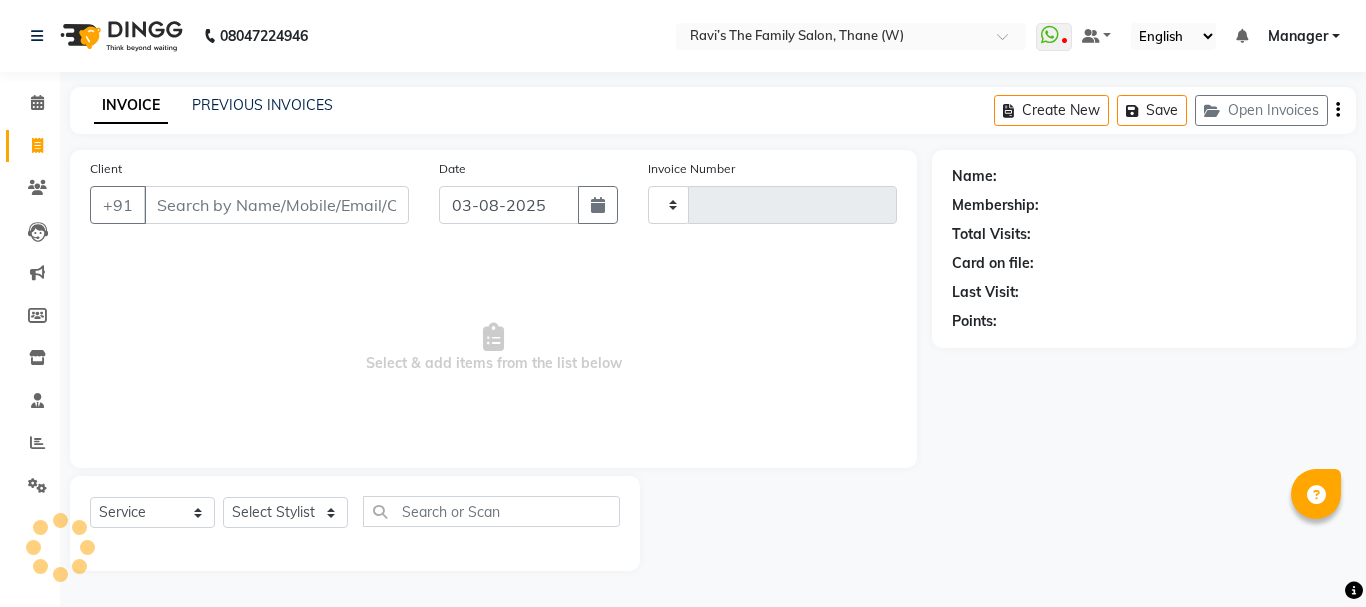 type on "2576" 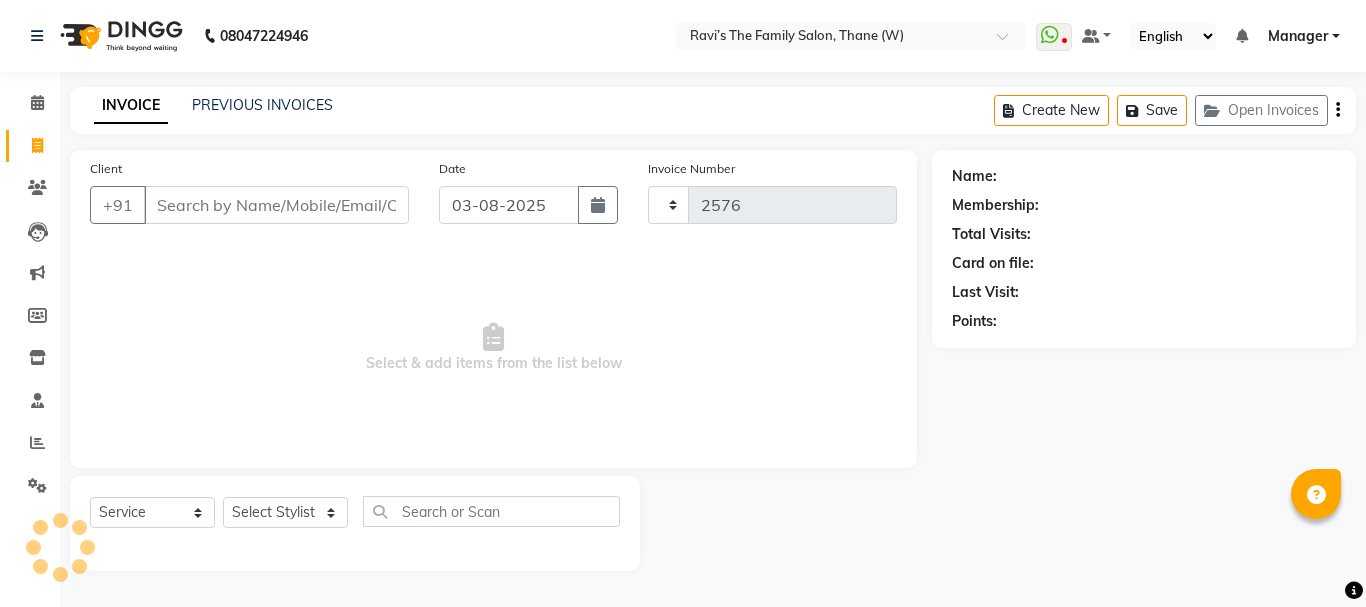 select on "8004" 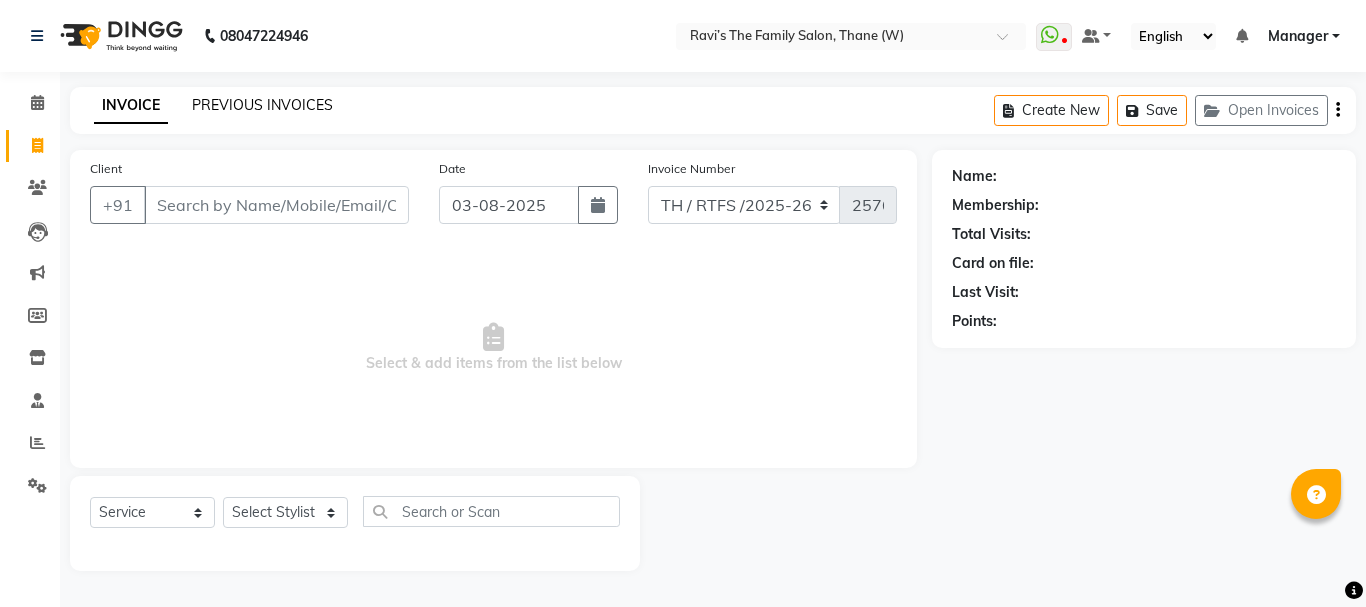click on "PREVIOUS INVOICES" 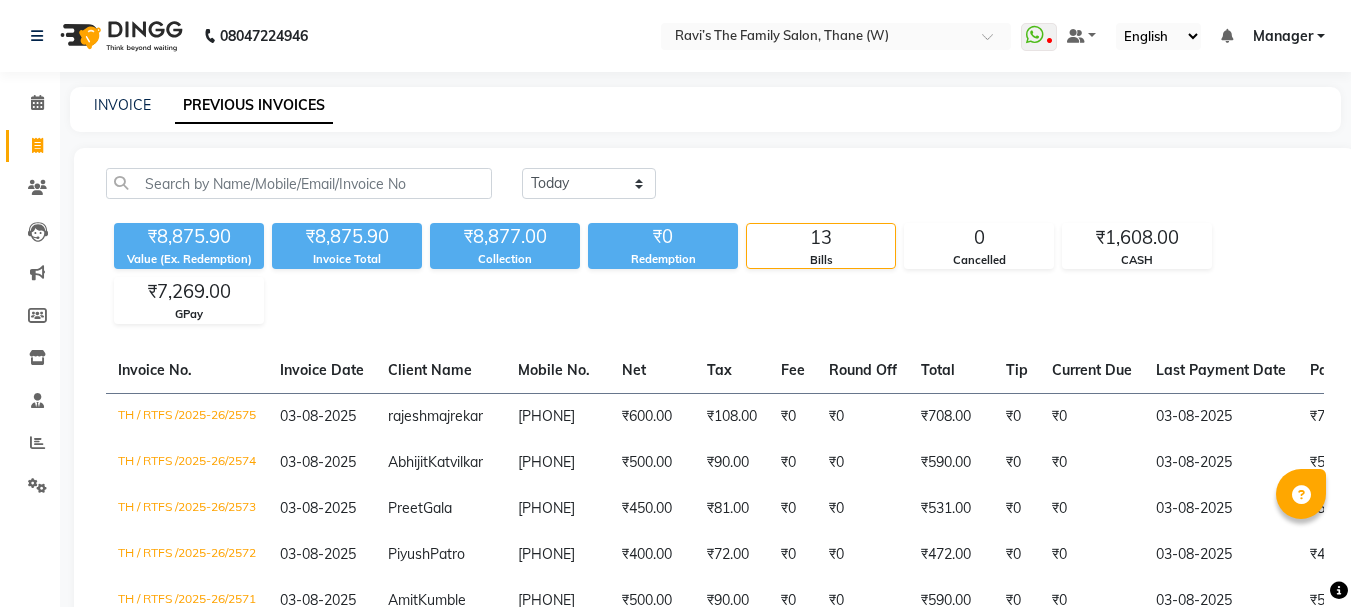 click on "PREVIOUS INVOICES" 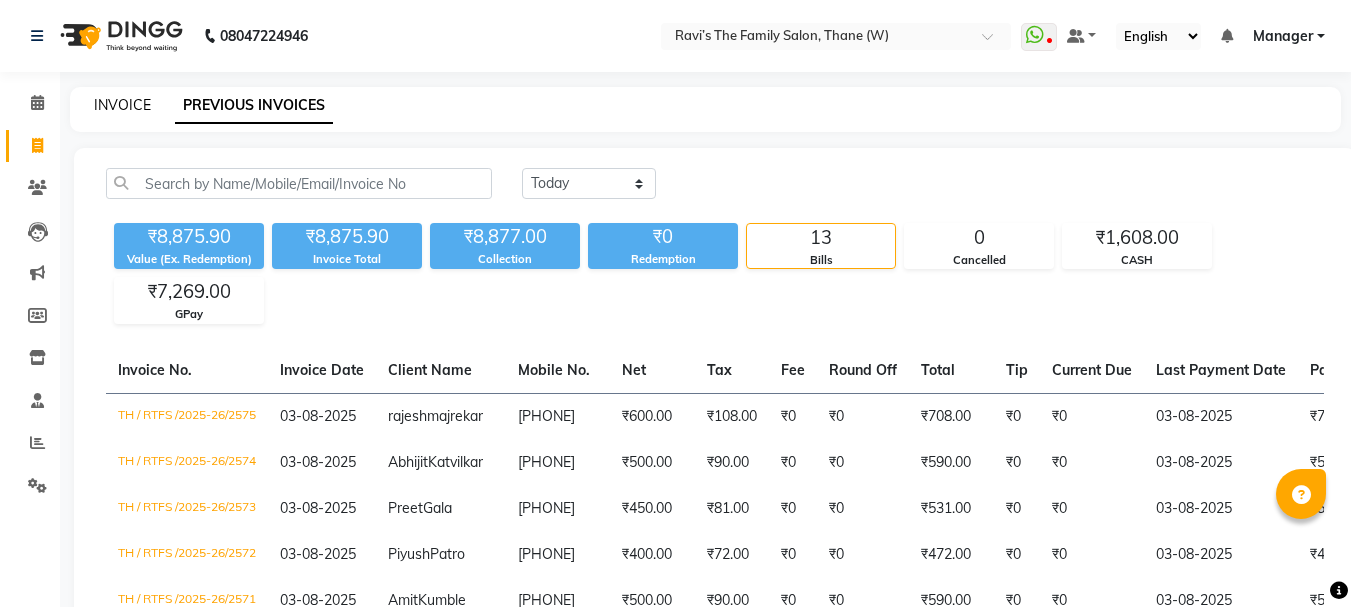 click on "INVOICE" 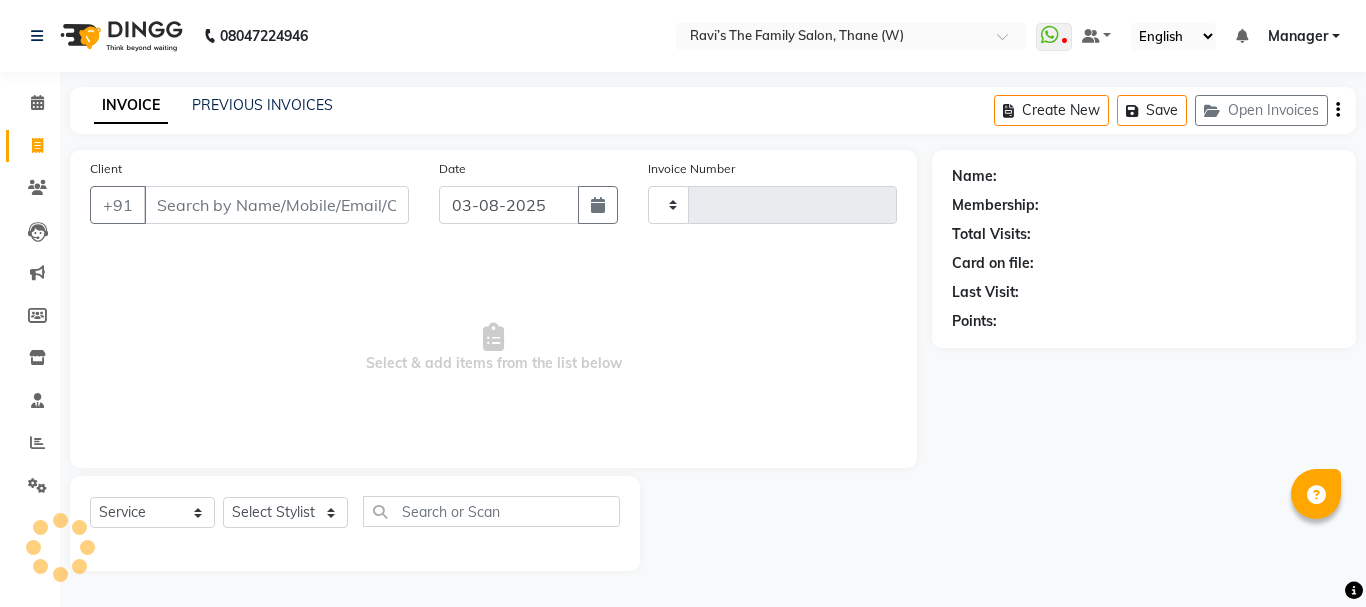 type on "2576" 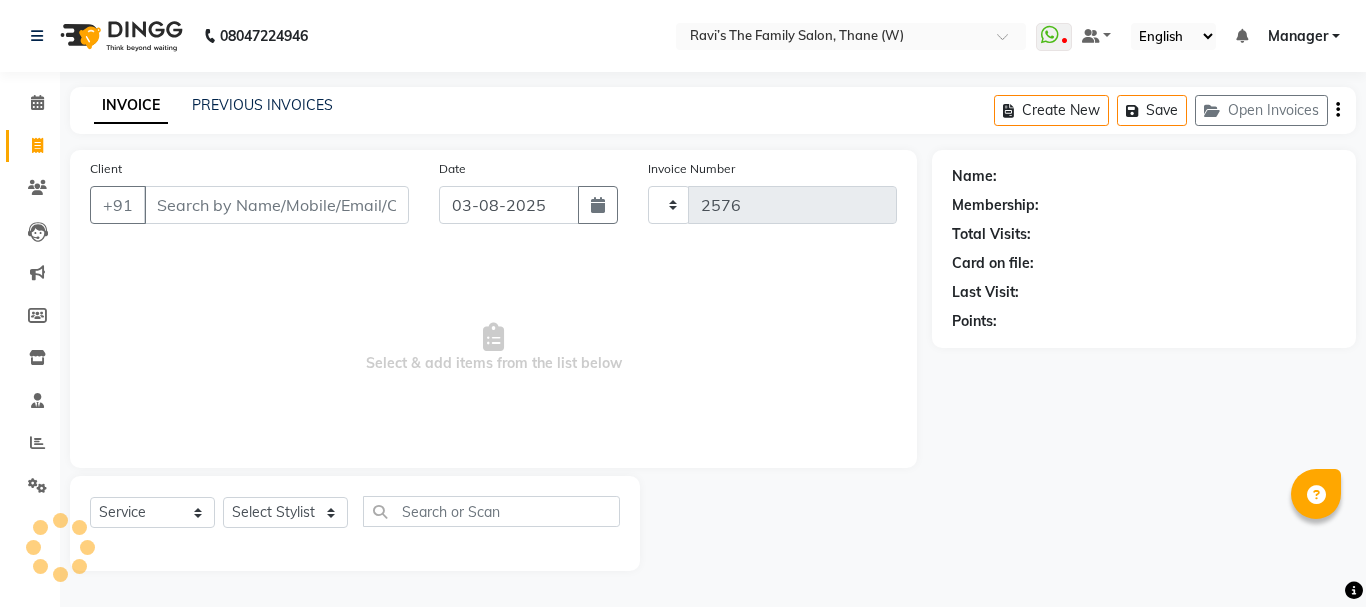 select on "8004" 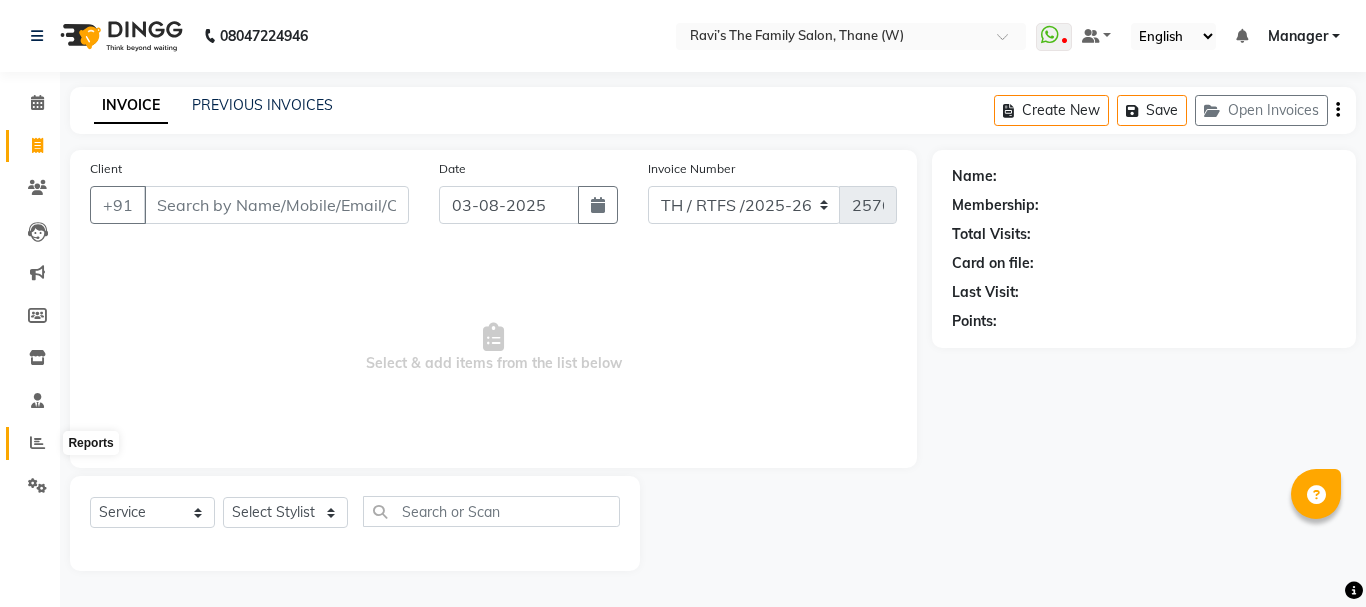 click 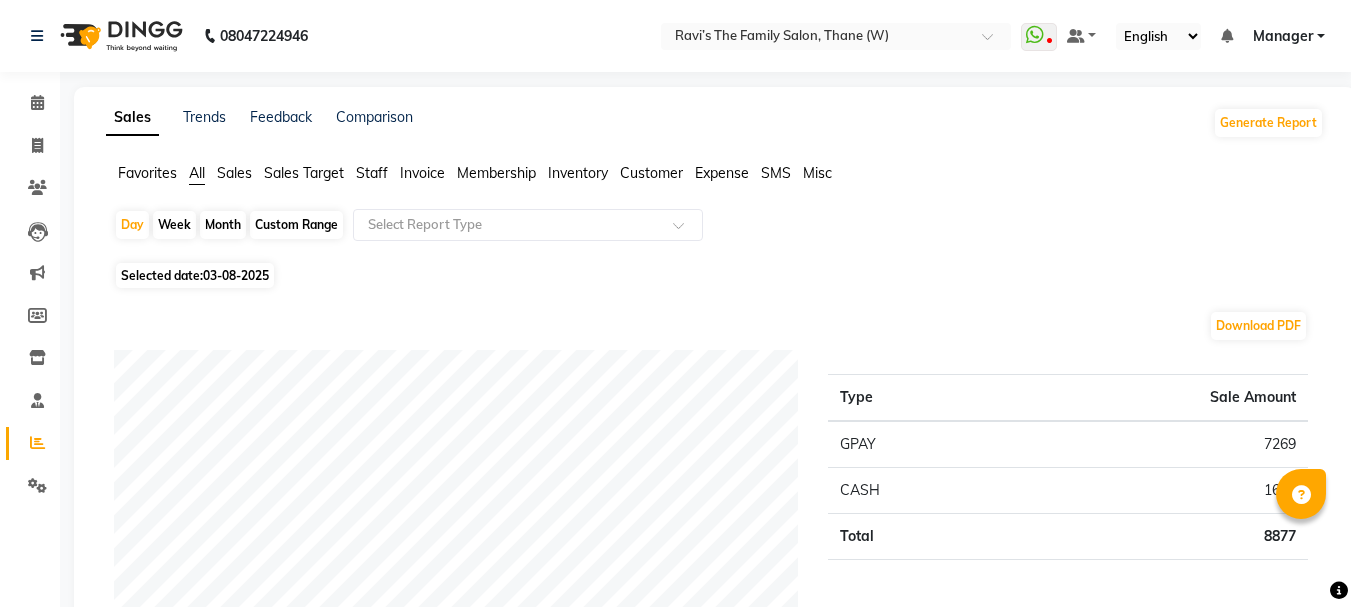 click on "Month" 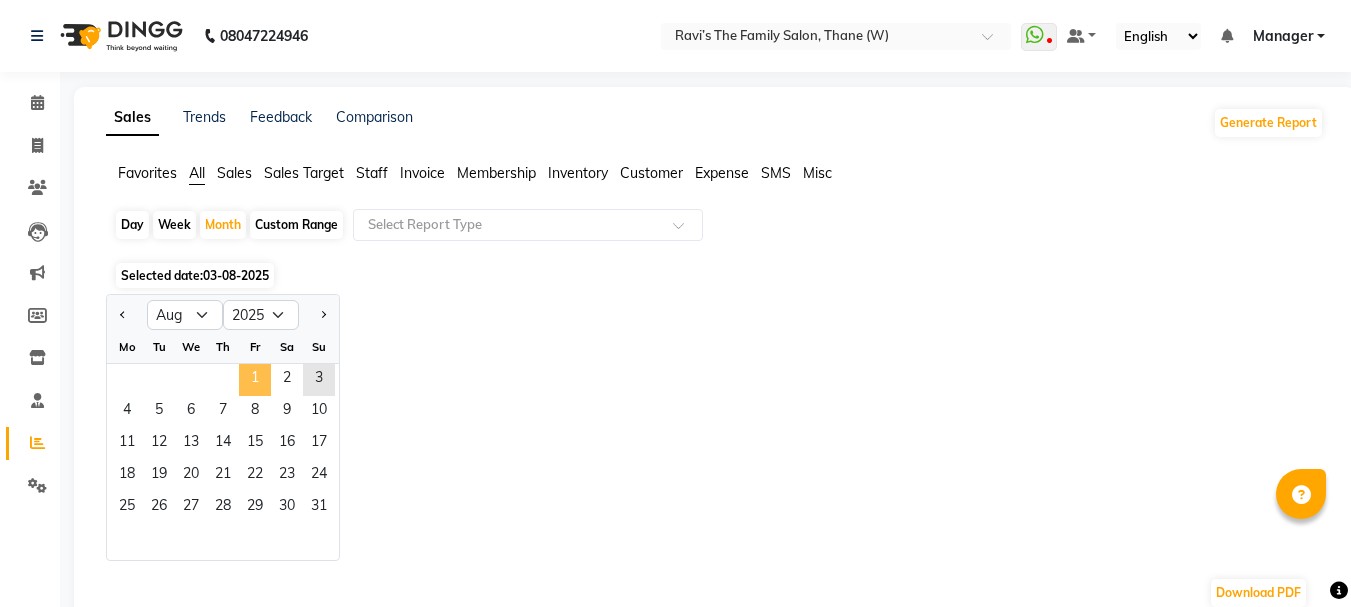 click on "1" 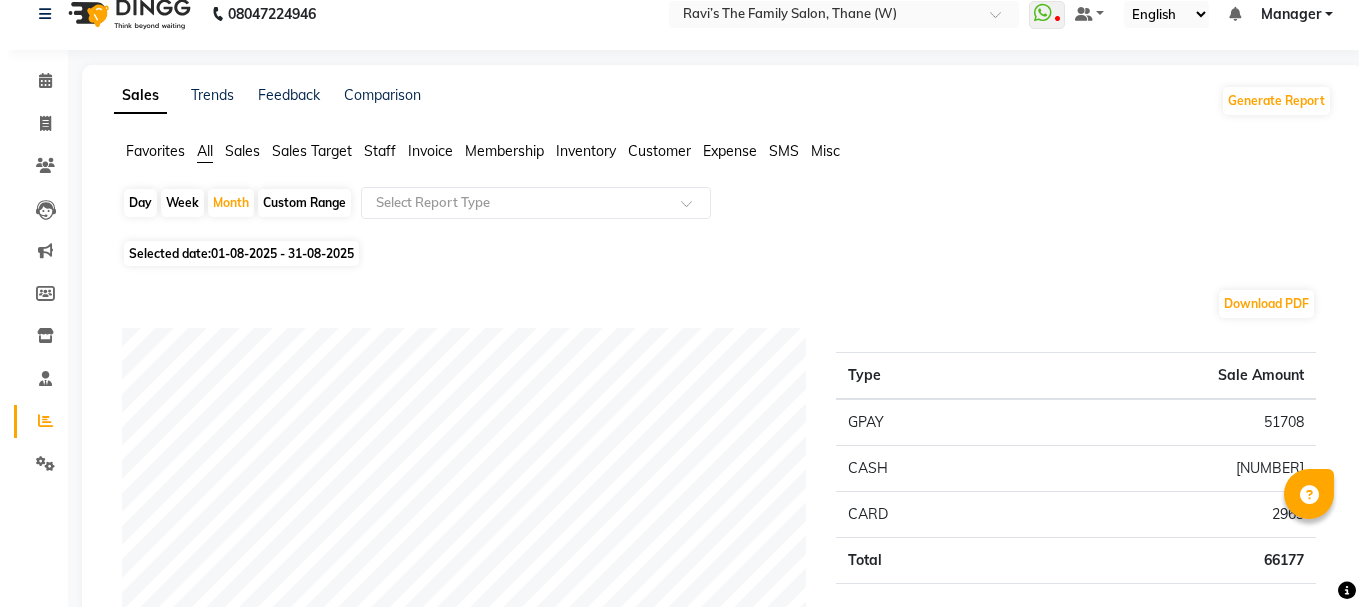 scroll, scrollTop: 0, scrollLeft: 0, axis: both 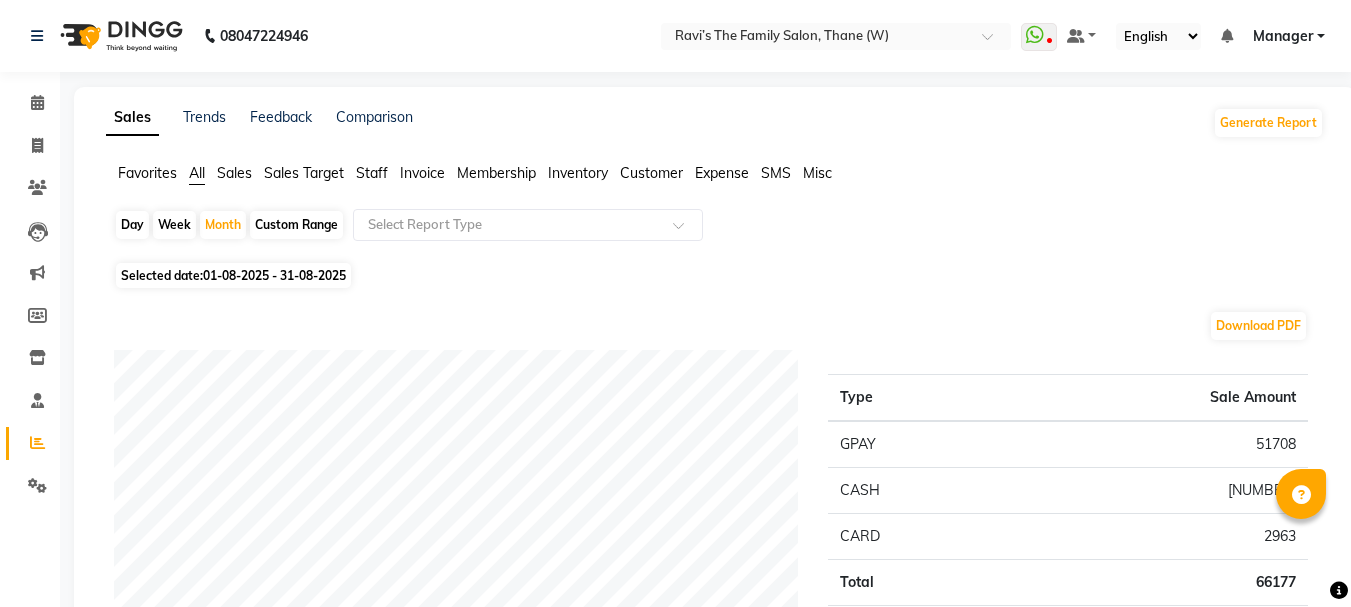 click on "Manager" at bounding box center (1289, 36) 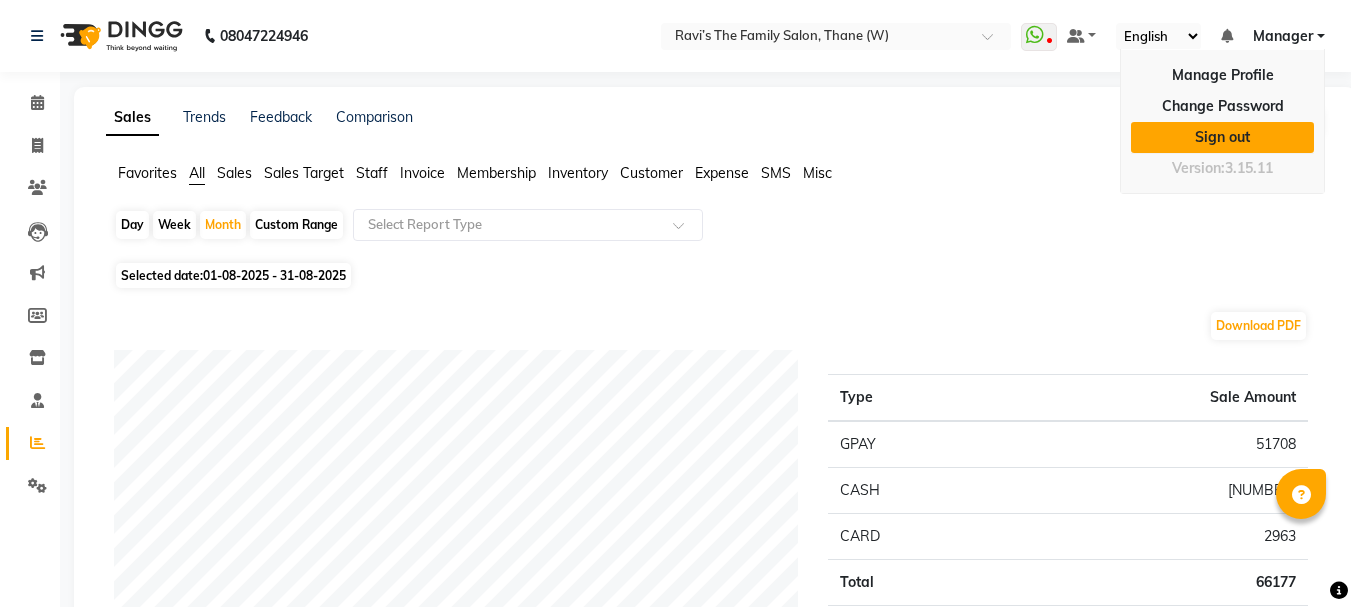 click on "Sign out" at bounding box center (1222, 137) 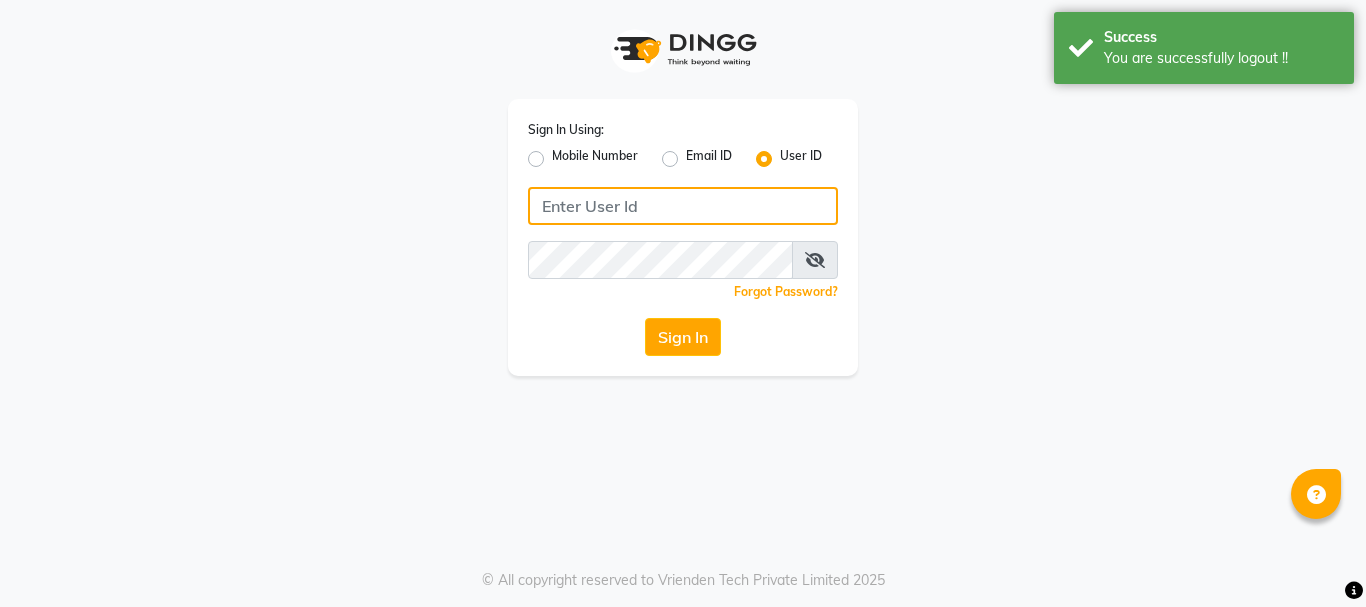 type on "7400099777" 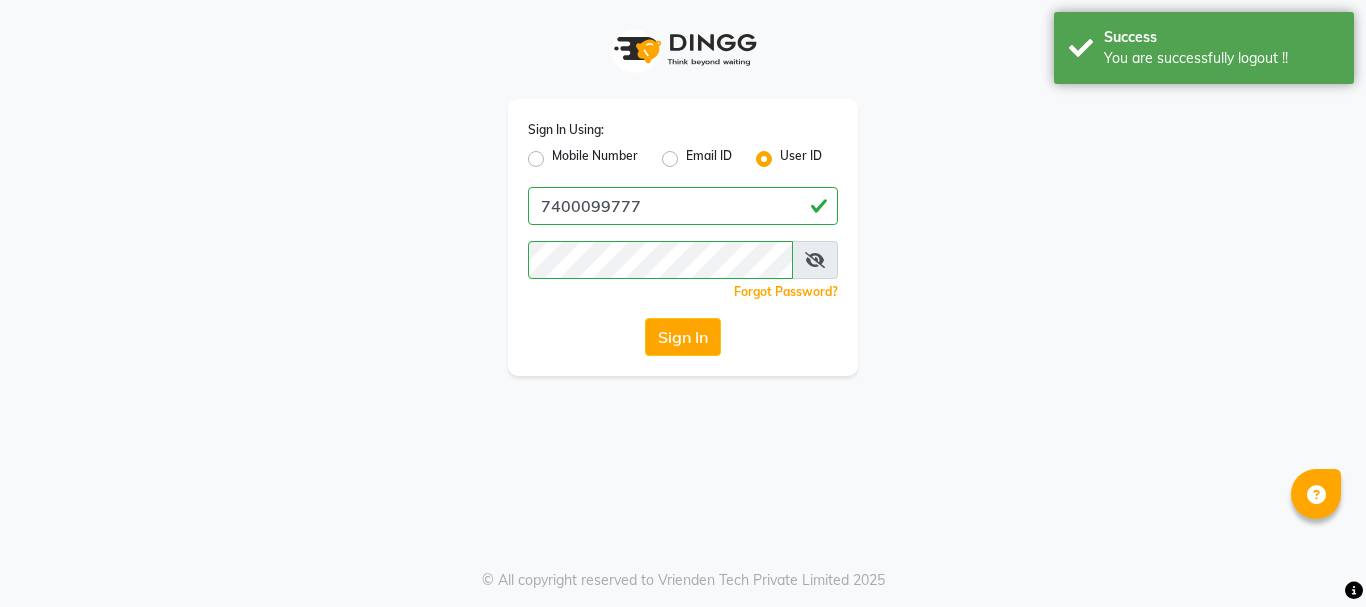 click on "Mobile Number" 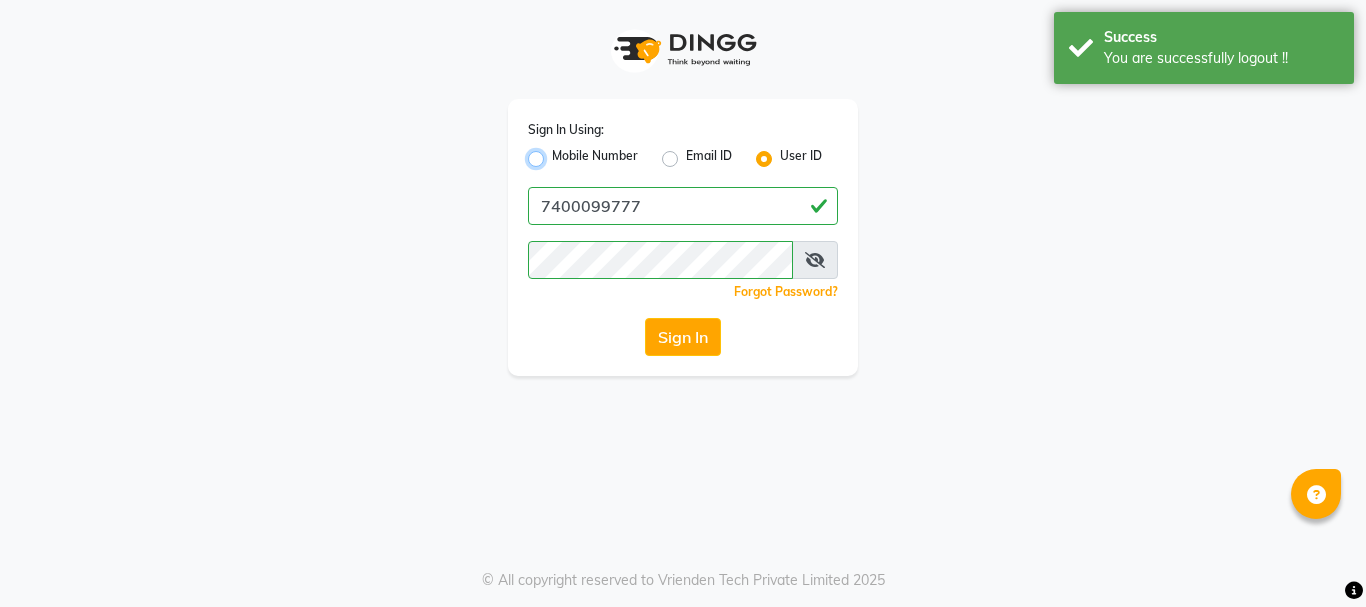 click on "Mobile Number" at bounding box center [558, 153] 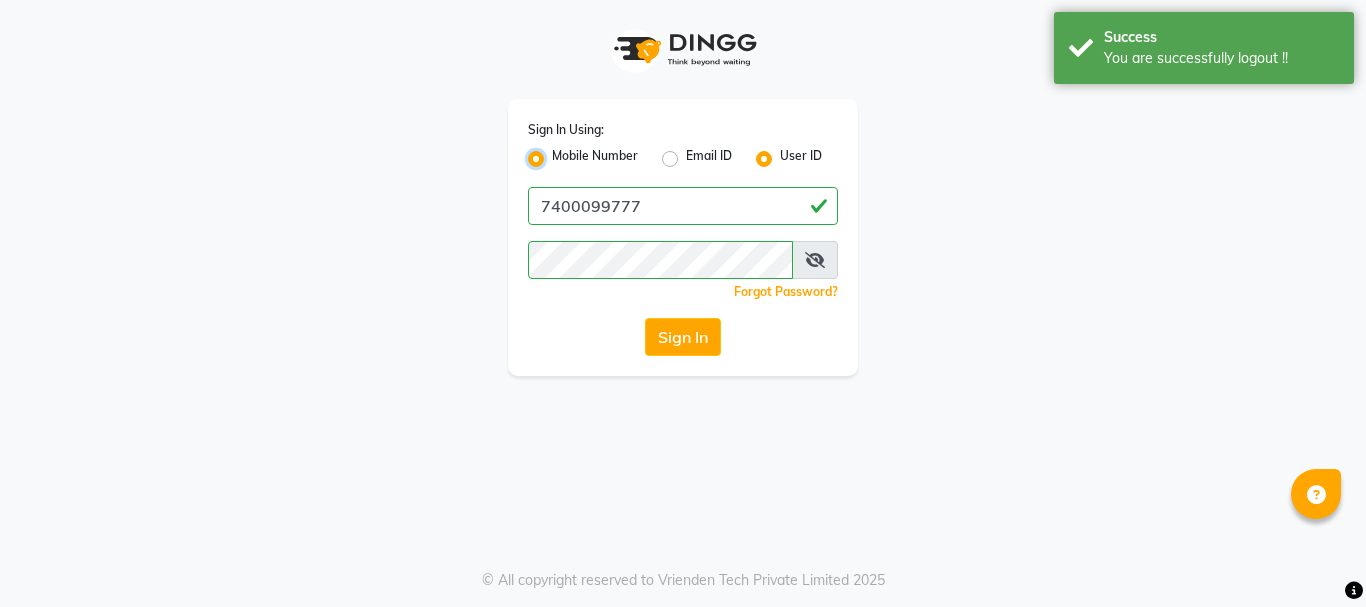 radio on "false" 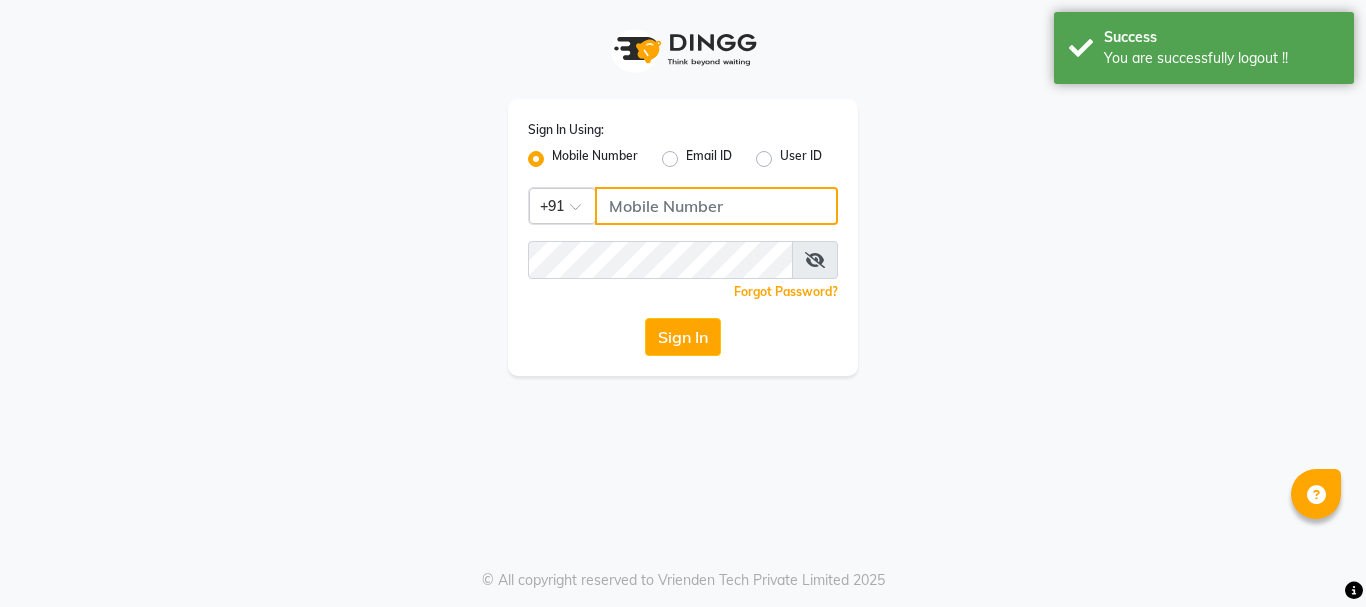 click 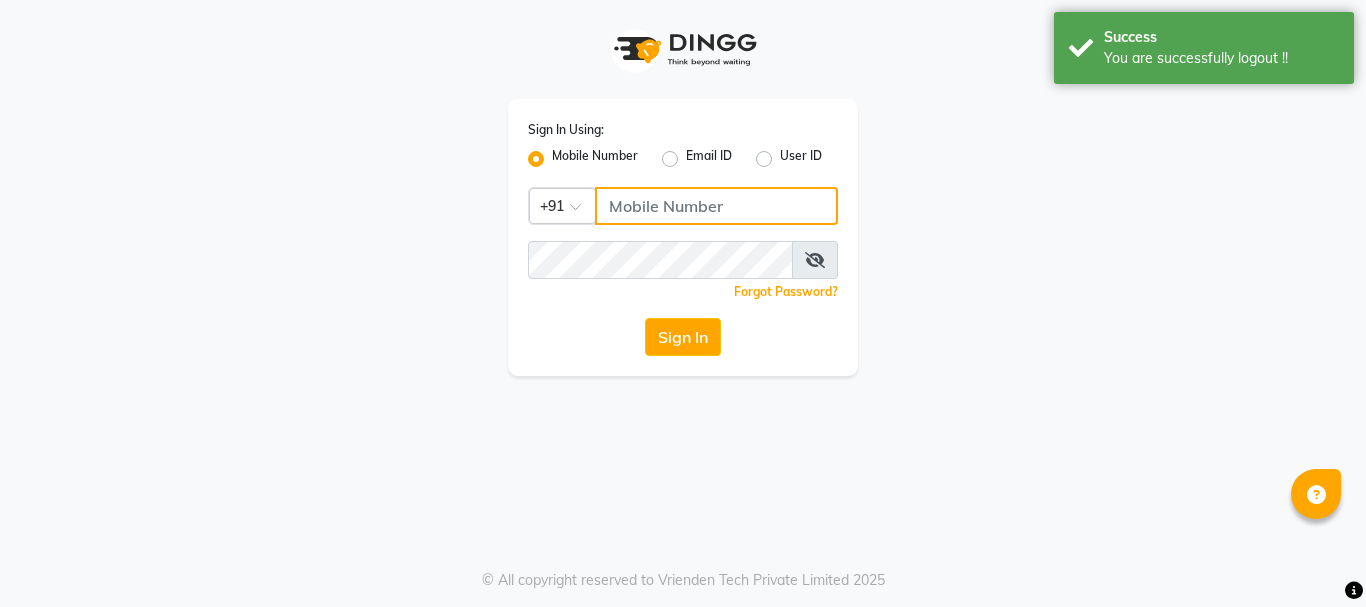 type on "7900115777" 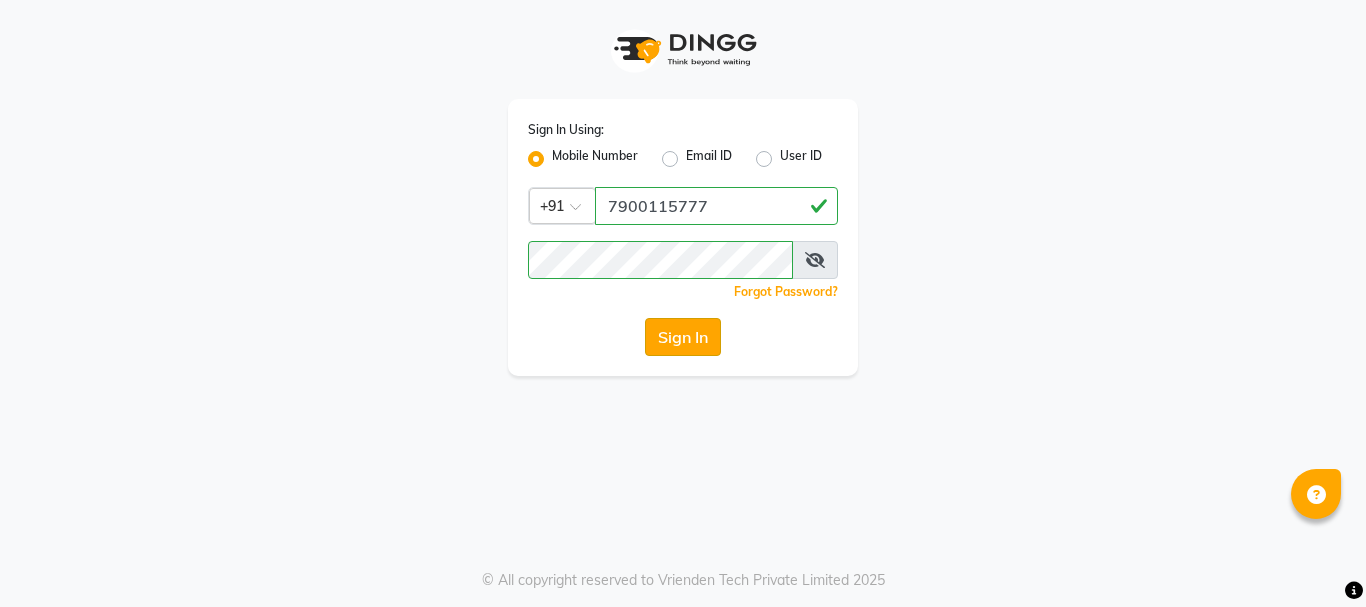 click on "Sign In" 